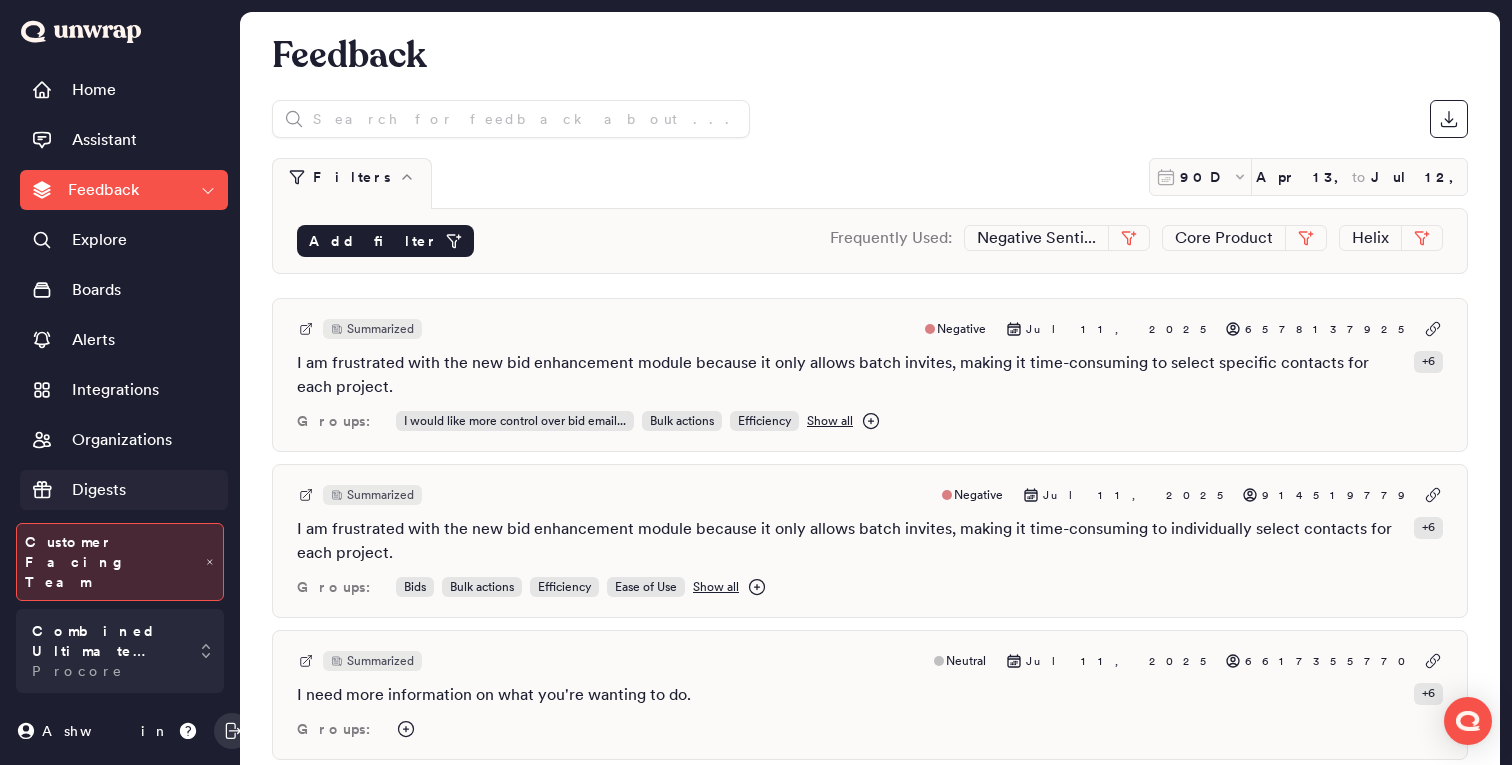 scroll, scrollTop: 0, scrollLeft: 0, axis: both 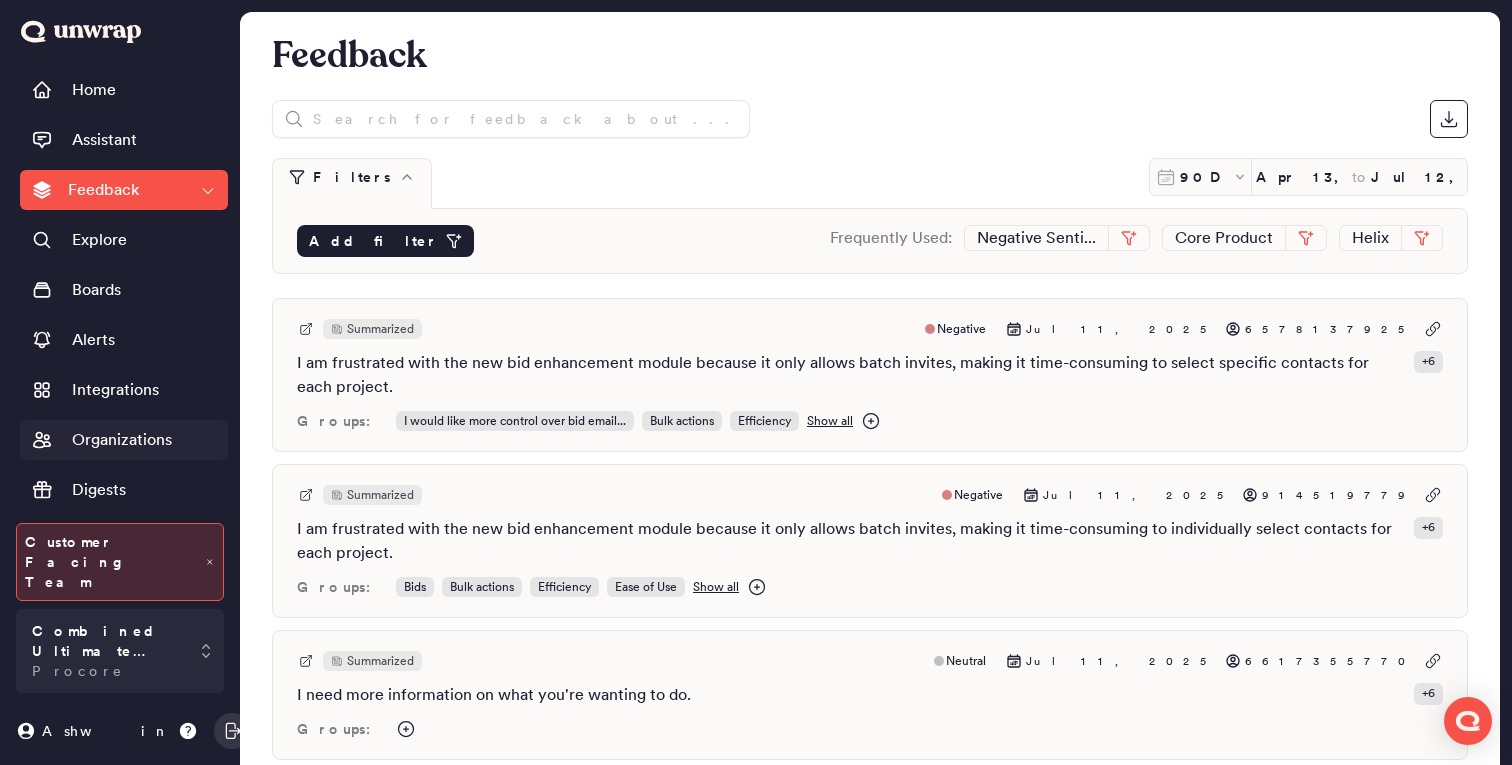 click on "Organizations" at bounding box center (122, 440) 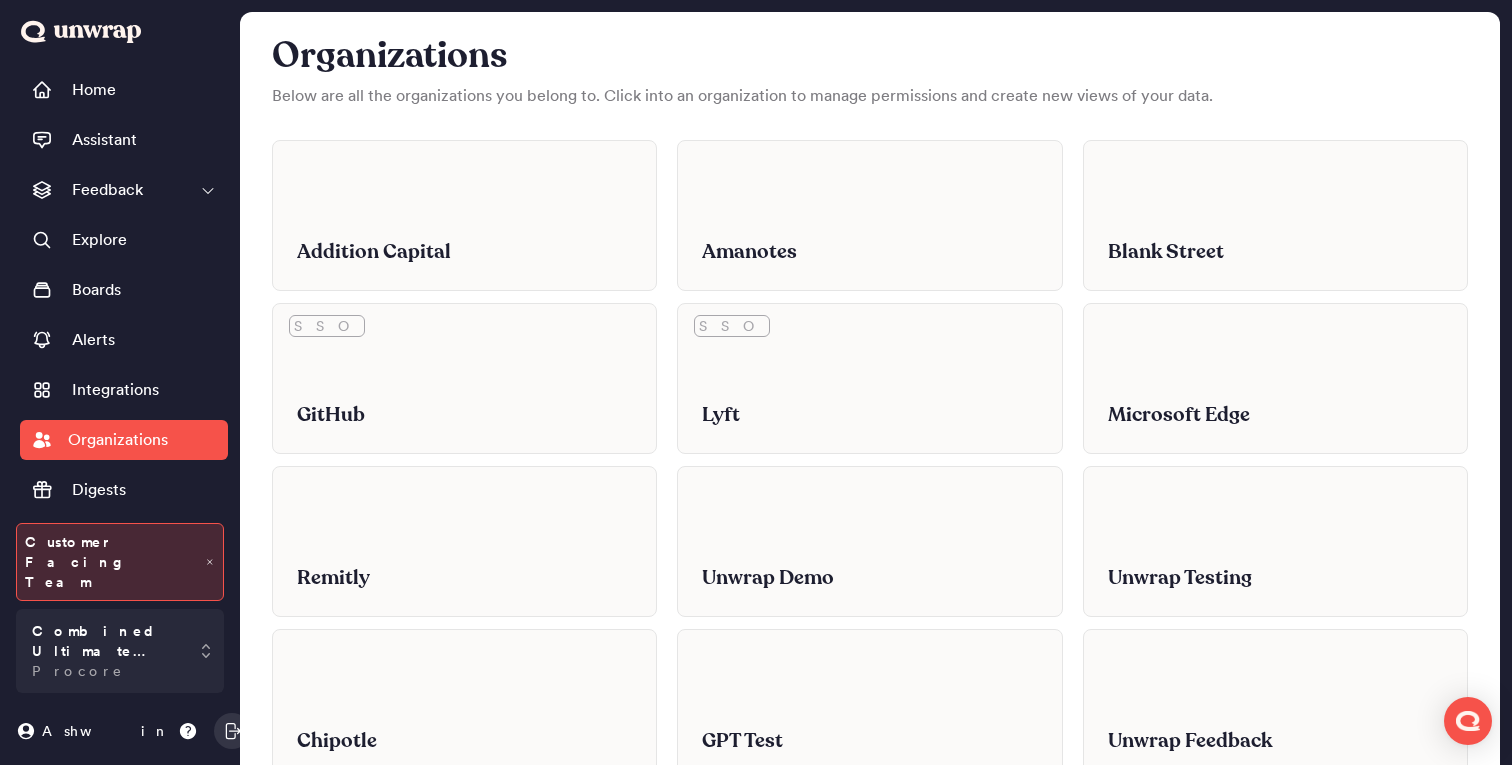 scroll, scrollTop: 5903, scrollLeft: 0, axis: vertical 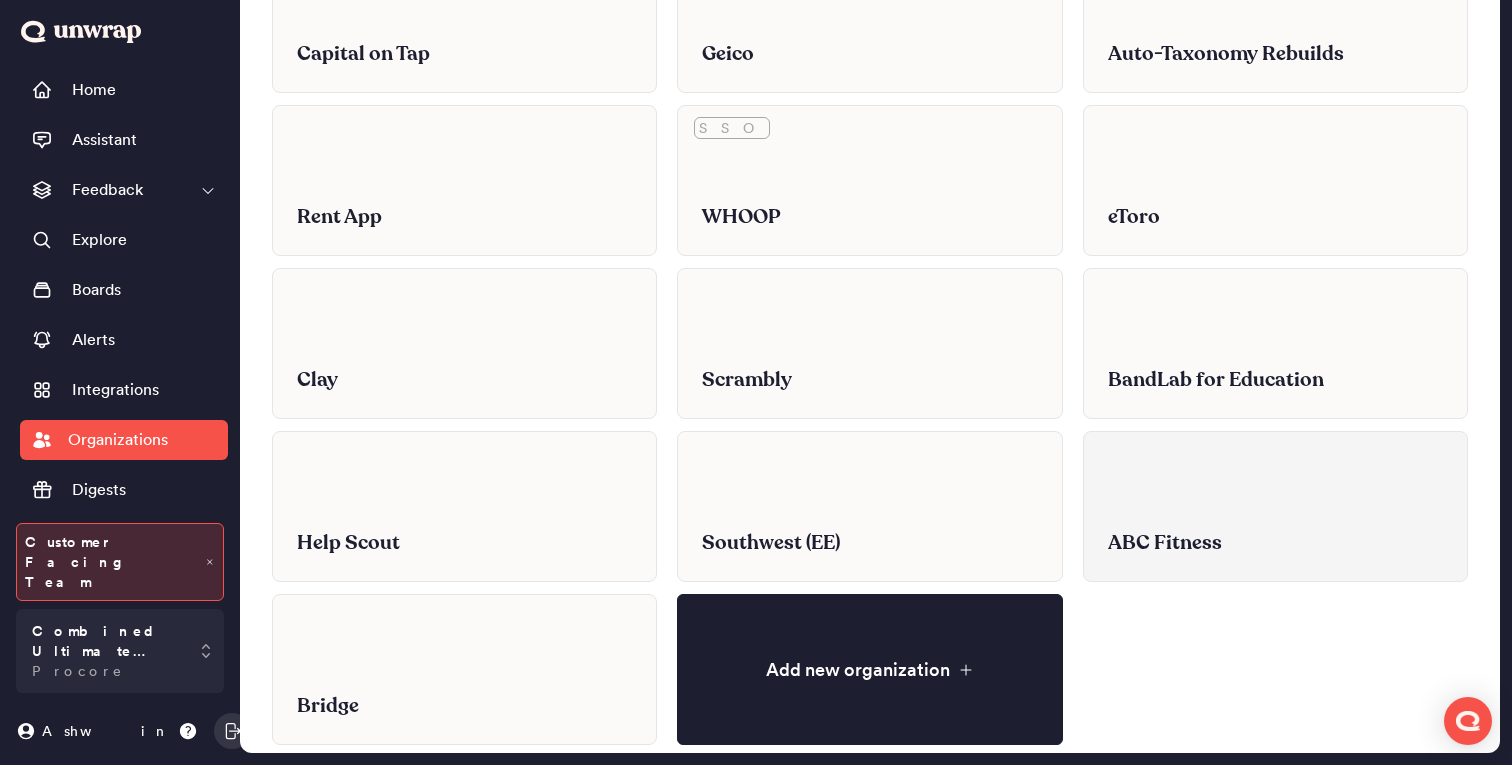 click on "ABC Fitness" at bounding box center [1275, 528] 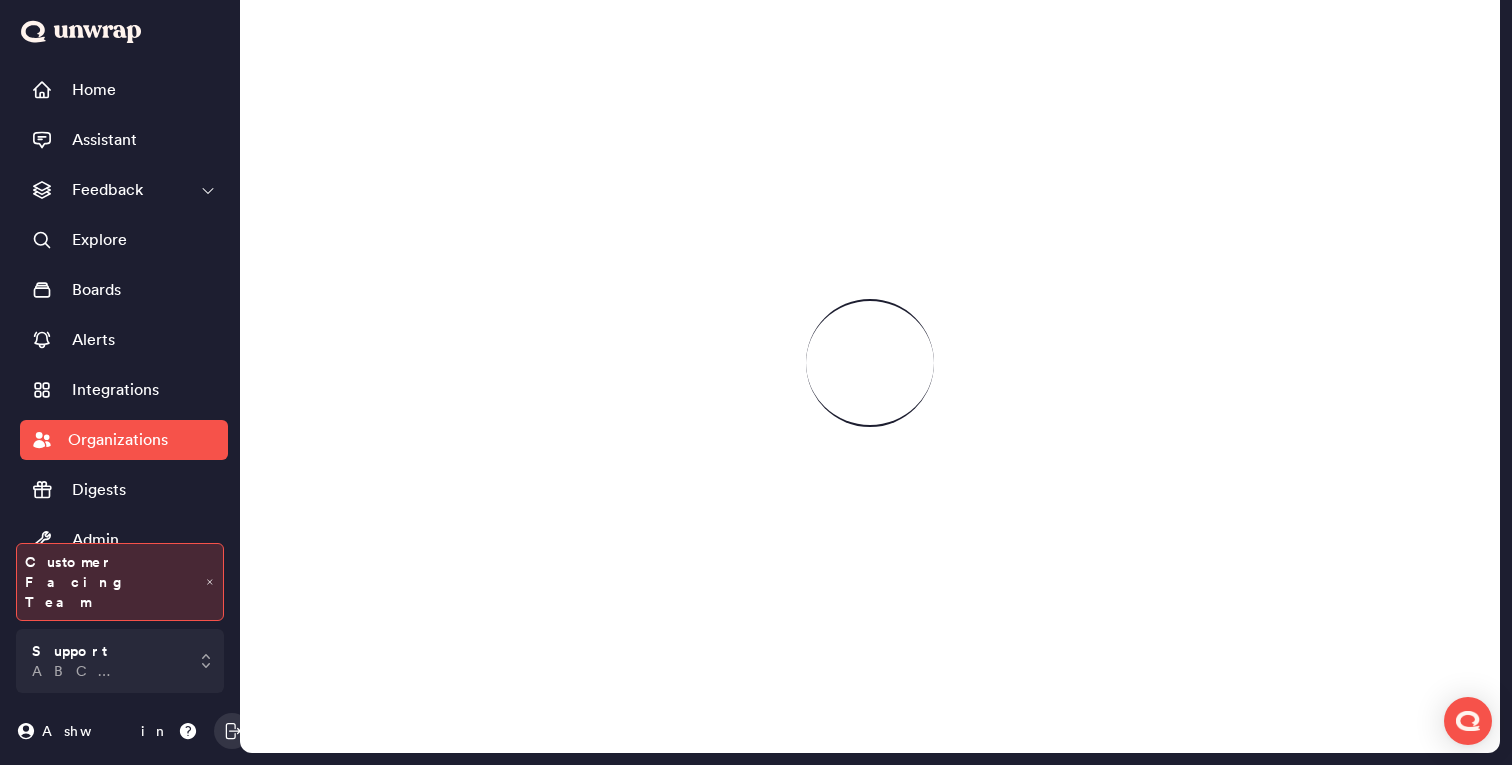 scroll, scrollTop: 121, scrollLeft: 0, axis: vertical 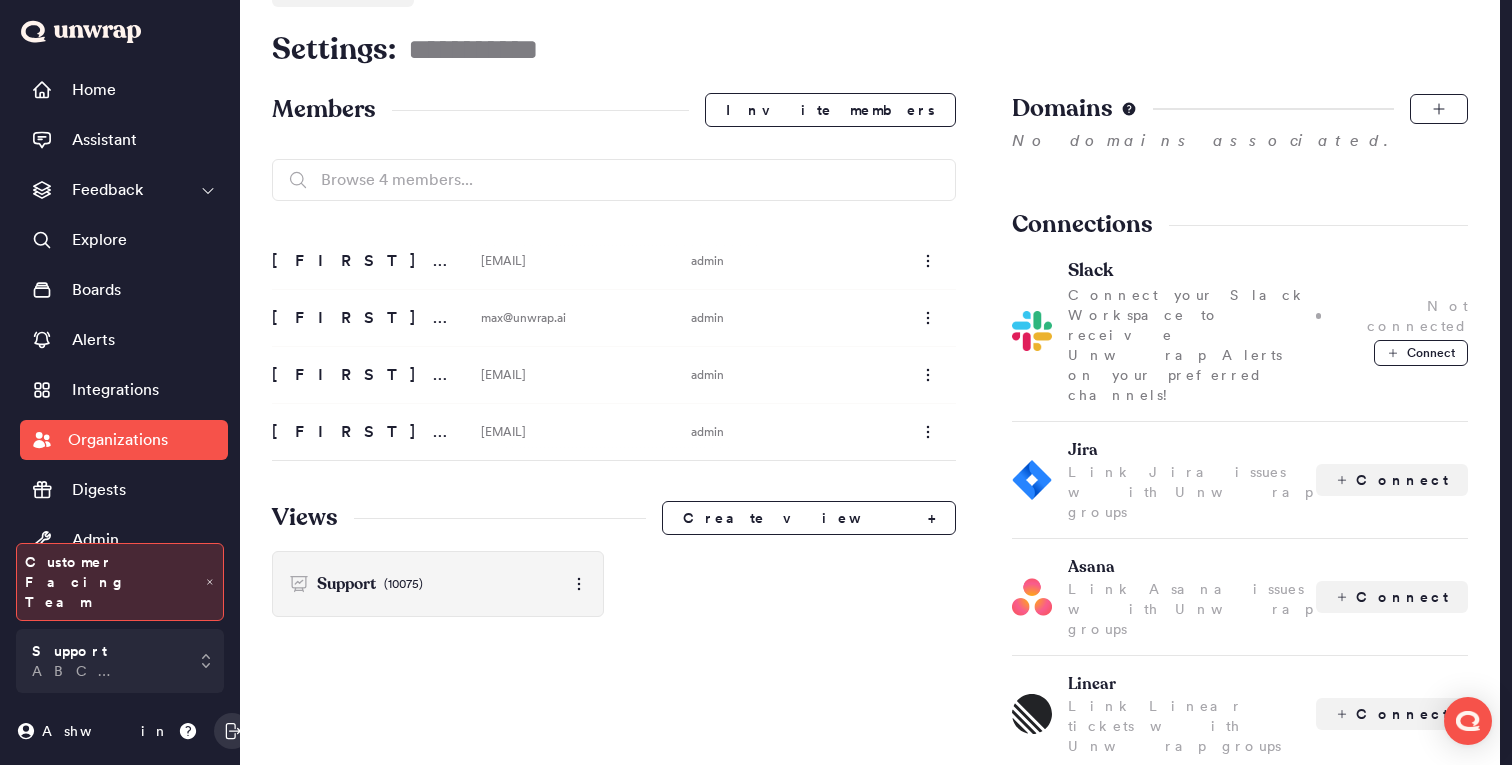 click on "Support  (10075)" at bounding box center [438, 584] 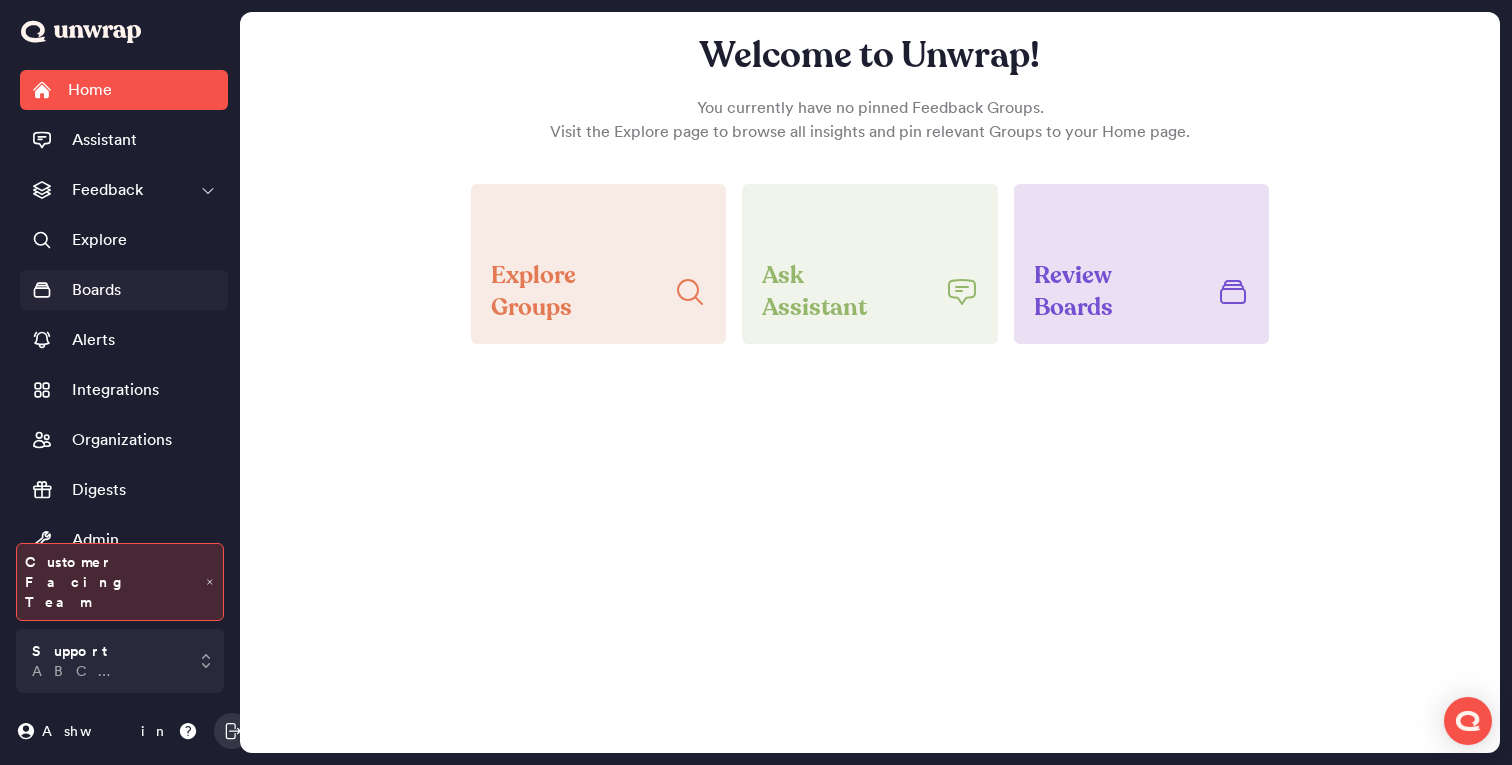 click on "Boards" at bounding box center [124, 290] 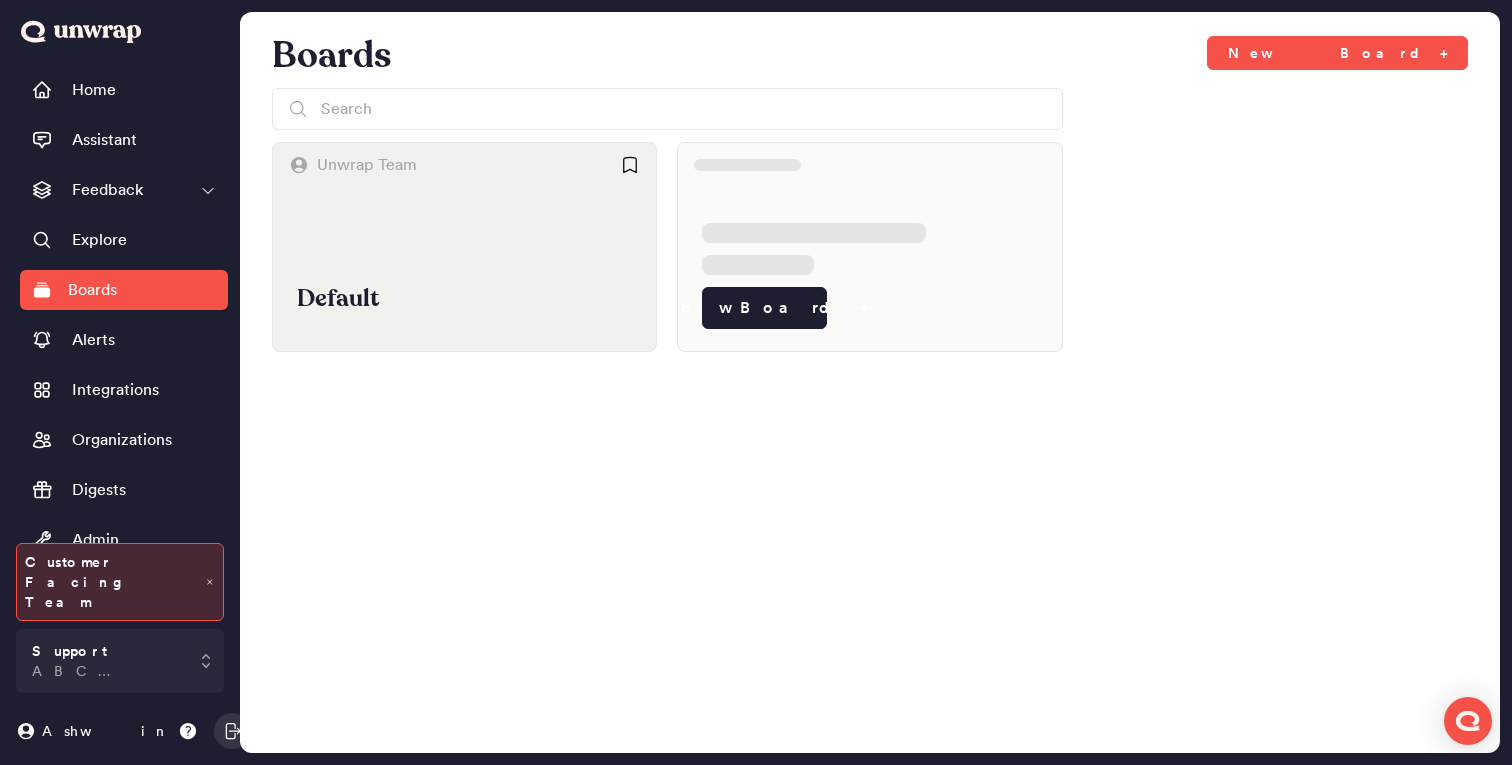 click on "Default" at bounding box center (464, 269) 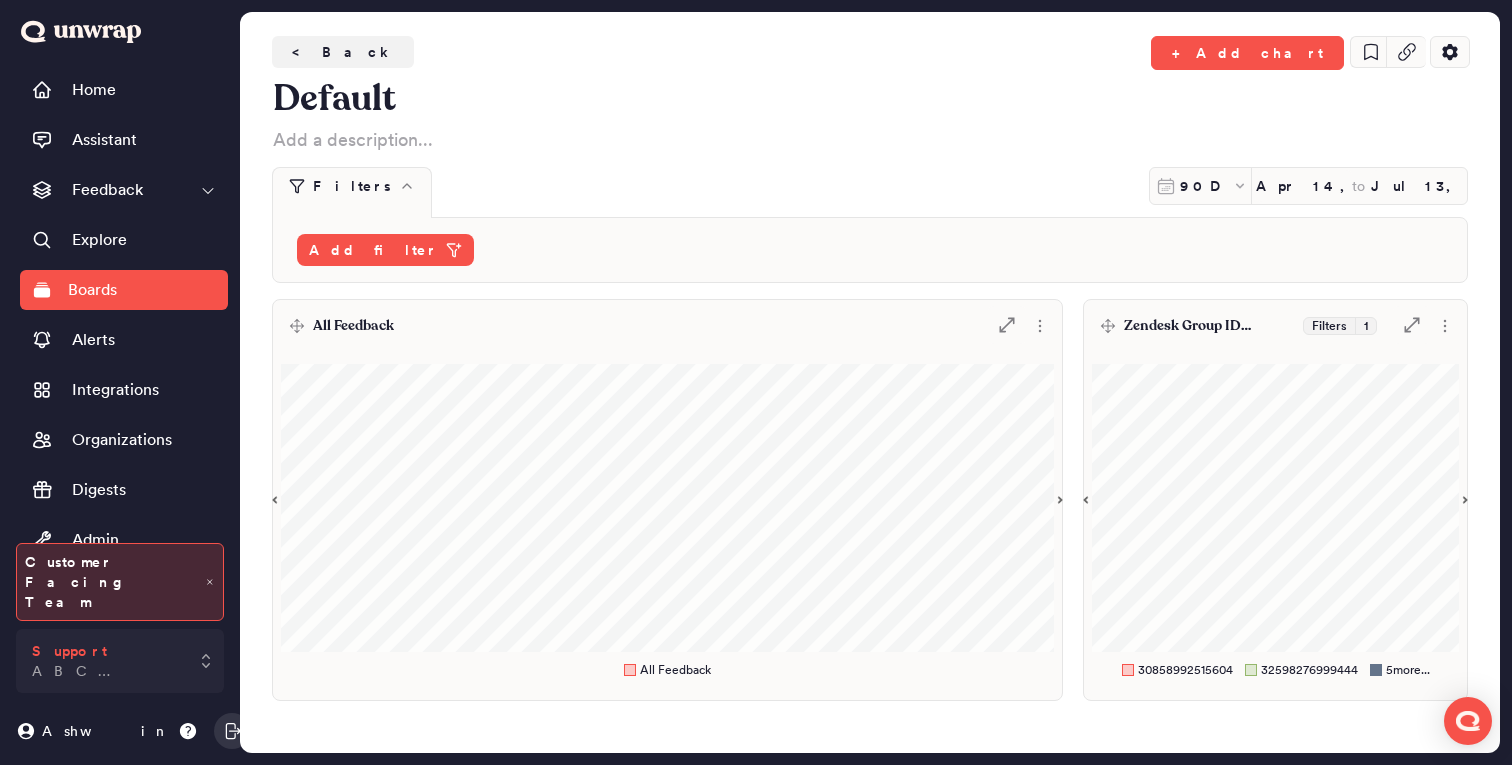 click on "Support ABC Fitness" at bounding box center (120, 661) 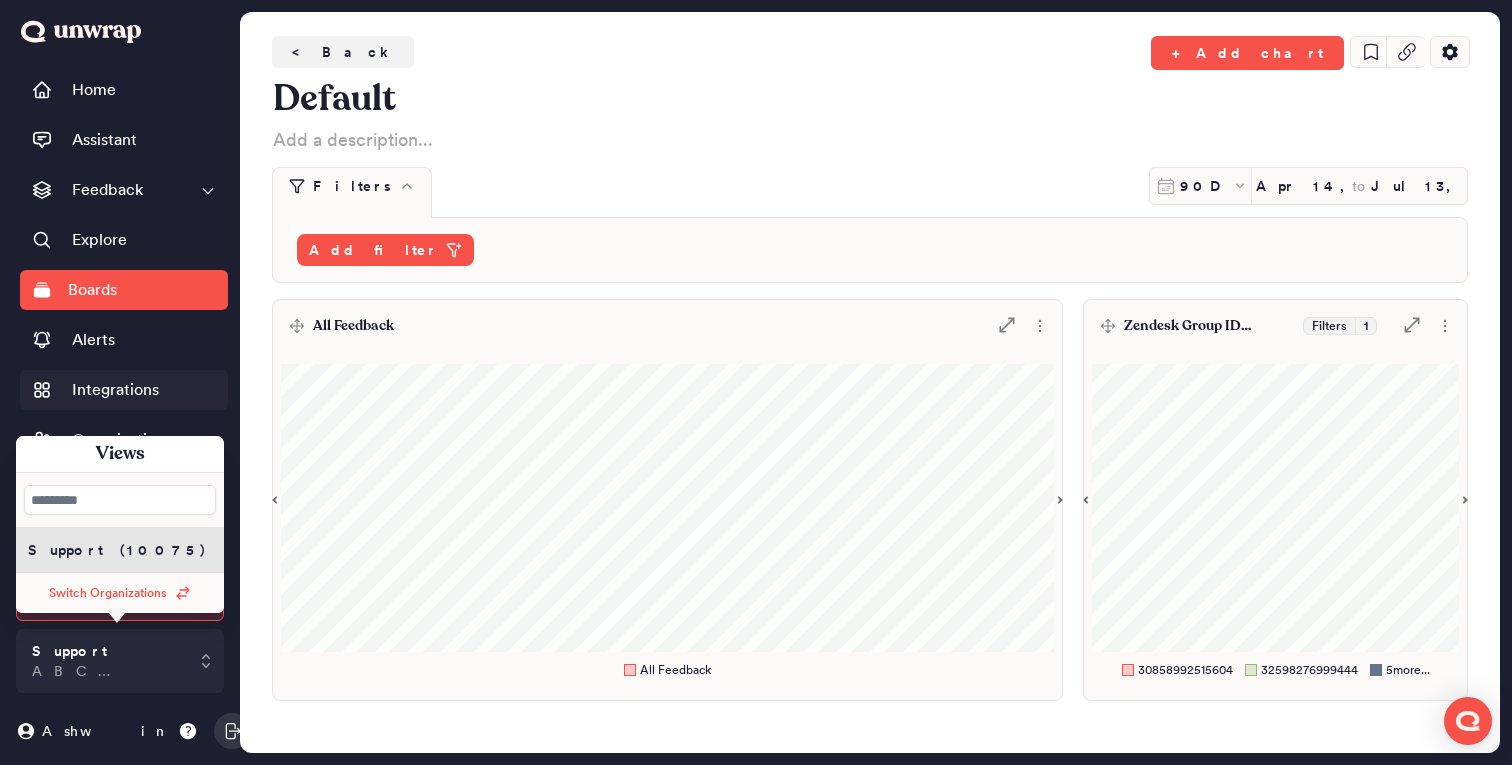 click on "Integrations" at bounding box center [115, 390] 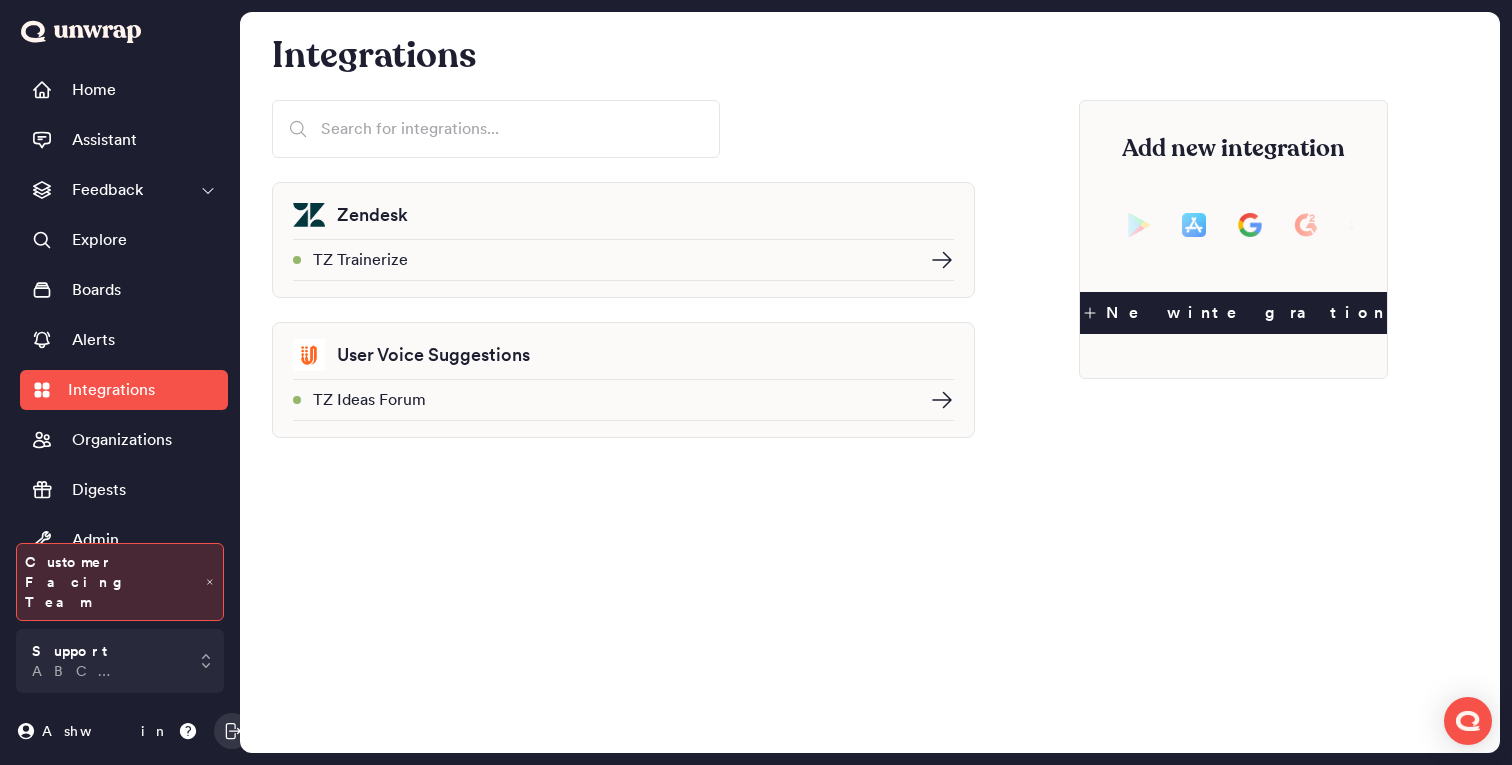 click 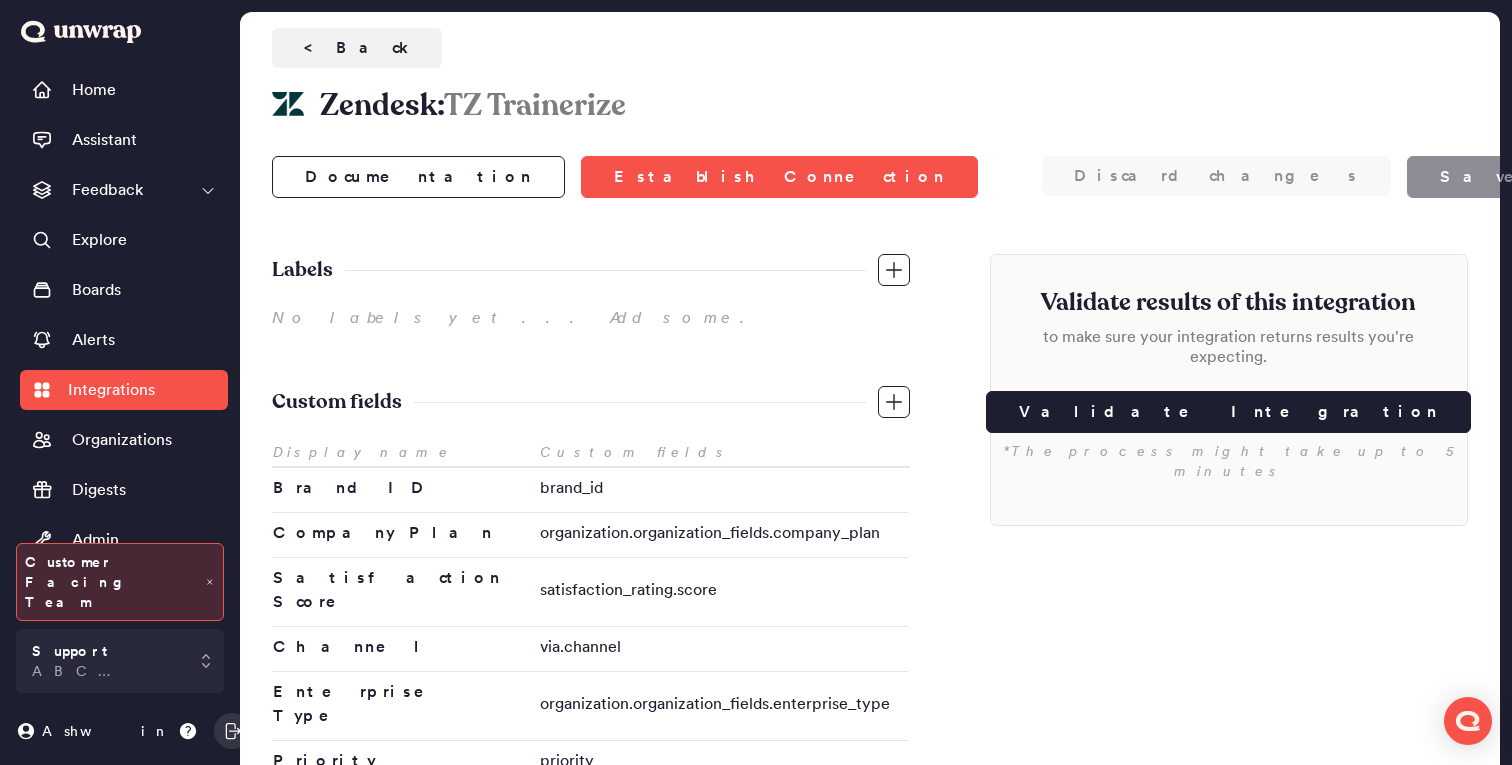 click on "Zendesk:  TZ Trainerize" at bounding box center [870, 106] 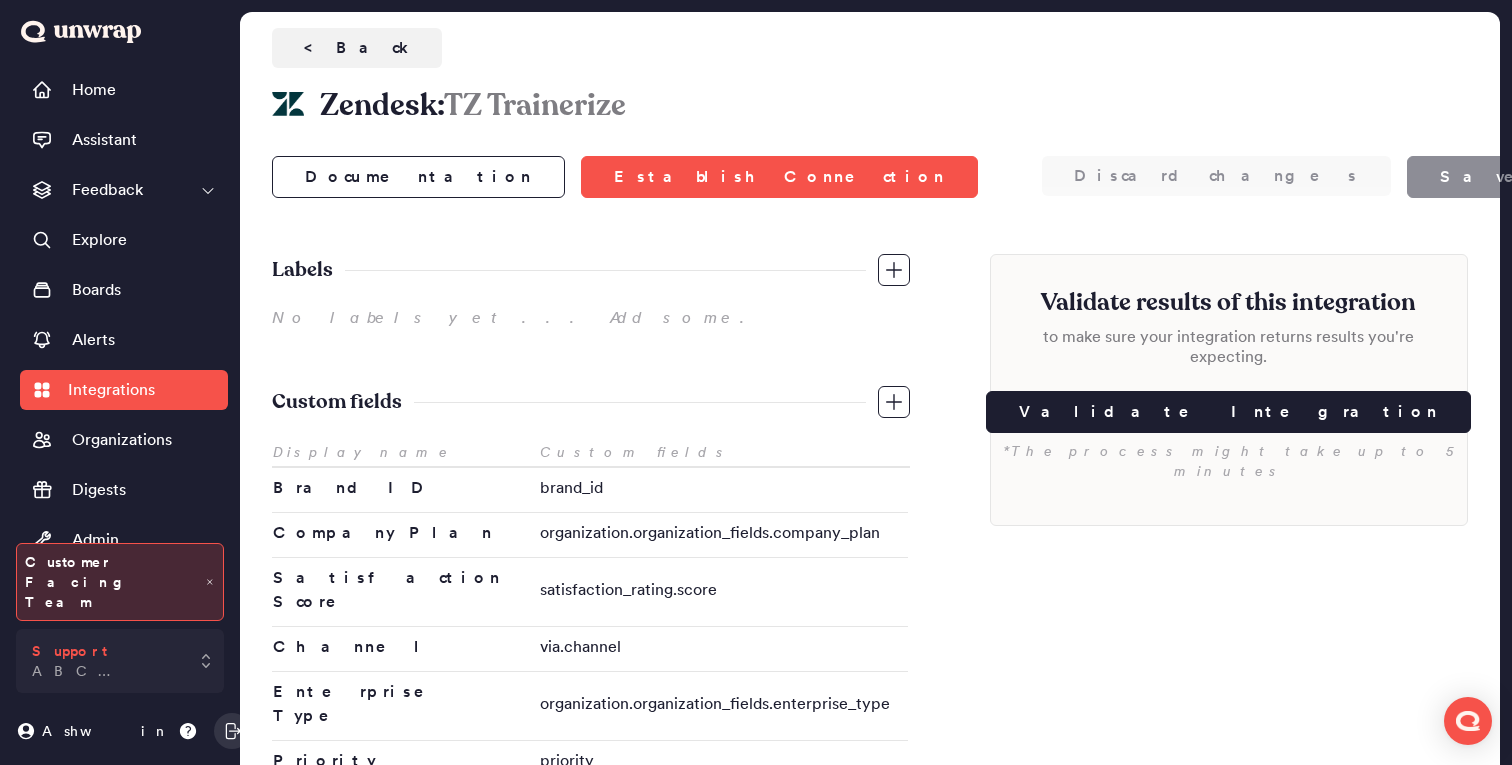 click on "Support" at bounding box center (69, 651) 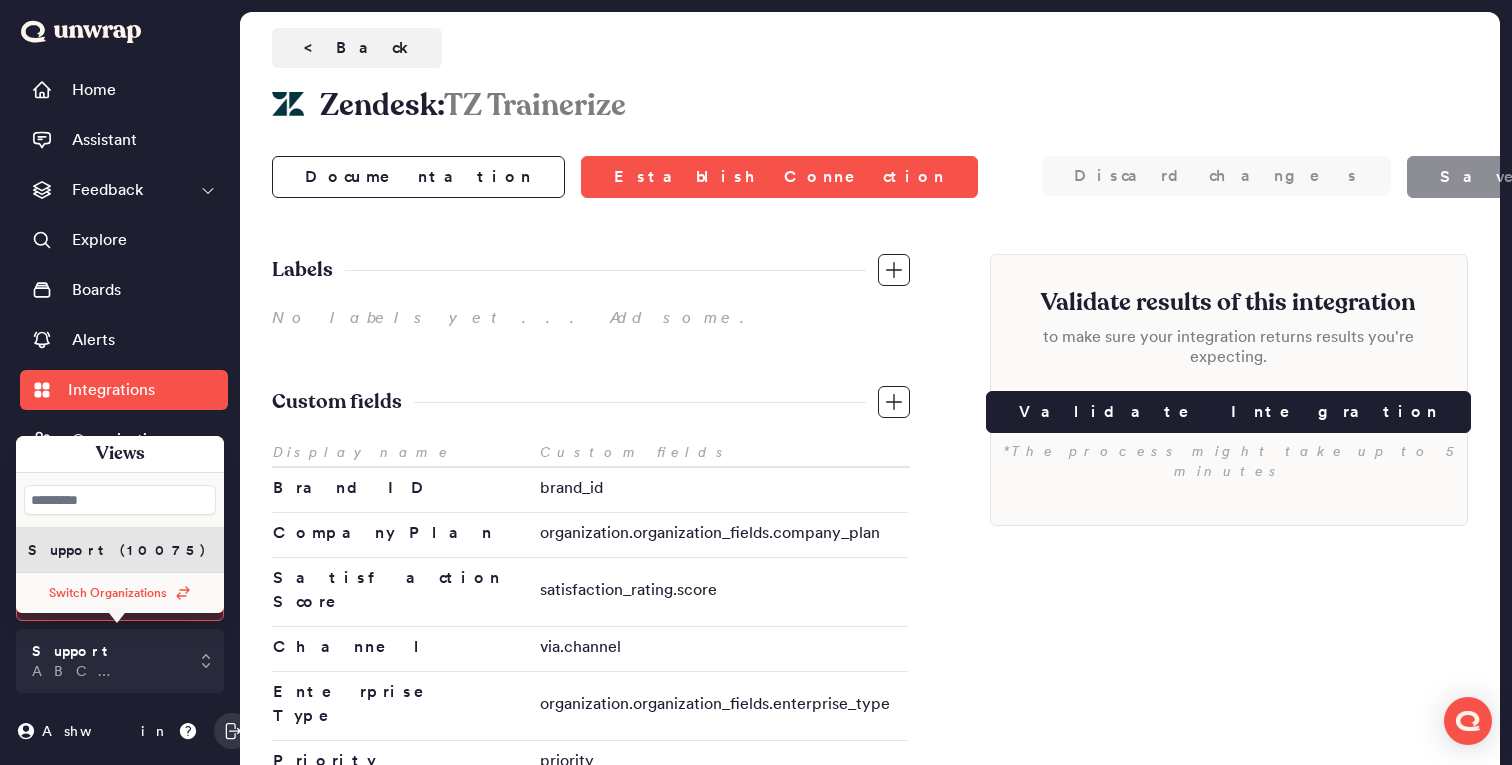 click on "Validate results of this integration to make sure your integration returns results you're expecting. Validate Integration *The process might take up to 5 minutes" at bounding box center [1229, 633] 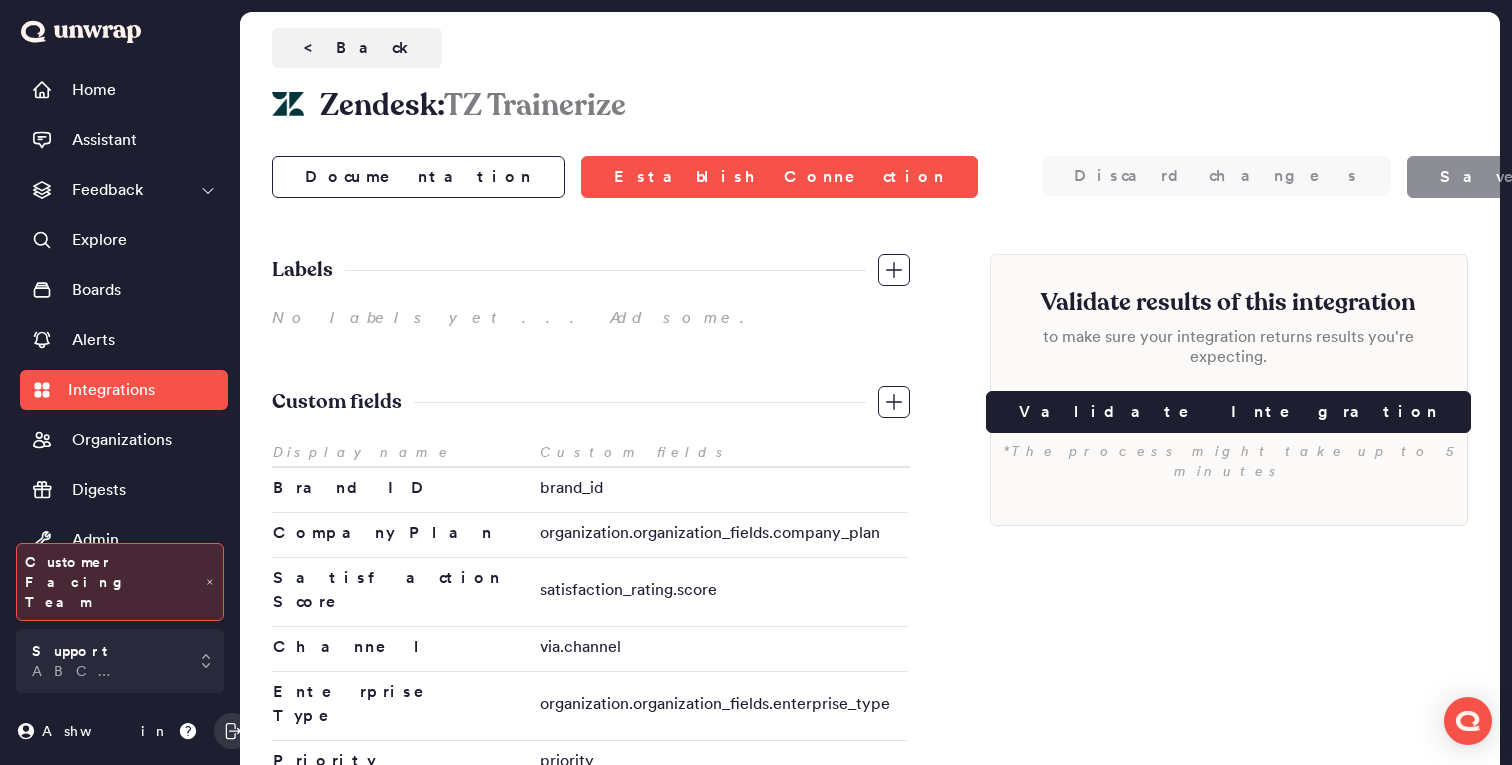 scroll, scrollTop: 279, scrollLeft: 0, axis: vertical 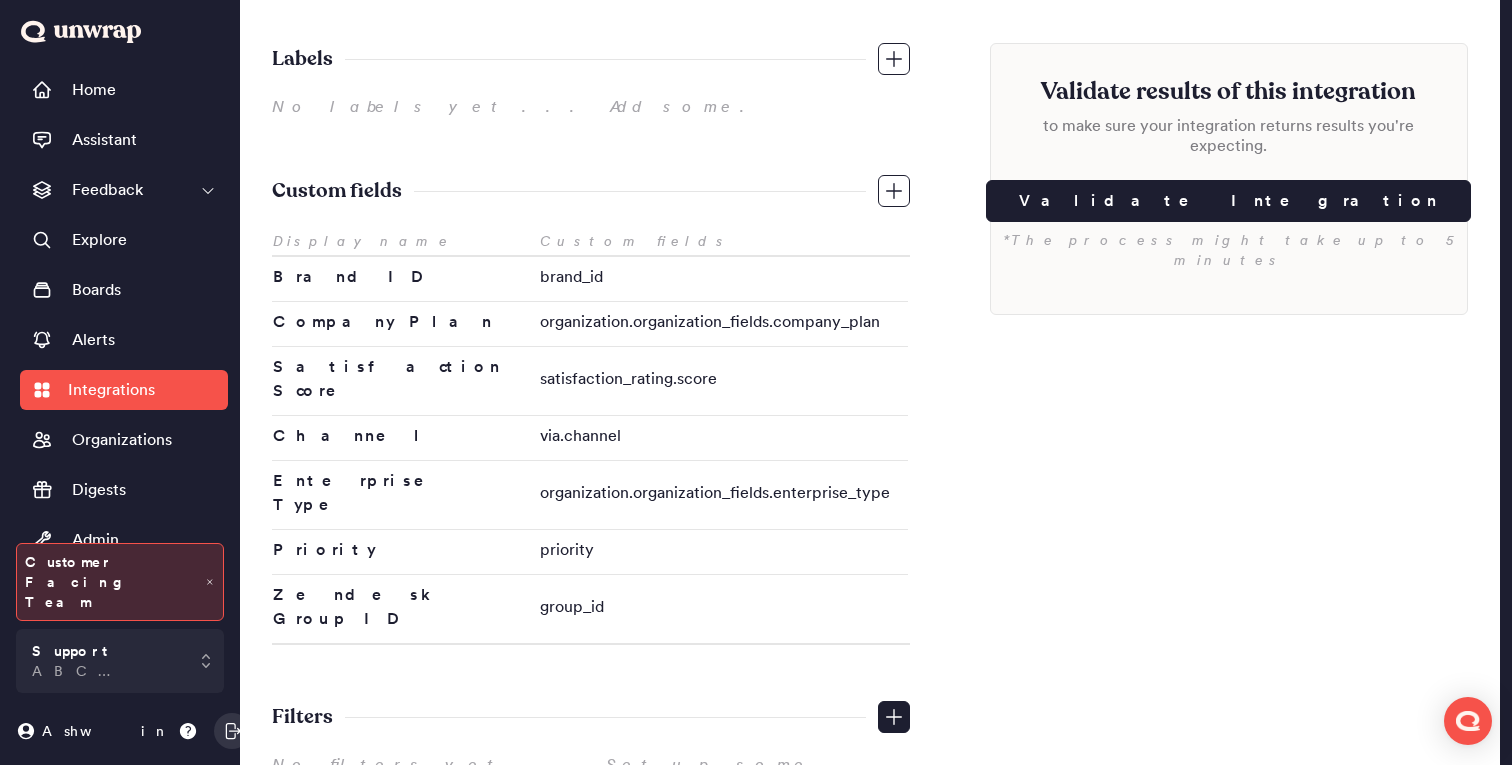click 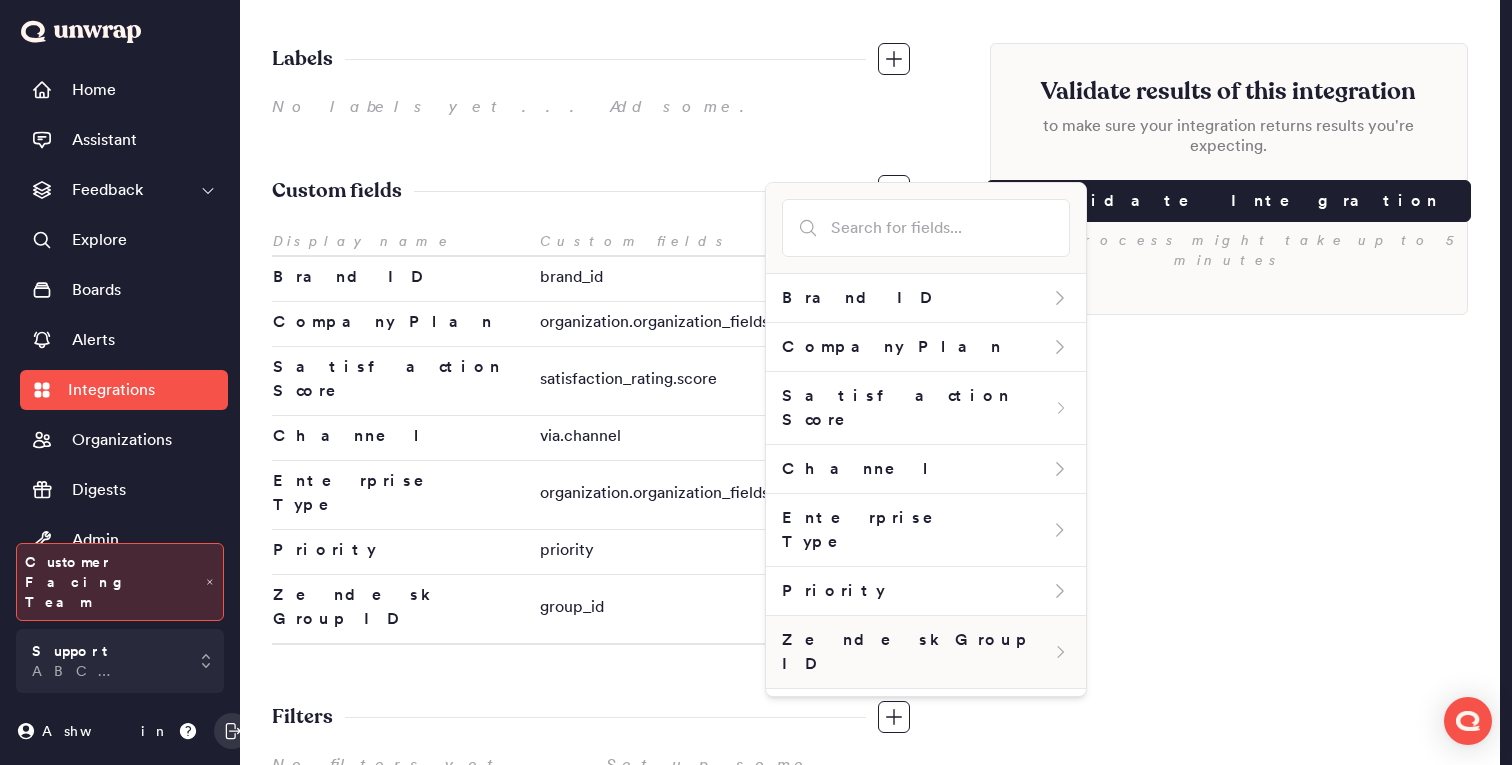 click on "Zendesk Group ID" at bounding box center (917, 652) 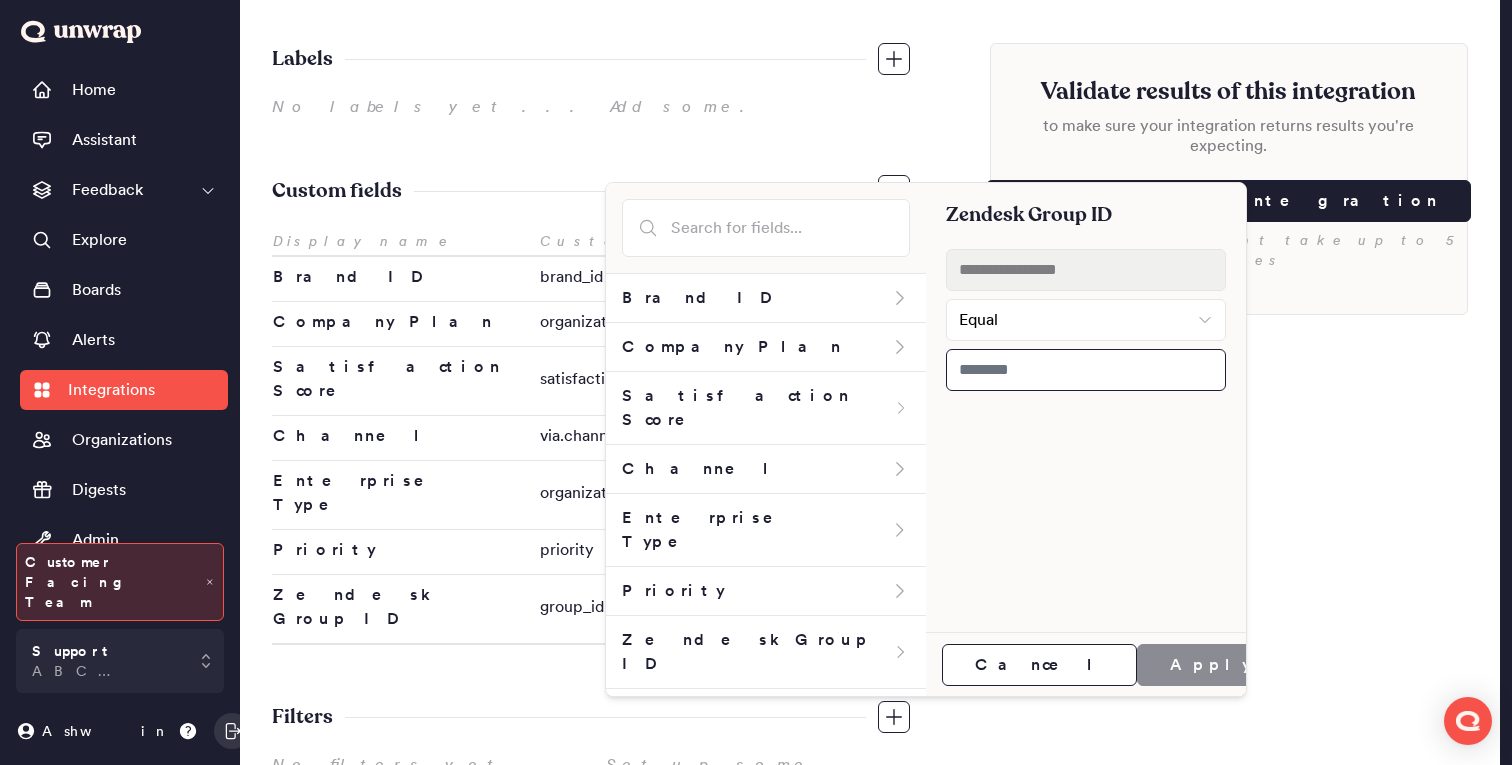 click at bounding box center (1086, 370) 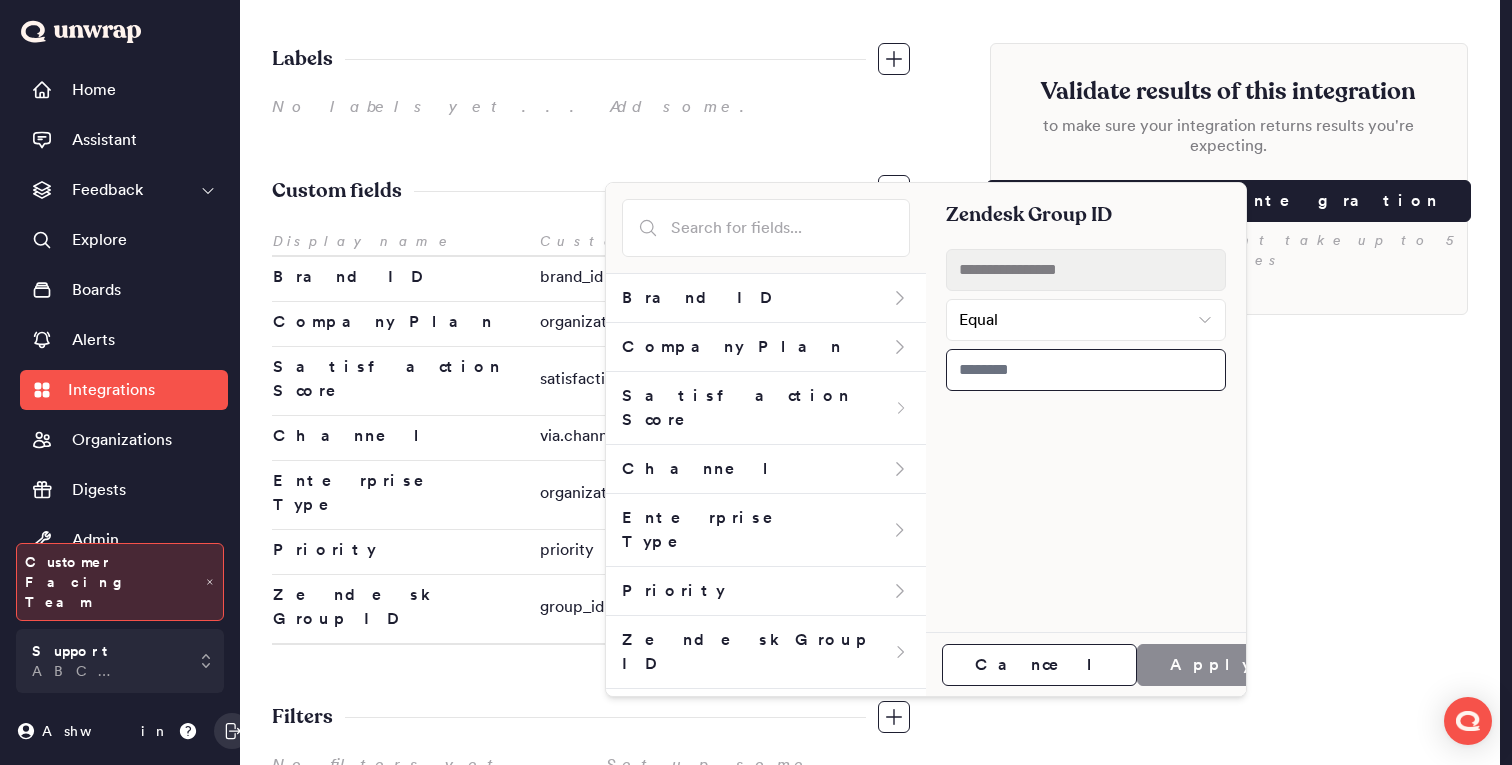 paste on "**********" 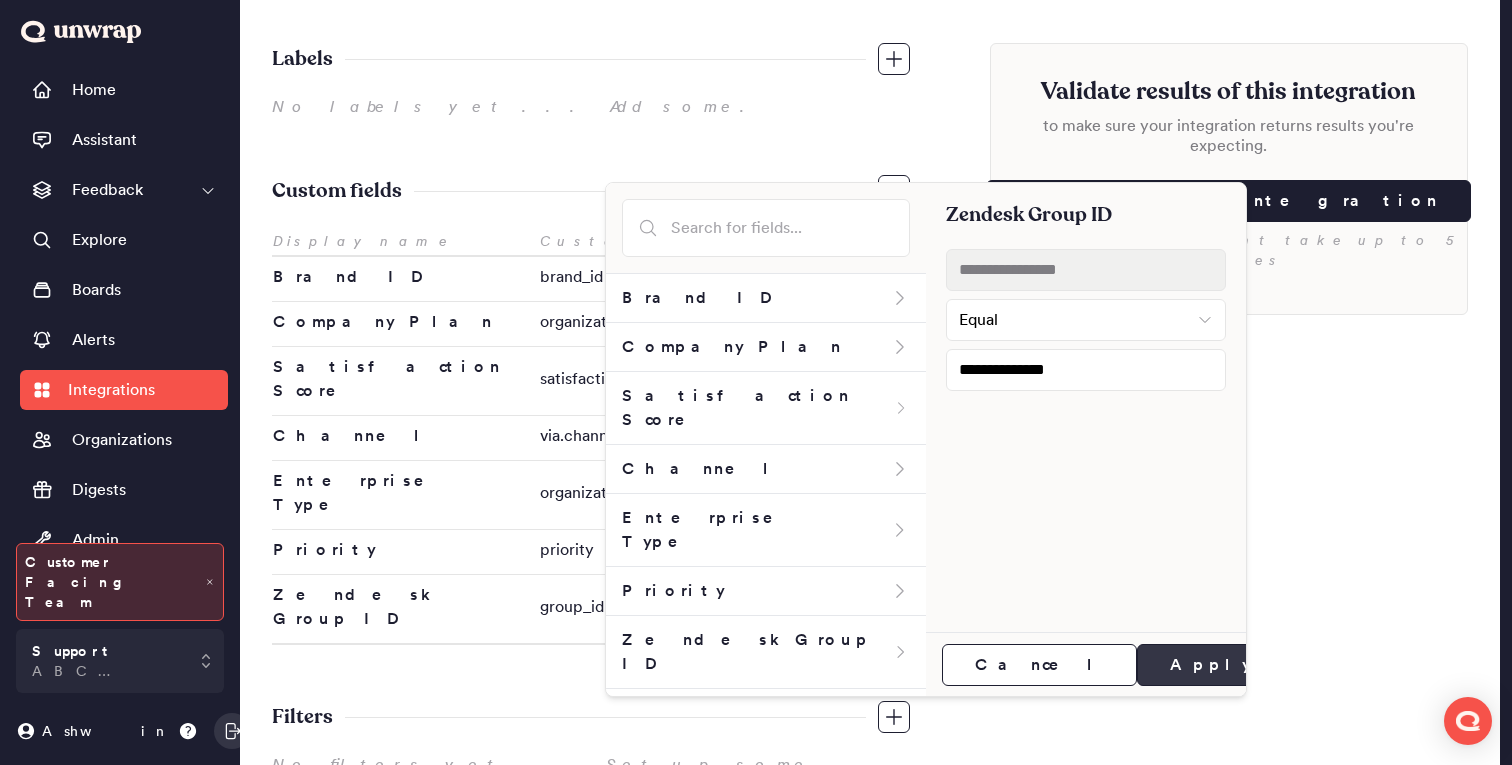 click on "Apply" at bounding box center [1210, 665] 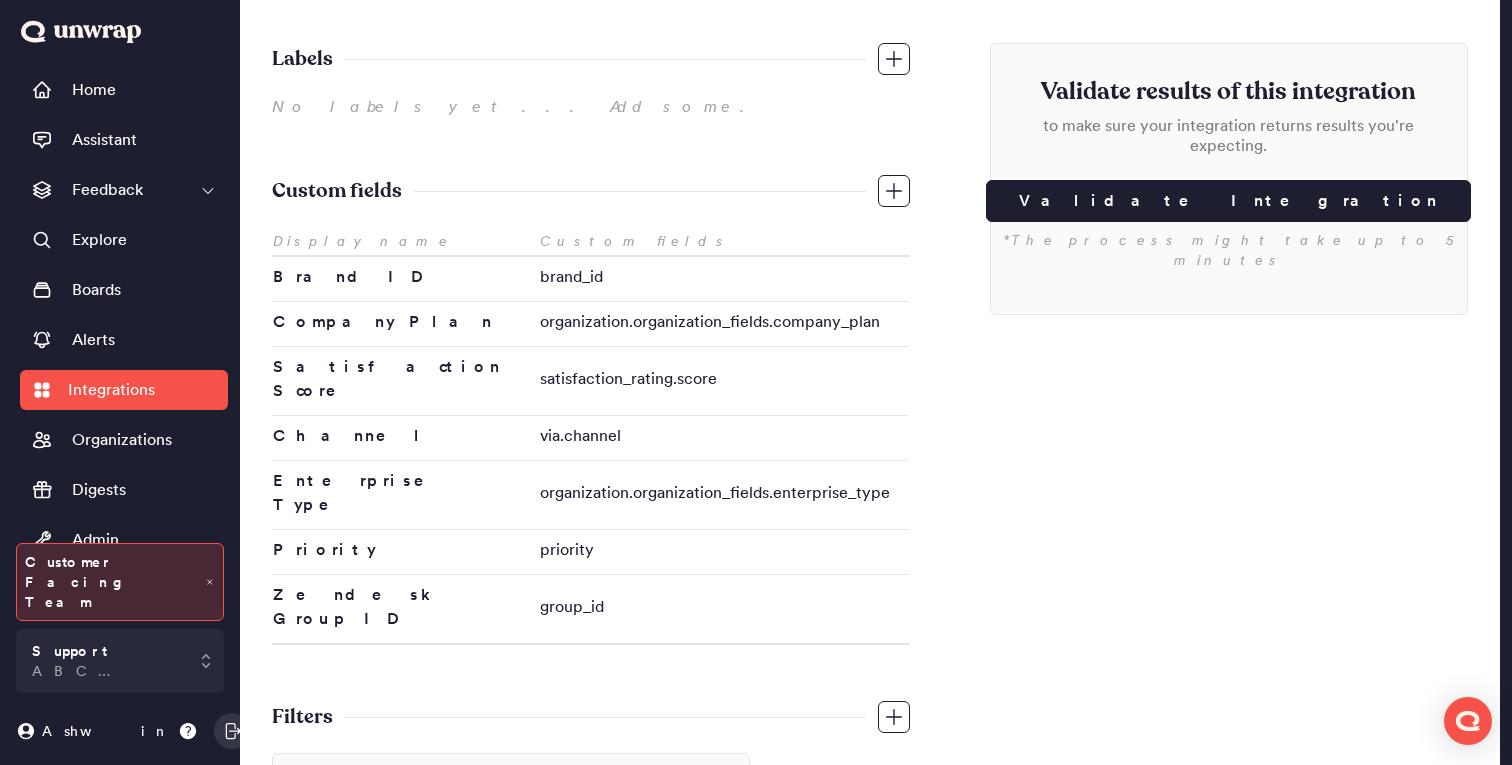 scroll, scrollTop: 0, scrollLeft: 0, axis: both 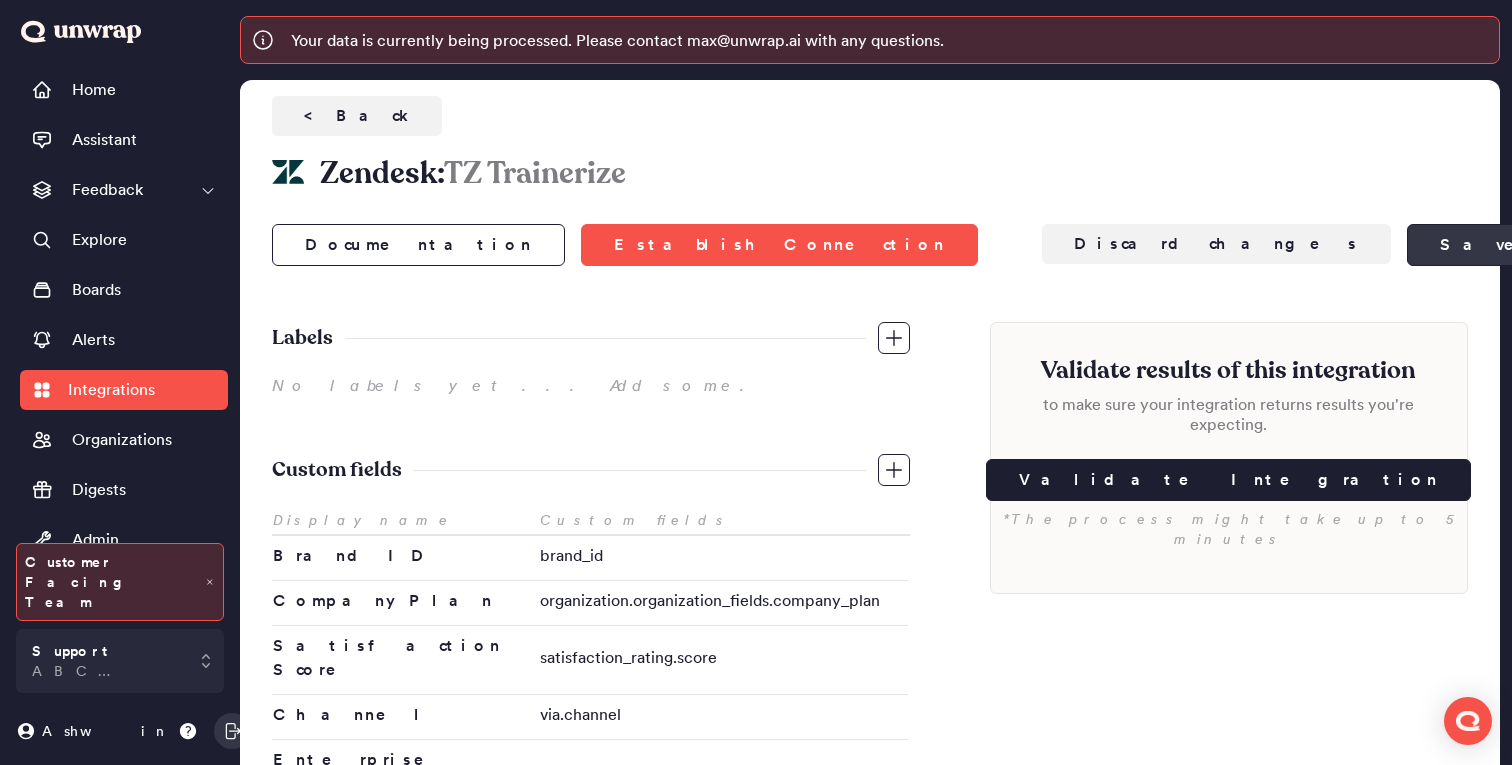 click on "Save changes" at bounding box center (1573, 245) 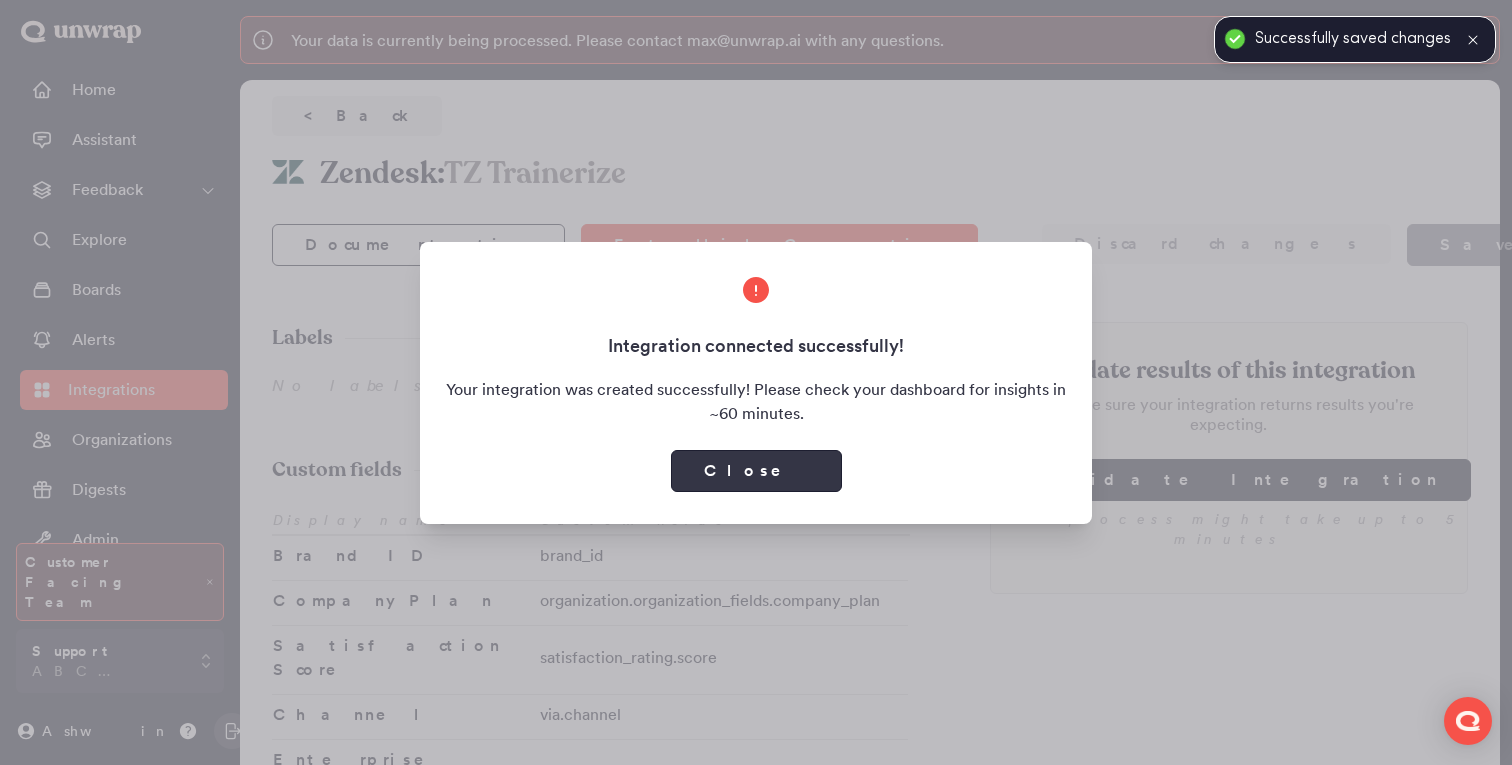 click on "Close" at bounding box center (756, 471) 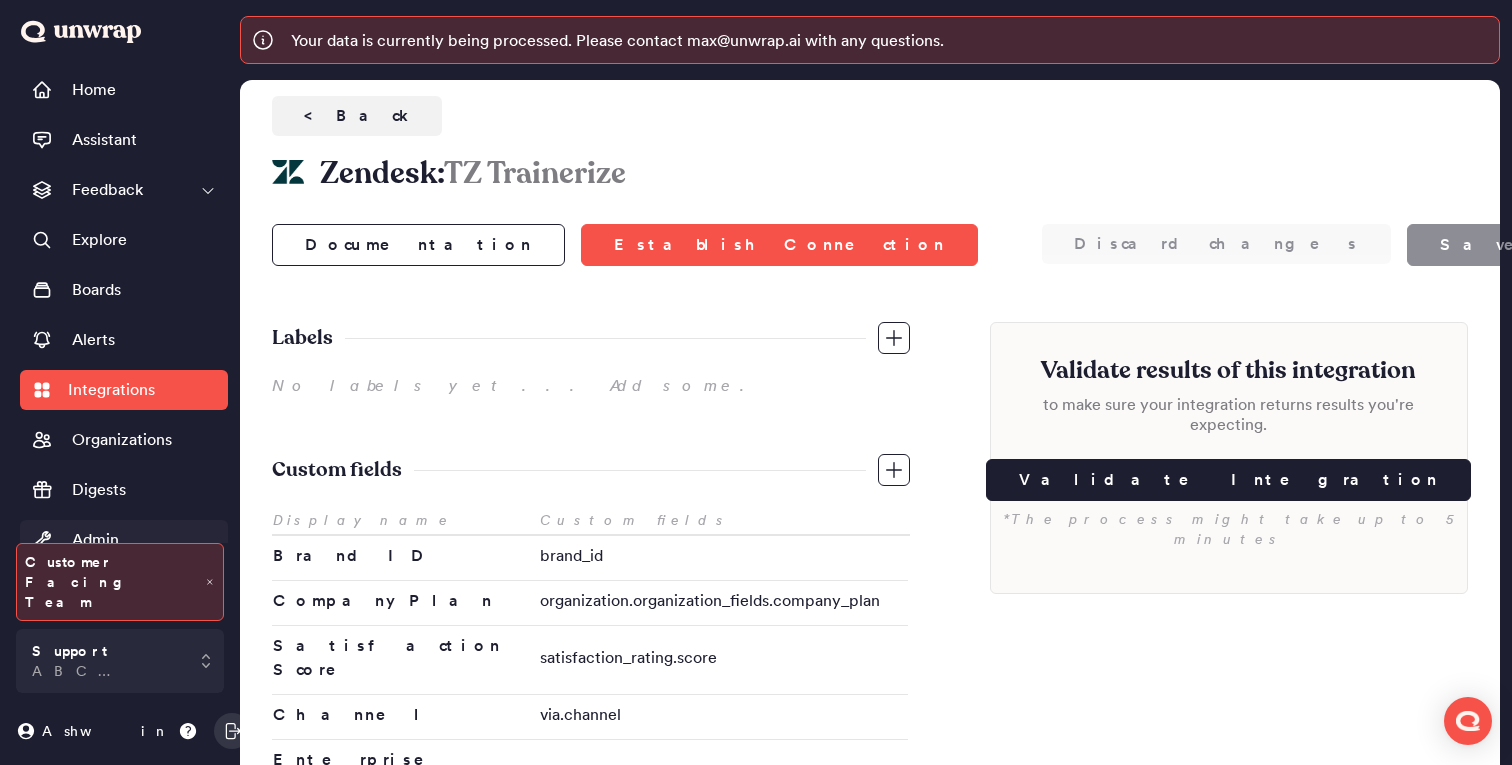 click on "Admin" at bounding box center (124, 540) 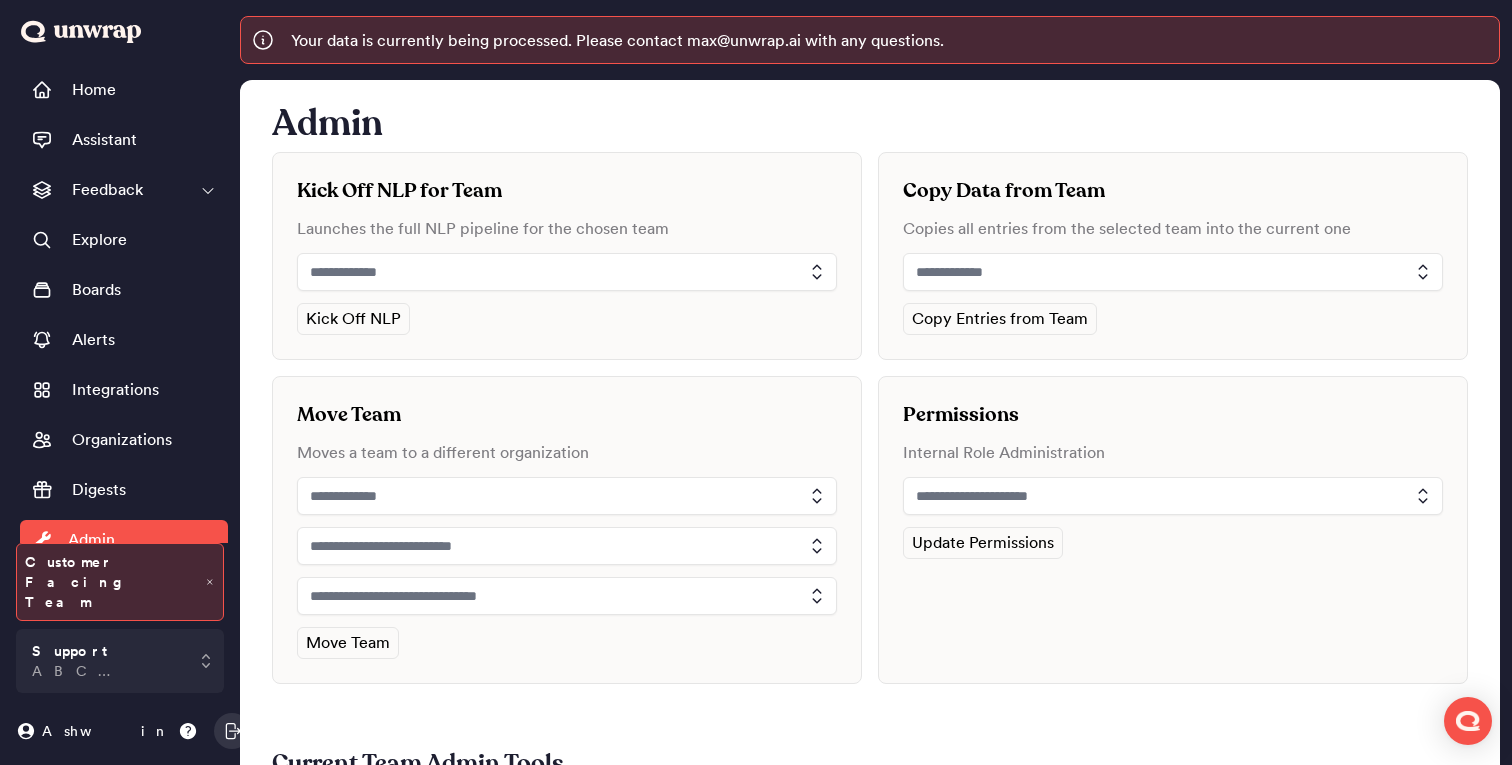 click at bounding box center [567, 272] 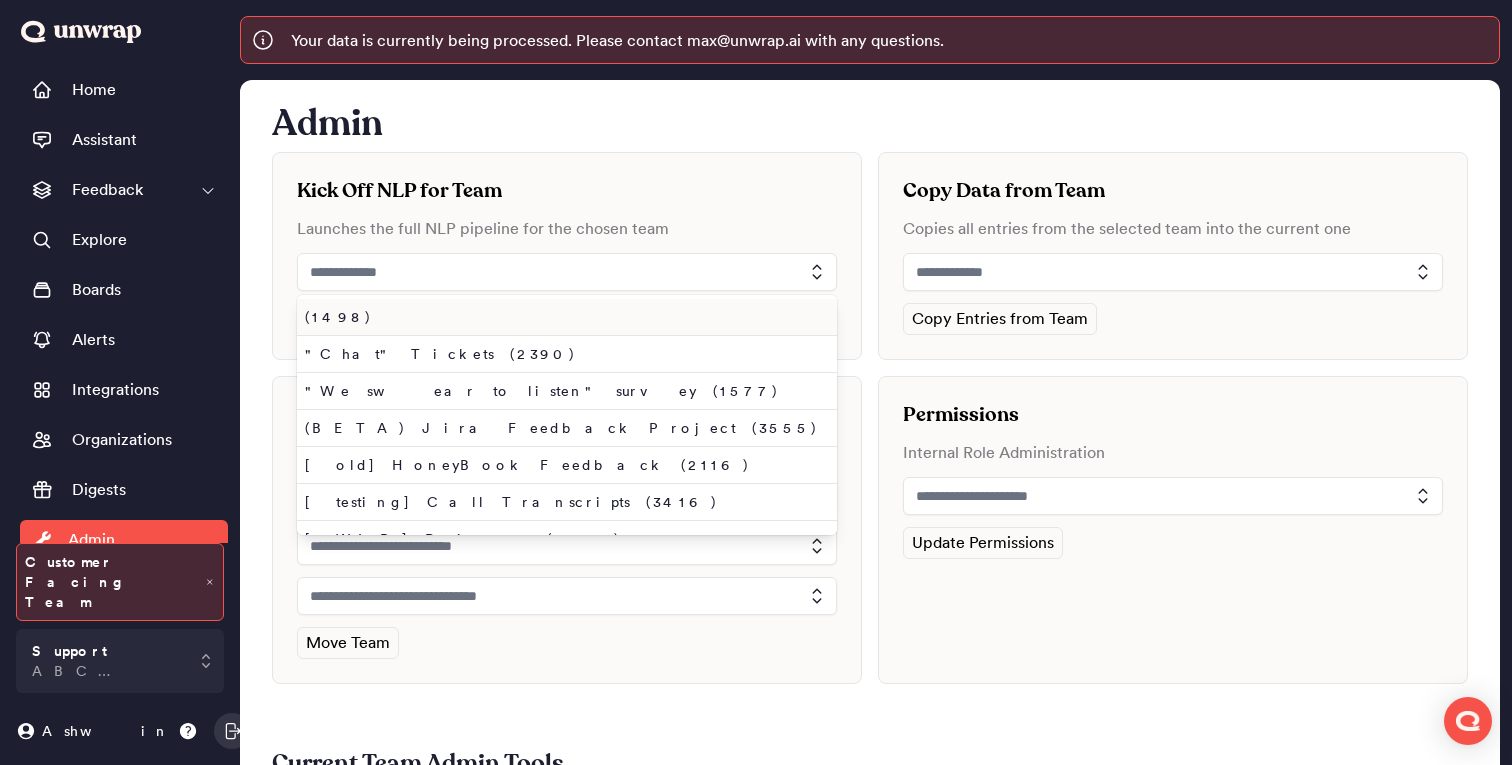 click at bounding box center [567, 272] 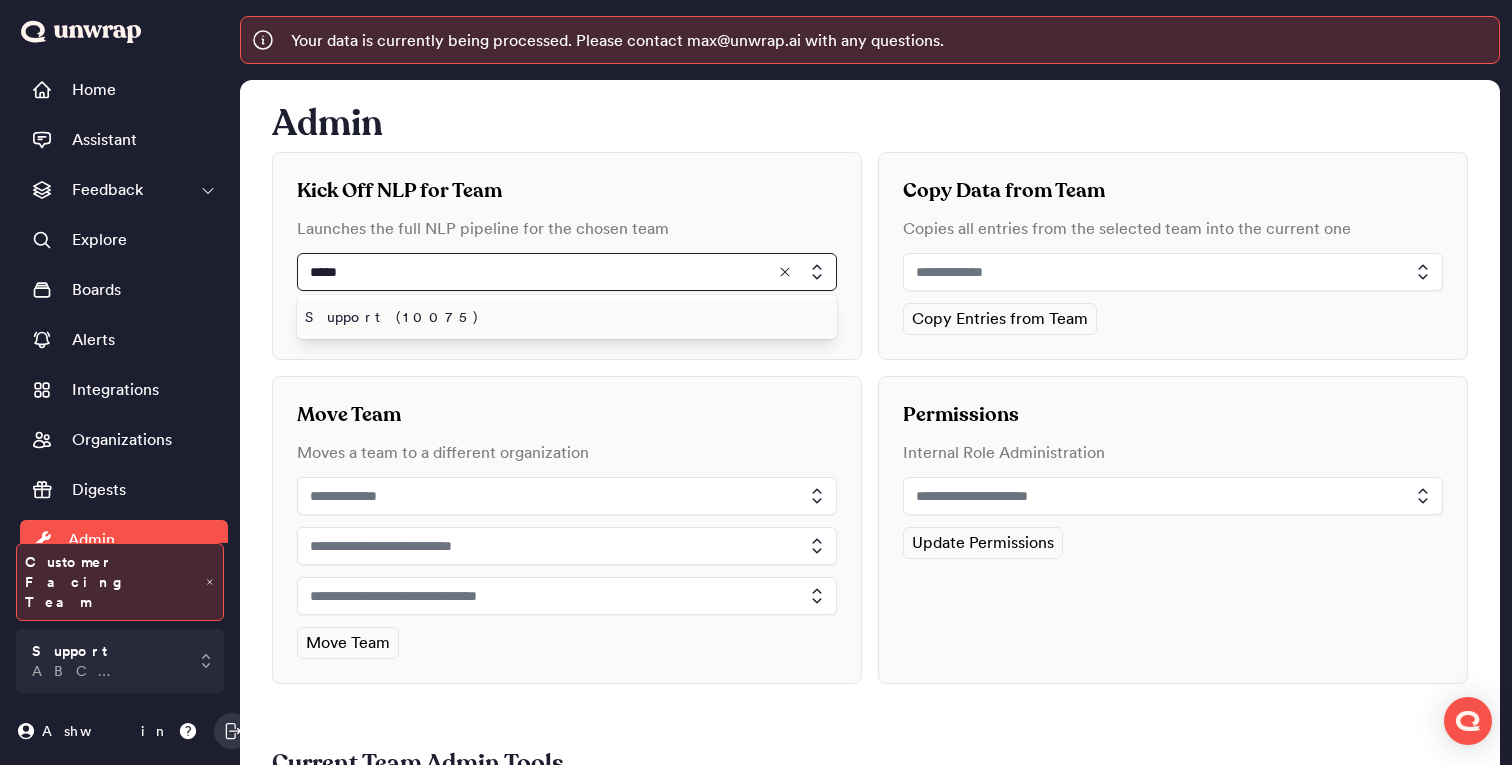 type on "*****" 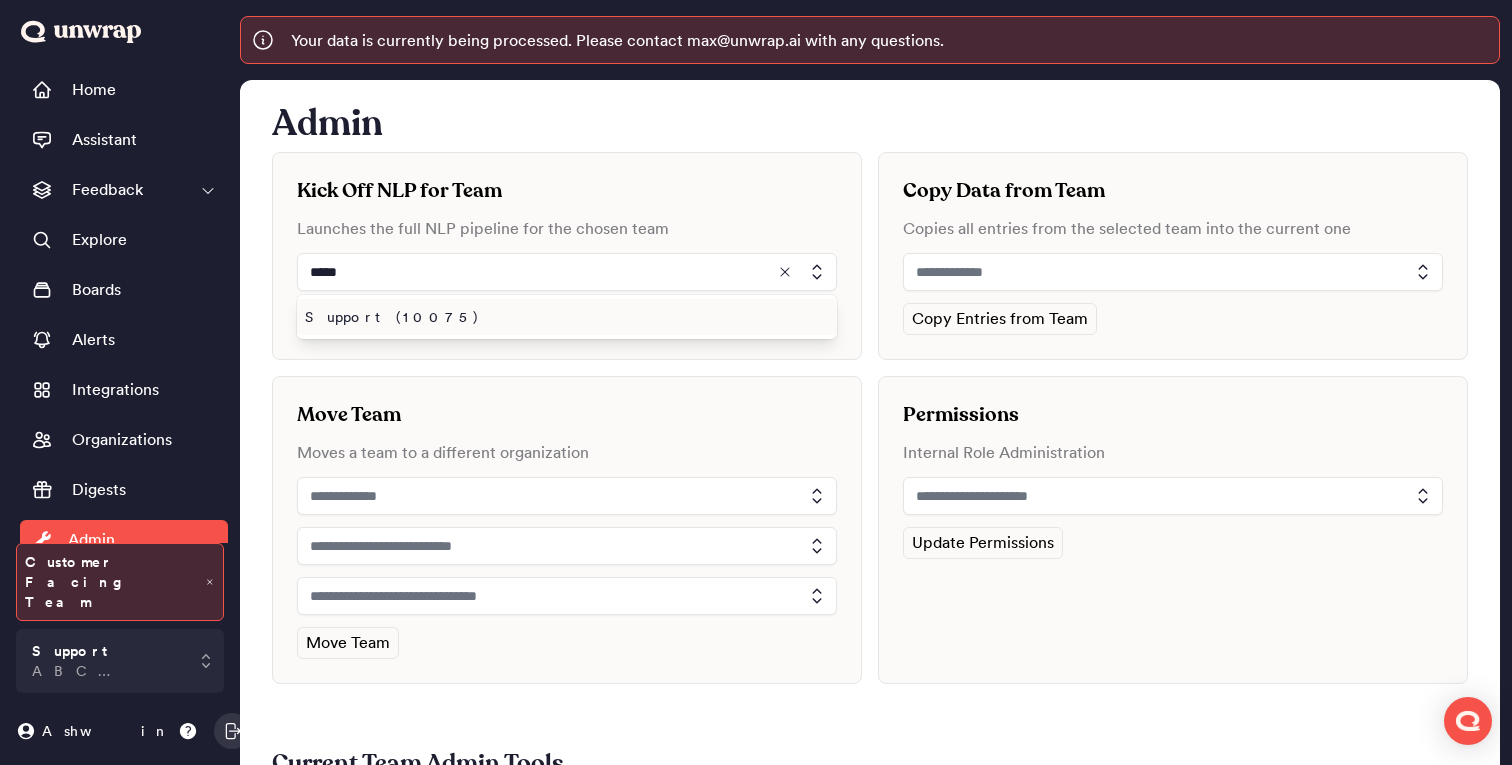 click on "Support (10075)" at bounding box center (563, 317) 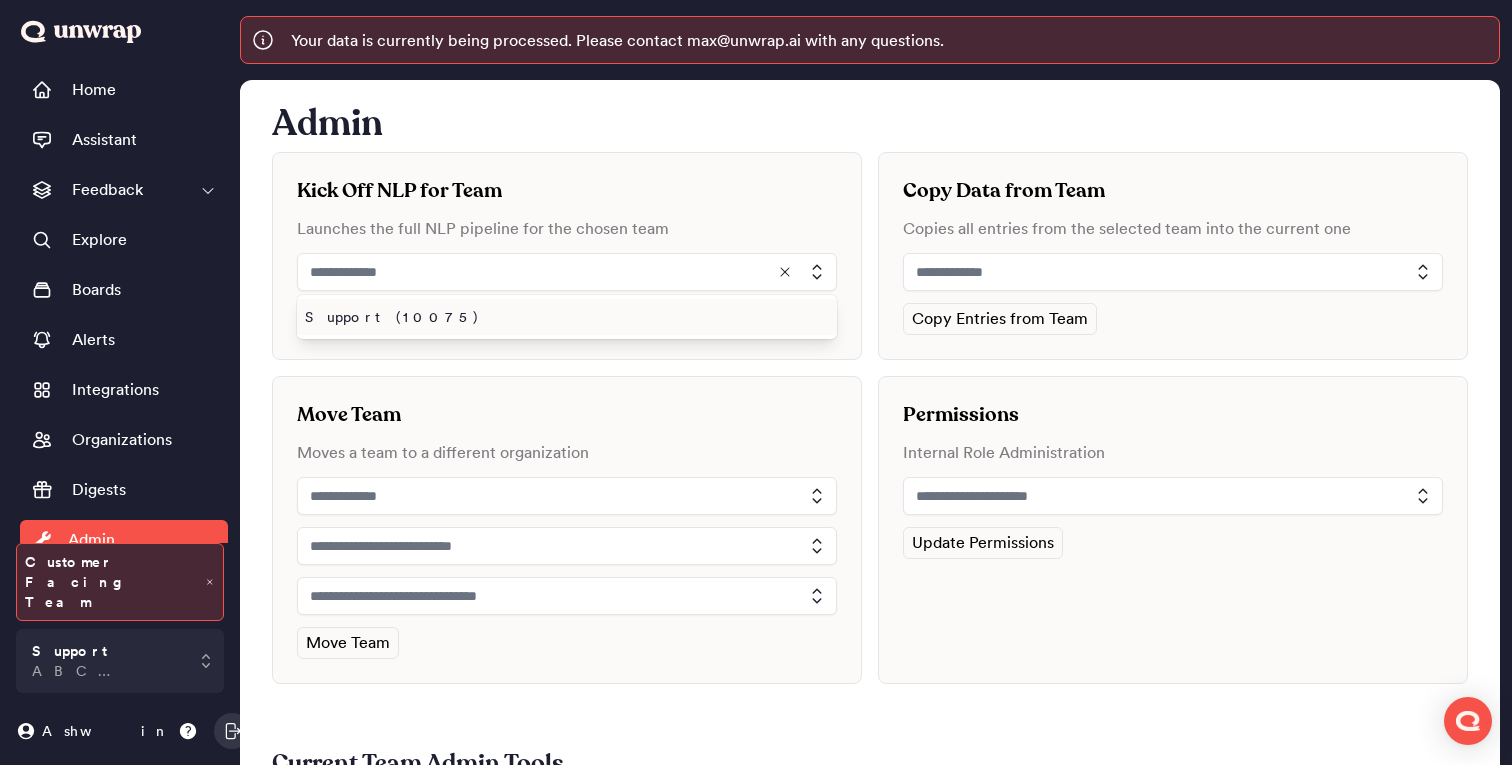 type on "**********" 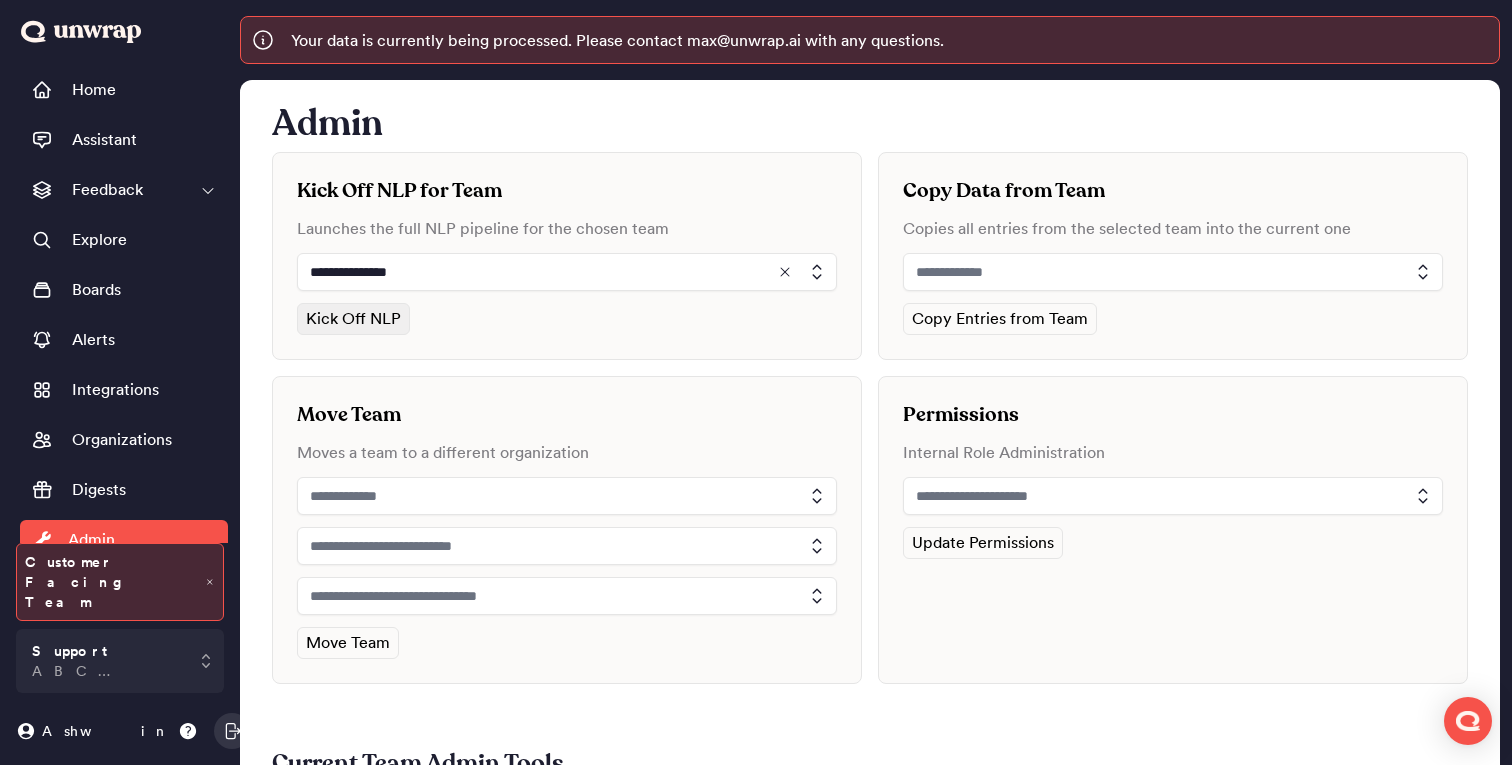 click on "Kick Off NLP" at bounding box center [353, 319] 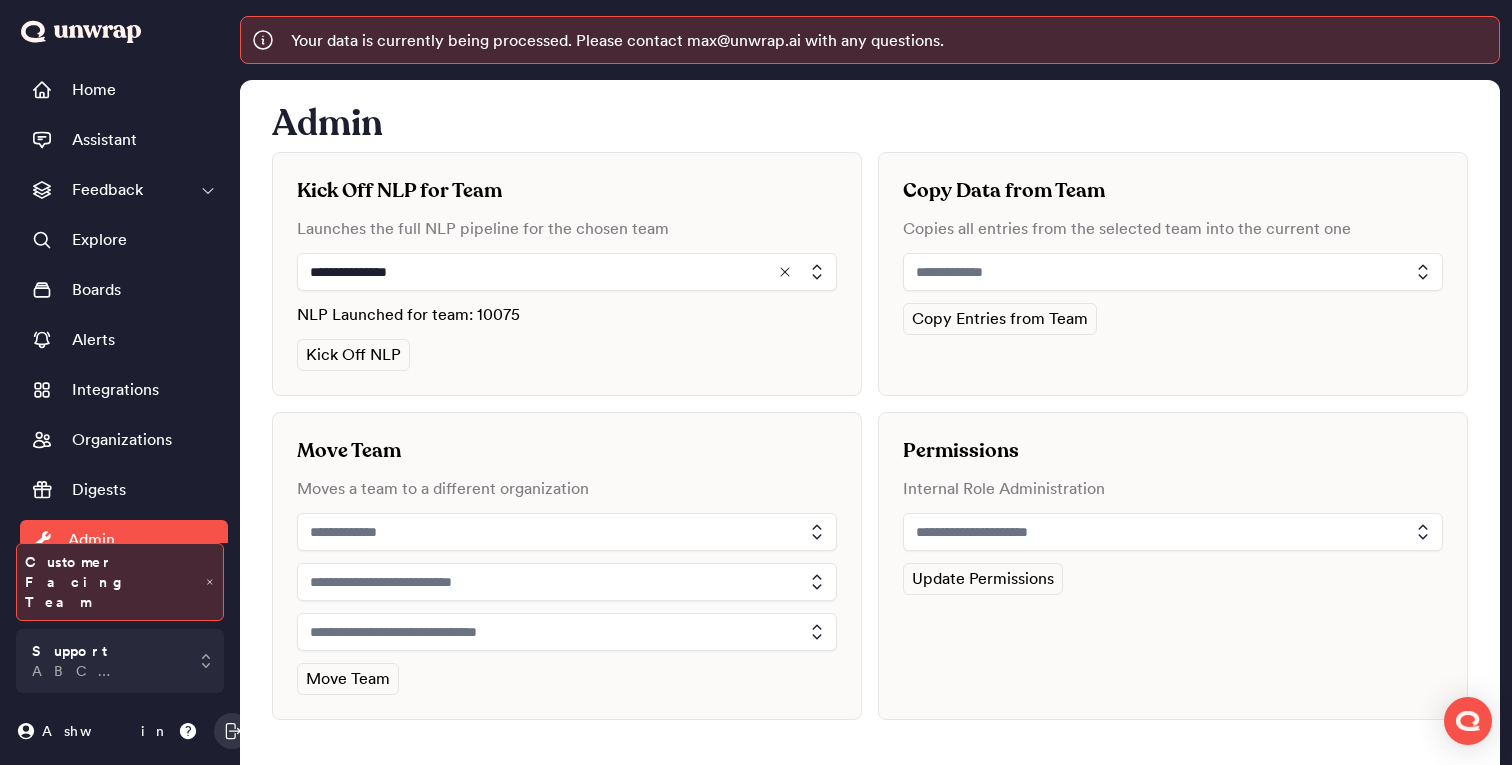 click on "**********" at bounding box center [870, 436] 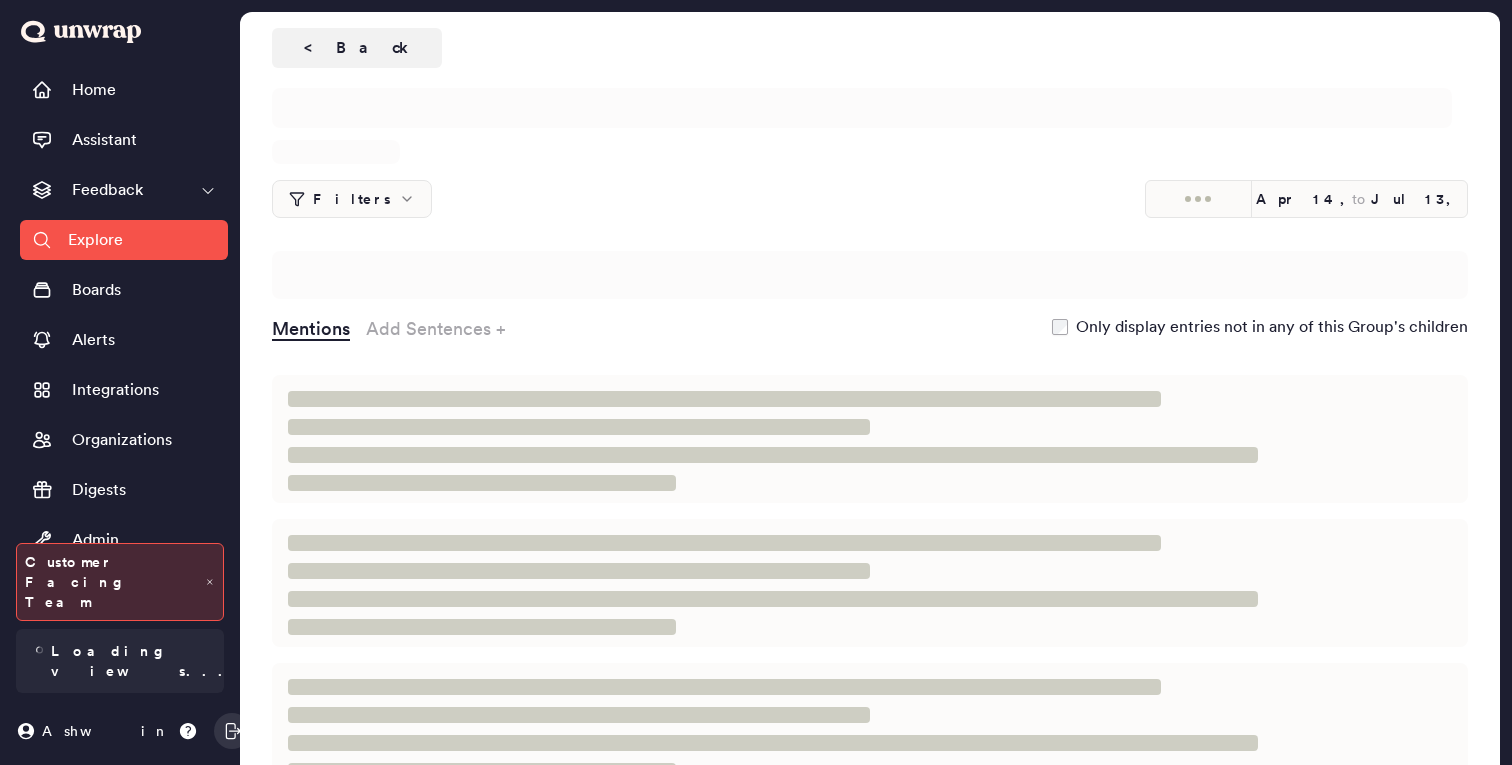 scroll, scrollTop: 0, scrollLeft: 0, axis: both 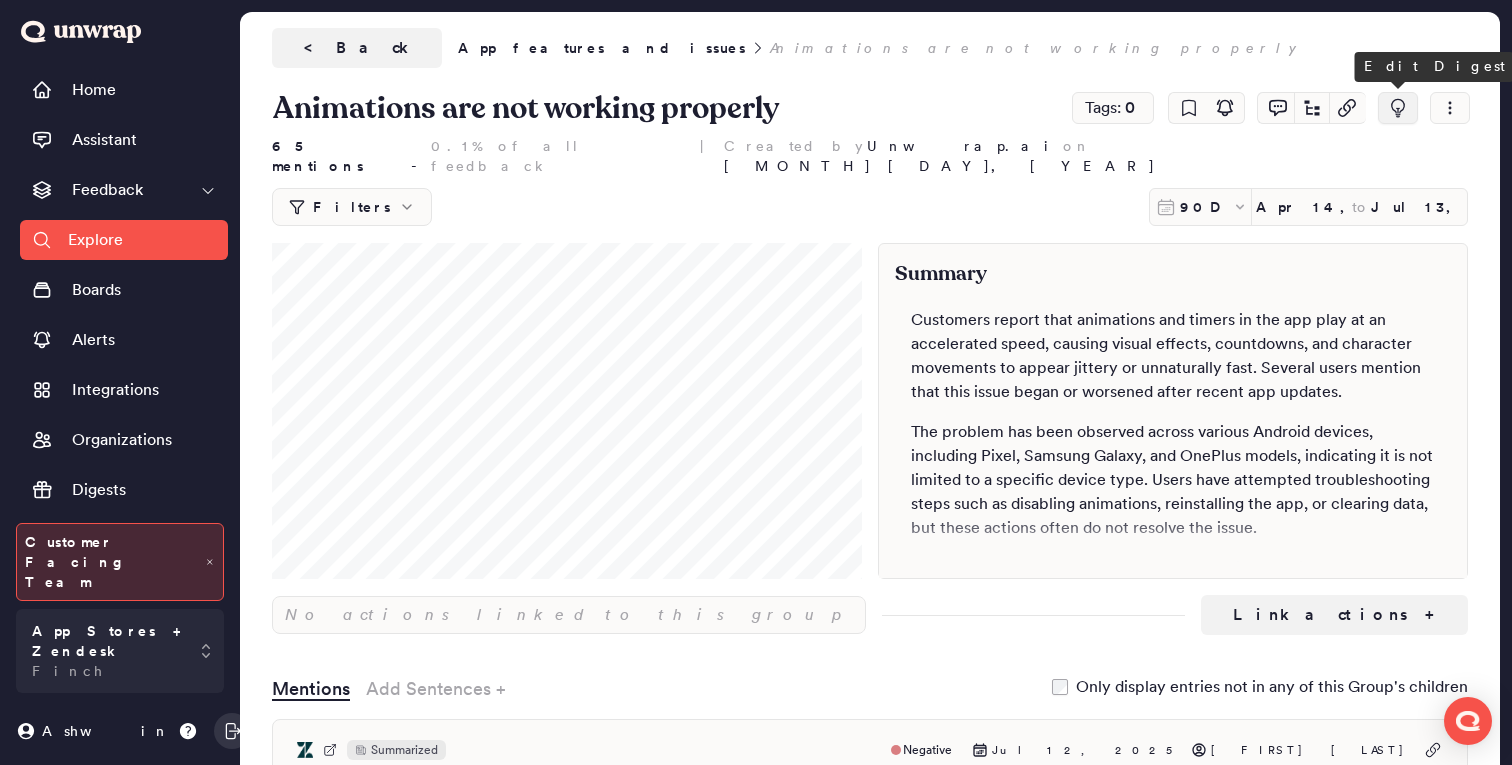 click 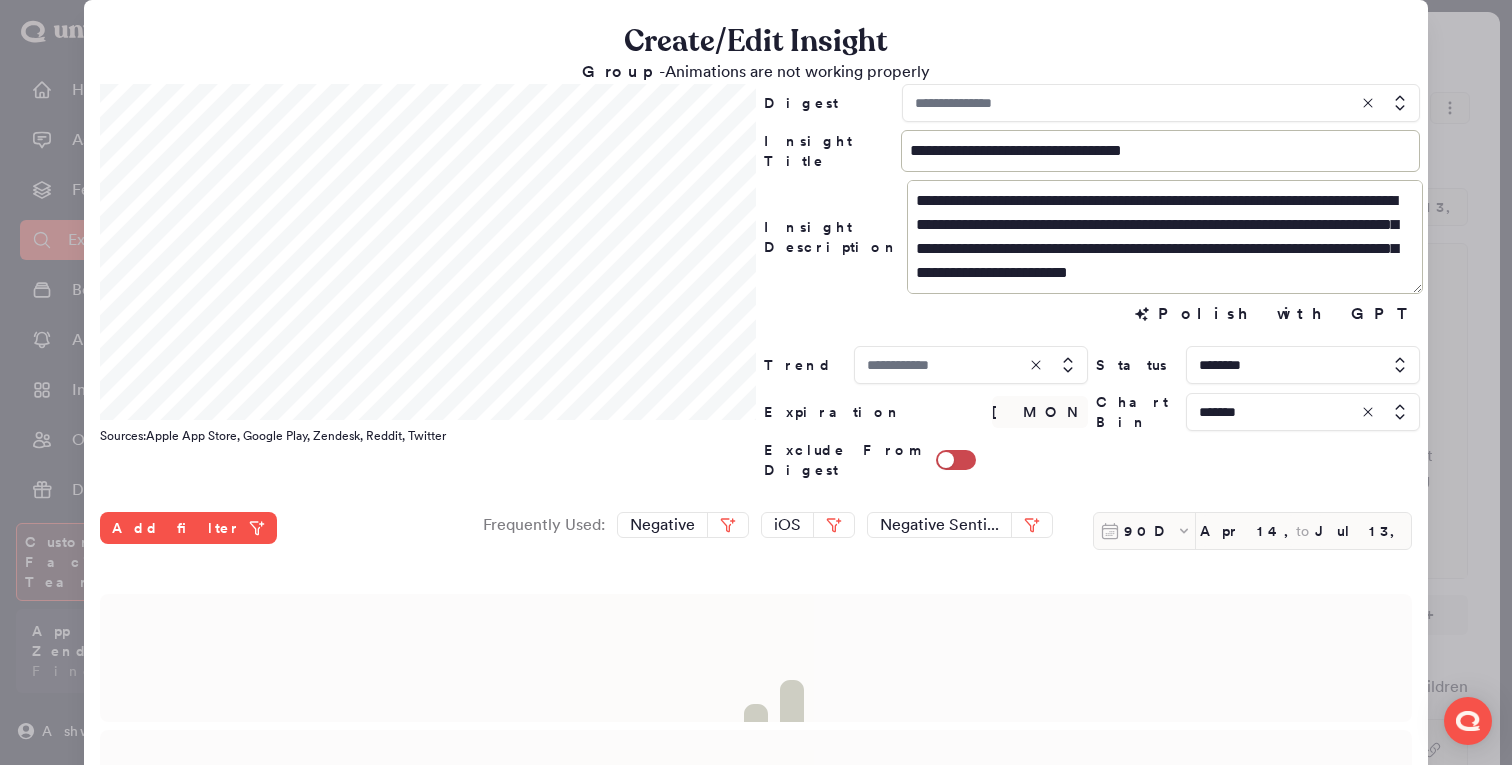 click at bounding box center [1161, 103] 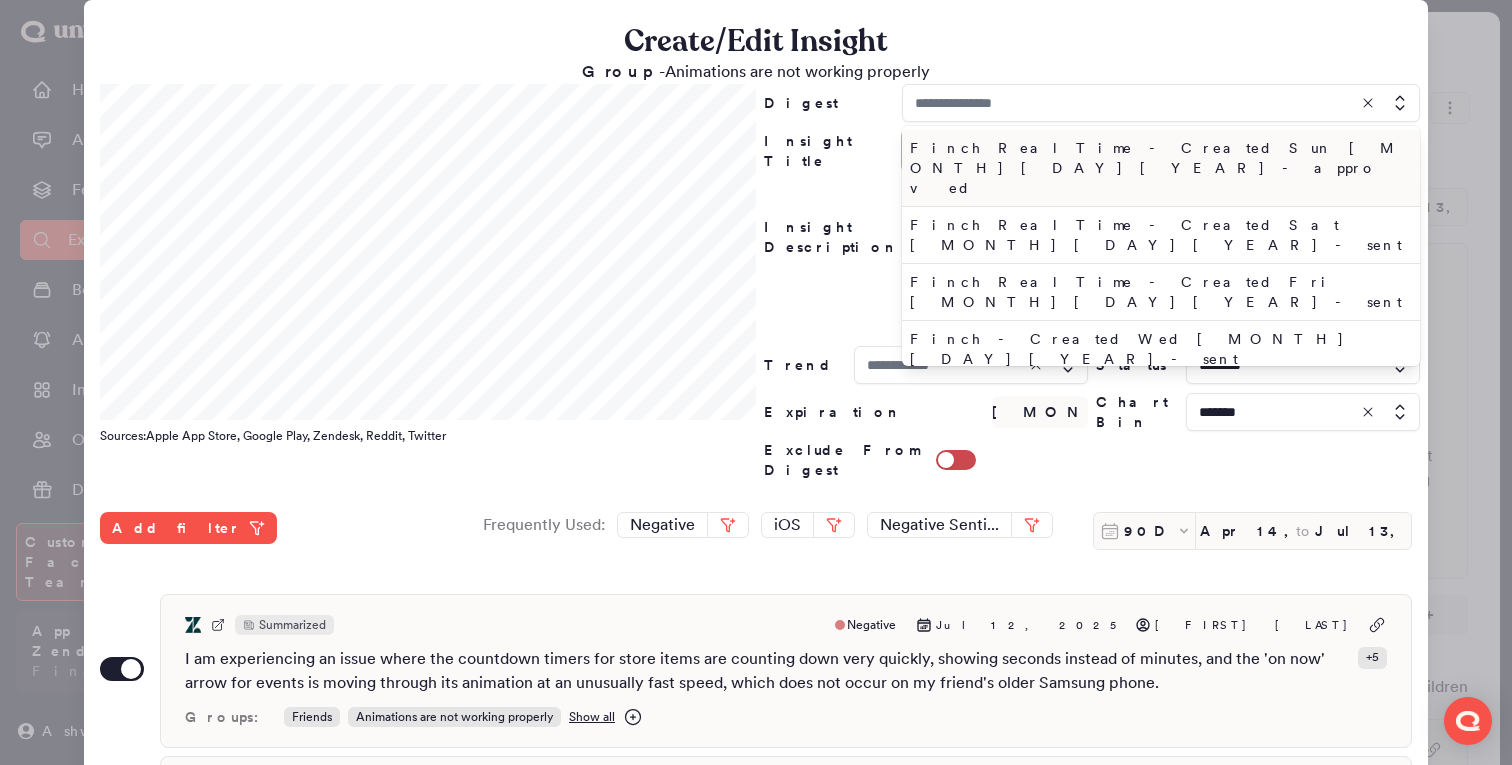 click on "Finch Real Time - Created [DAY] [MONTH] [DAY] [YEAR] - approved" at bounding box center [1157, 168] 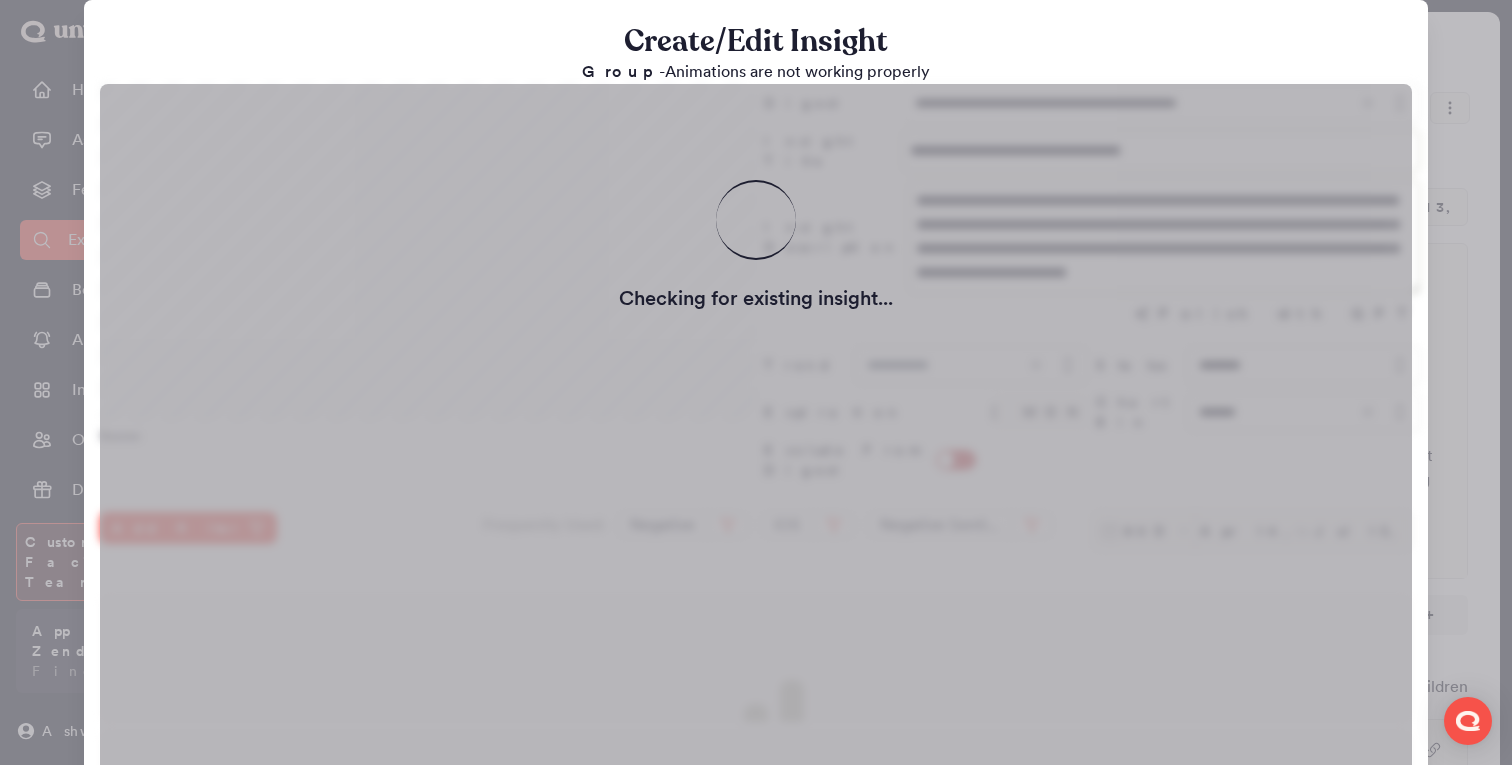 type on "**********" 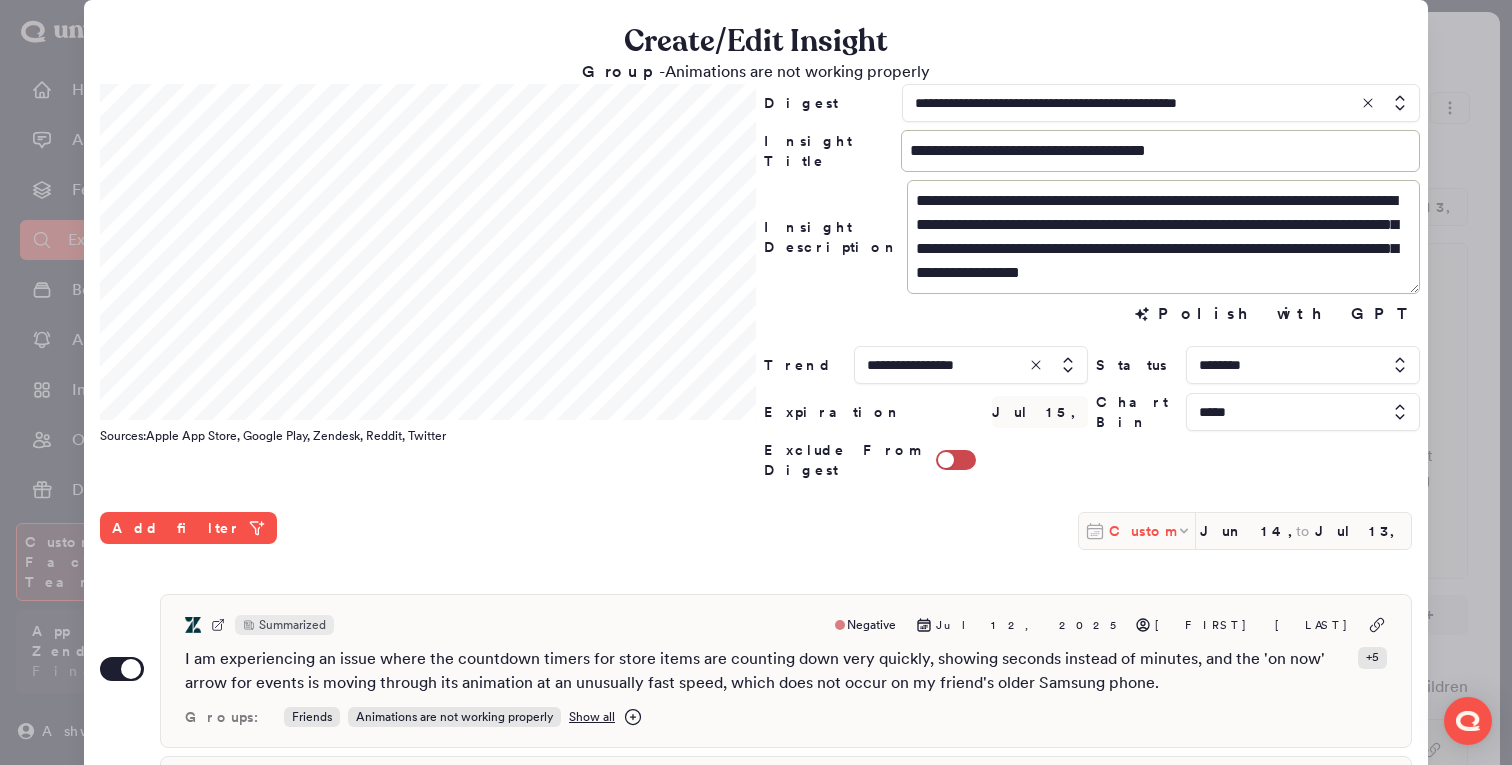 click on "Custom" at bounding box center [1142, 531] 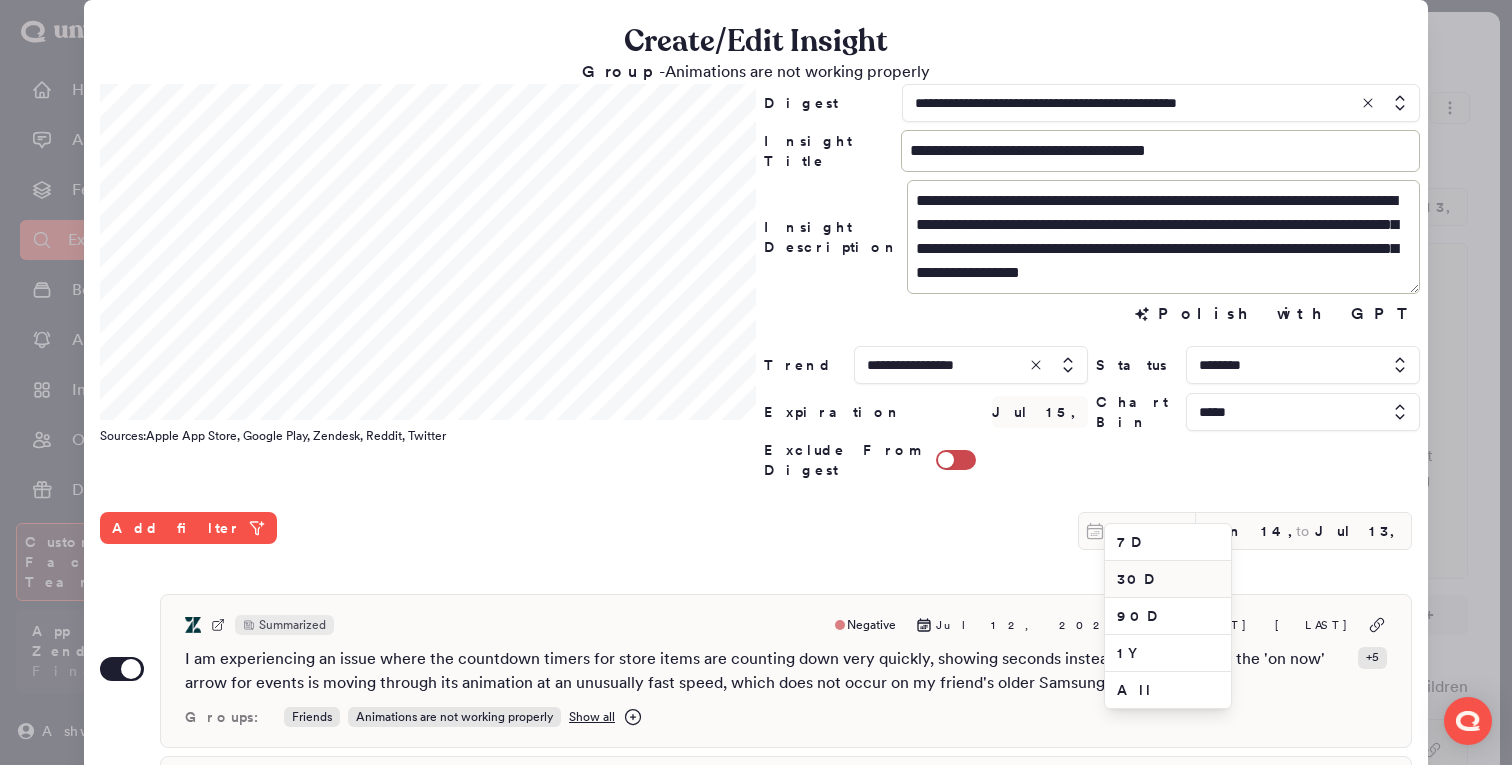 click on "30D" at bounding box center [1168, 579] 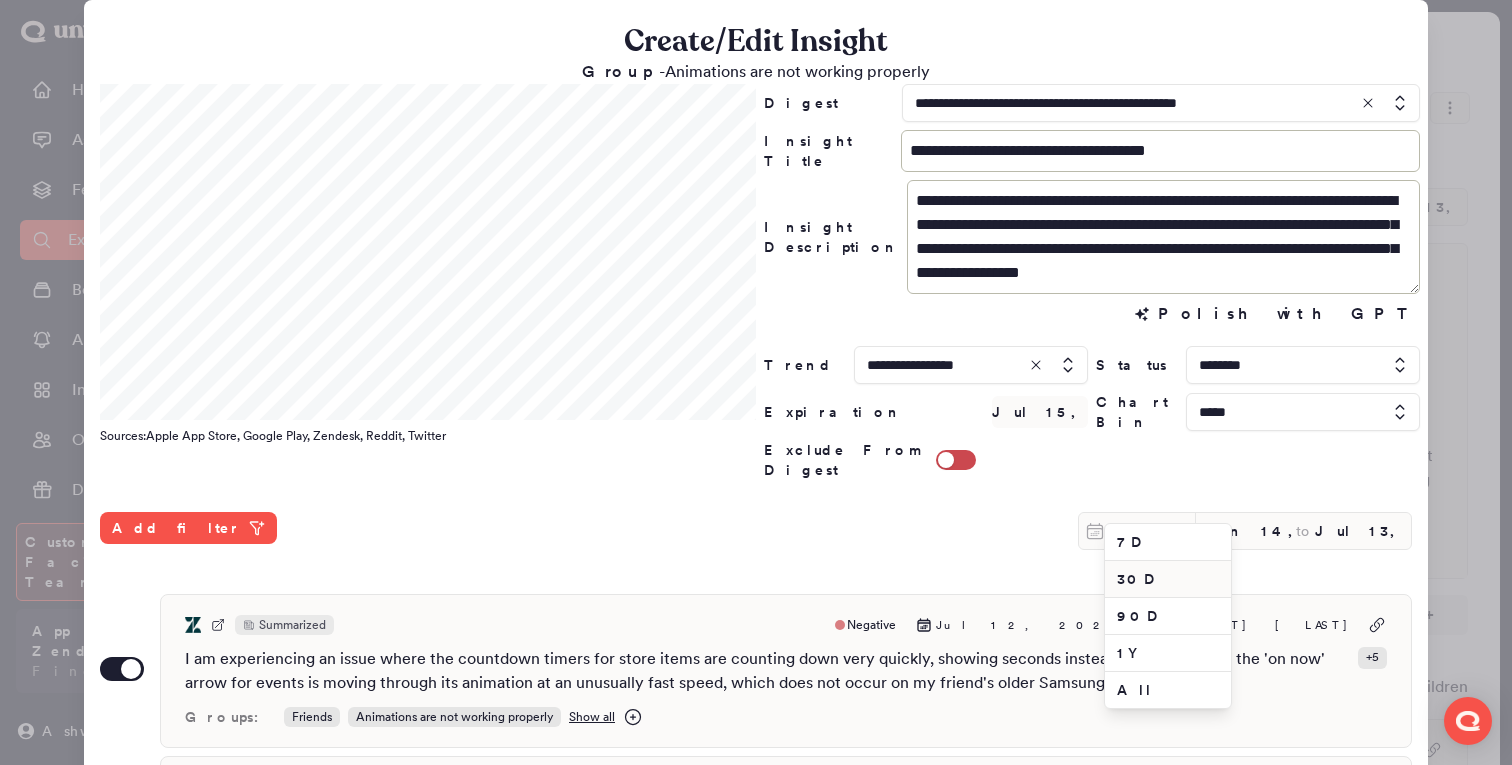 type on "Jun 13, 2025" 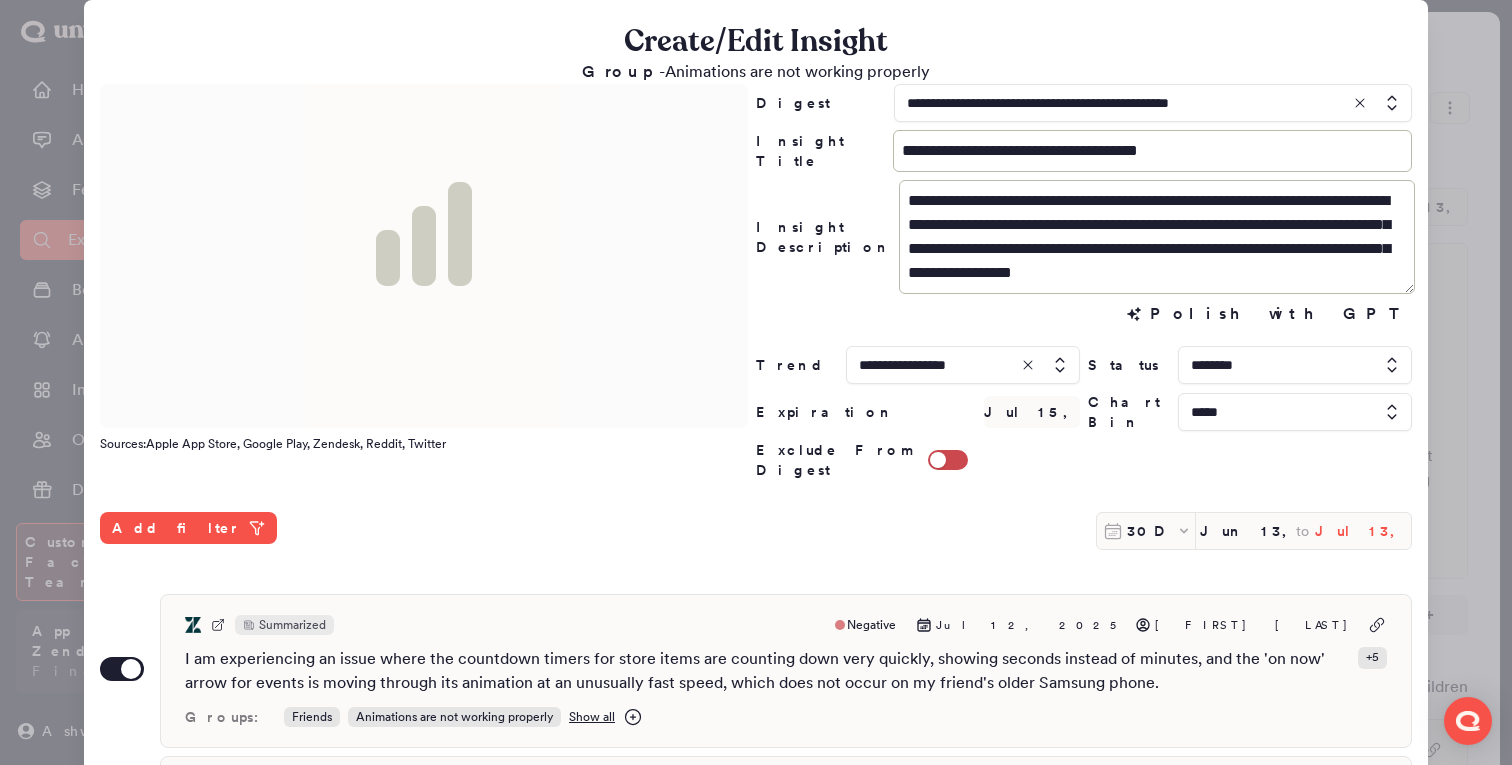 click on "Jul 13, 2025" at bounding box center [1363, 531] 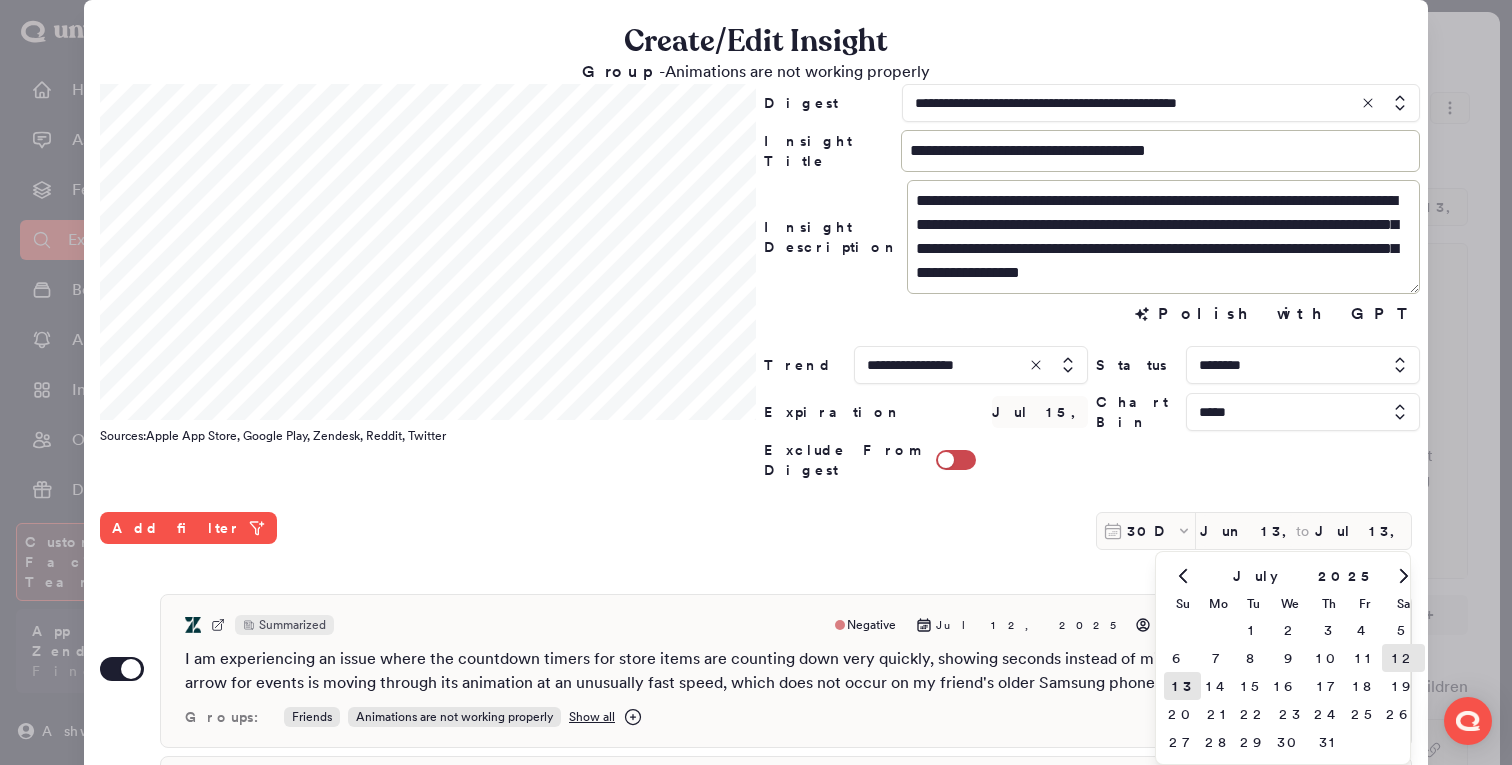 click on "12" at bounding box center [1403, 658] 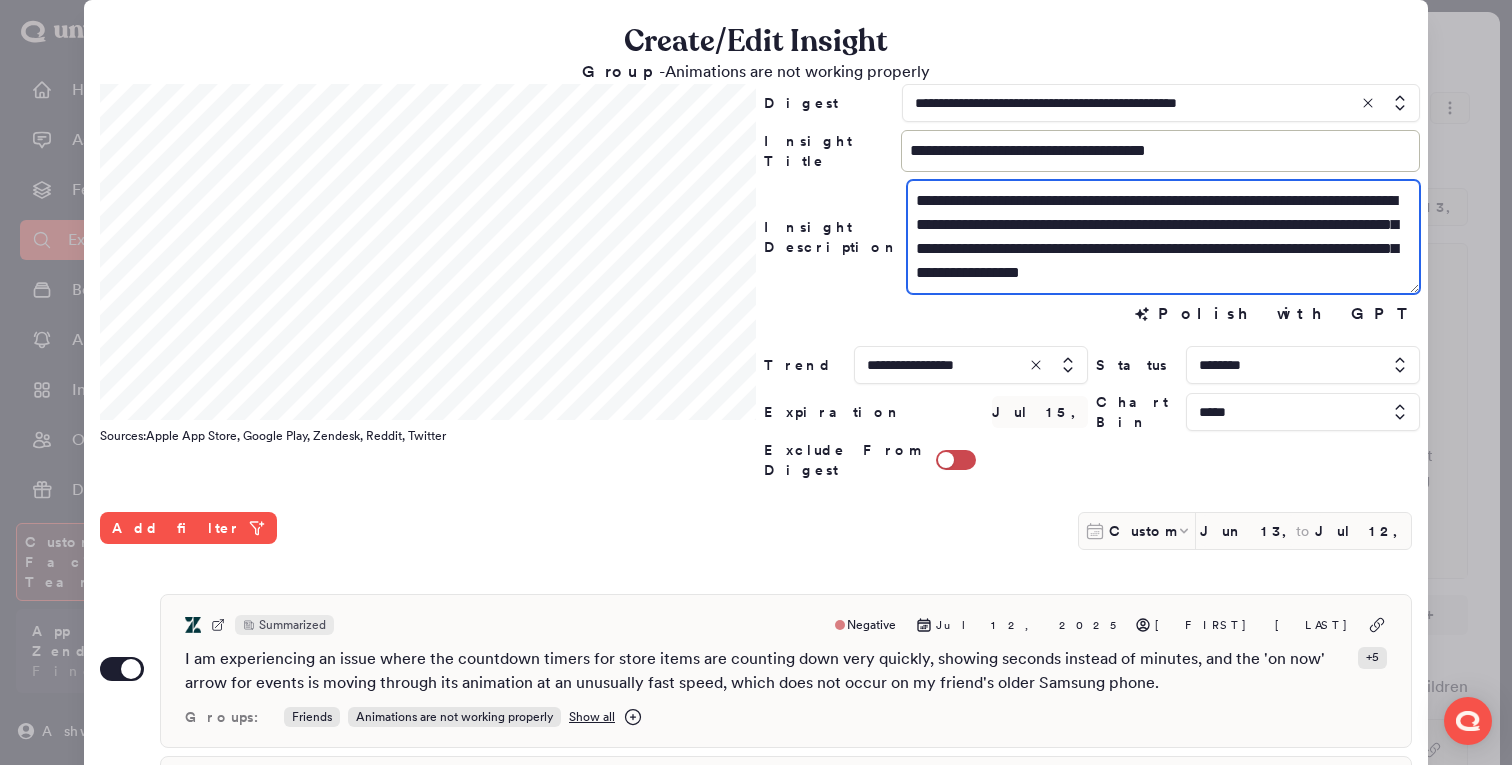 click on "**********" at bounding box center [1163, 237] 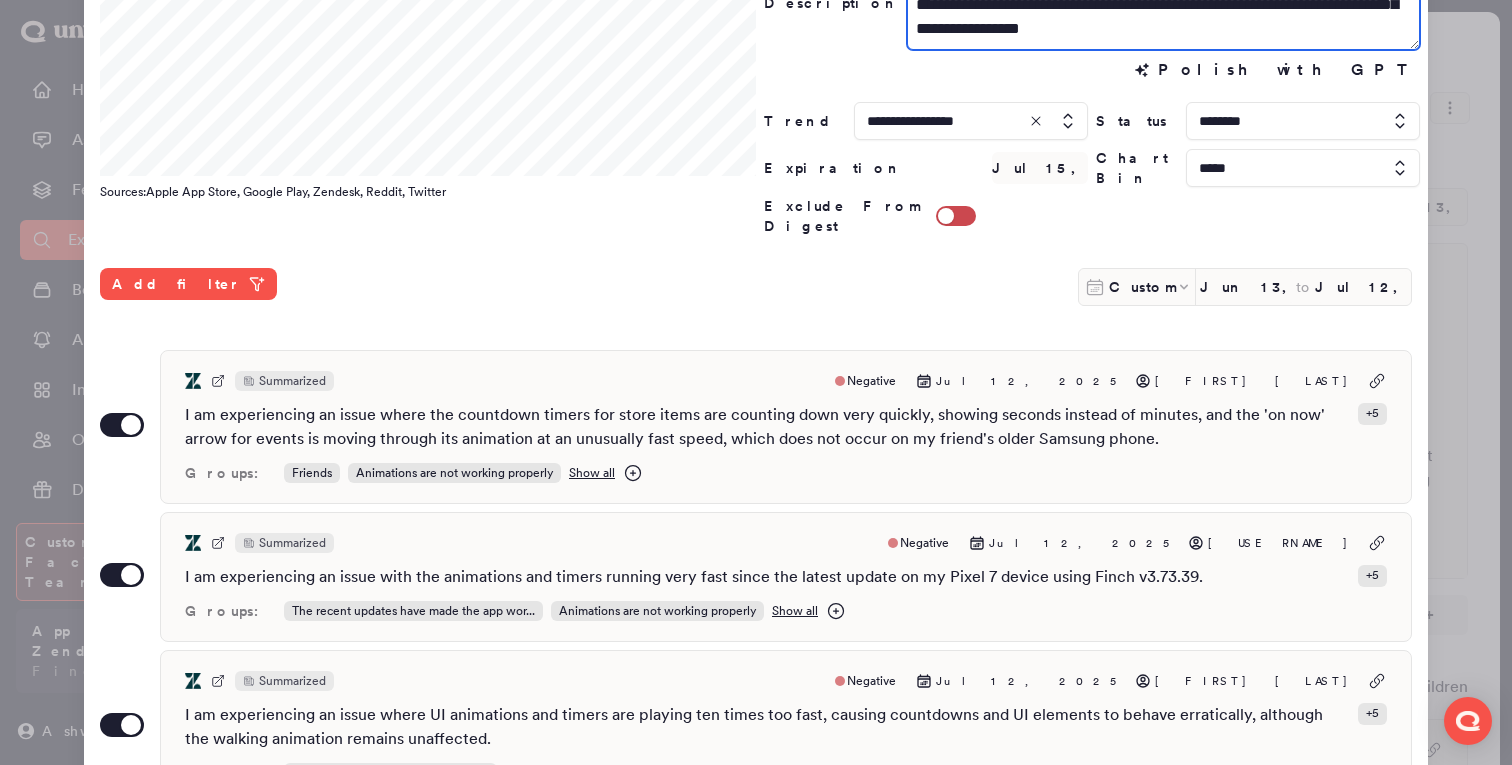 scroll, scrollTop: 577, scrollLeft: 0, axis: vertical 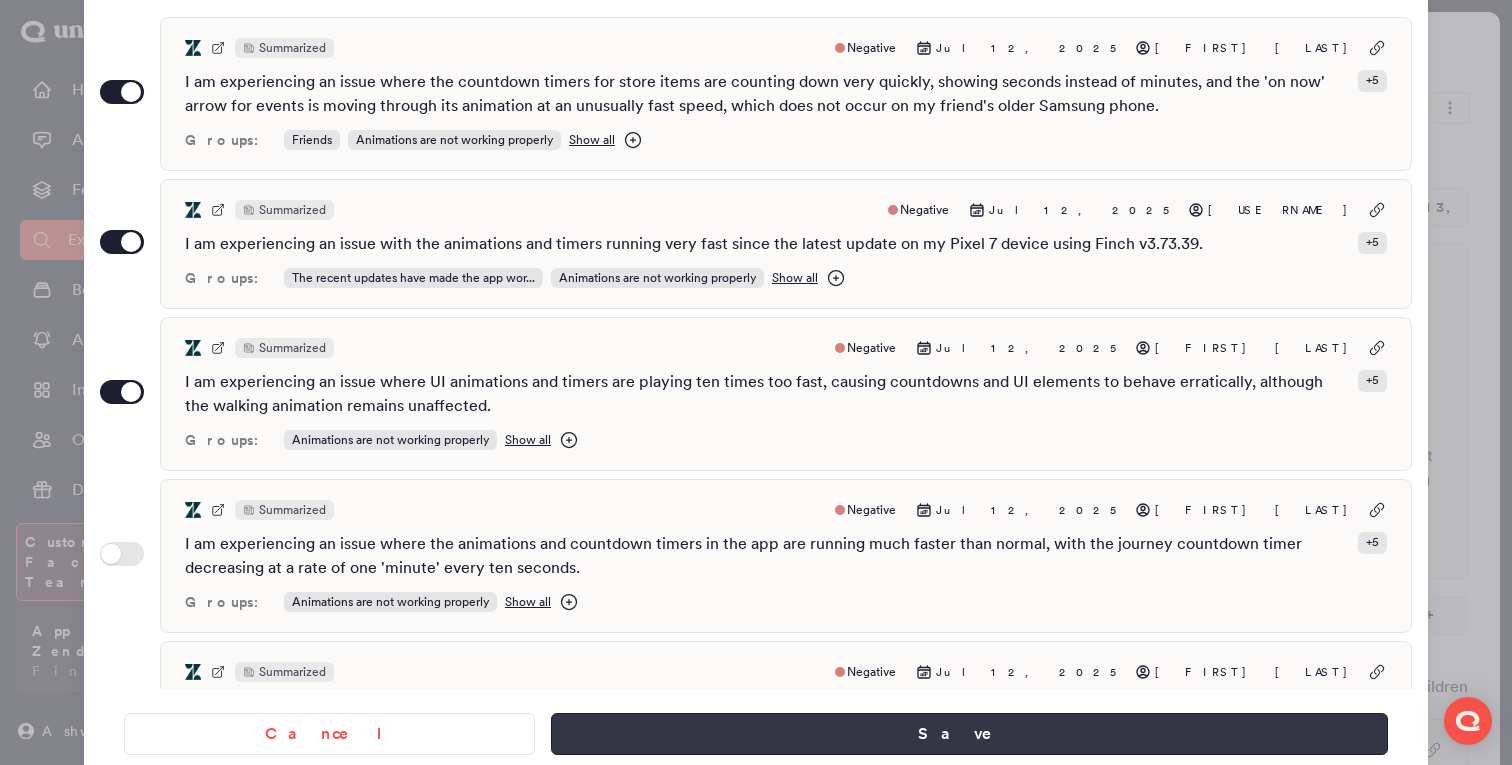click on "Save" at bounding box center (969, 734) 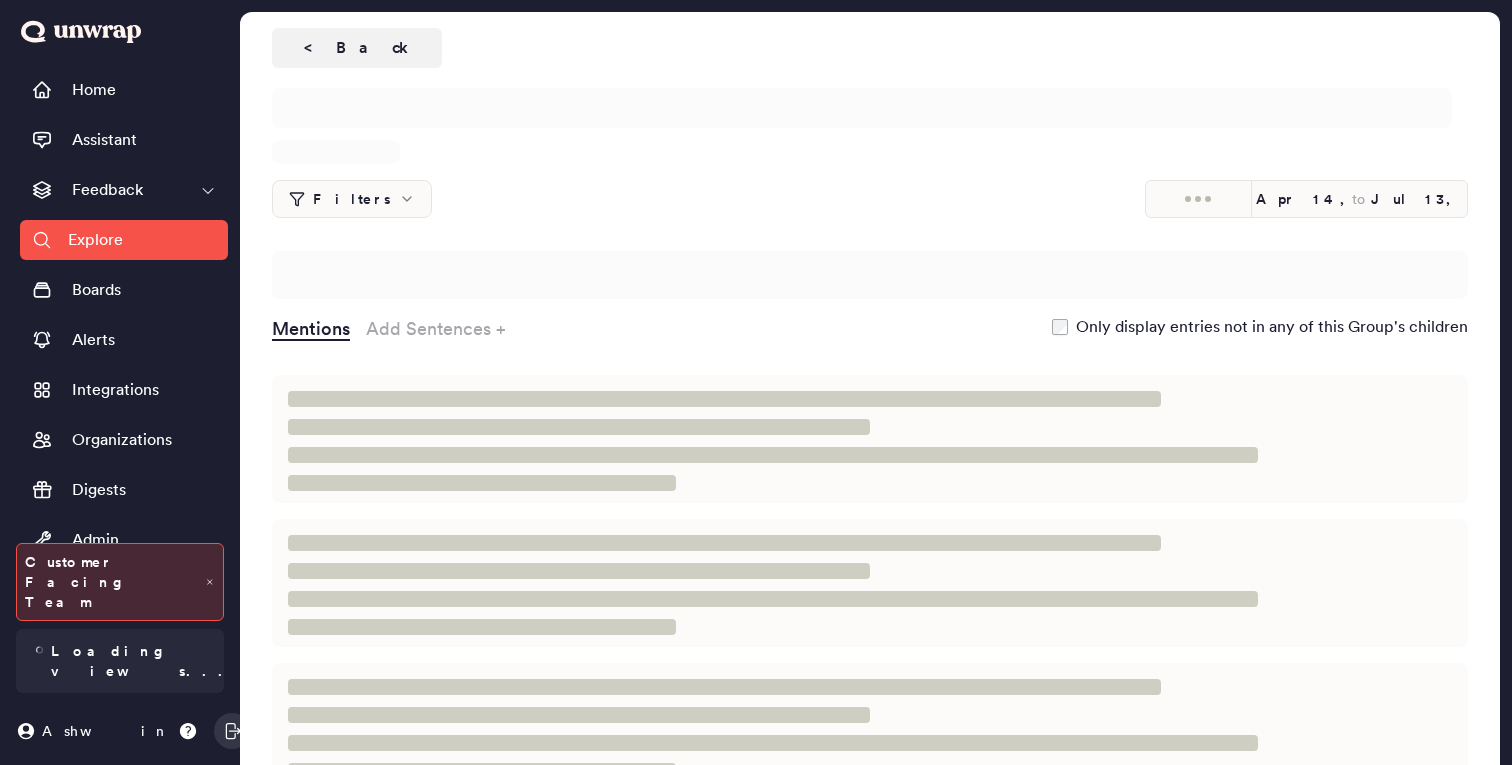 scroll, scrollTop: 0, scrollLeft: 0, axis: both 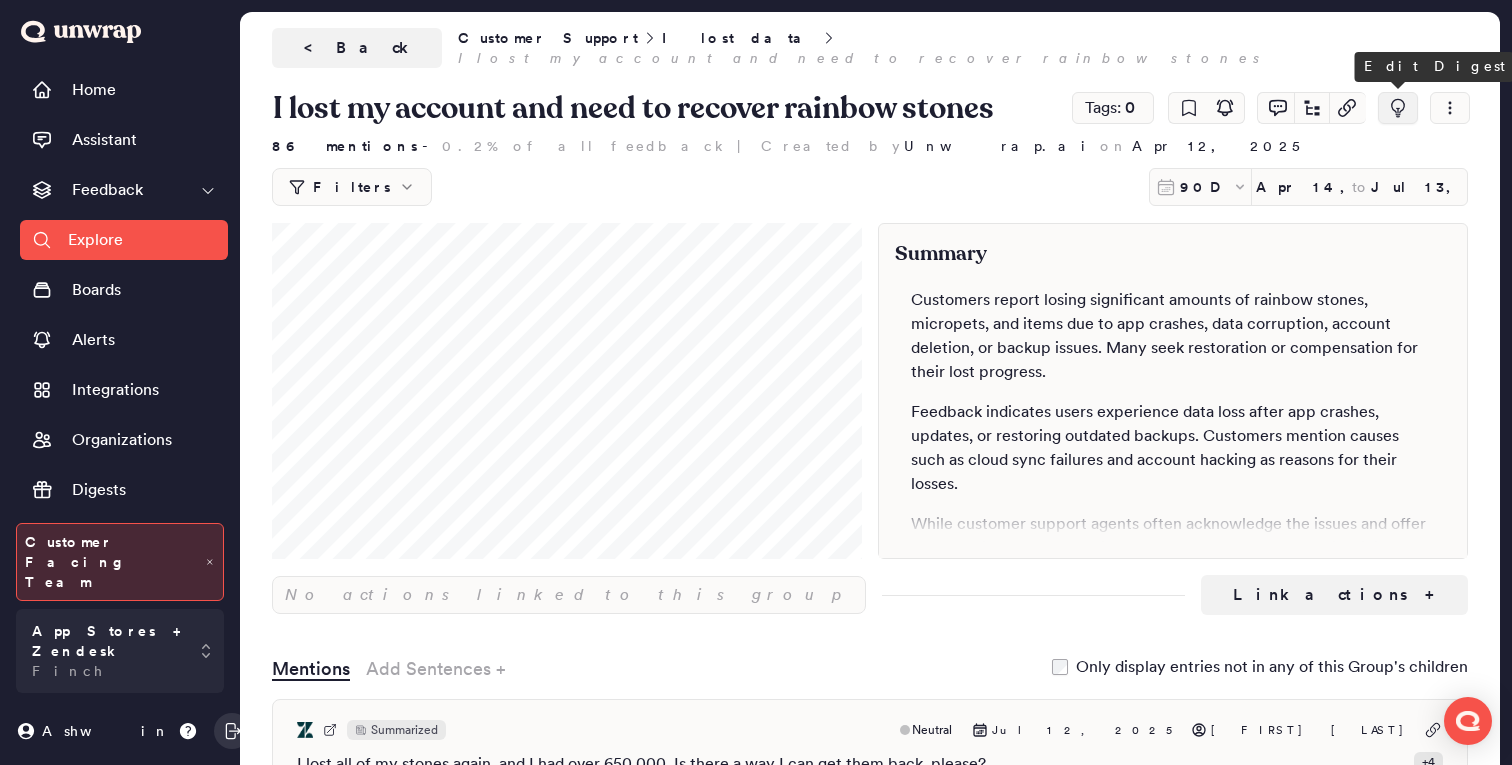 click 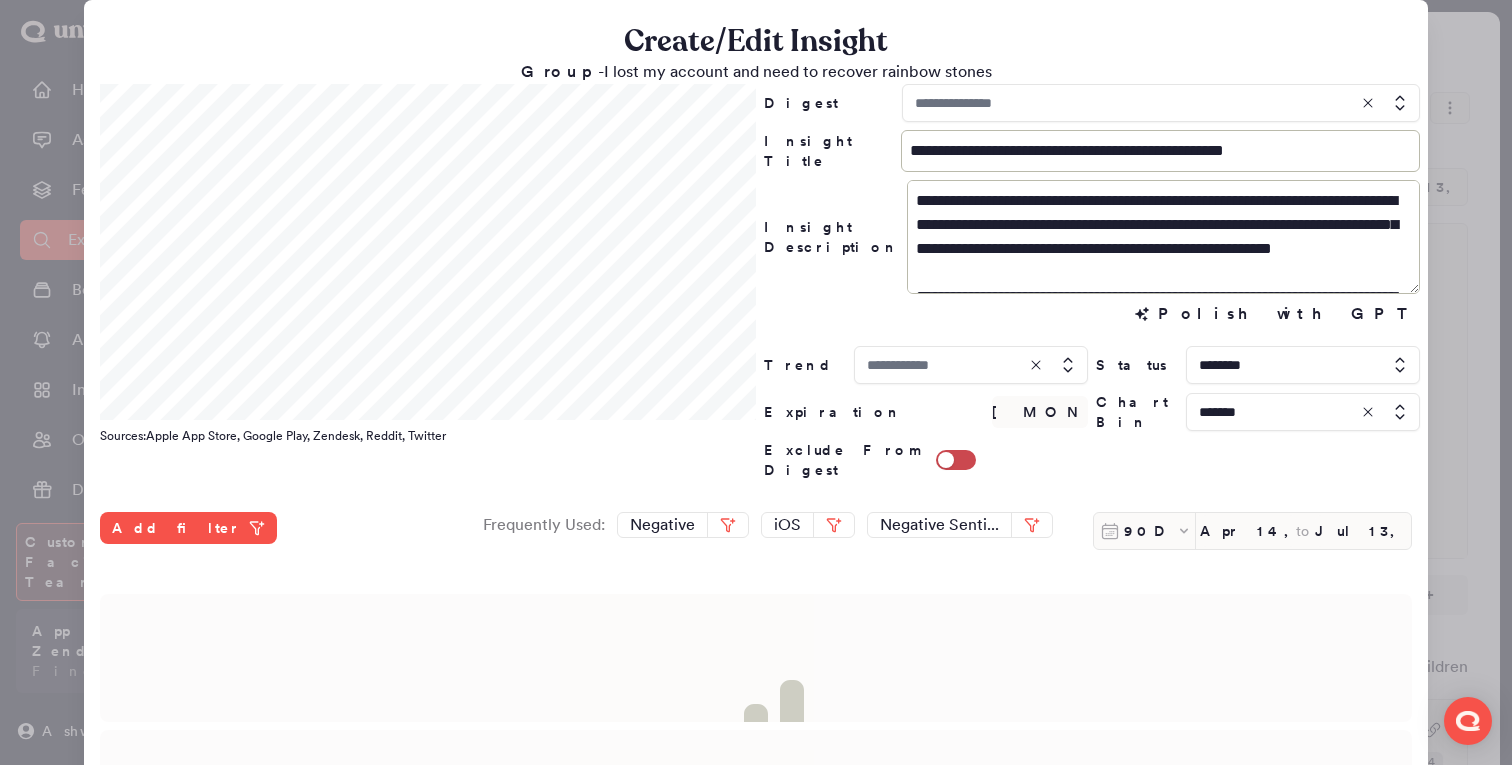 click at bounding box center (1161, 103) 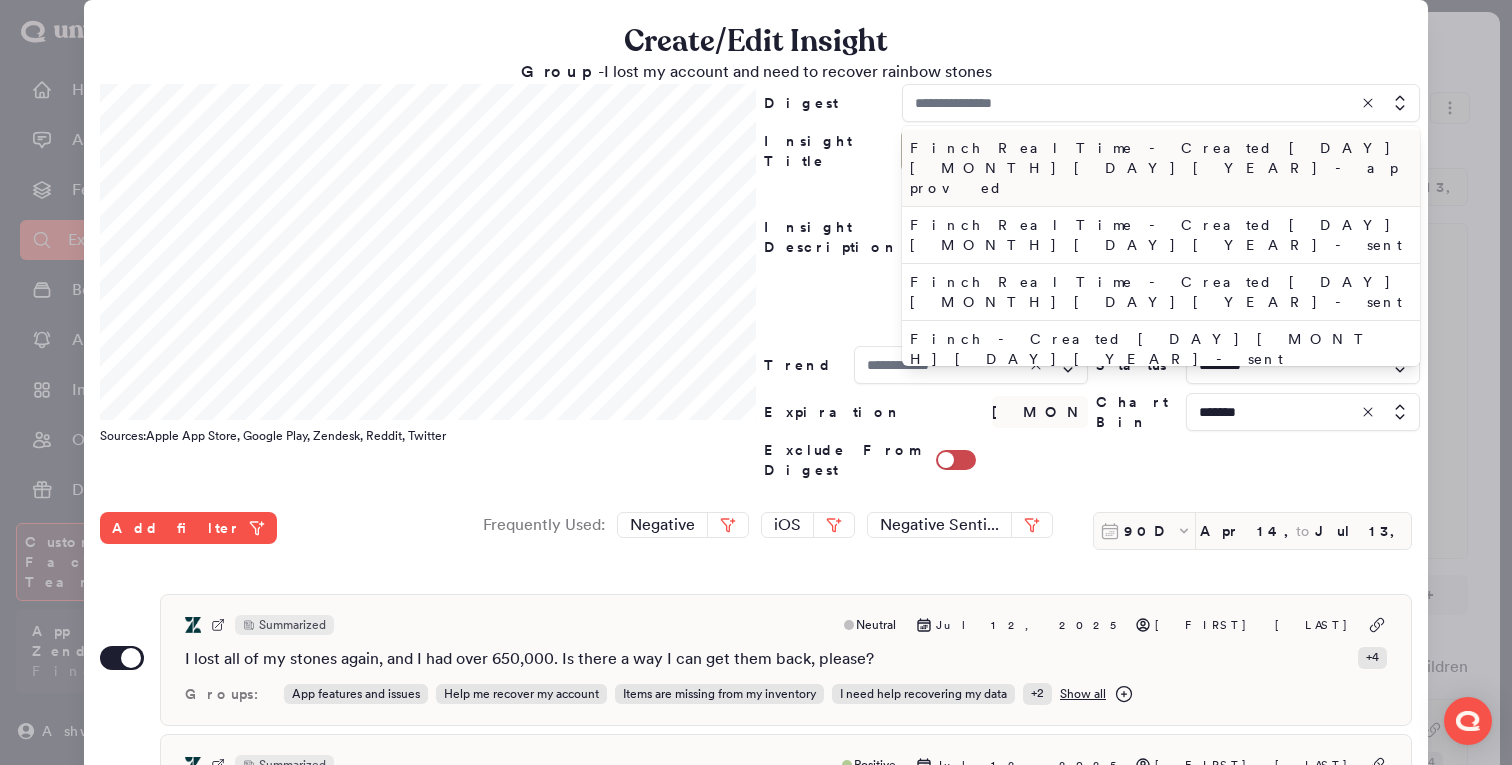 click on "Finch Real Time - Created [DAY] [MONTH] [DAY] [YEAR] - approved" at bounding box center (1161, 168) 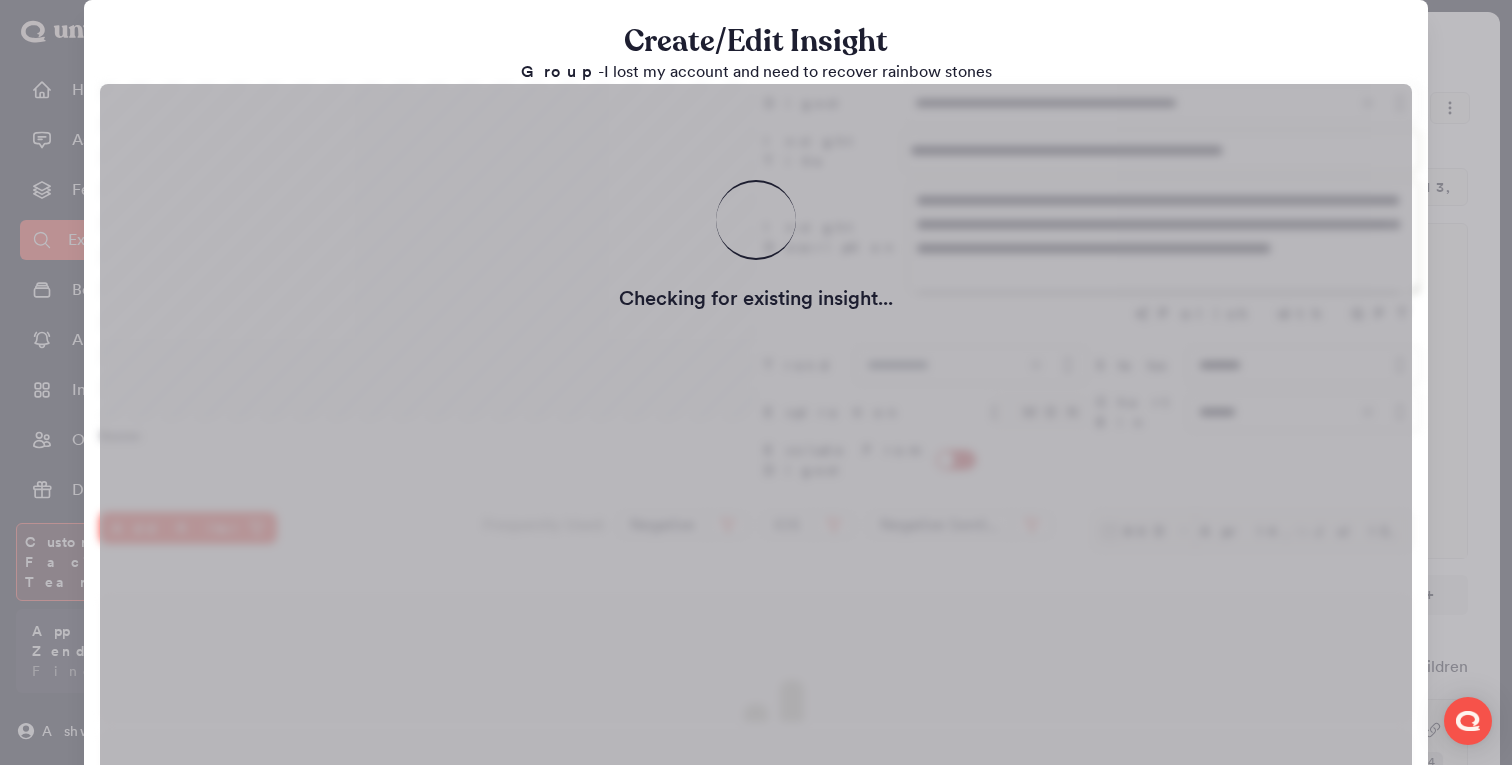 type on "**********" 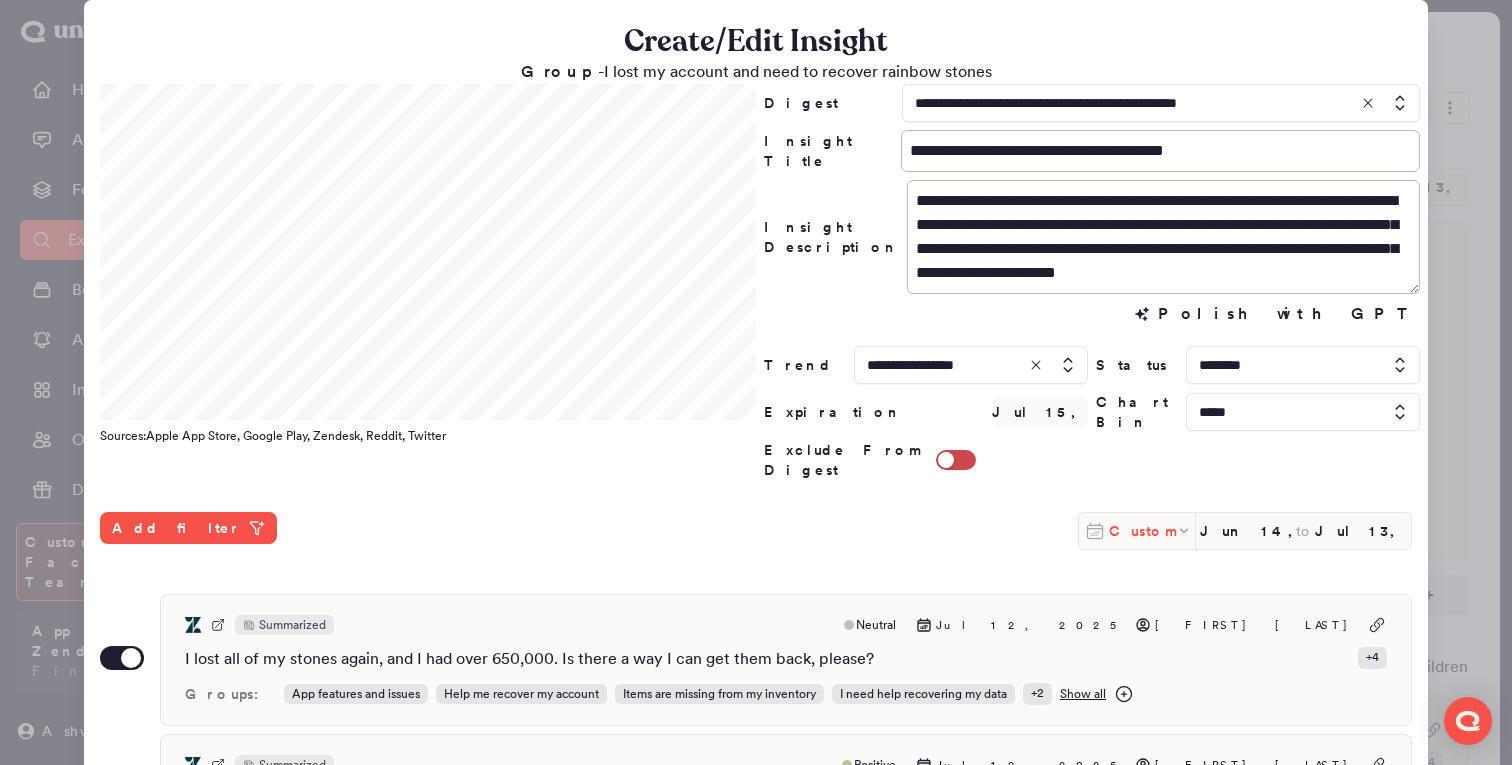 click on "Custom" at bounding box center [1142, 531] 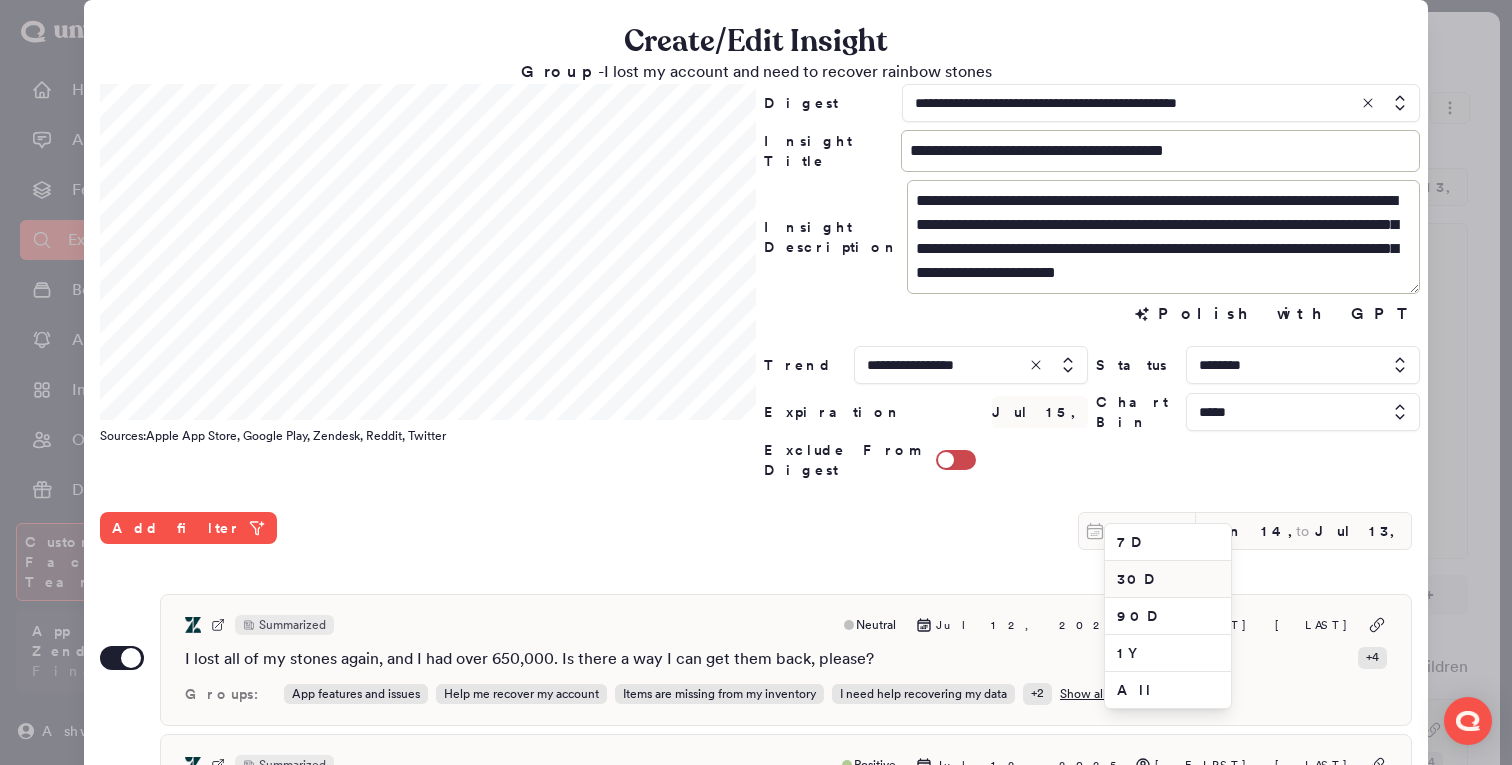 click on "30D" at bounding box center (1168, 579) 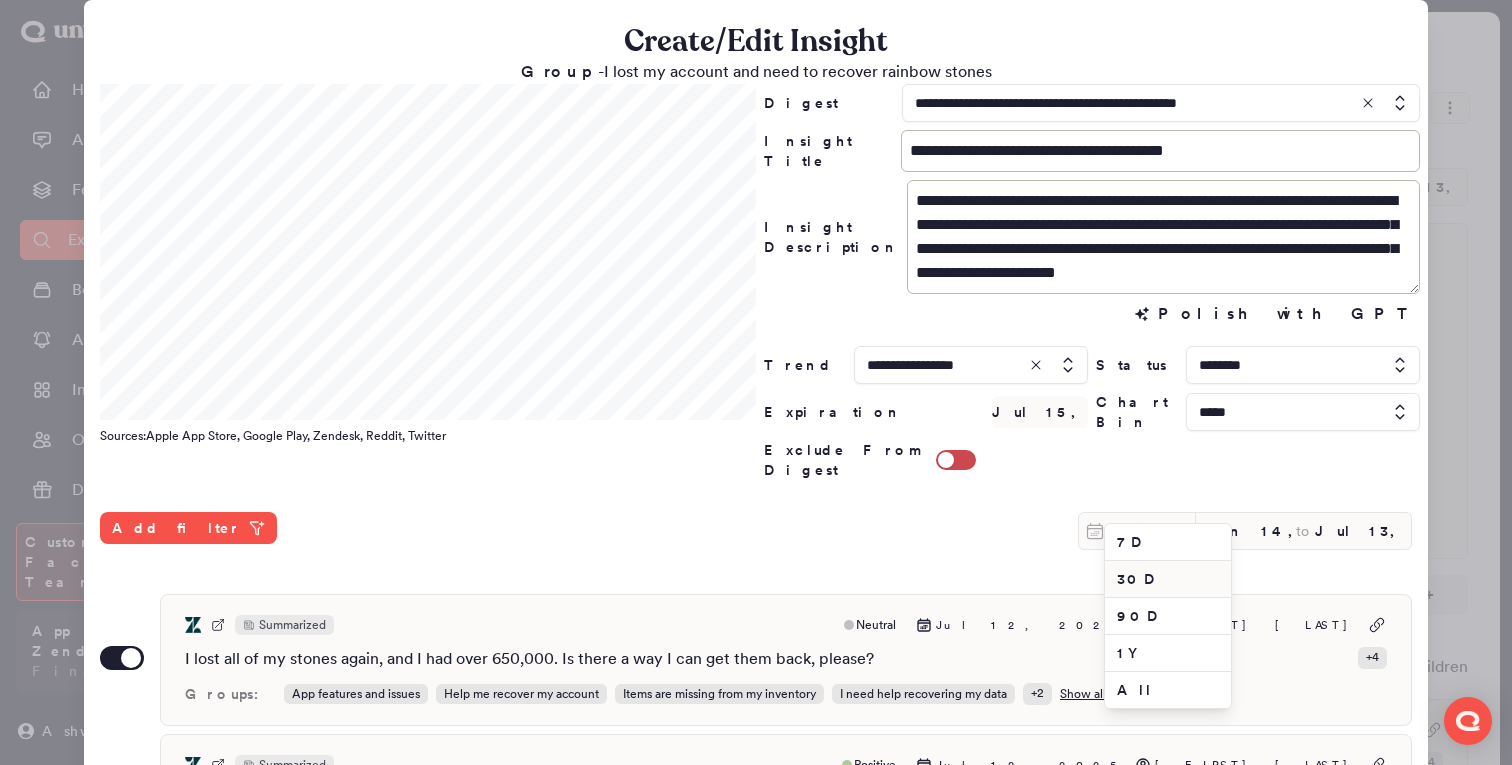 type on "Jun 13, 2025" 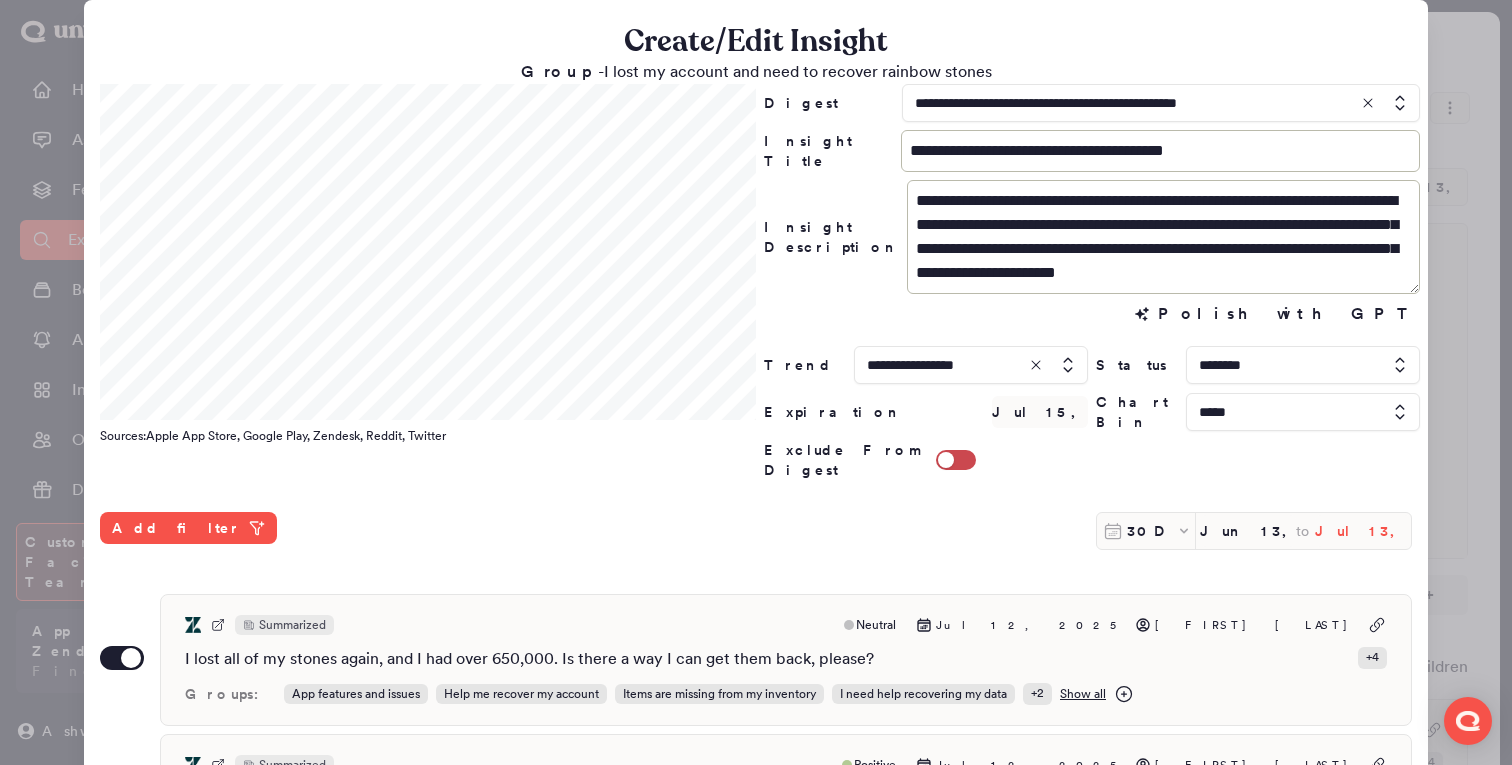 click on "Jul 13, 2025" at bounding box center (1363, 531) 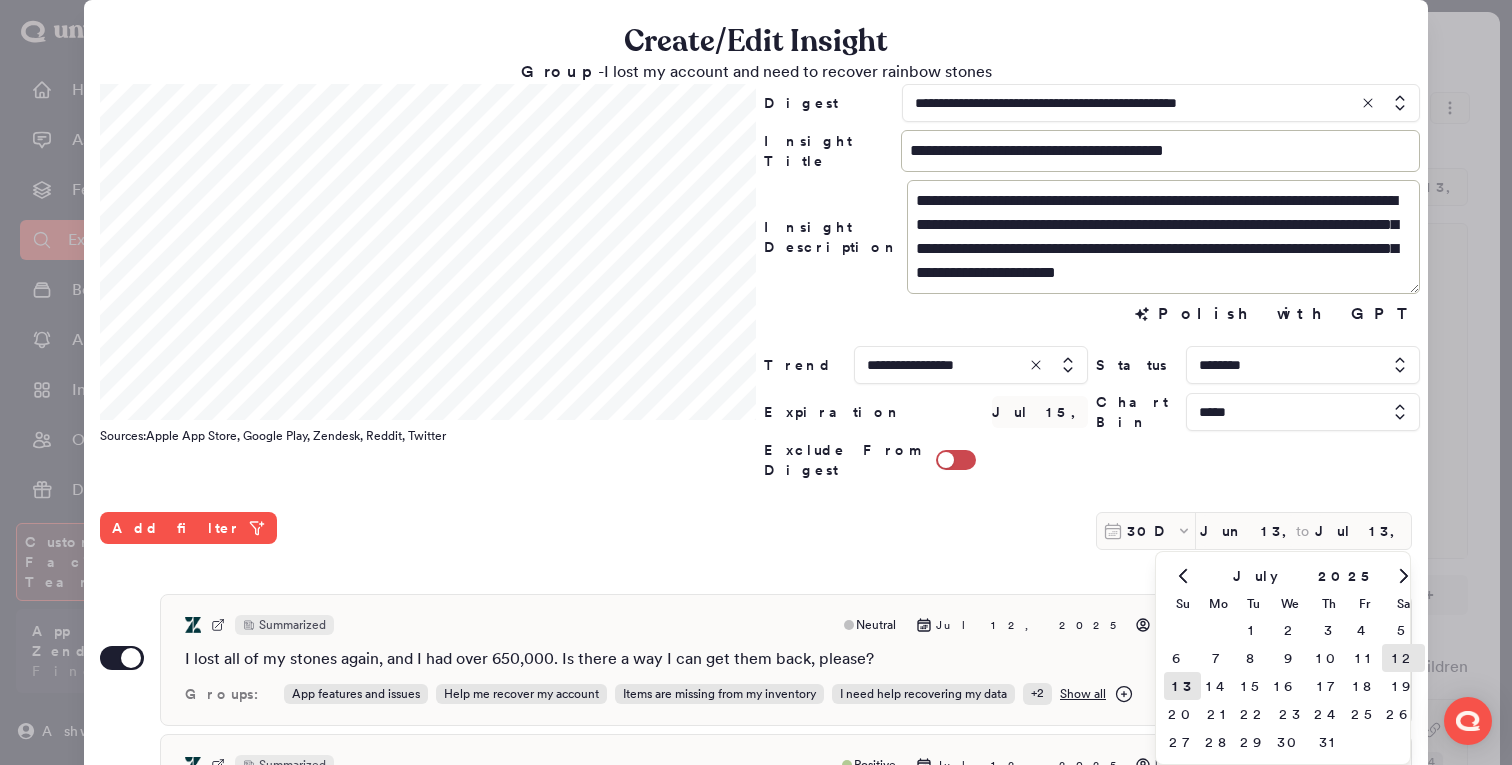 click on "12" at bounding box center [1403, 658] 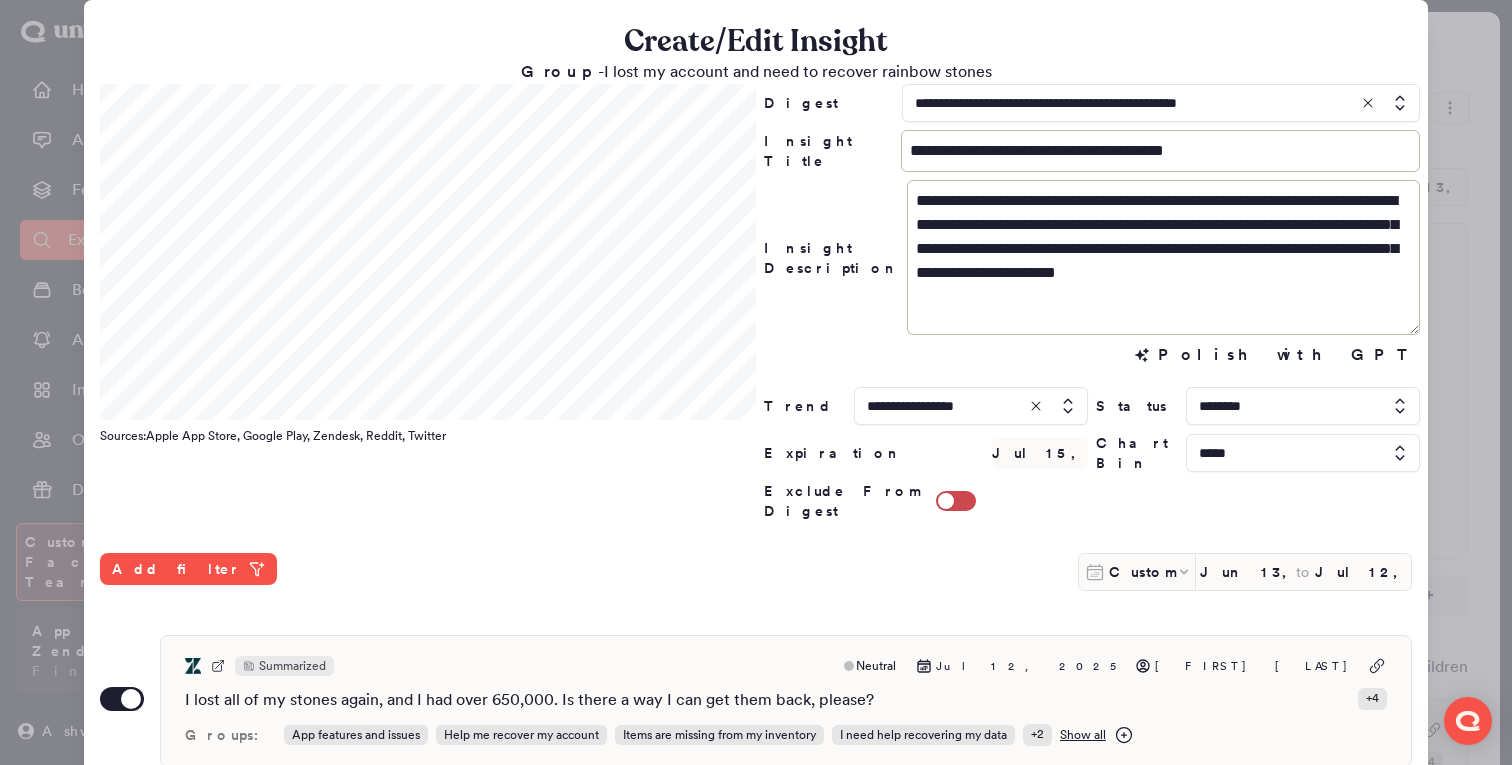 drag, startPoint x: 1404, startPoint y: 289, endPoint x: 1405, endPoint y: 330, distance: 41.01219 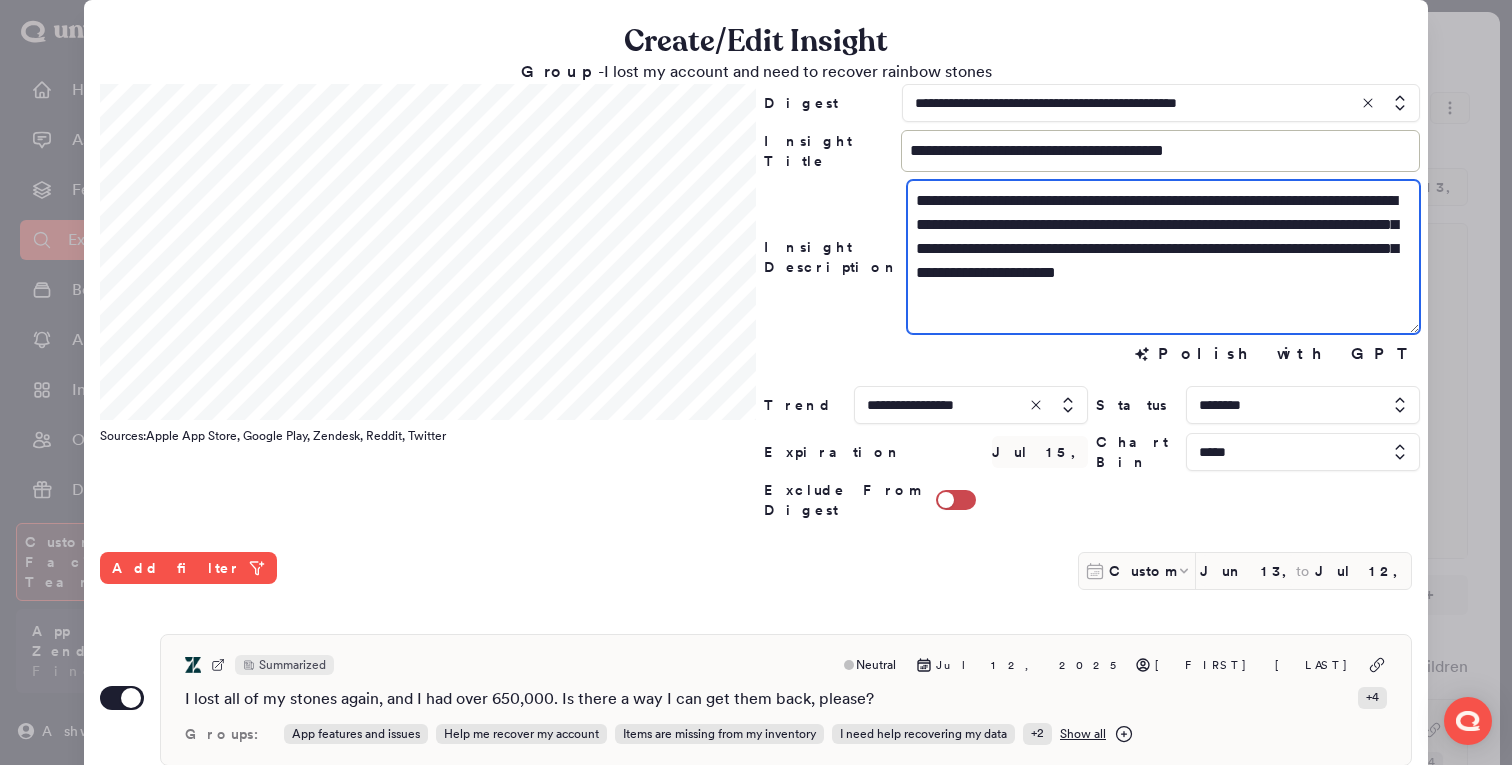 click on "**********" at bounding box center (1163, 257) 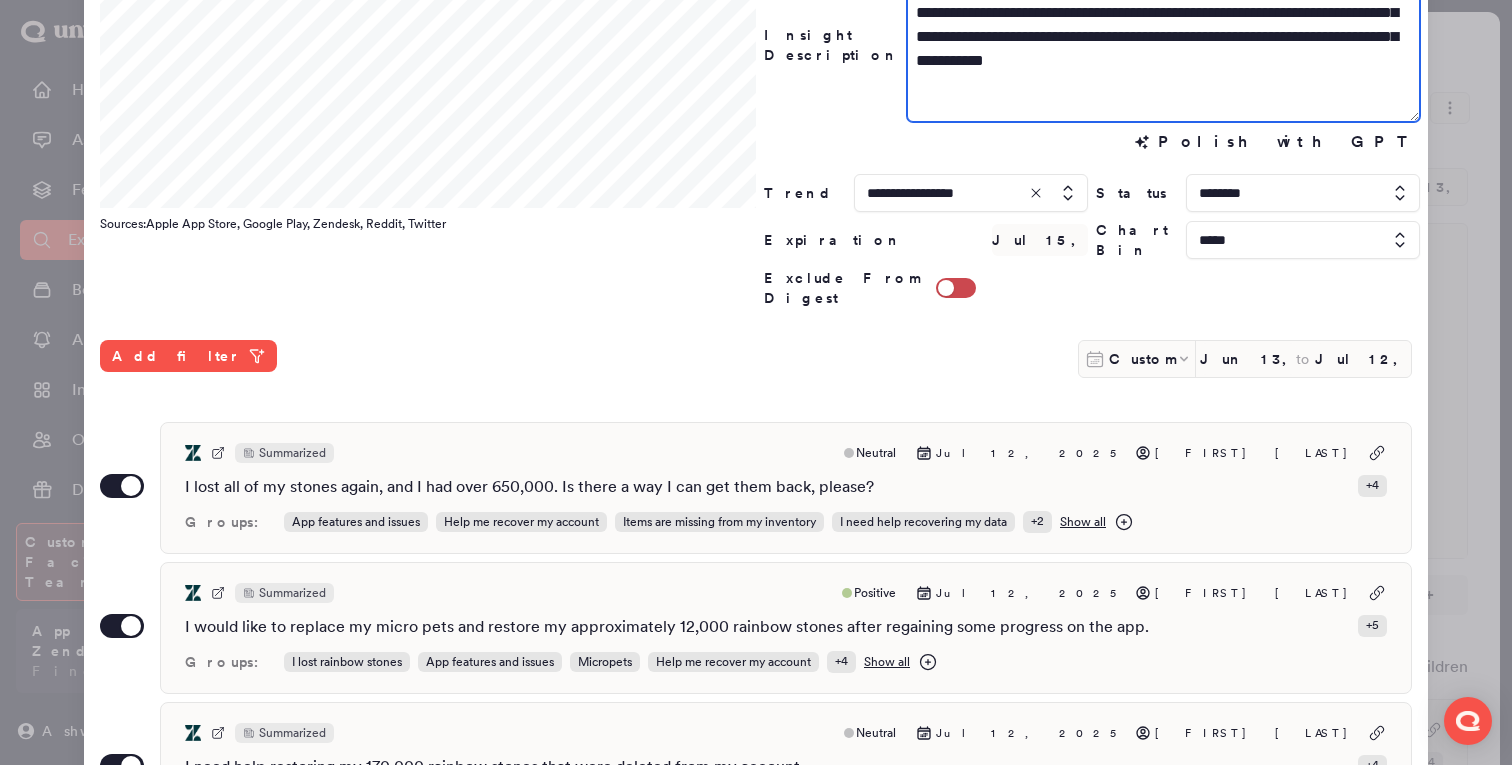 scroll, scrollTop: 214, scrollLeft: 0, axis: vertical 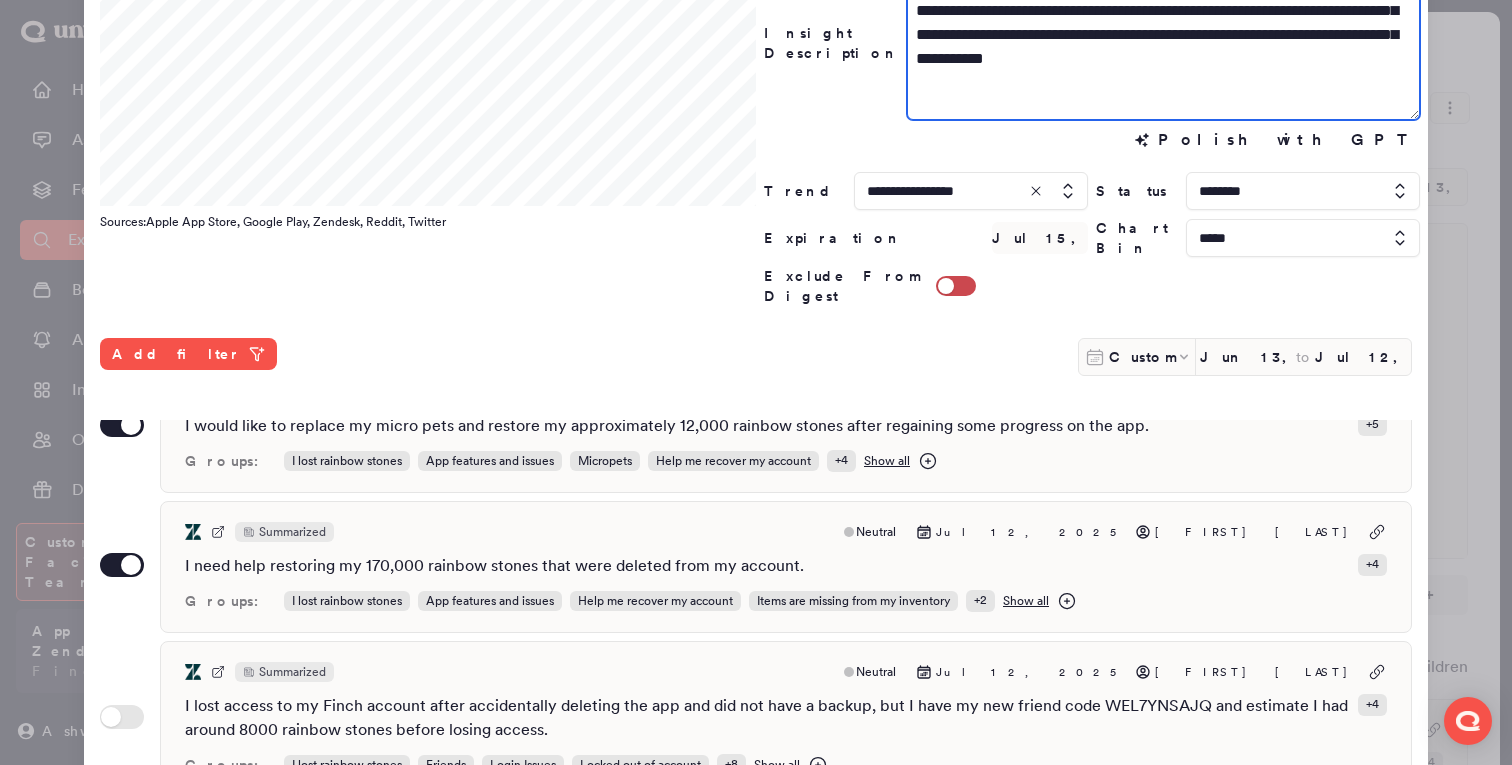 type on "**********" 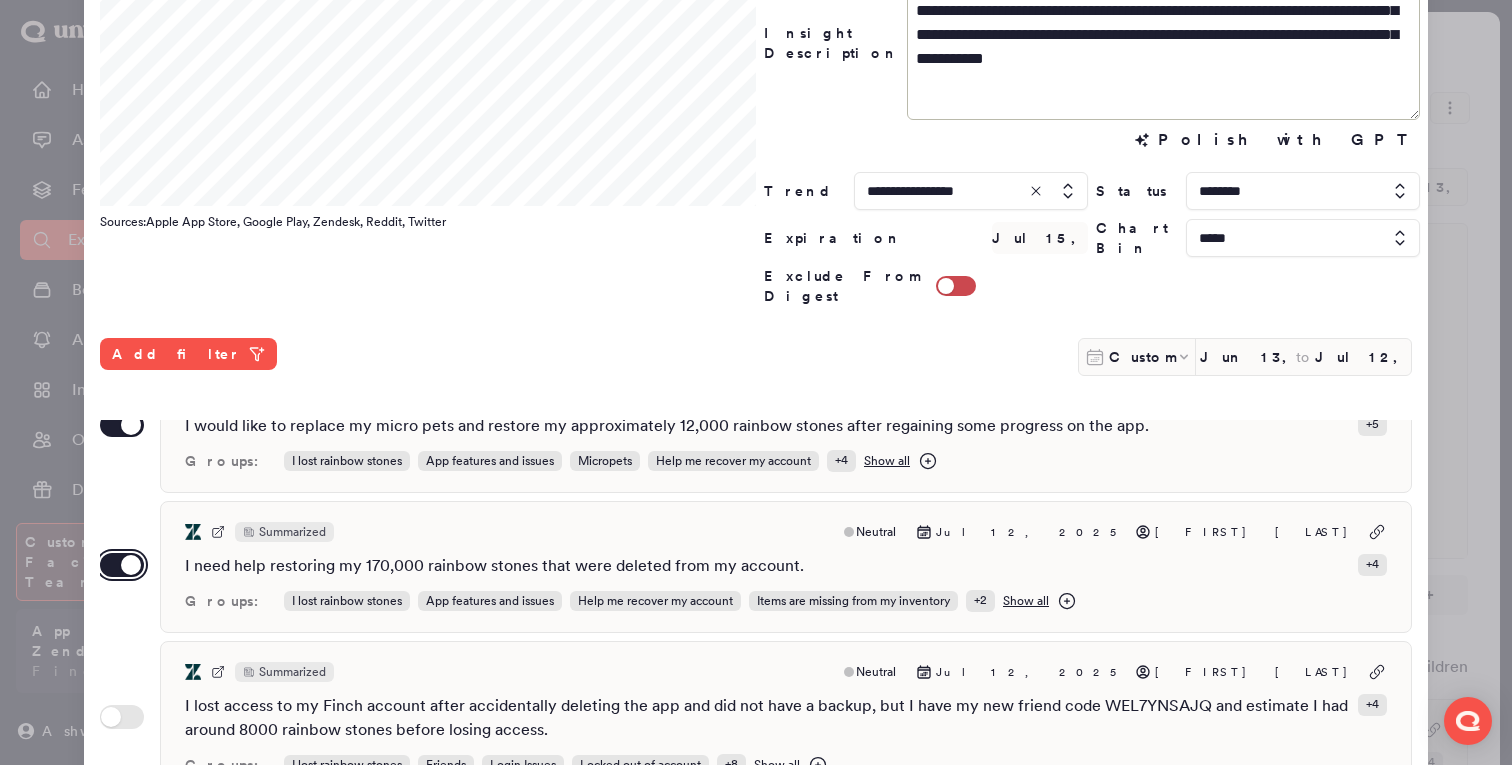 click on "Use setting" at bounding box center [122, 565] 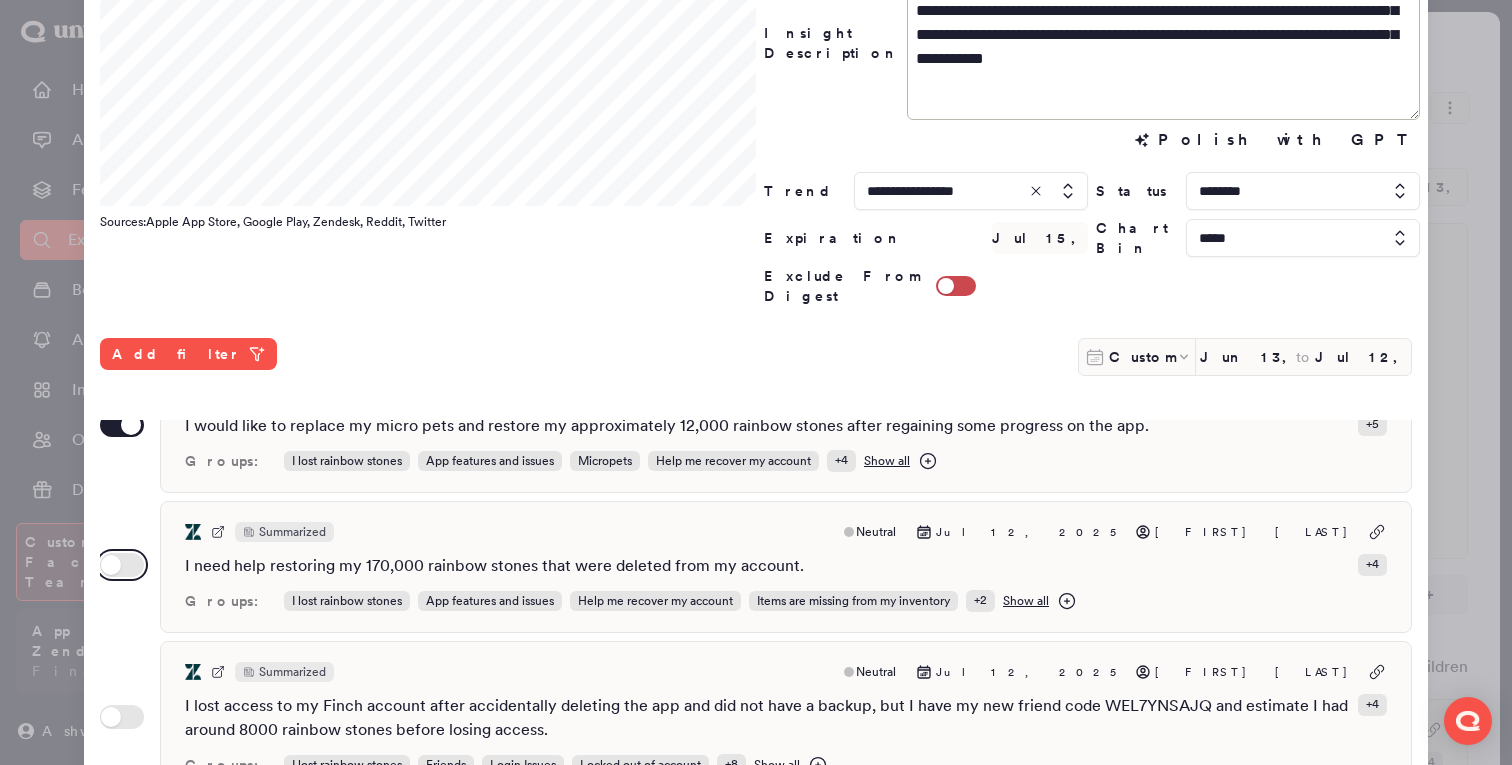click on "Use setting" at bounding box center [122, 565] 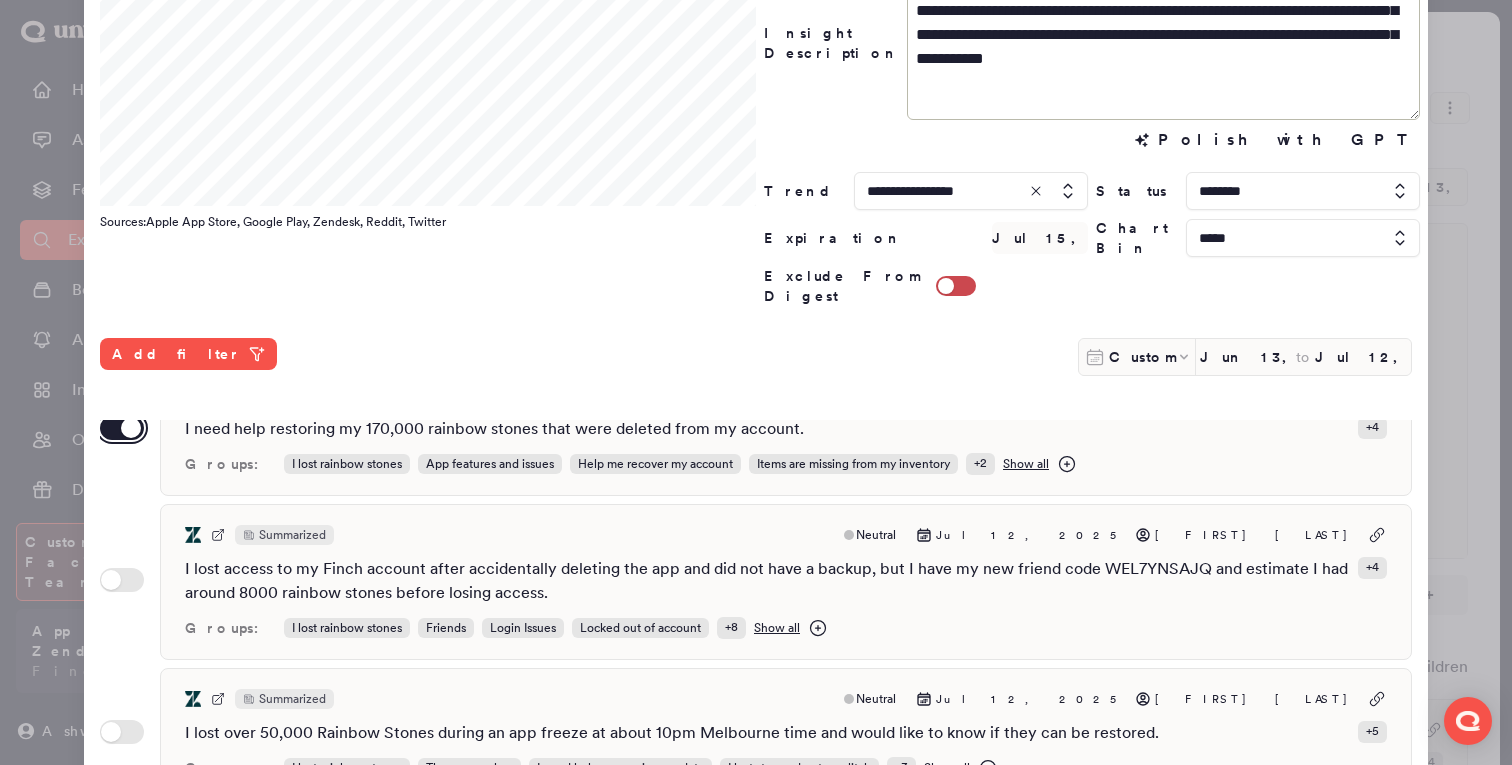 scroll, scrollTop: 324, scrollLeft: 0, axis: vertical 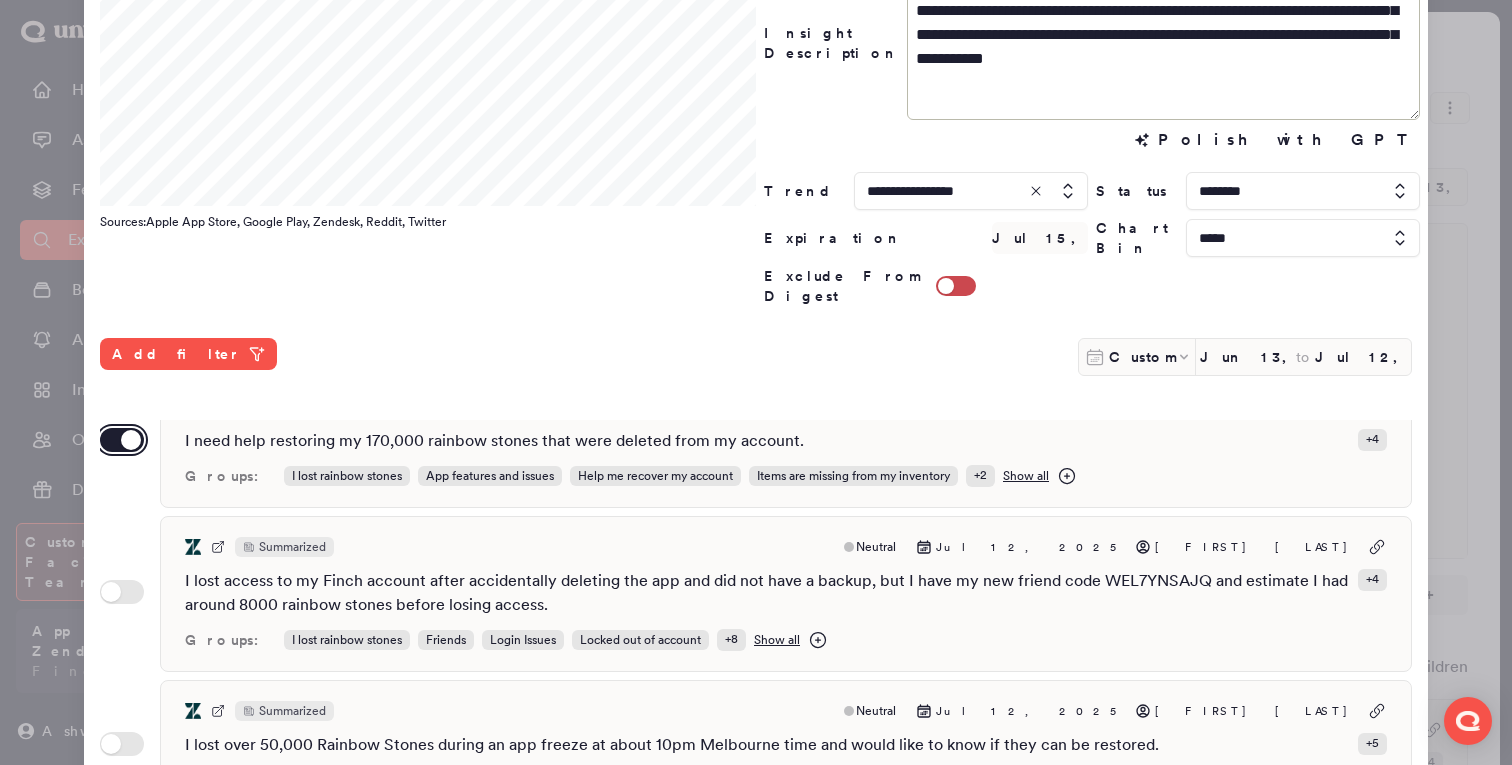 click on "Use setting" at bounding box center (122, 440) 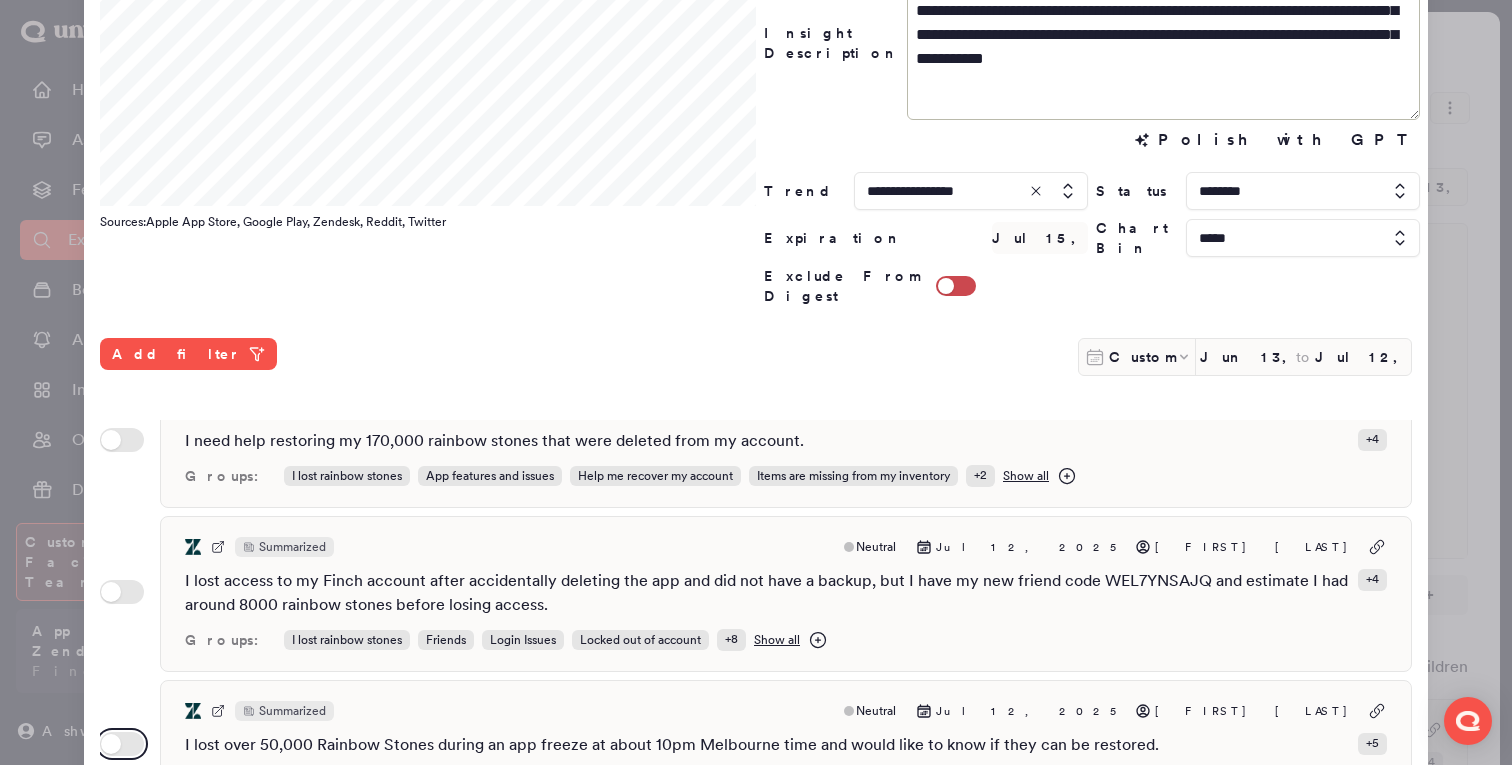 click on "Use setting" at bounding box center [122, 744] 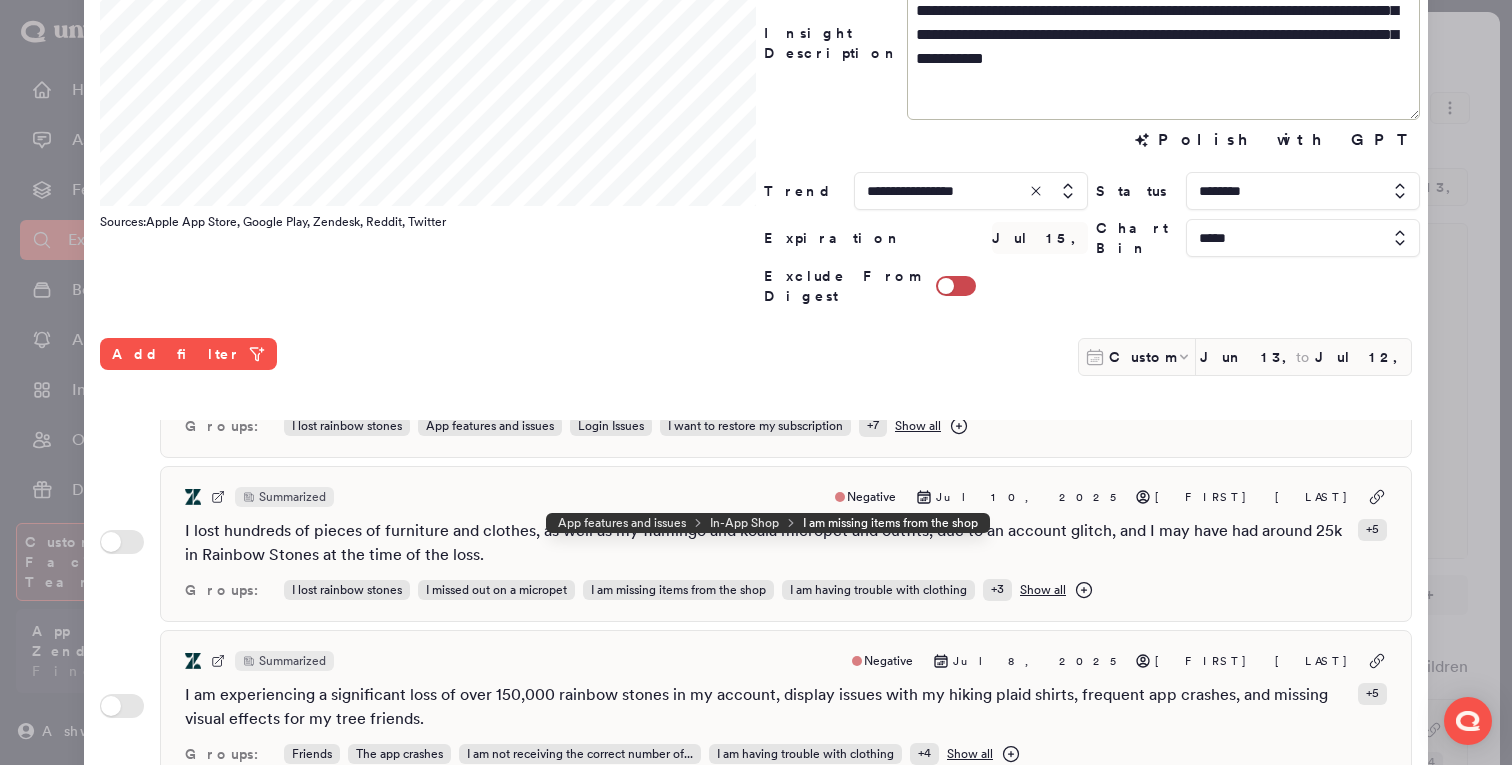 scroll, scrollTop: 795, scrollLeft: 0, axis: vertical 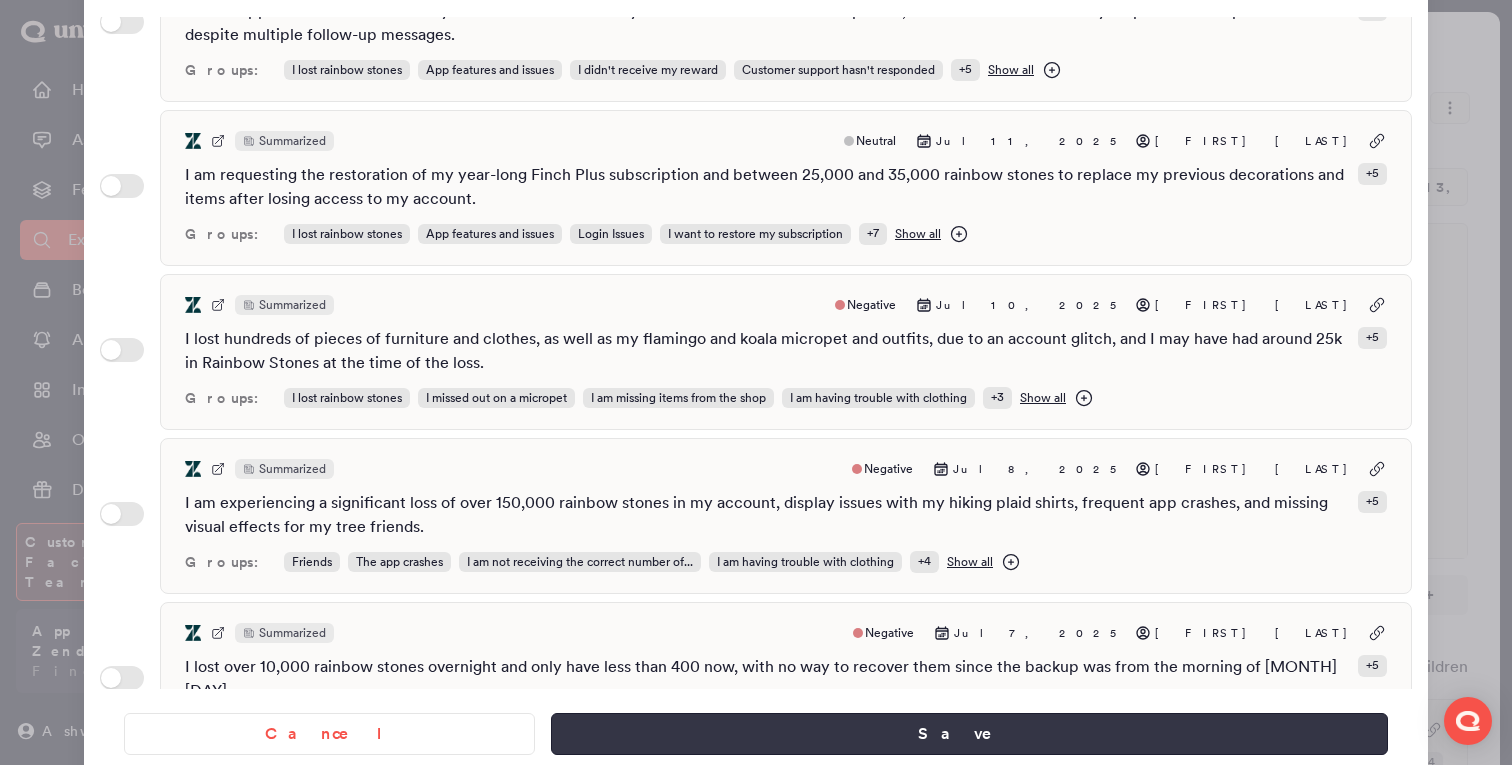 click on "Save" at bounding box center (969, 734) 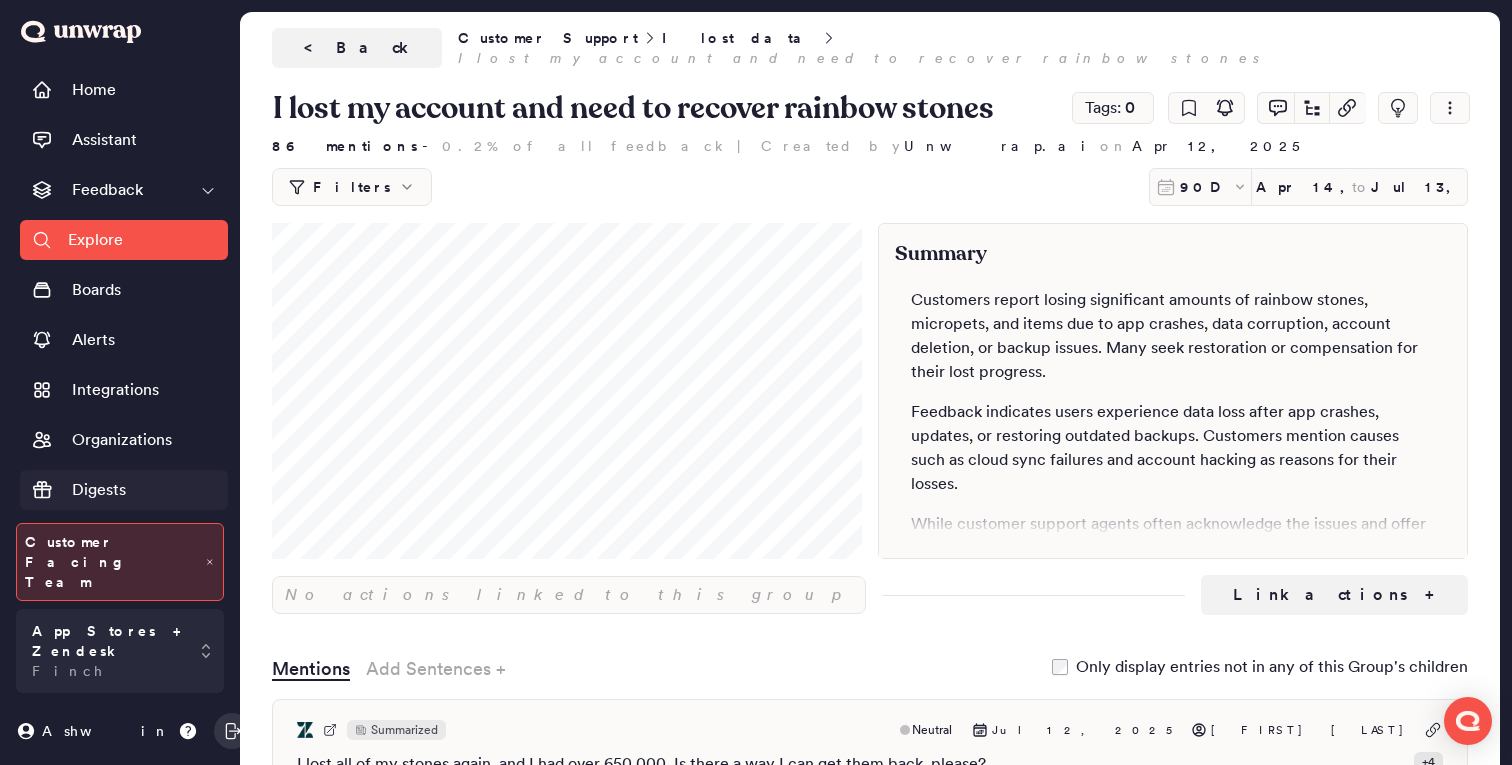 click on "Digests" at bounding box center (124, 490) 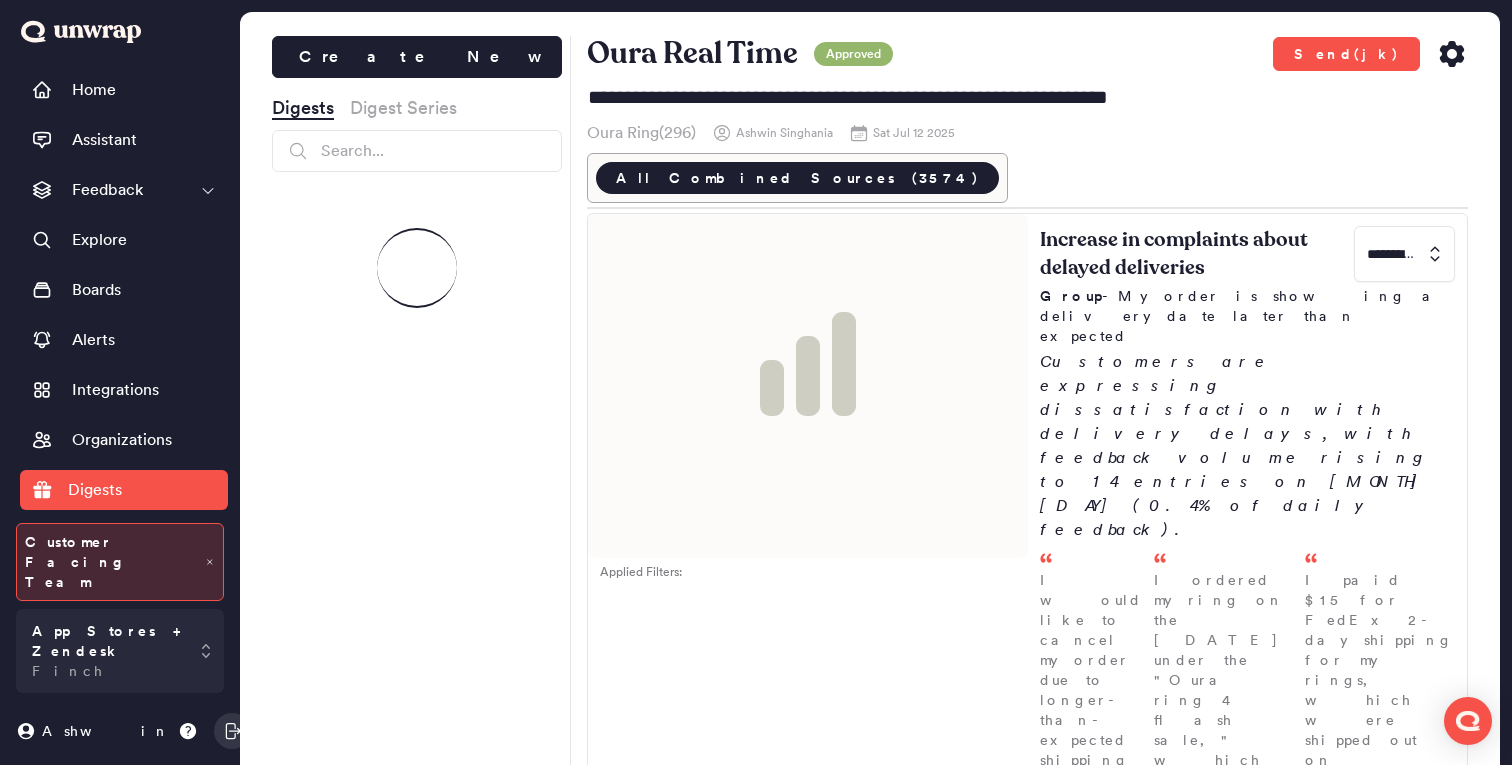 type on "**********" 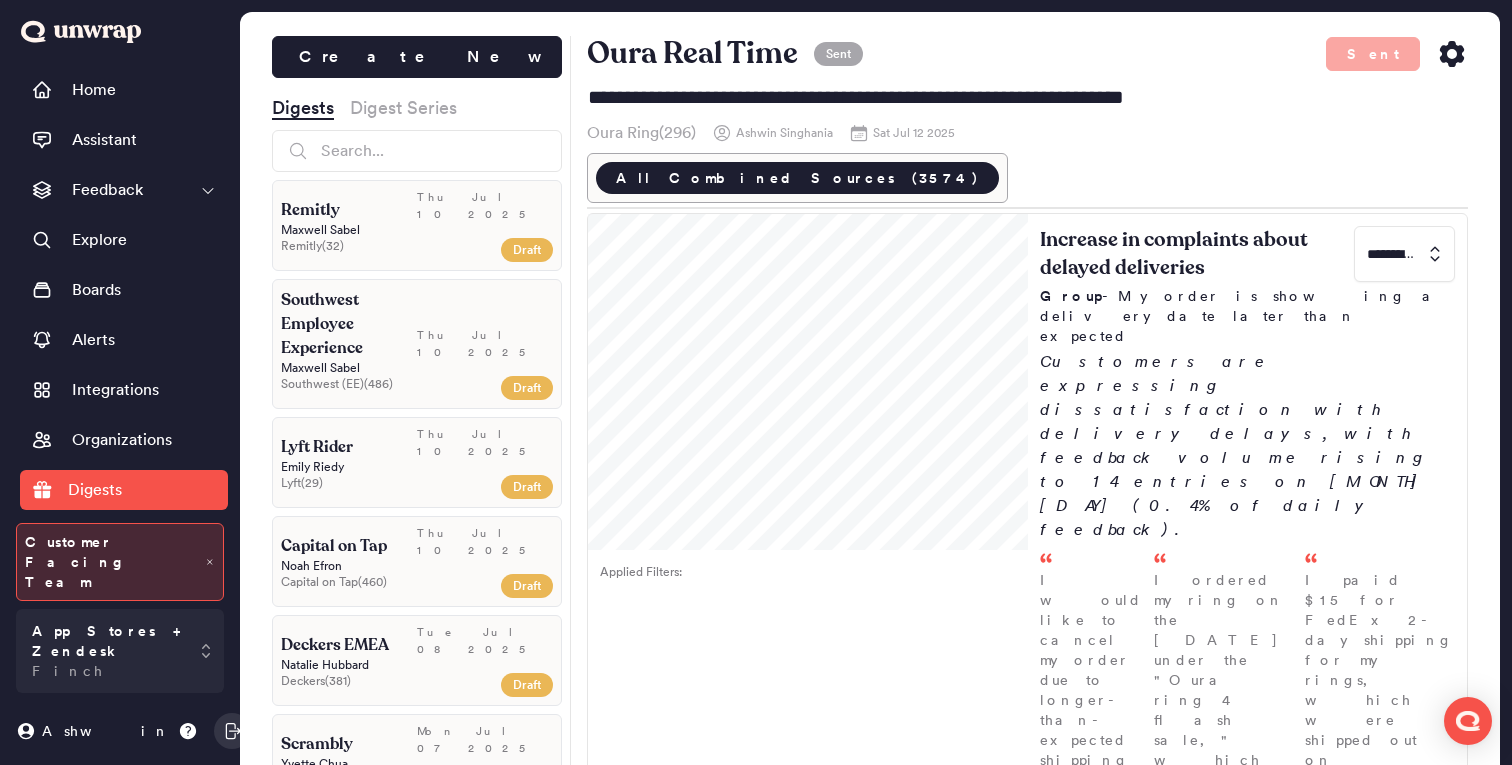 click at bounding box center [417, 151] 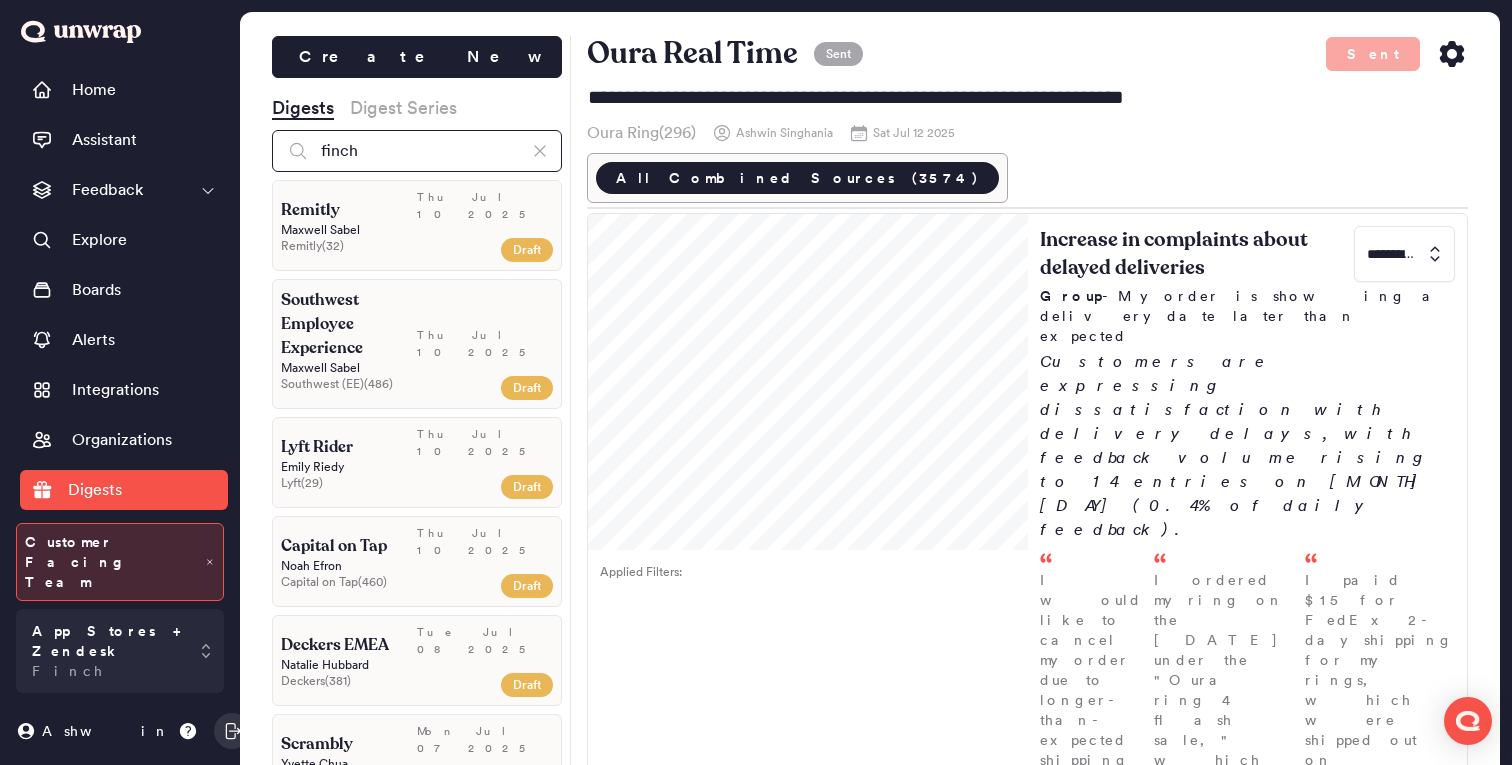 type on "finch" 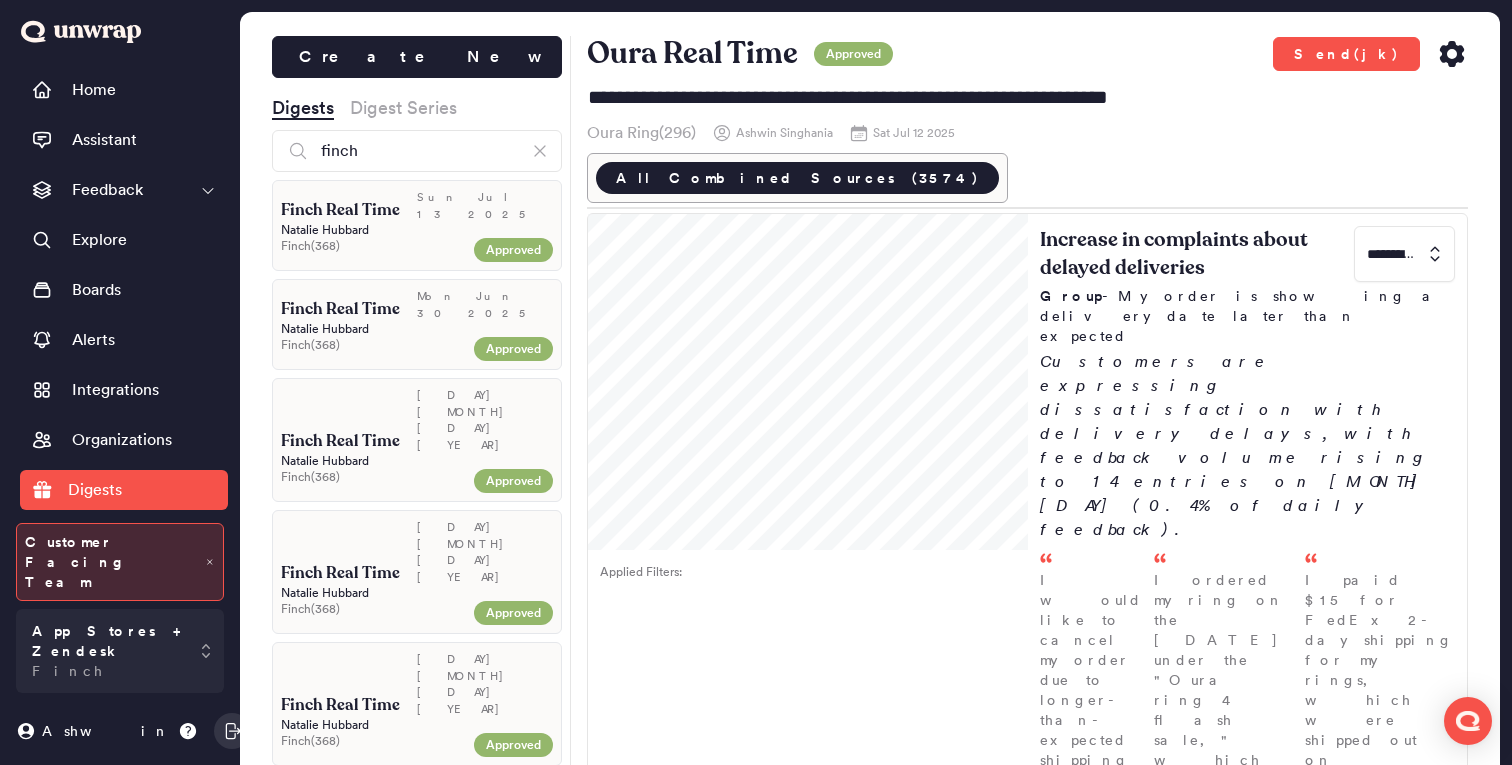 click on "Finch  ( 368 )" at bounding box center (371, 246) 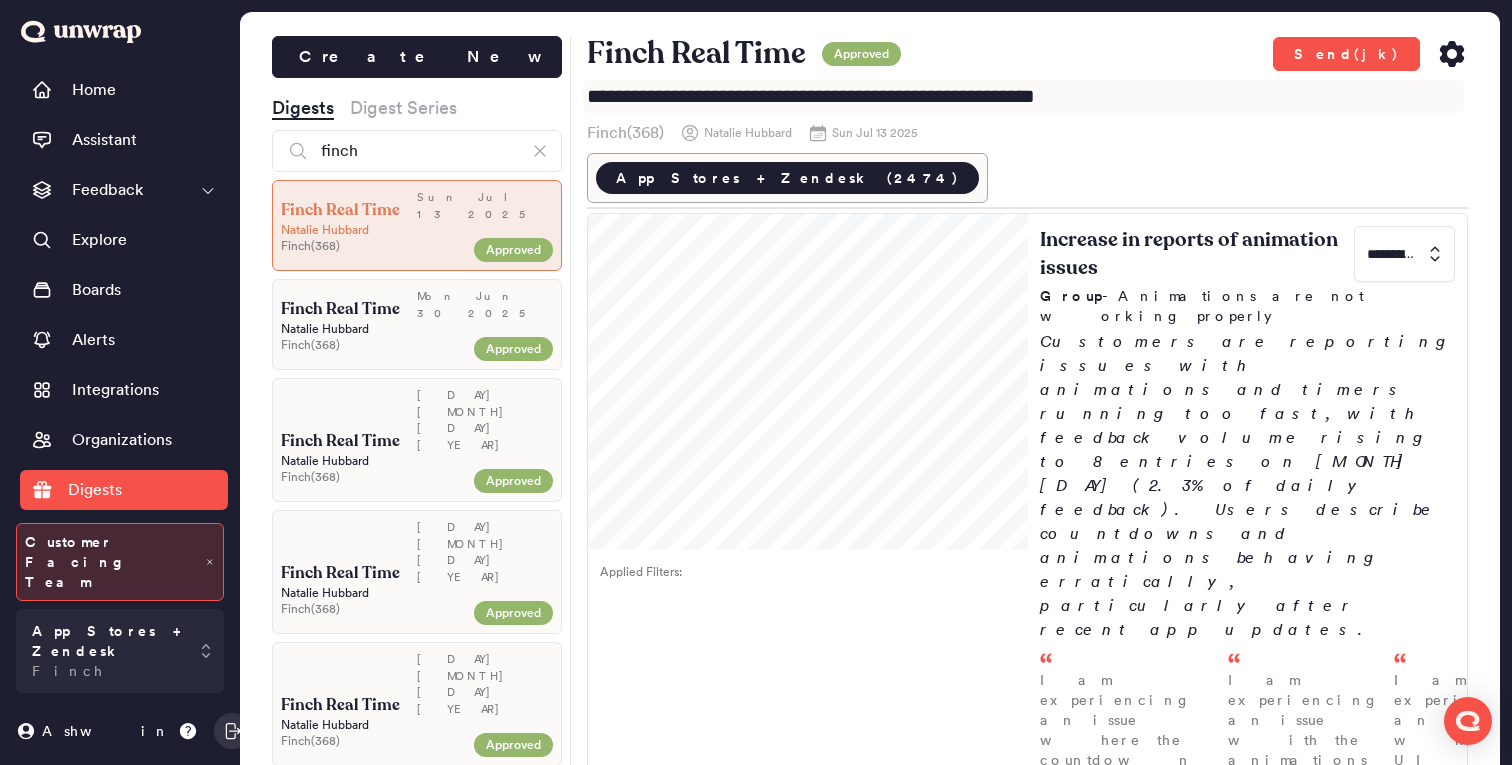 click on "**********" at bounding box center [1023, 96] 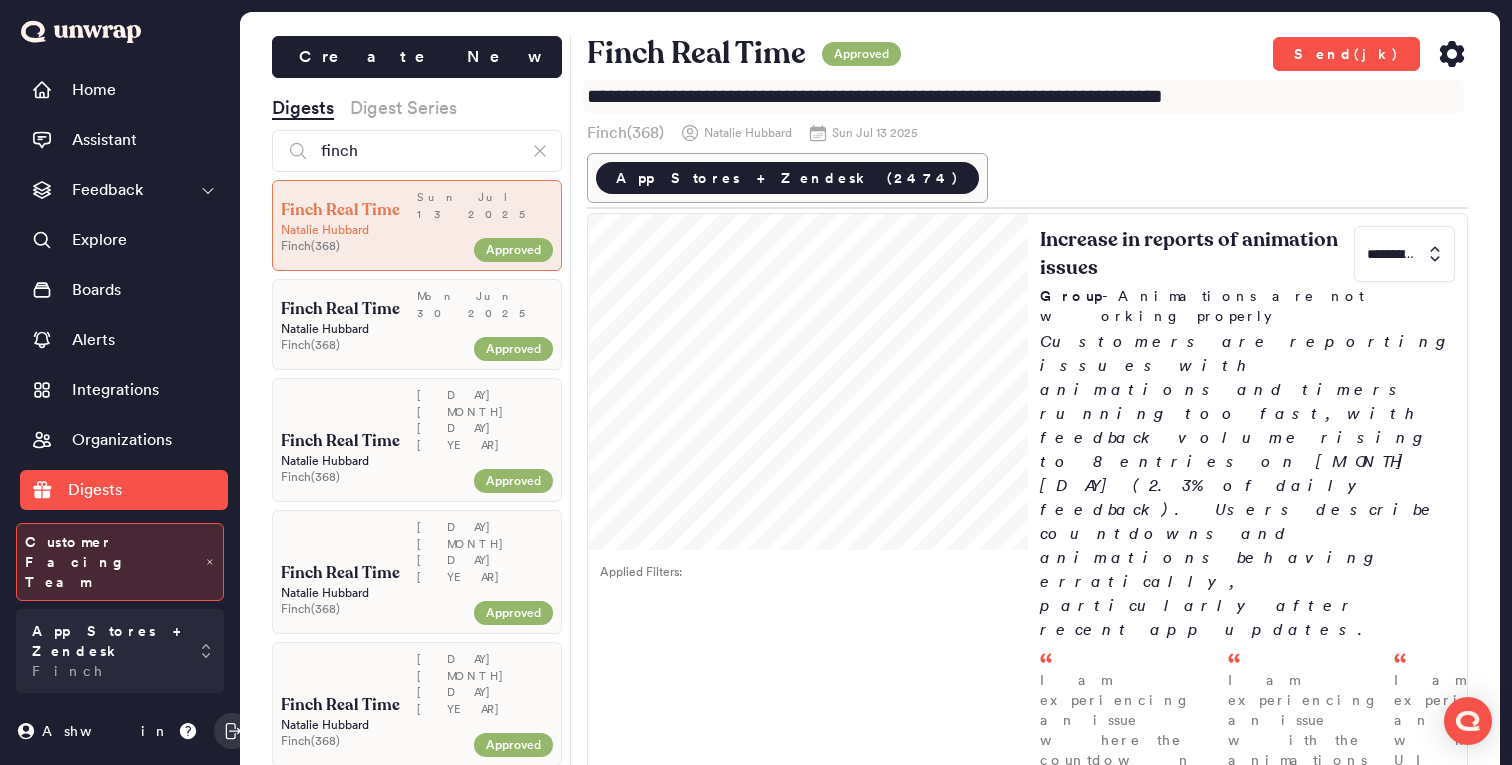 type on "**********" 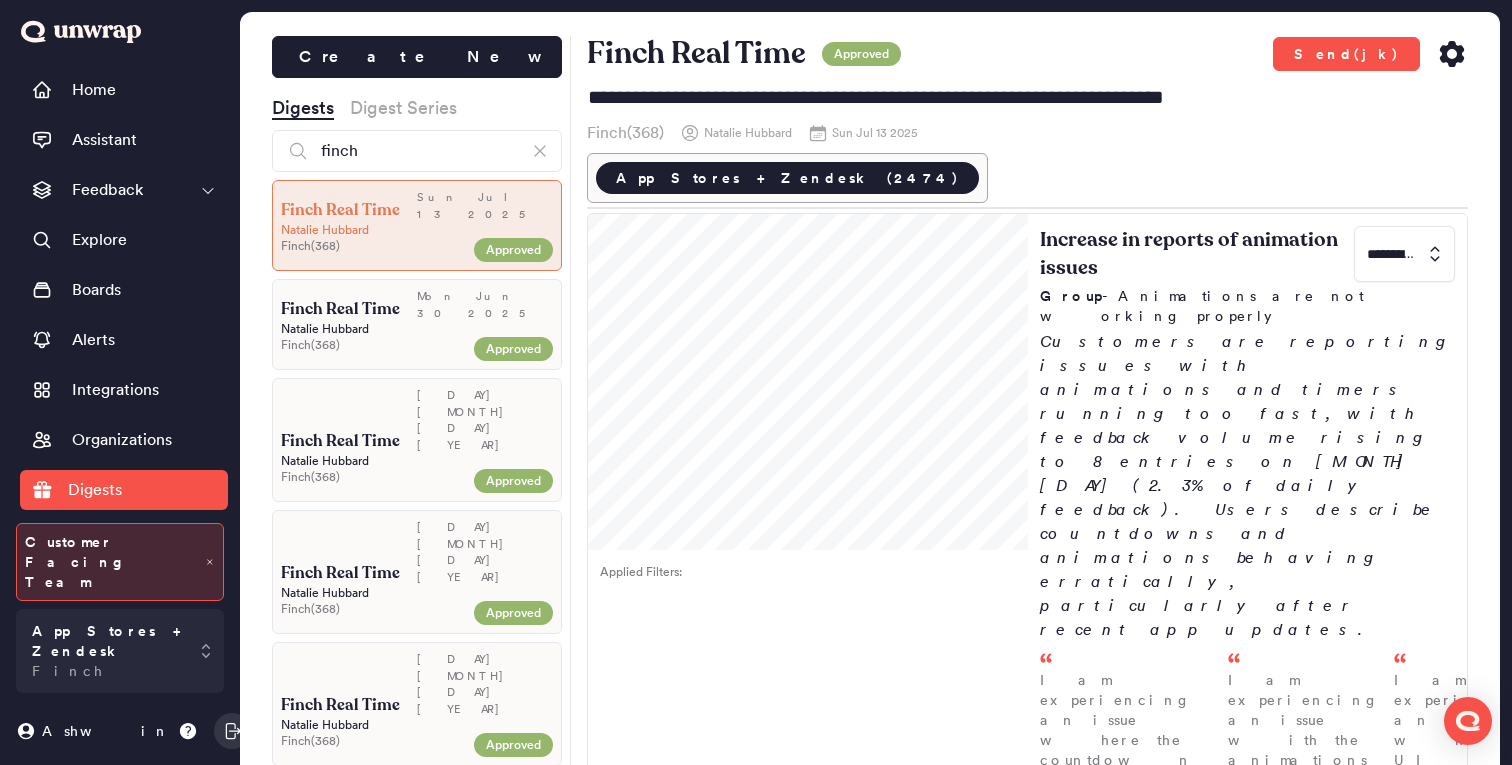 click on "Finch  ( 368 ) Natalie   Hubbard Sun Jul 13 2025" at bounding box center [1027, 133] 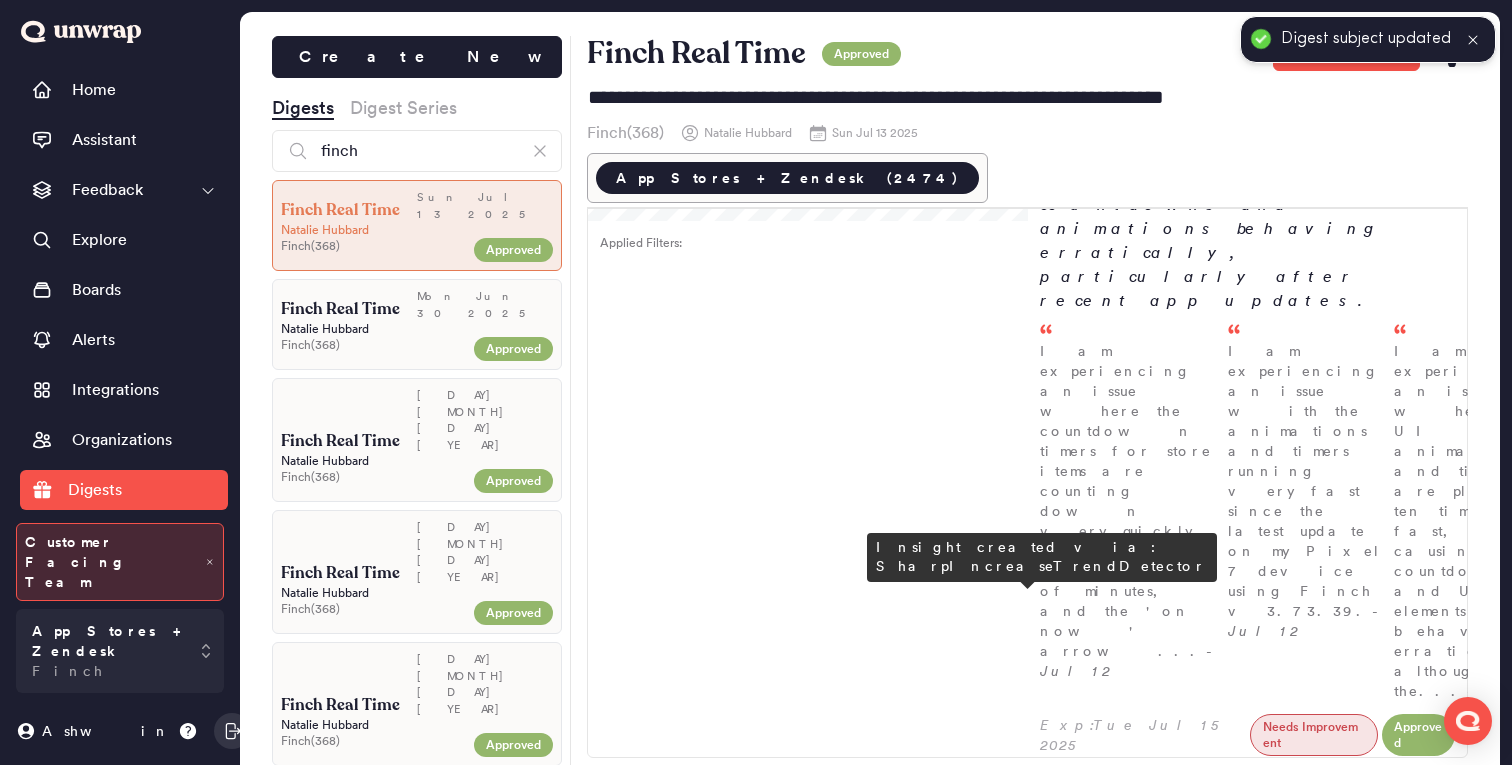 scroll, scrollTop: 0, scrollLeft: 0, axis: both 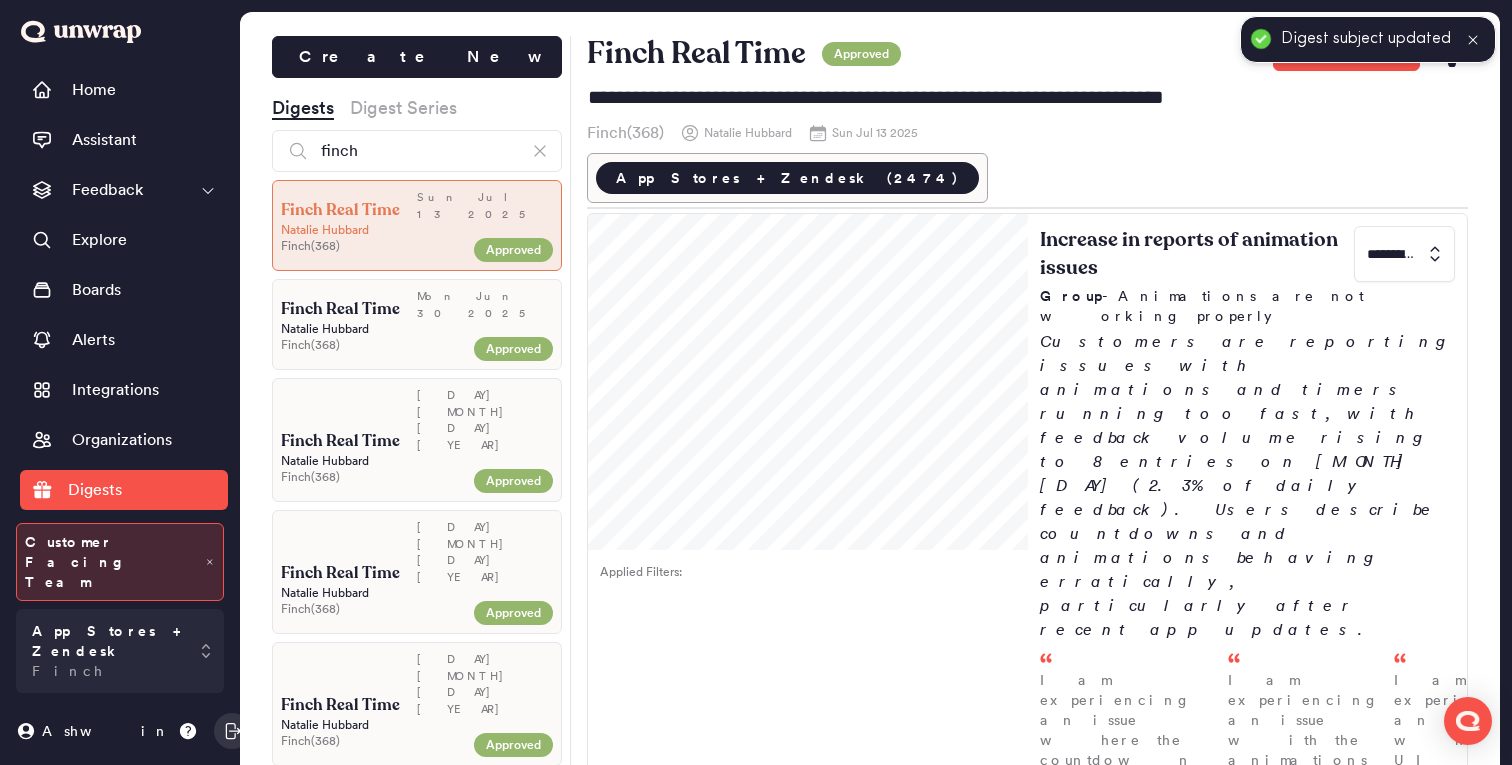 click 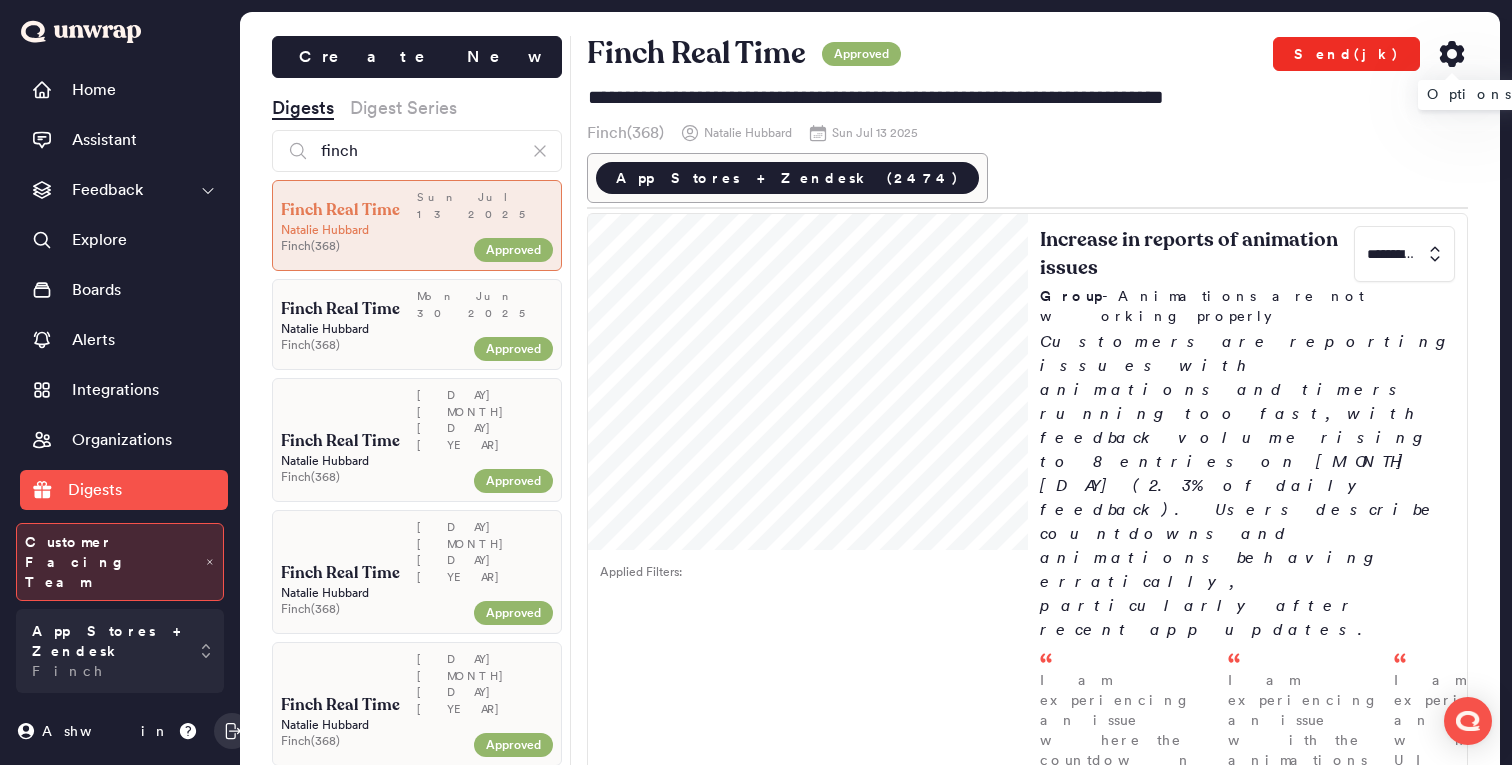 click on "Send(jk)" at bounding box center [1346, 54] 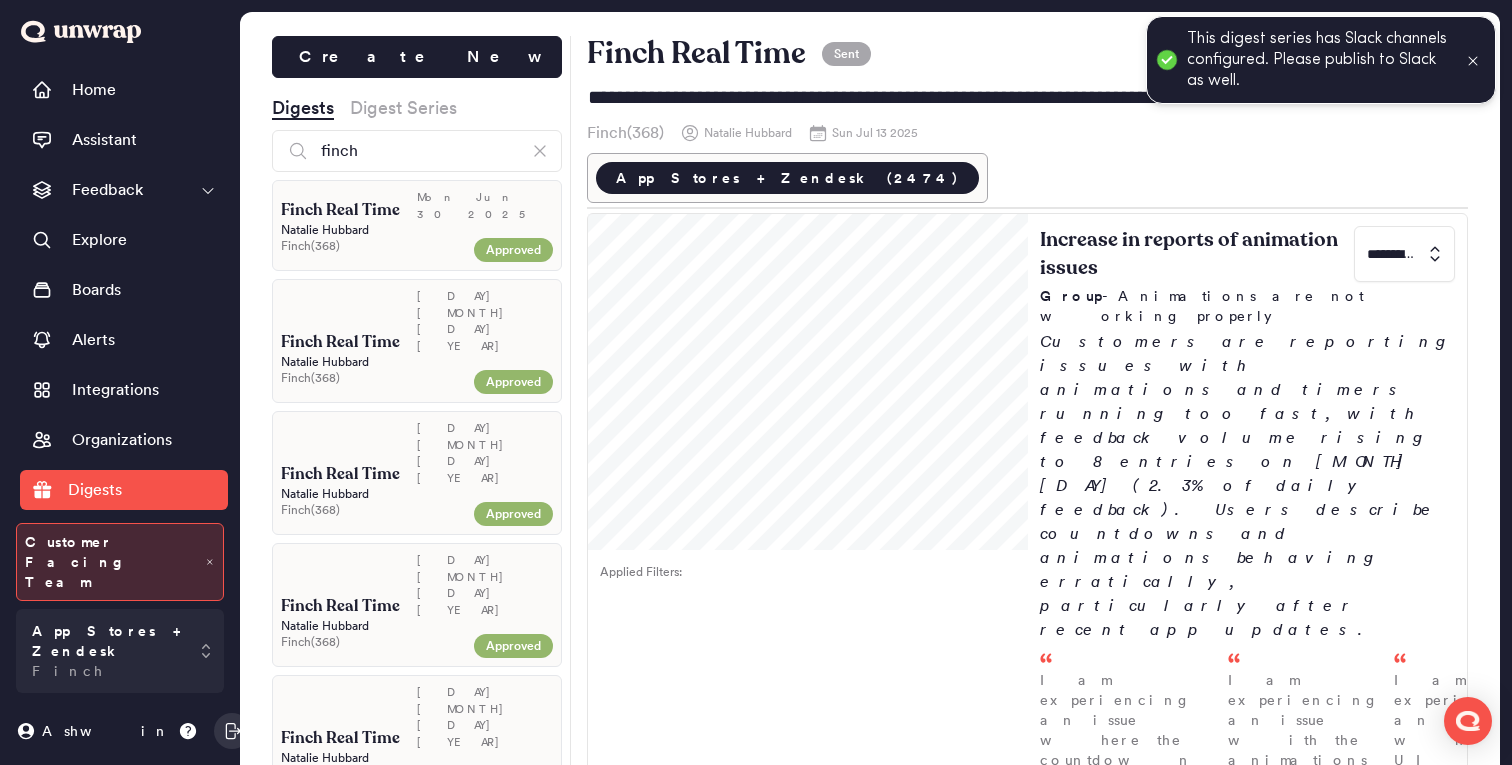 click 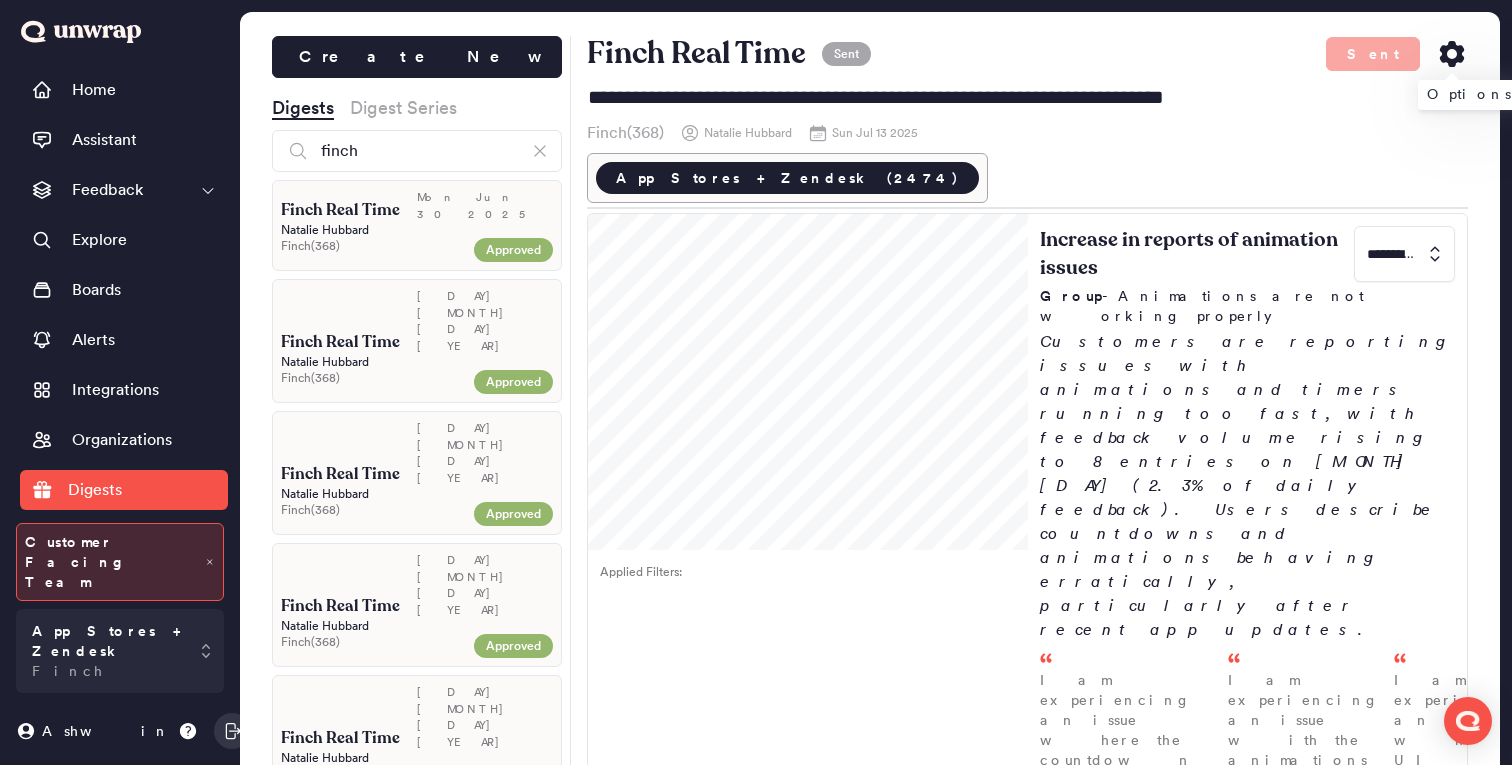 click 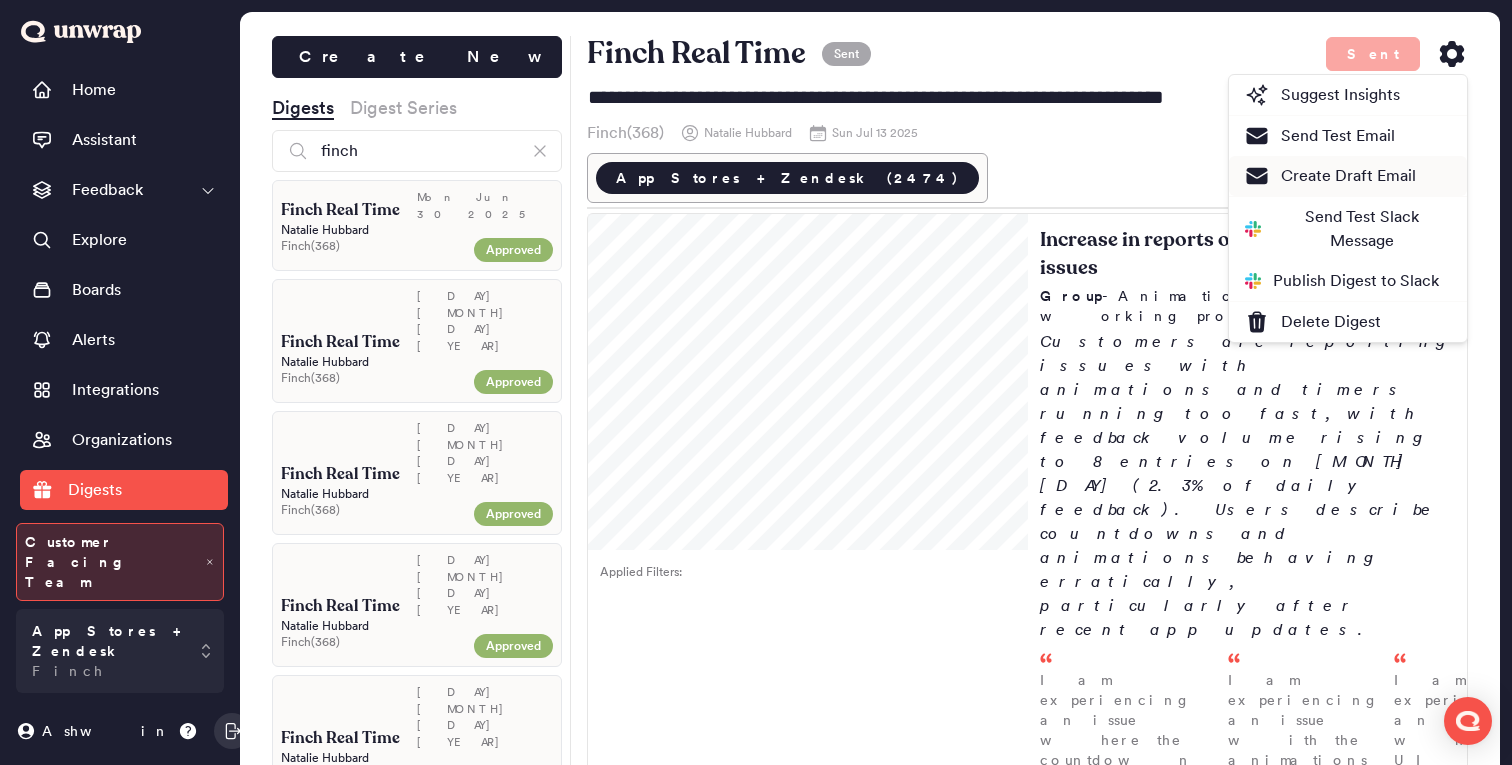 click on "Create Draft Email" at bounding box center [1330, 176] 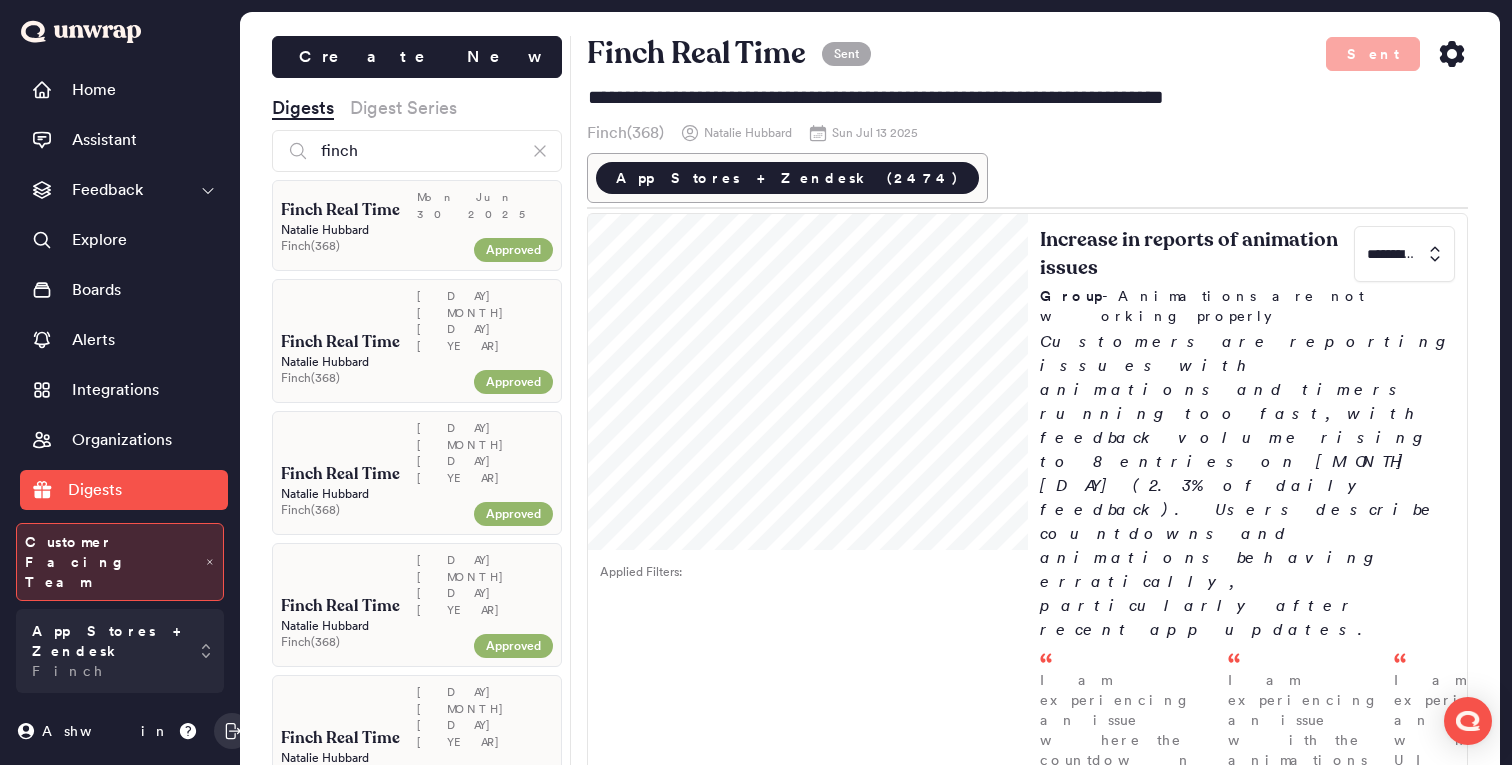 click 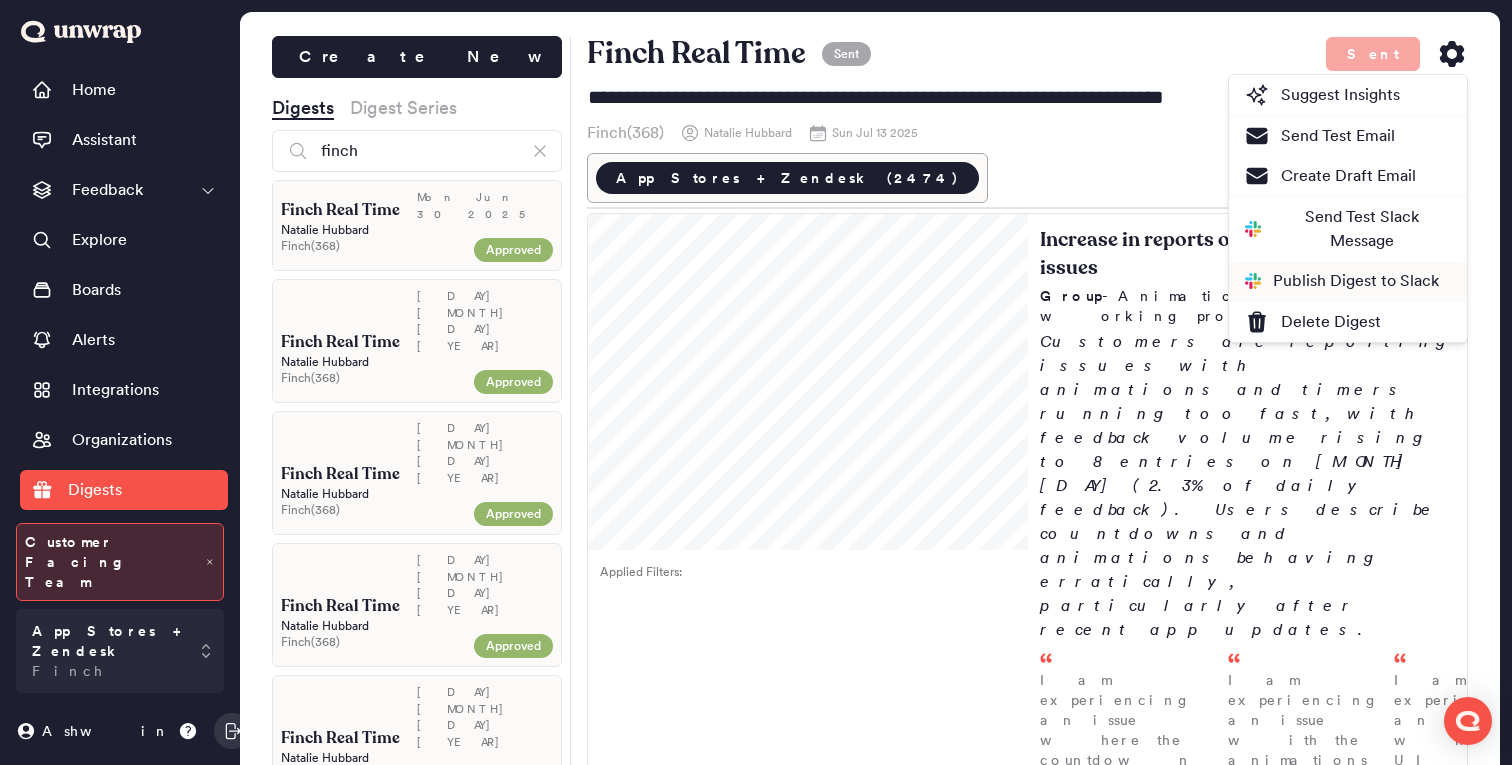 click on "Publish Digest to Slack" at bounding box center (1342, 281) 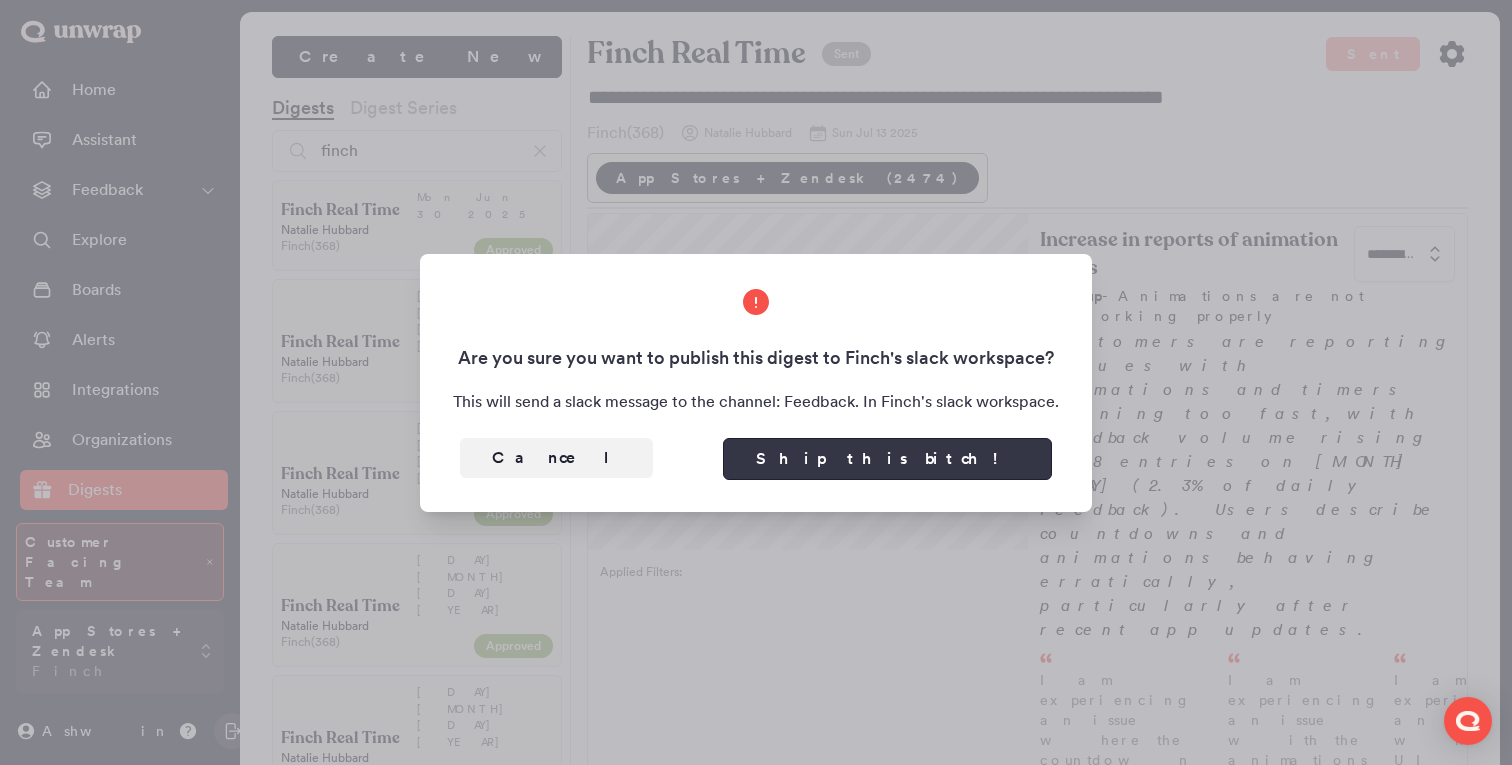 click on "Ship this bitch!" at bounding box center [887, 459] 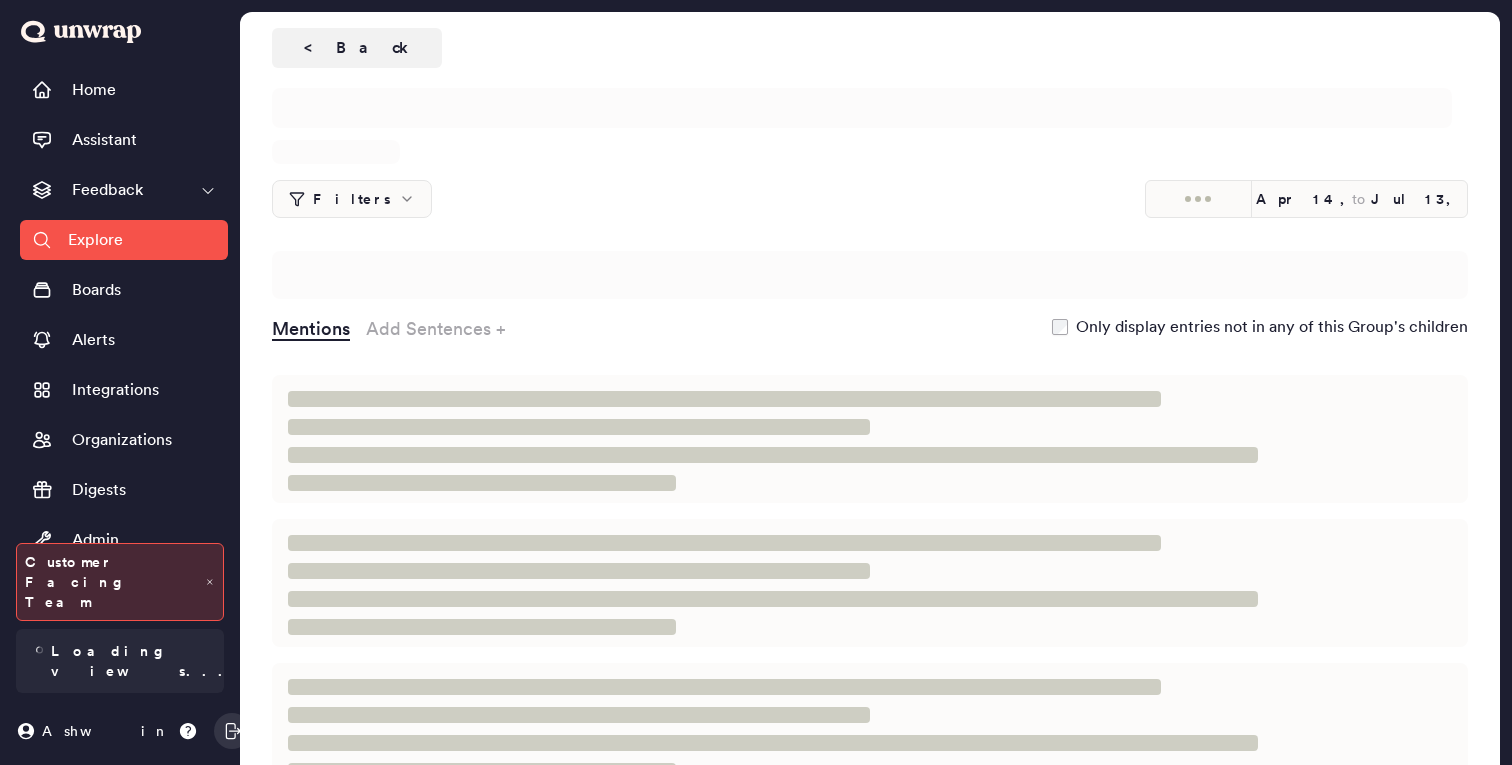 scroll, scrollTop: 0, scrollLeft: 0, axis: both 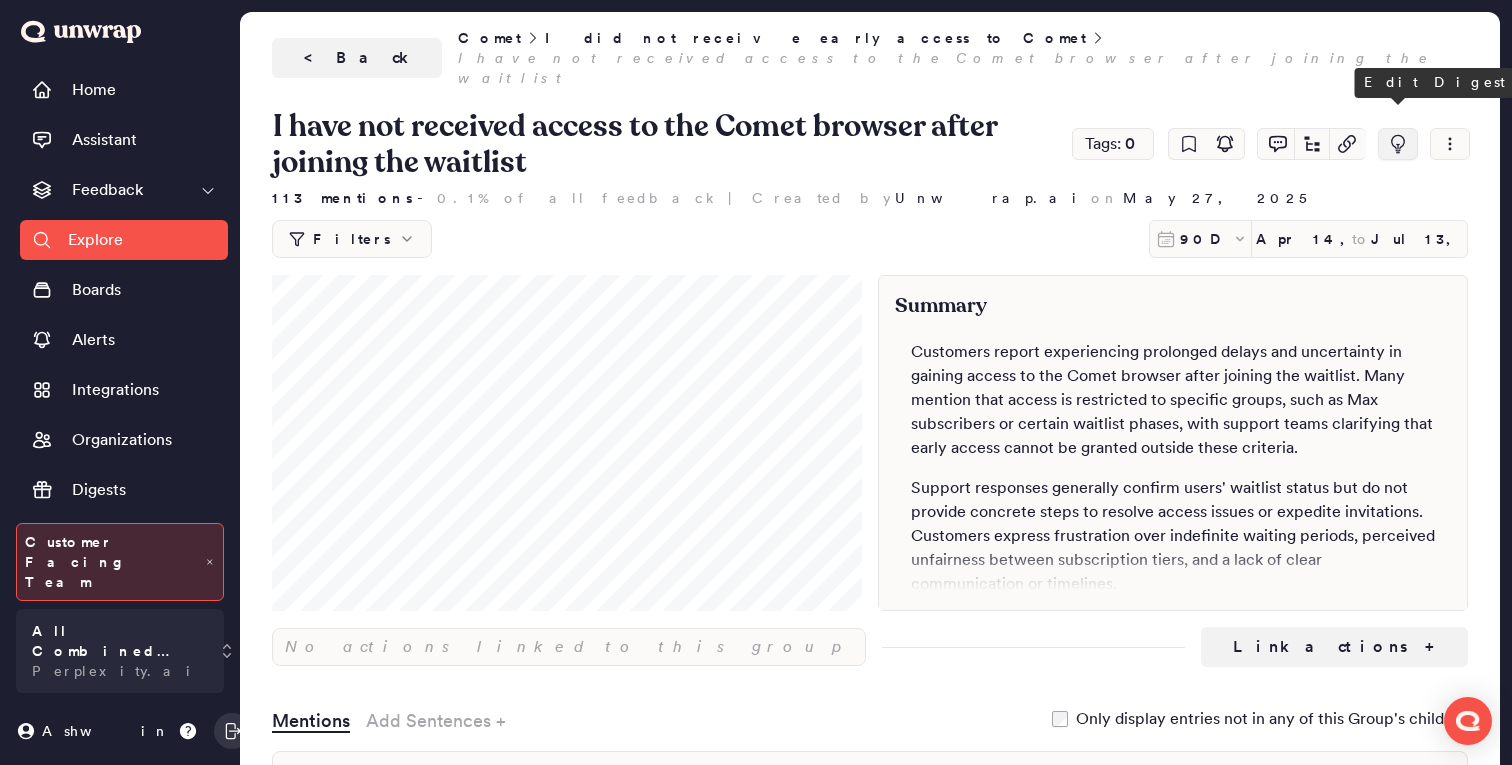 click 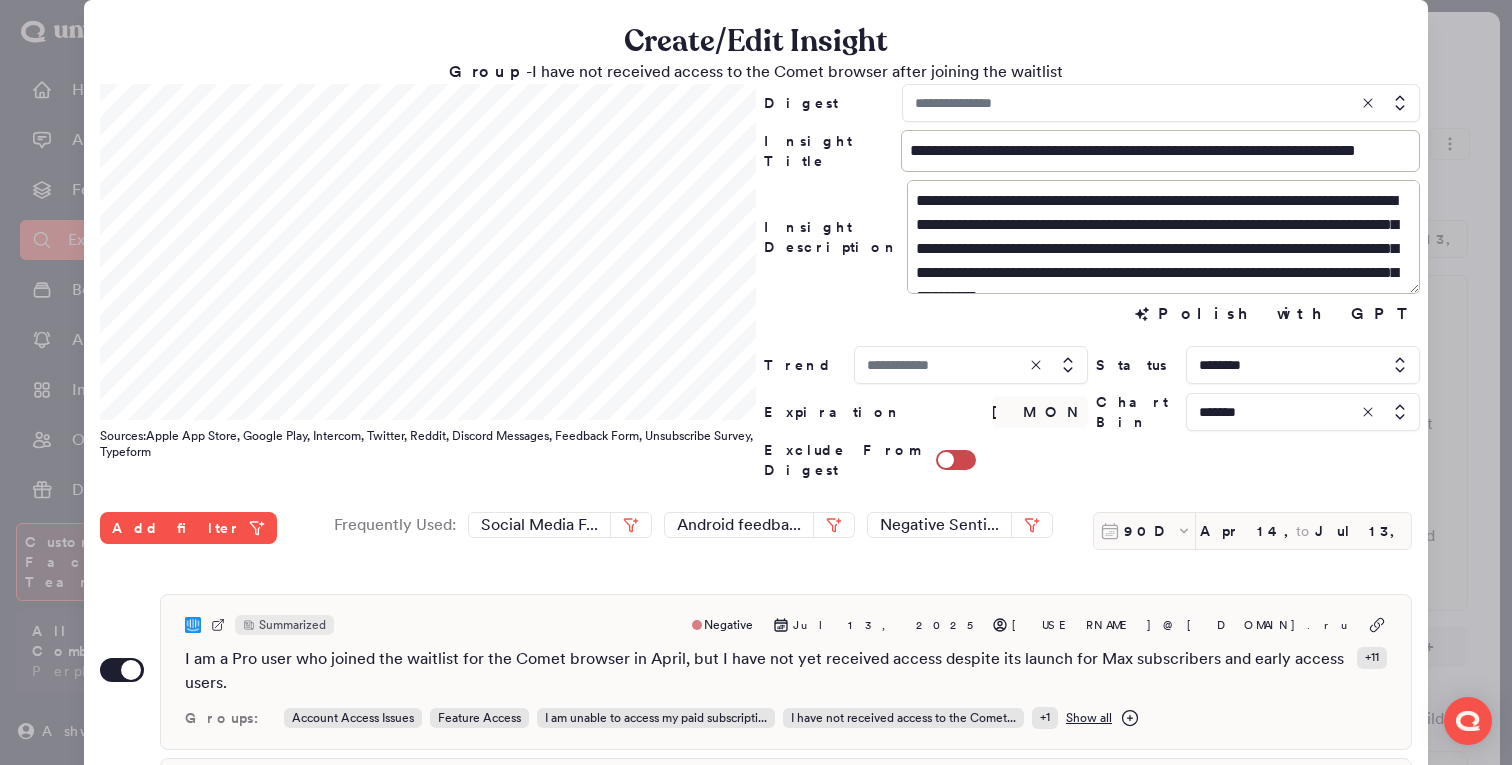 click at bounding box center (1161, 103) 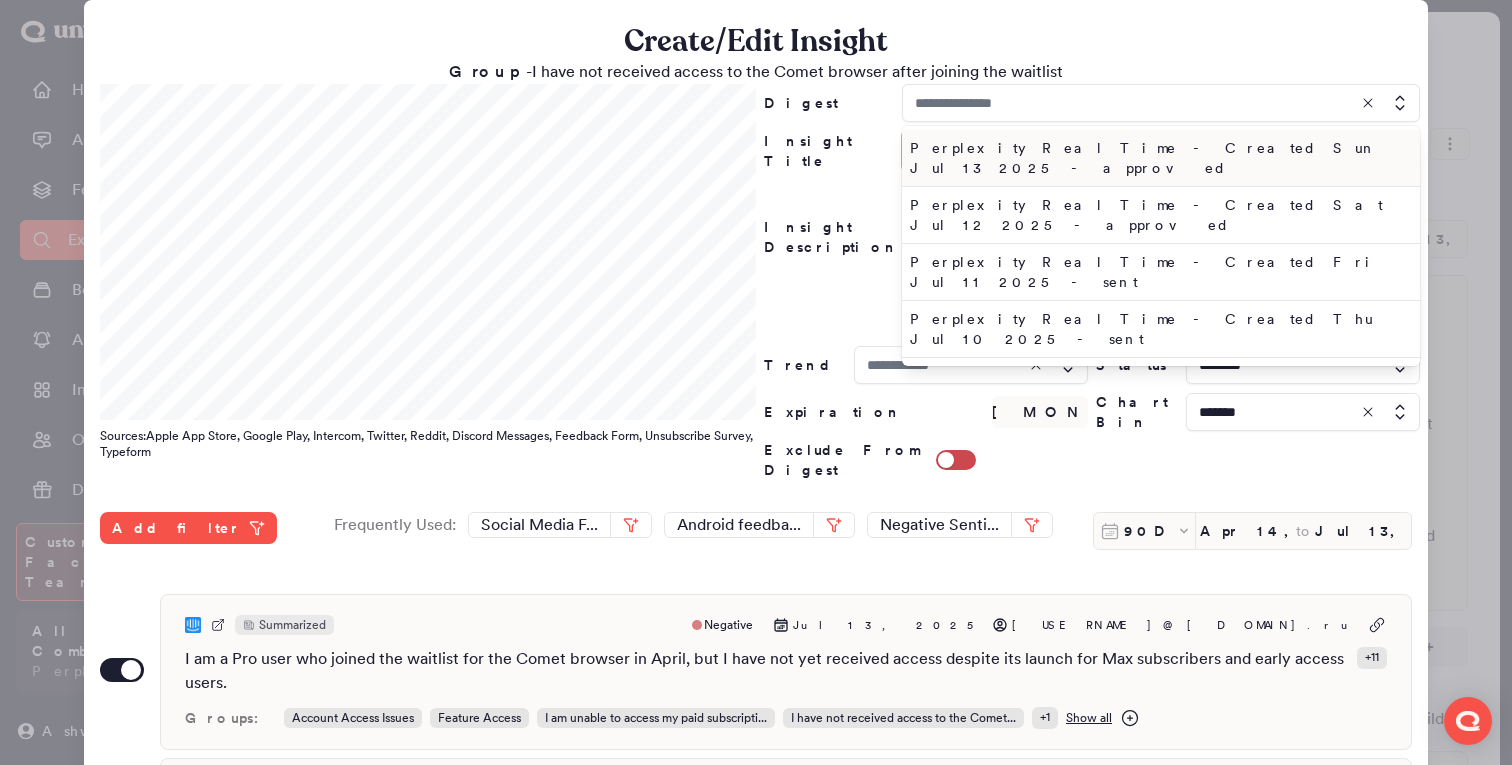 click on "Perplexity Real Time - Created Sun Jul 13 2025 - approved" at bounding box center [1161, 158] 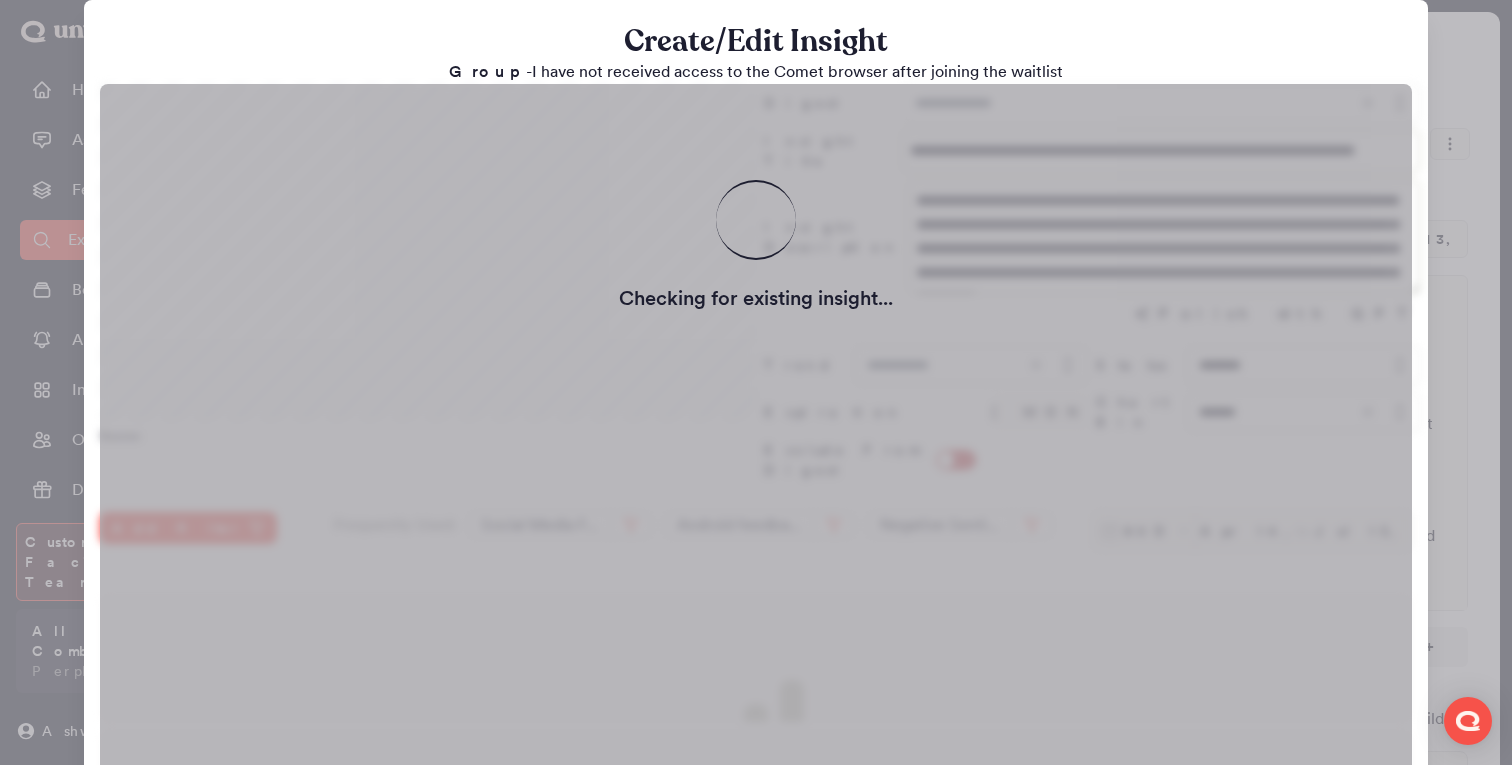type on "**********" 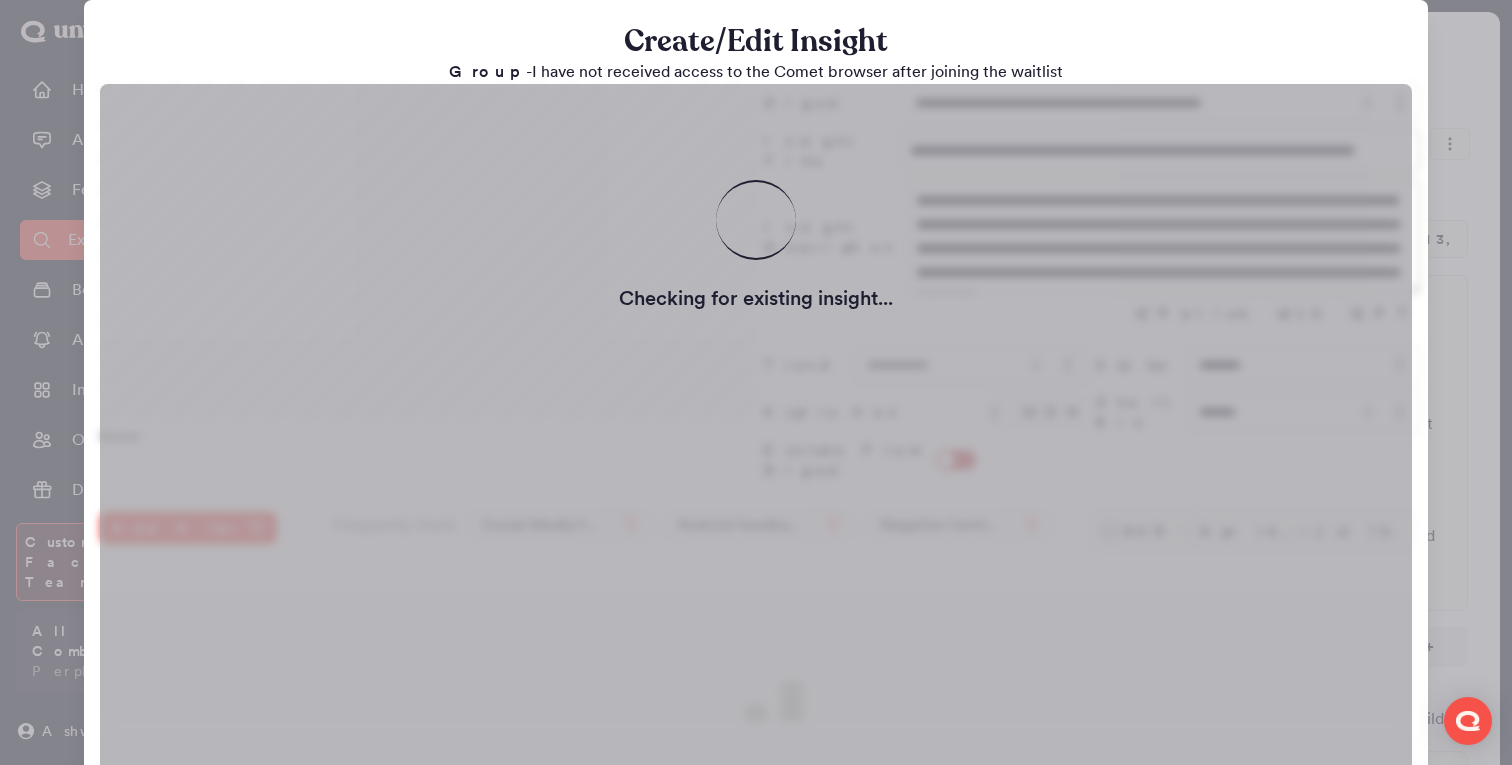 type on "**********" 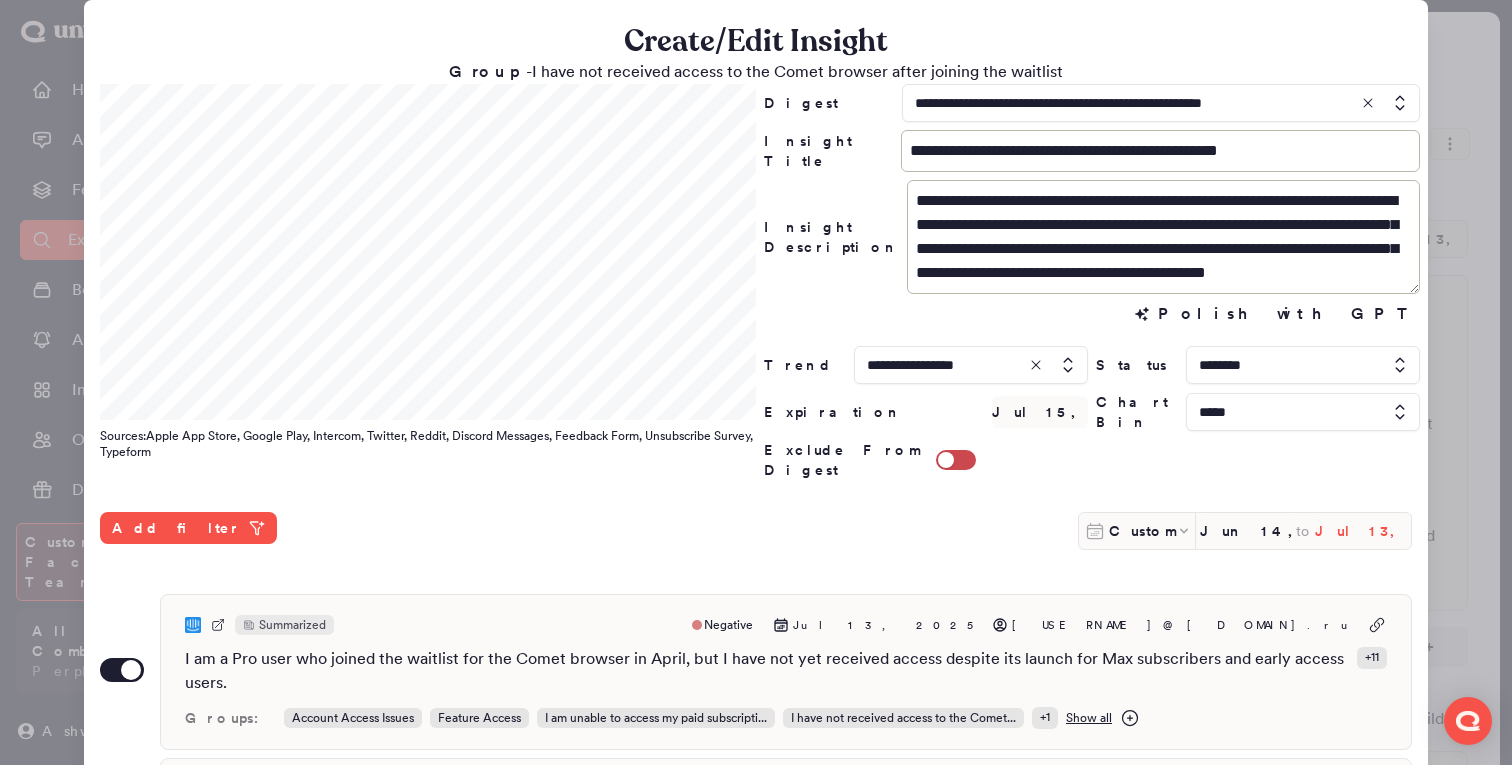 click on "Jul 13, 2025" at bounding box center [1363, 531] 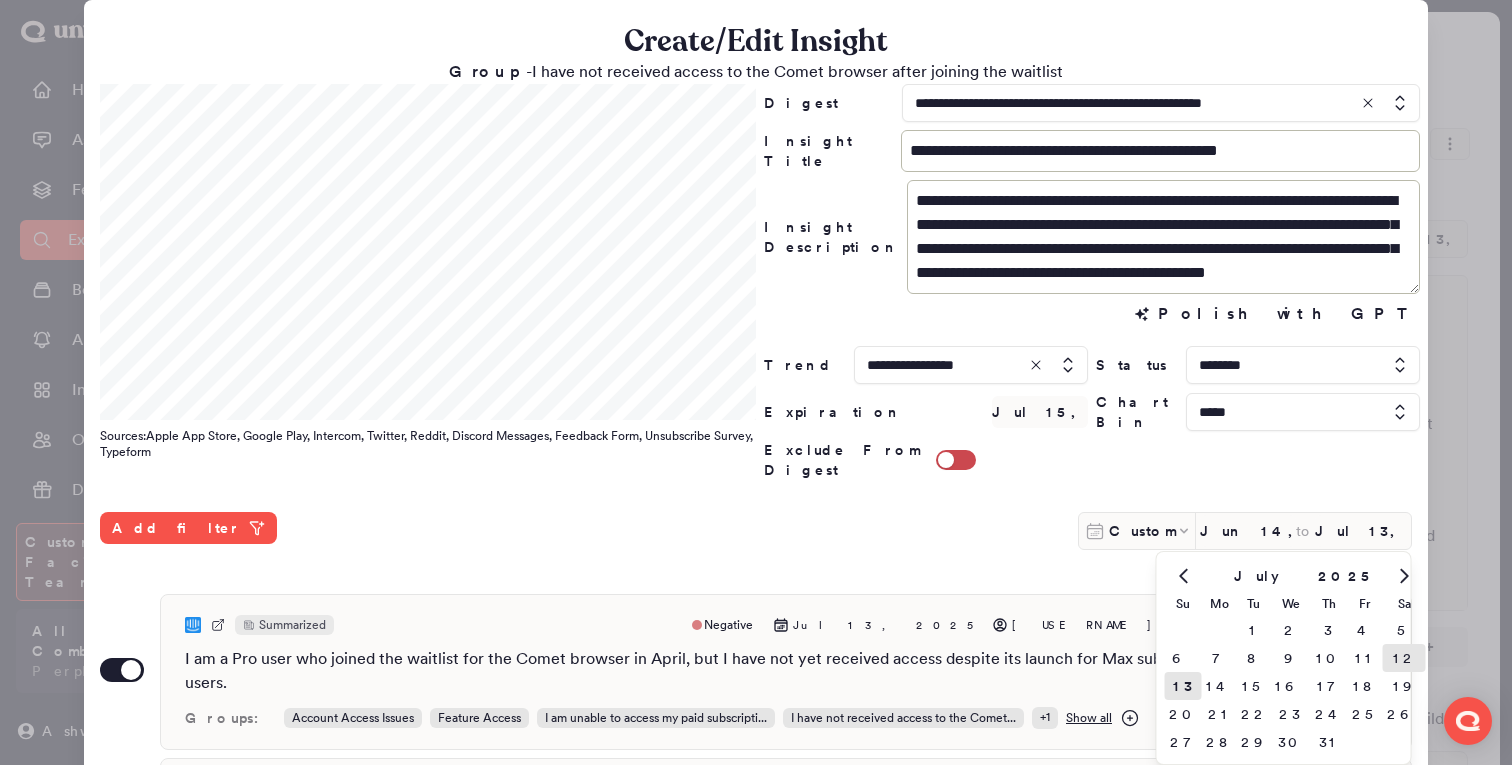 click on "12" at bounding box center [1404, 658] 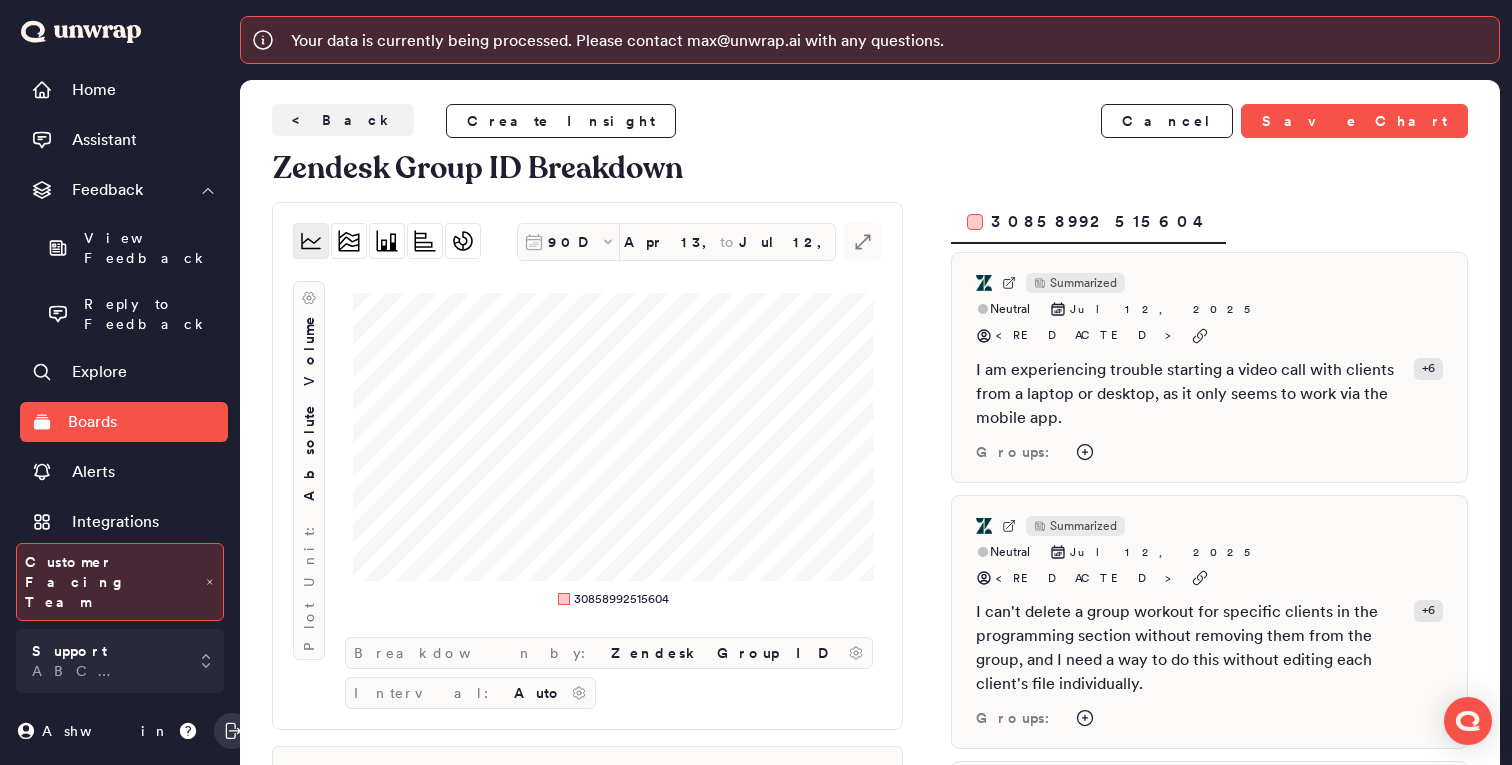 scroll, scrollTop: 0, scrollLeft: 0, axis: both 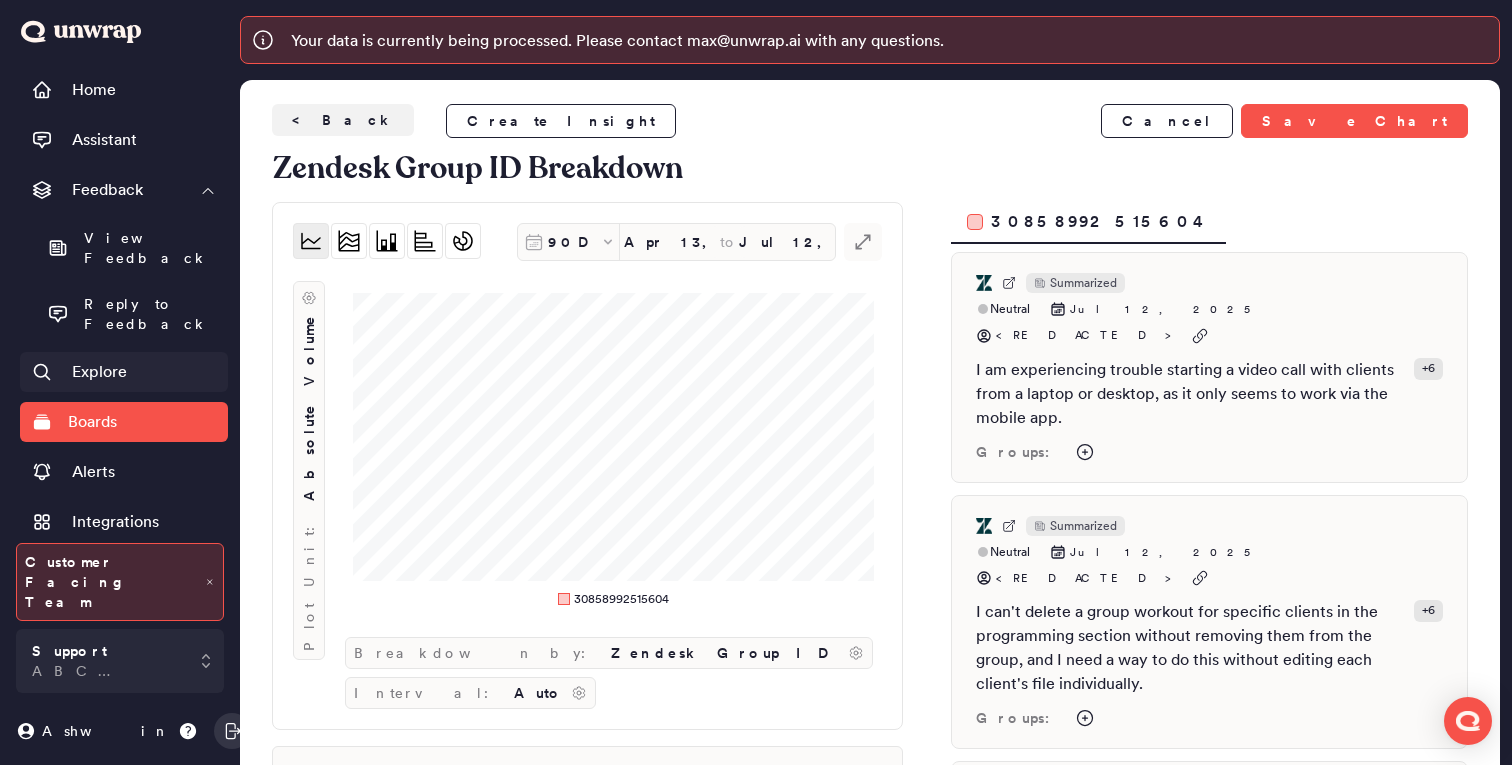 click on "Explore" at bounding box center [124, 372] 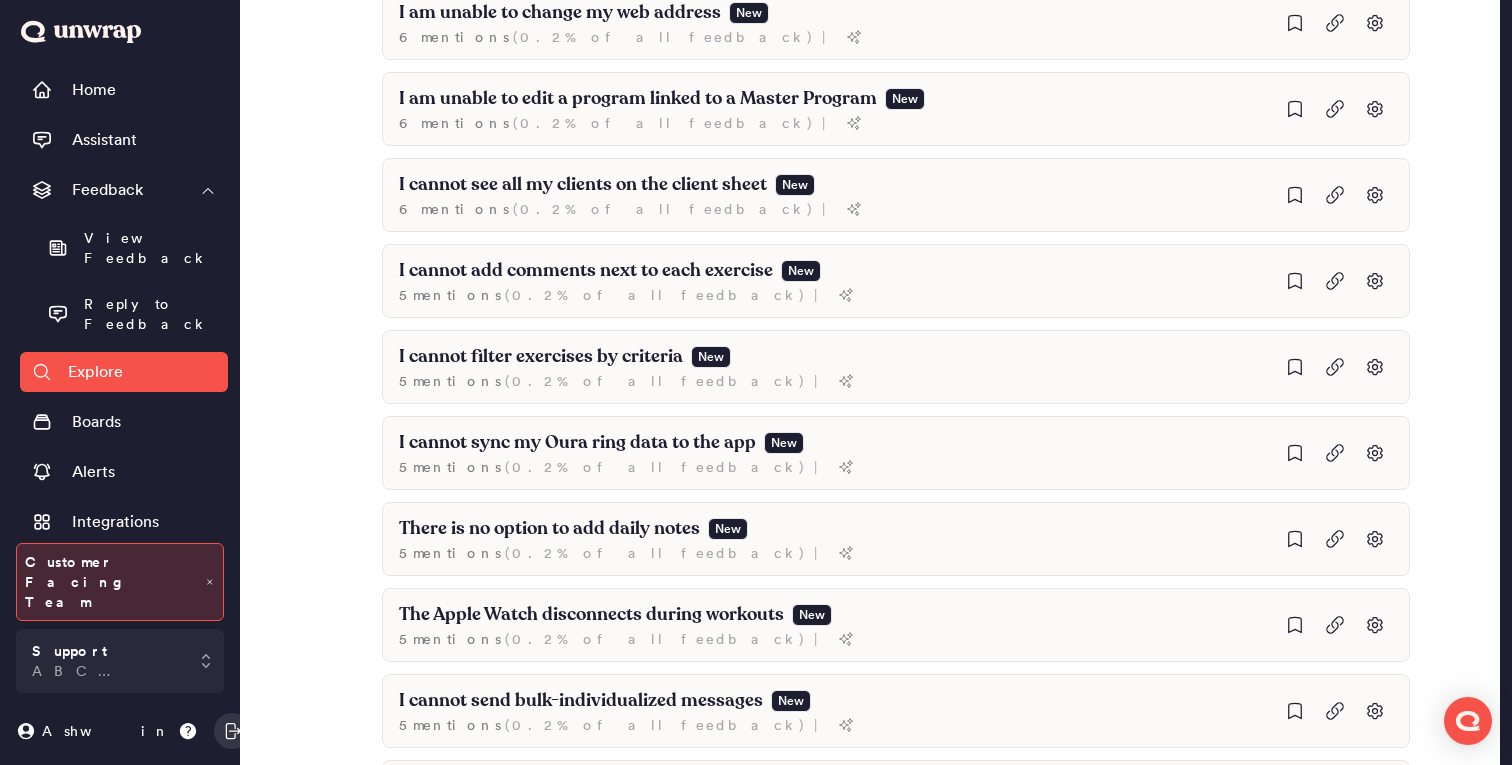 scroll, scrollTop: 4055, scrollLeft: 0, axis: vertical 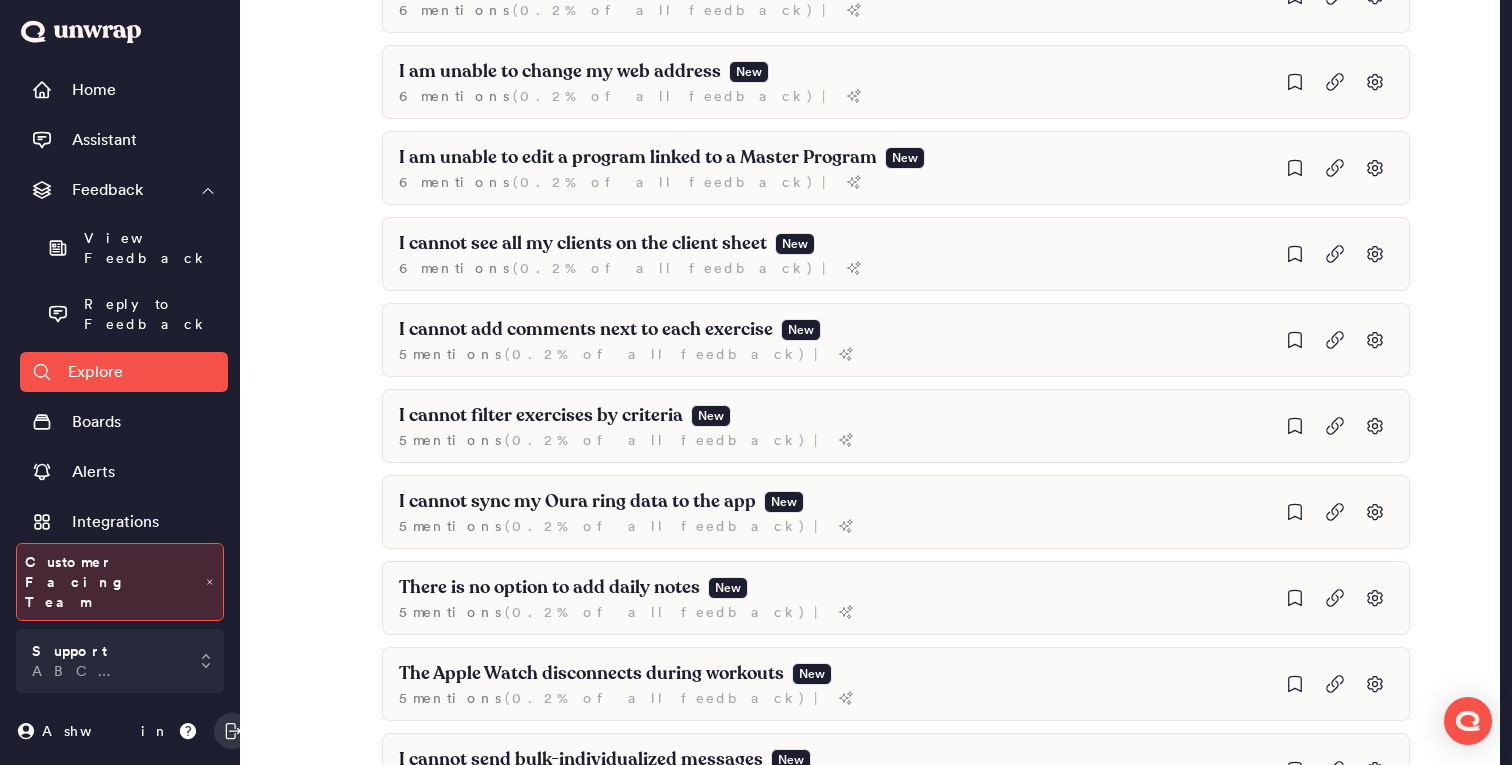 click on "Search Filters 90D [DATE] to [DATE] Add filter Showing  77 groups I cannot access the program New 140  mention s   ( 5.3% of all feedback ) | I am unable to log in to my account New 114  mention s   ( 4.3% of all feedback ) | I am having difficulty canceling my account New 75  mention s   ( 2.8% of all feedback ) | MyFitnessPal data is not syncing with Trainerize New 50  mention s   ( 1.9% of all feedback ) | I am unable to access my Trainerize account New 41  mention s   ( 1.6% of all feedback ) | I am being charged for a cancelled subscription New 39  mention s   ( 1.5% of all feedback ) | My payment method has failed New 38  mention s   ( 1.4% of all feedback ) | Automated messages are not being delivered New 30  mention s   ( 1.1% of all feedback ) | I am unable to log in on the mobile app New 29  mention s   ( 1.1% of all feedback ) | MyFitnessPal logs are not syncing consistently New 27  mention s   ( 1.0% of all feedback ) | I am unable to update my payment method New 27  mention s   ( ) |" at bounding box center [870, -426] 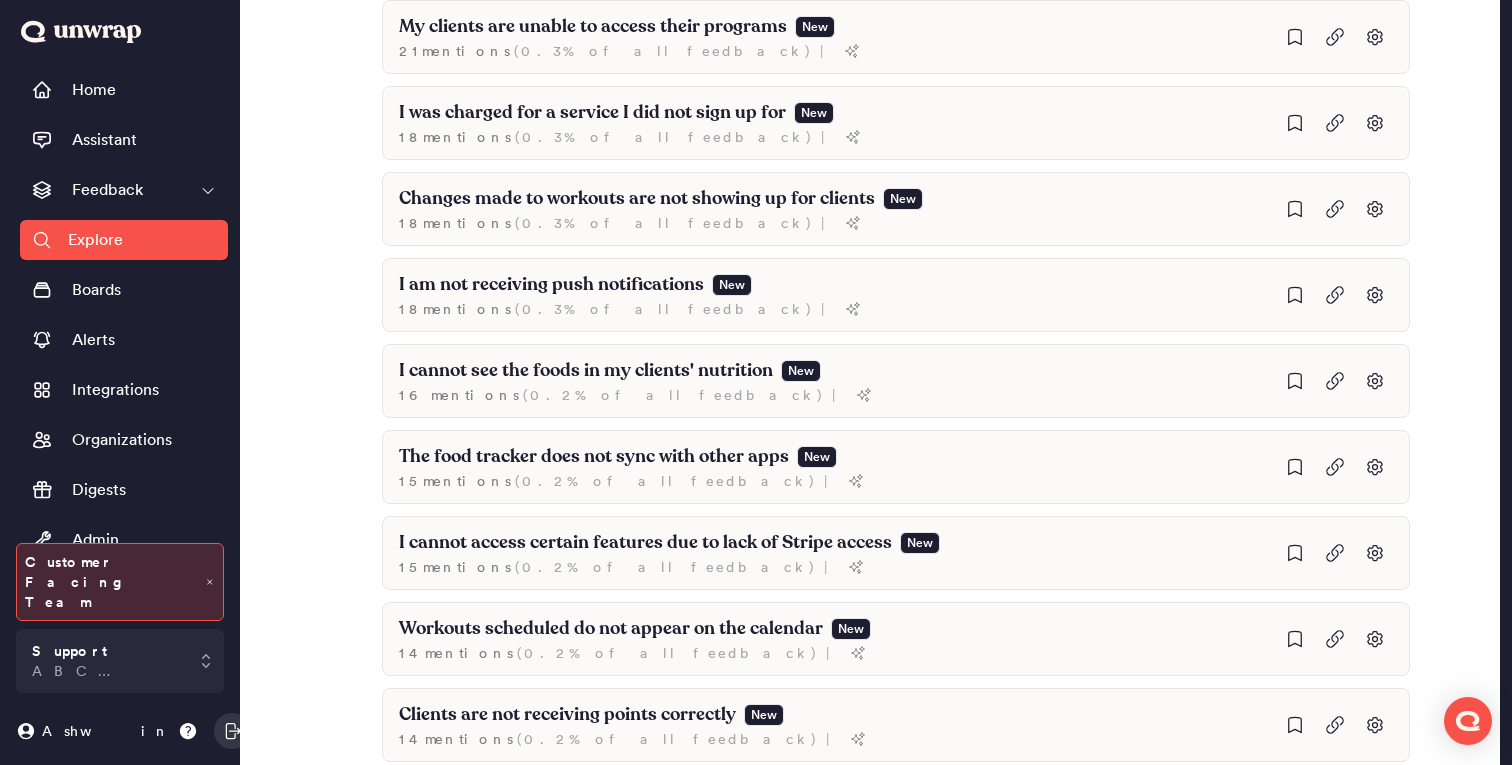 scroll, scrollTop: 1683, scrollLeft: 0, axis: vertical 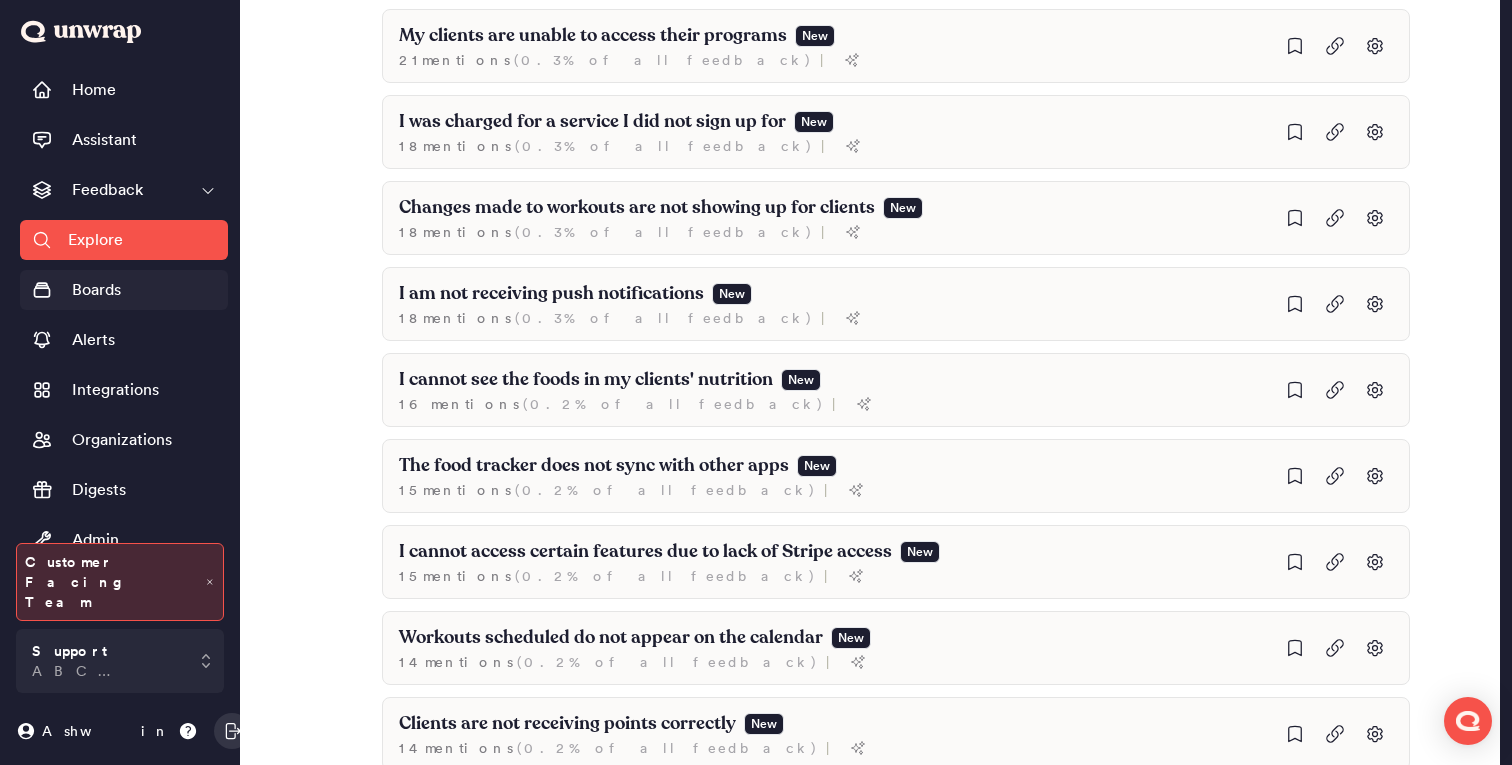 click on "Boards" at bounding box center [96, 290] 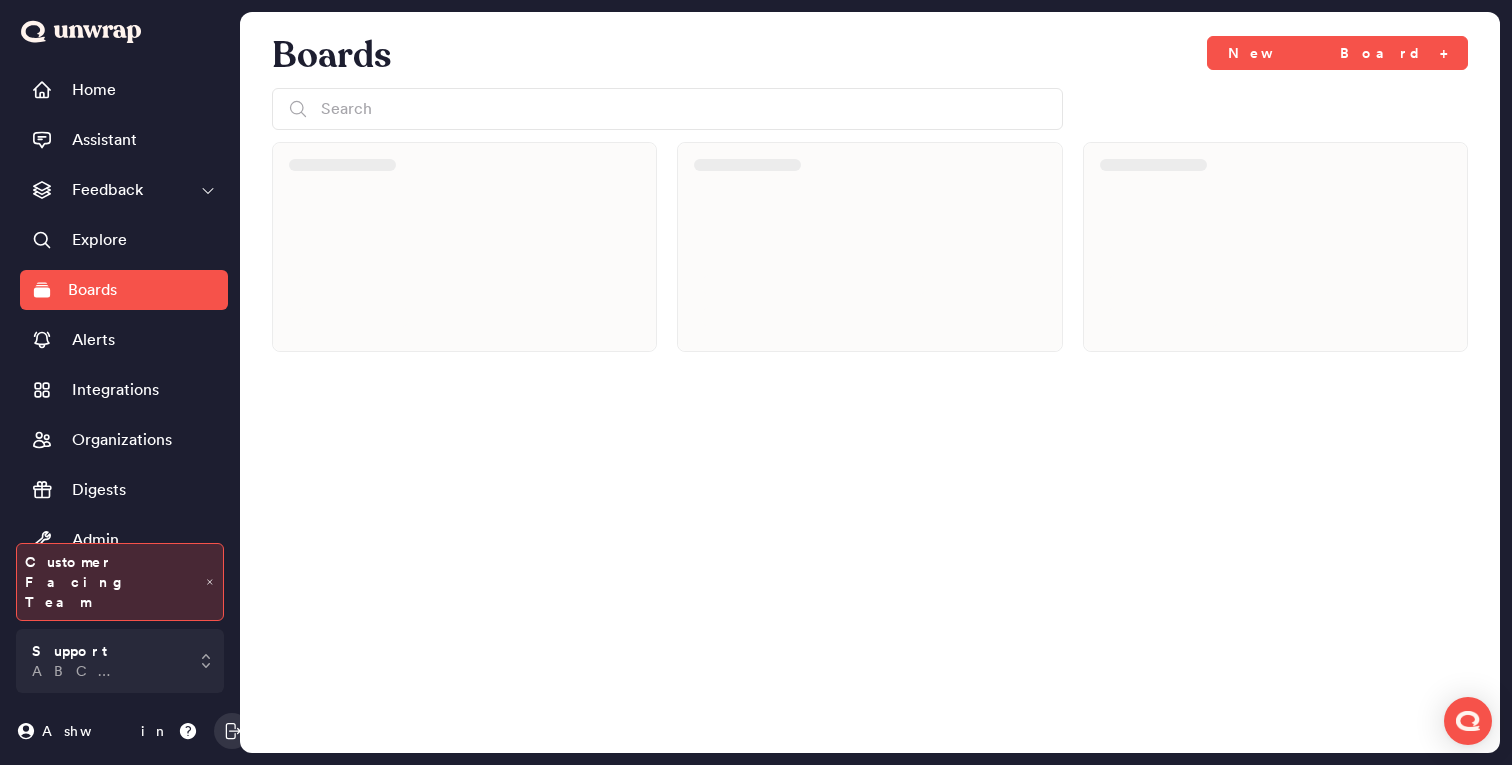 scroll, scrollTop: 68, scrollLeft: 0, axis: vertical 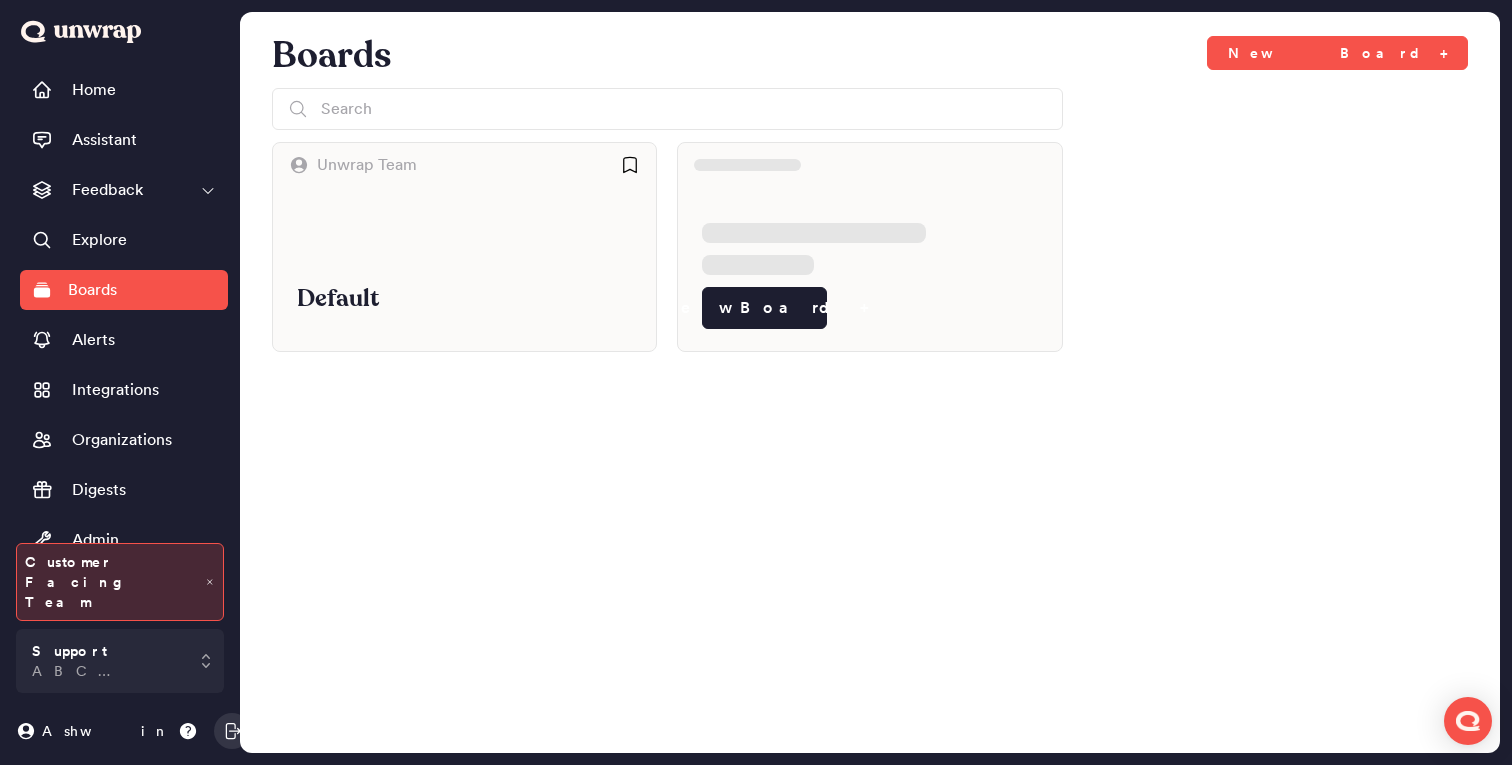 click on "Default" at bounding box center [464, 269] 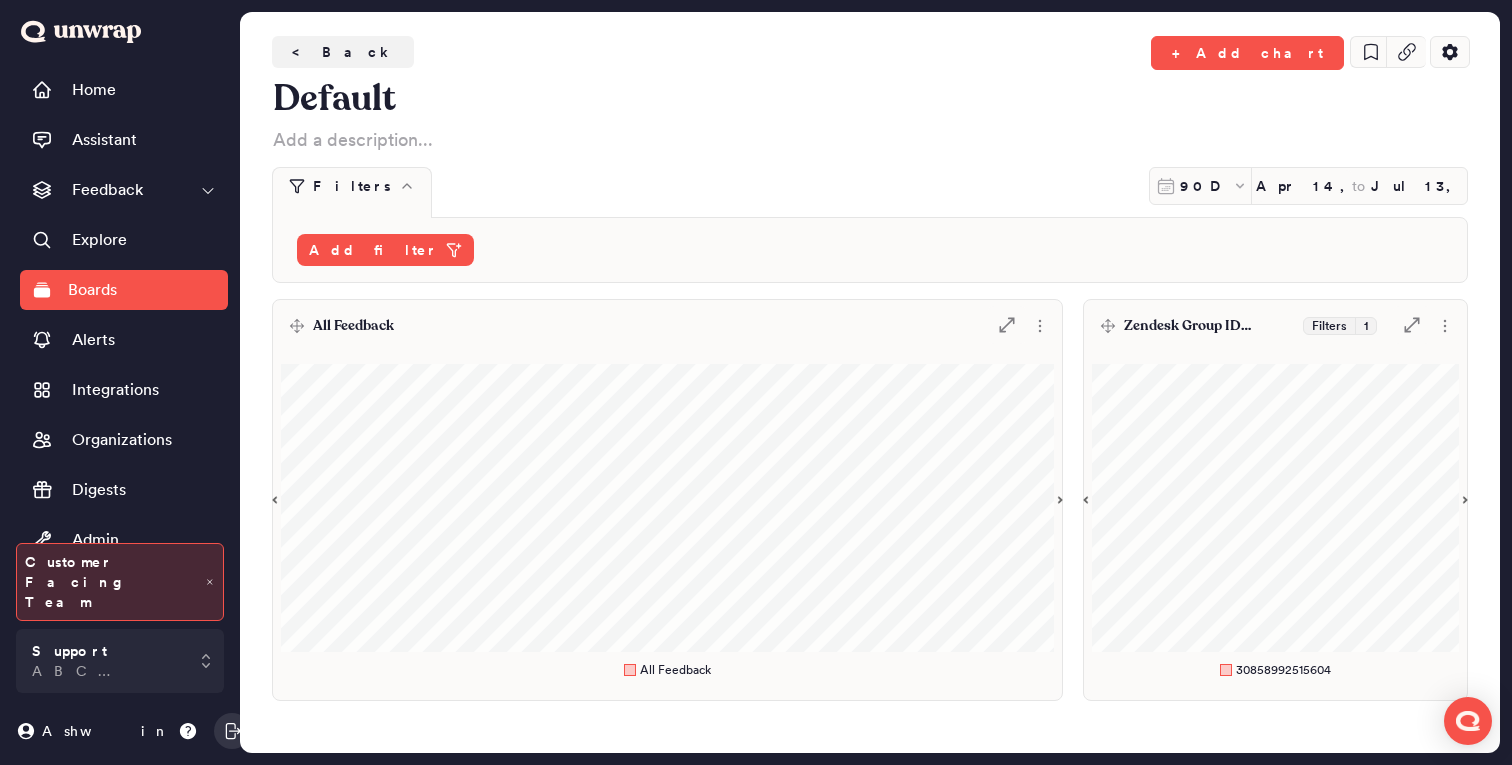 click on "Zendesk Group ID Breakdown" at bounding box center (1209, 326) 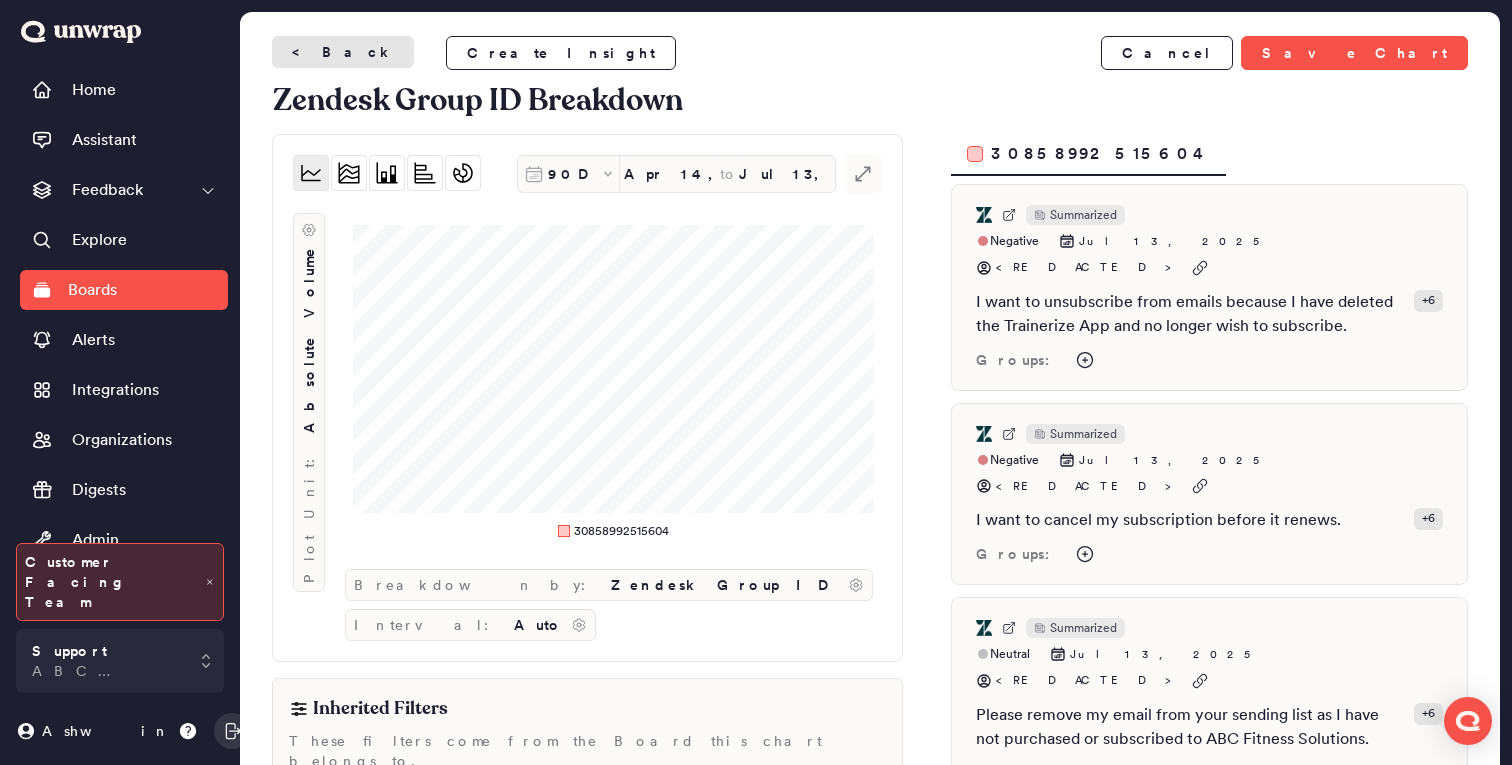 click on "< Back" at bounding box center (343, 52) 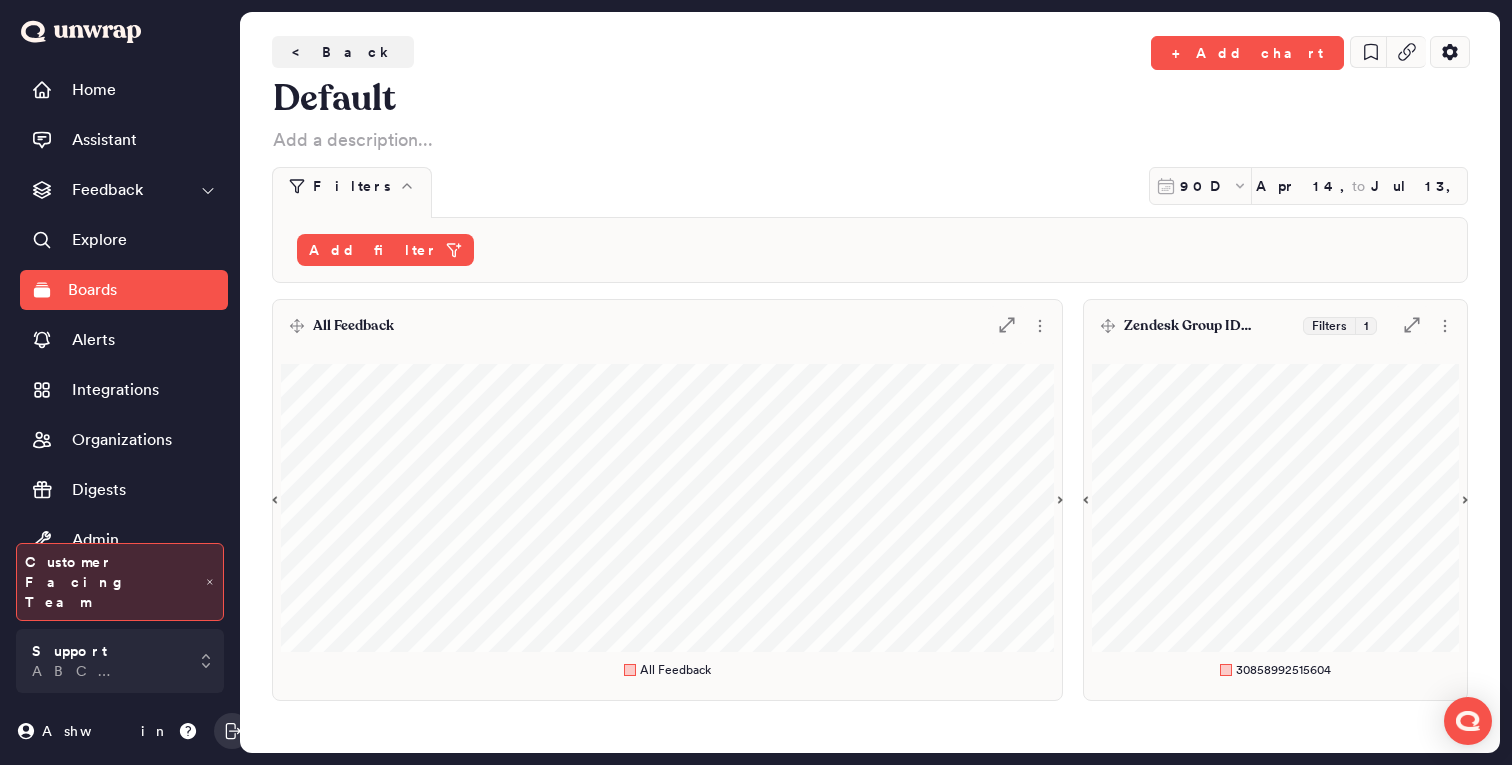 click on "All Feedback
.st0 {
fill: #7e7d82;
}" at bounding box center (667, 326) 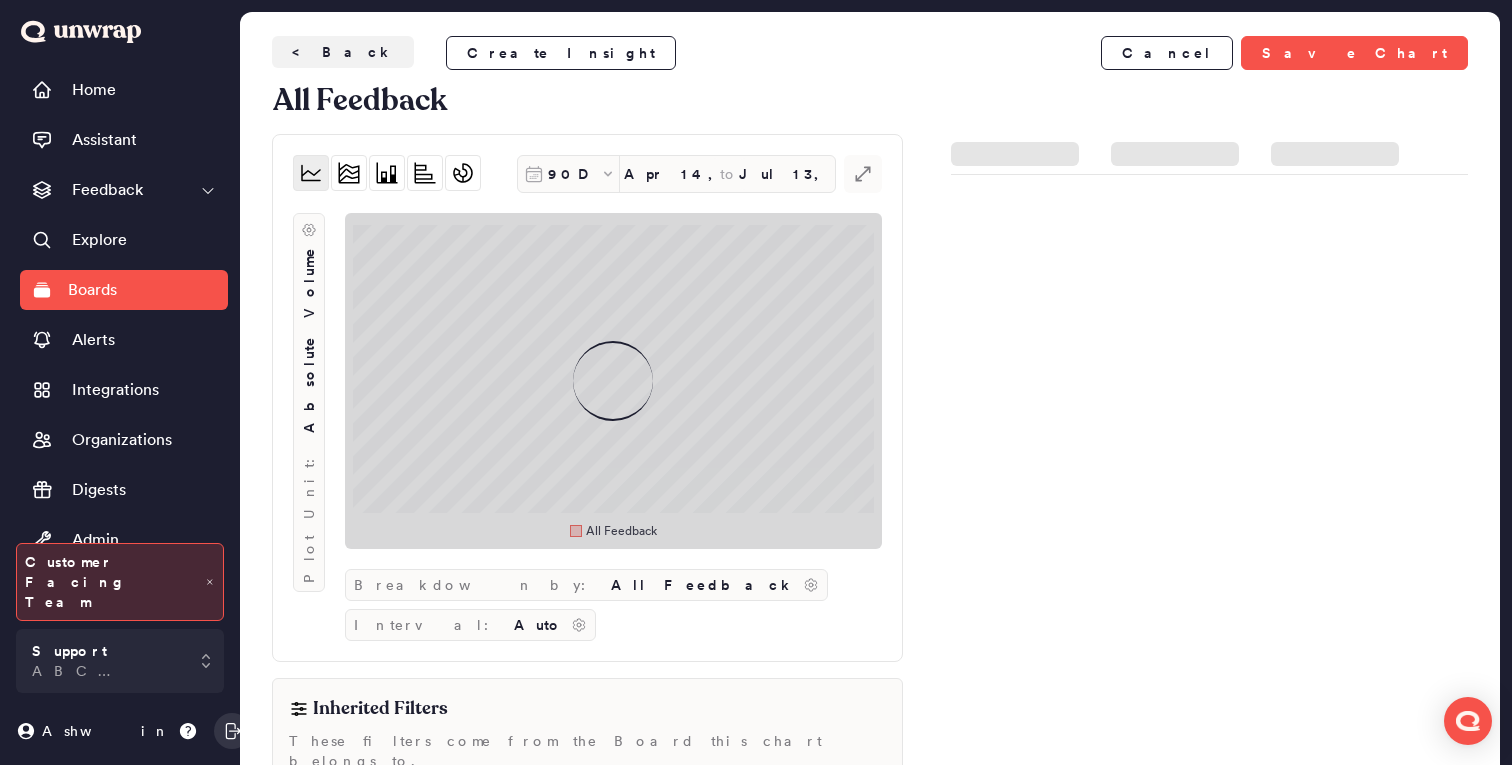 scroll, scrollTop: 96, scrollLeft: 0, axis: vertical 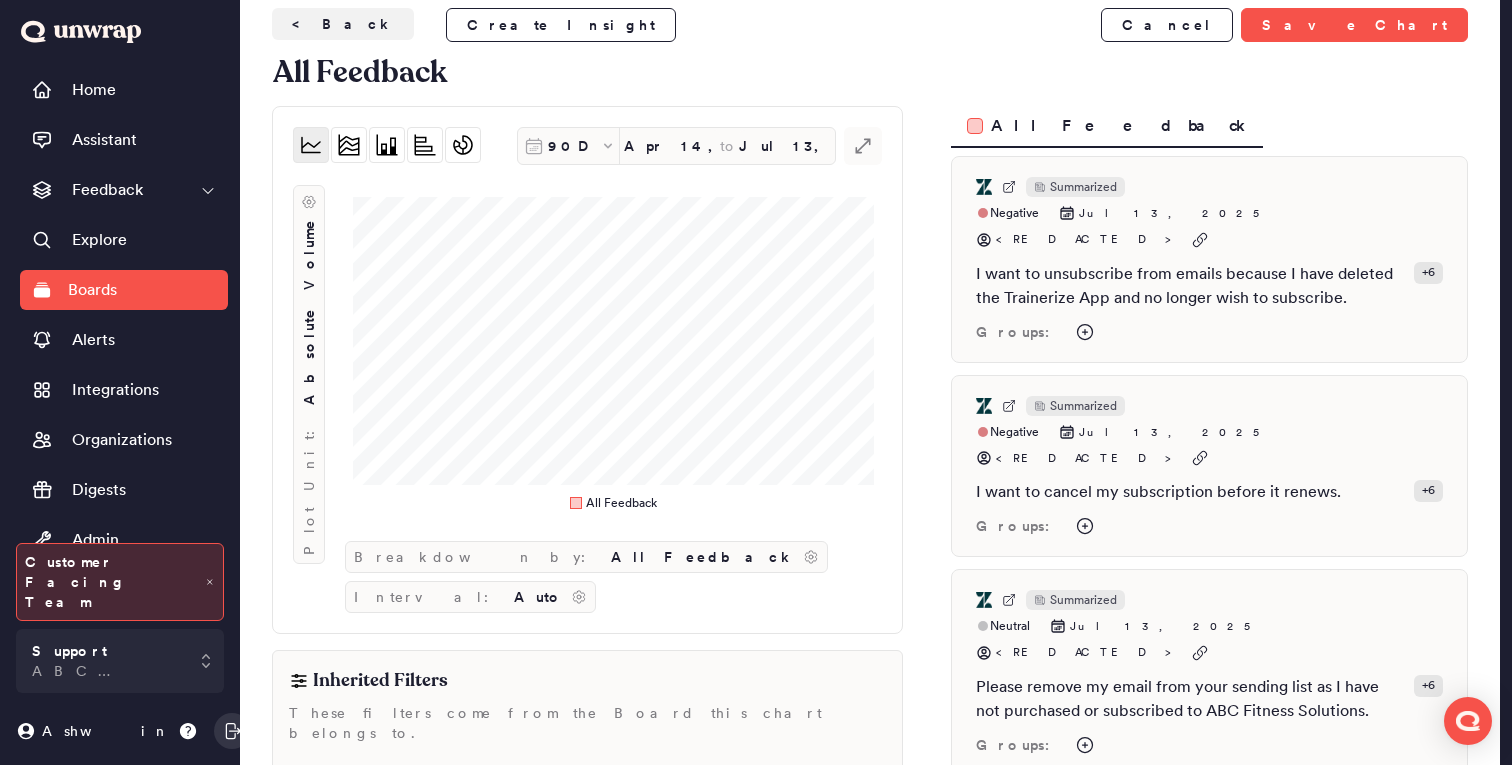 click on "90D Apr 14, 2025 to Jul 13, 2025" at bounding box center [676, 146] 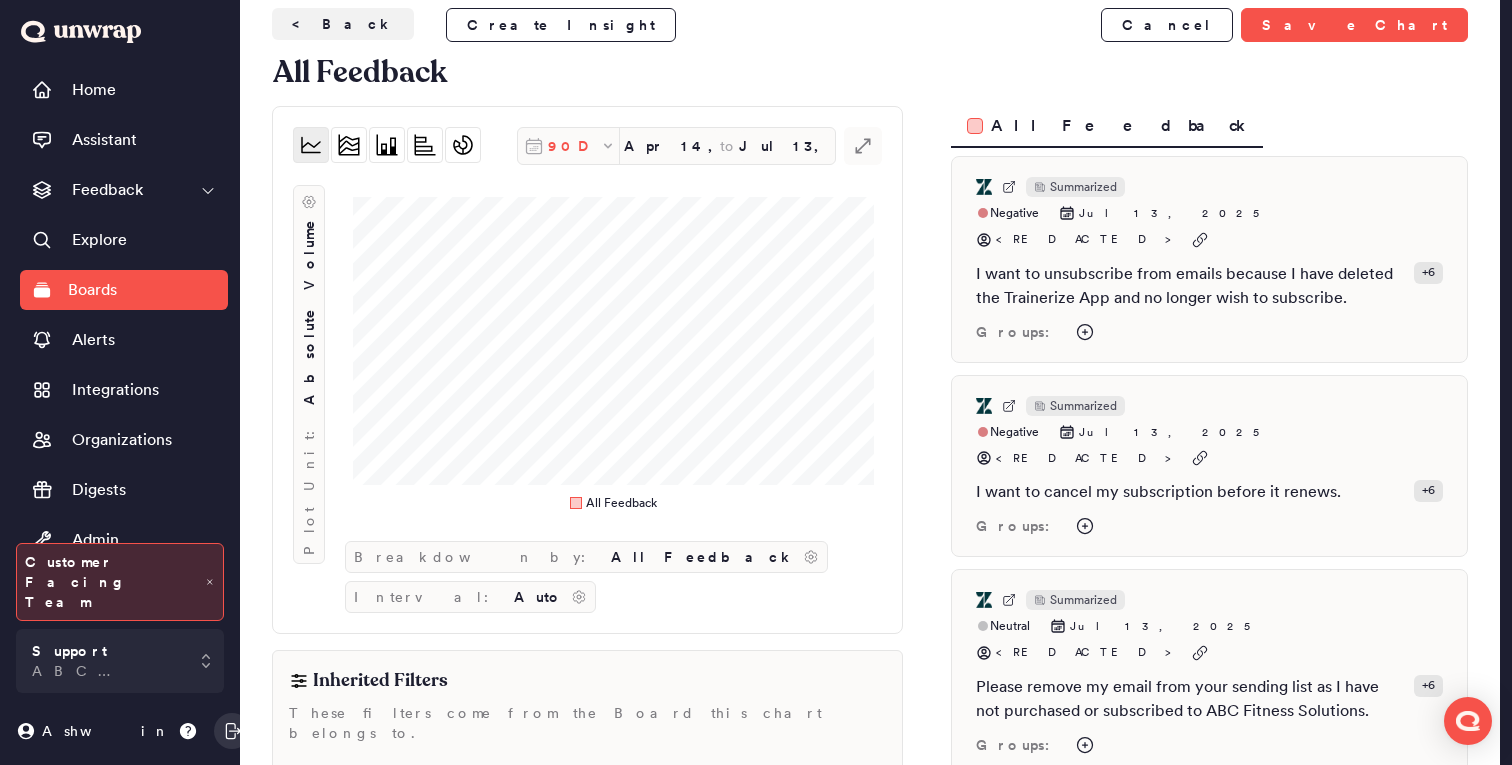 click on "90D" at bounding box center [574, 146] 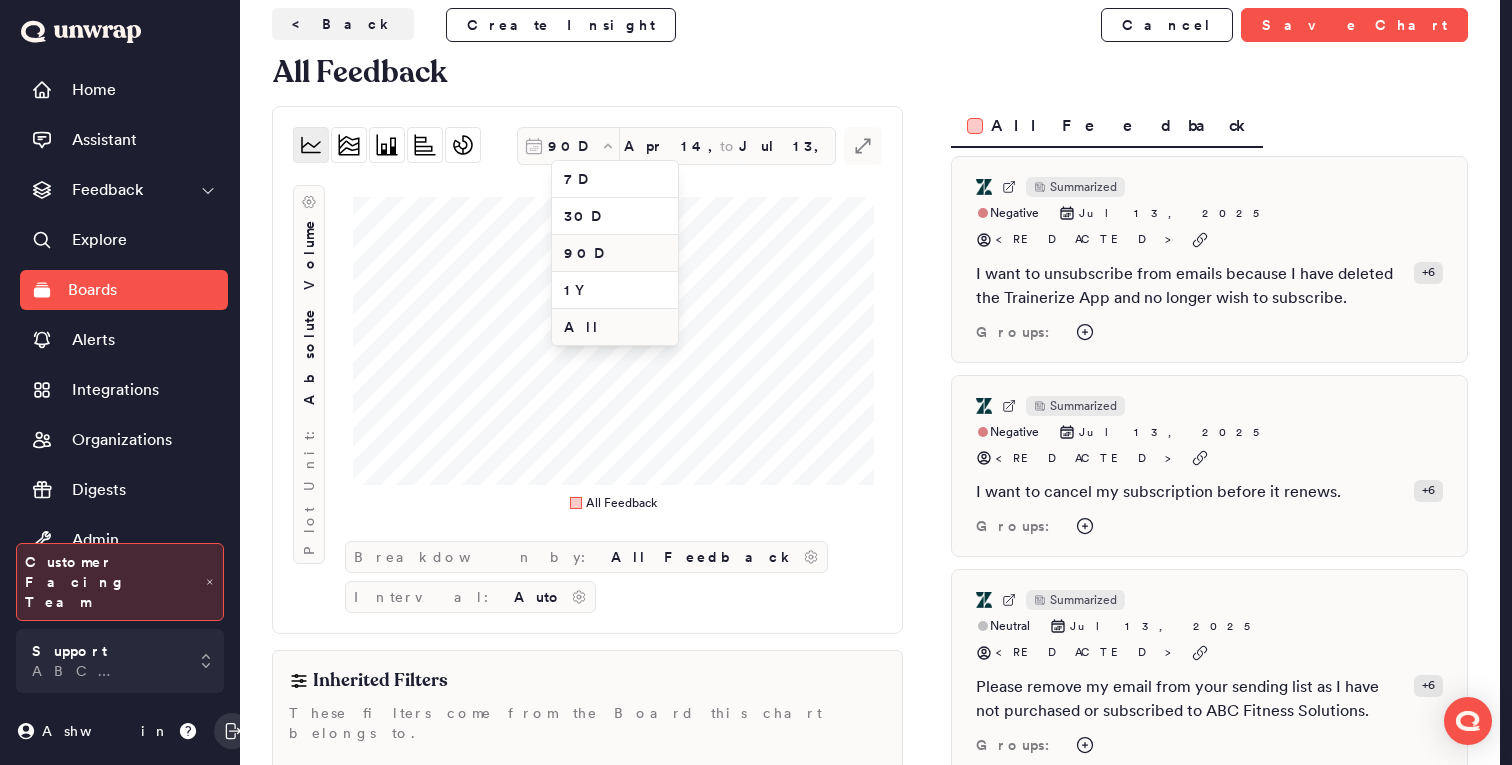 click on "All" at bounding box center [615, 327] 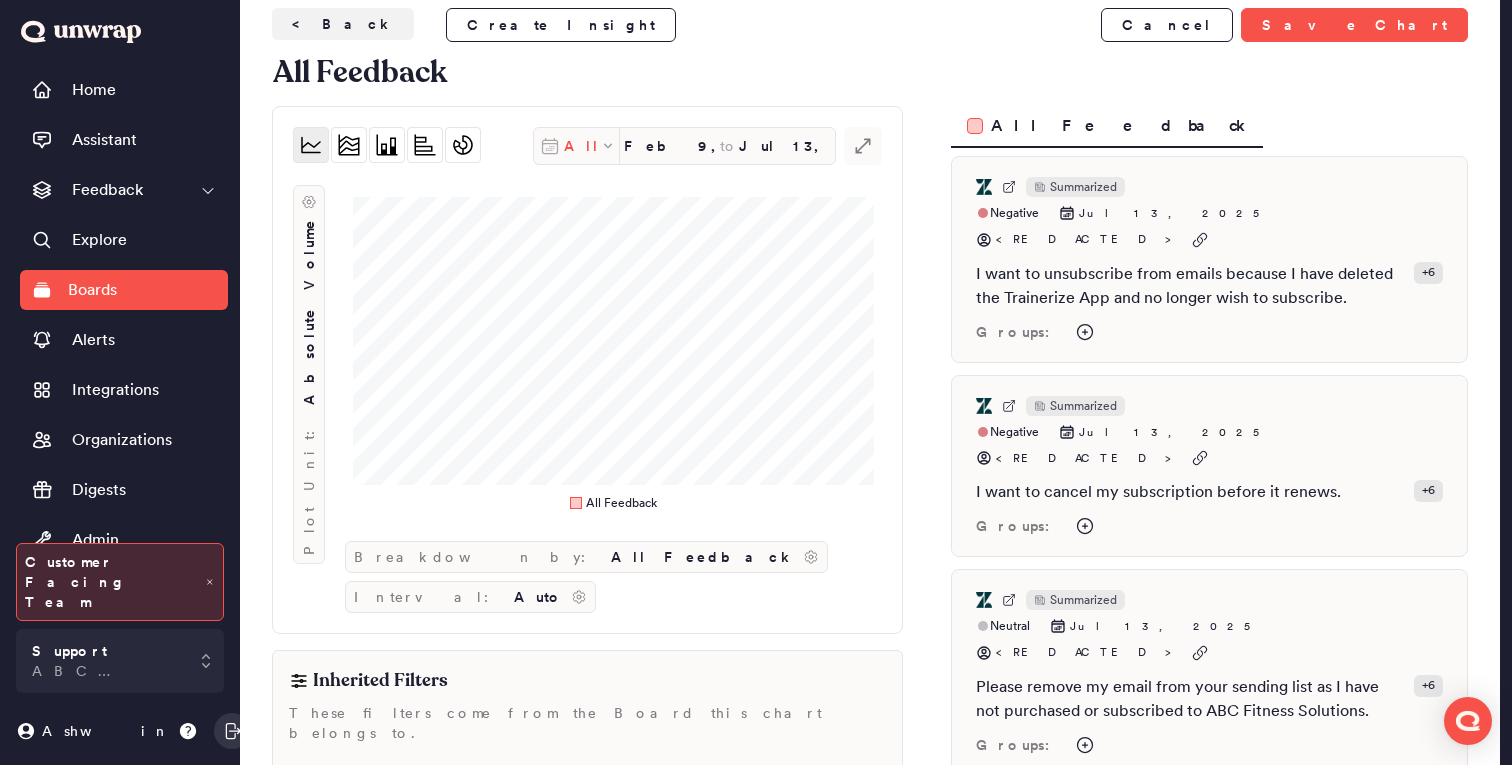 click 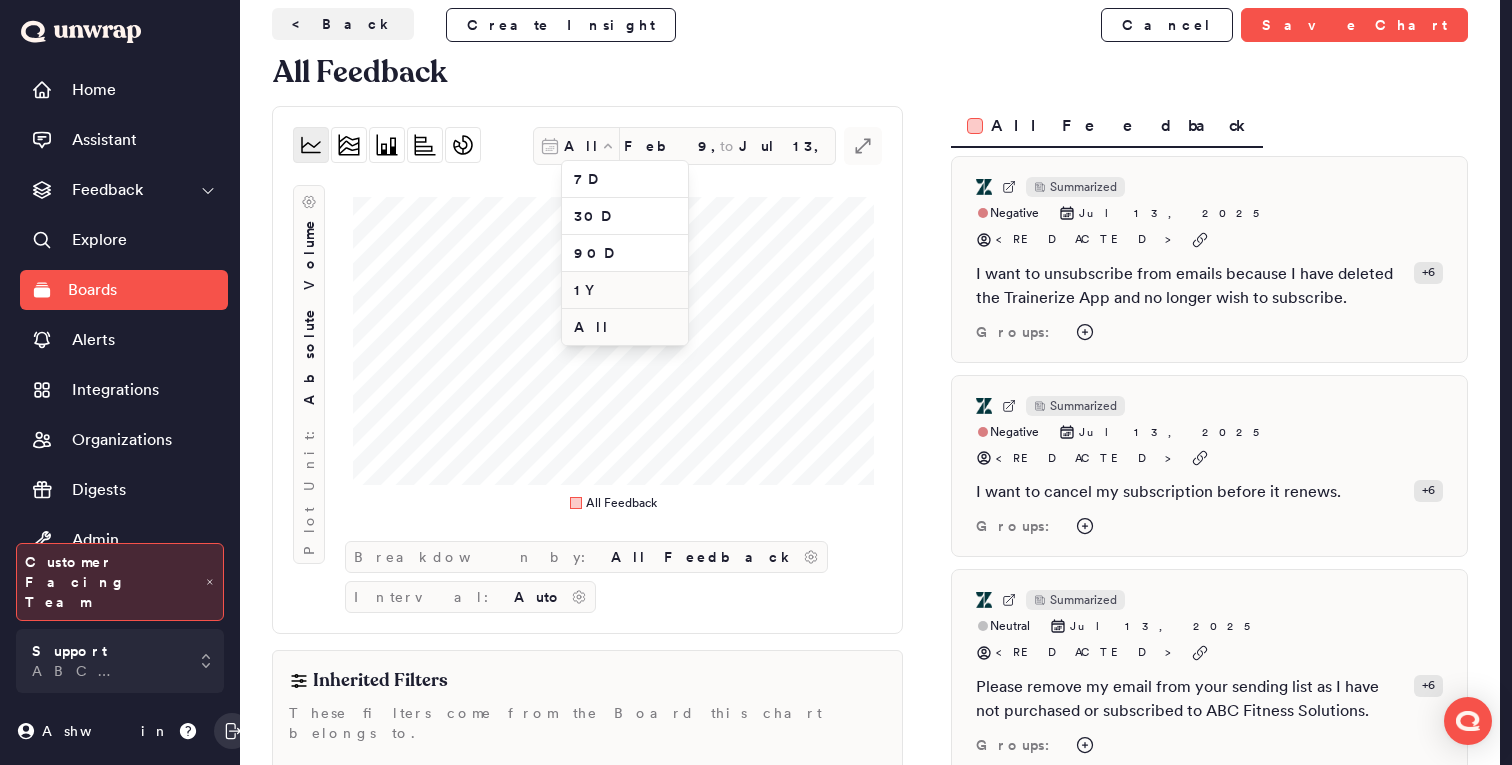 click on "1Y" at bounding box center [625, 290] 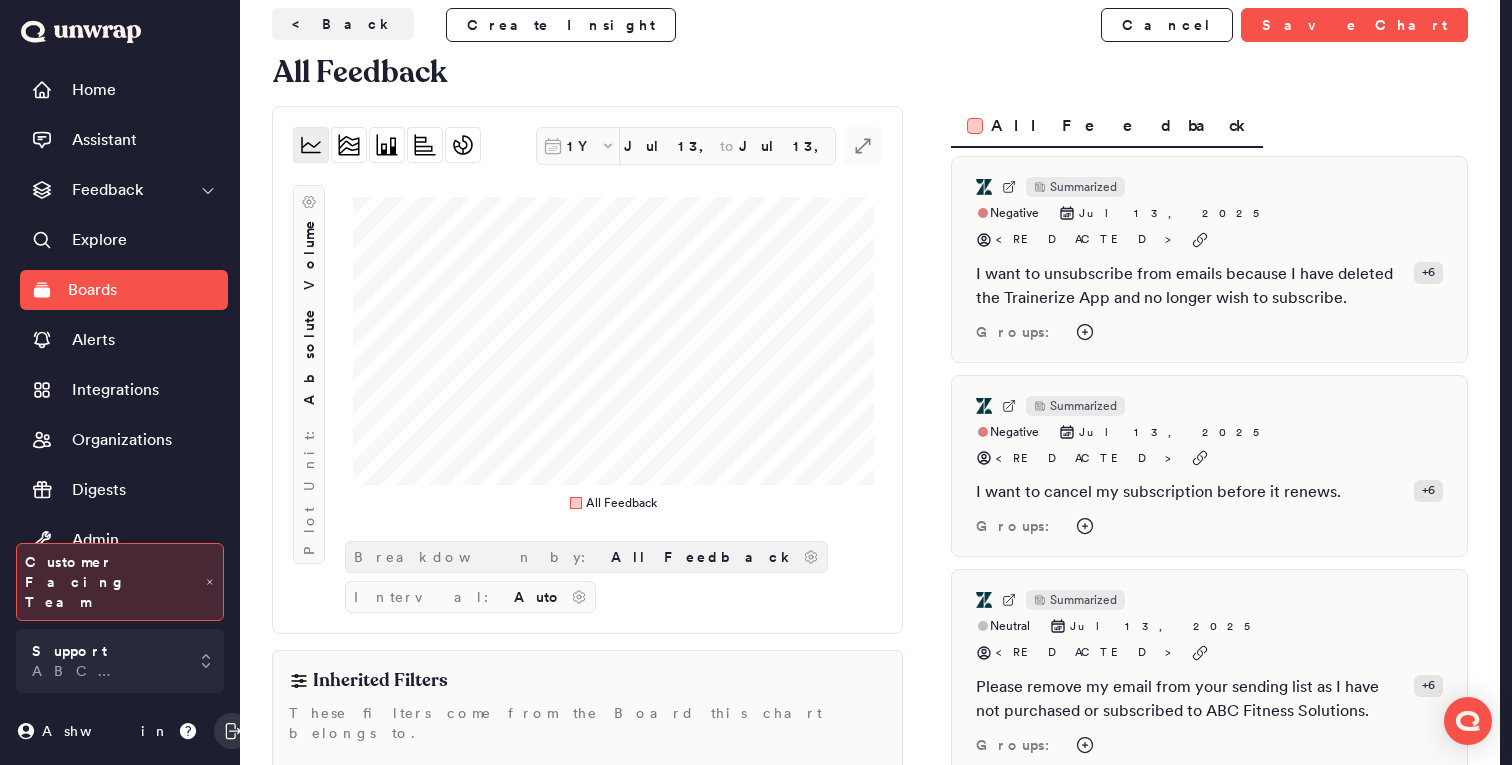 click on "All Feedback" at bounding box center [703, 557] 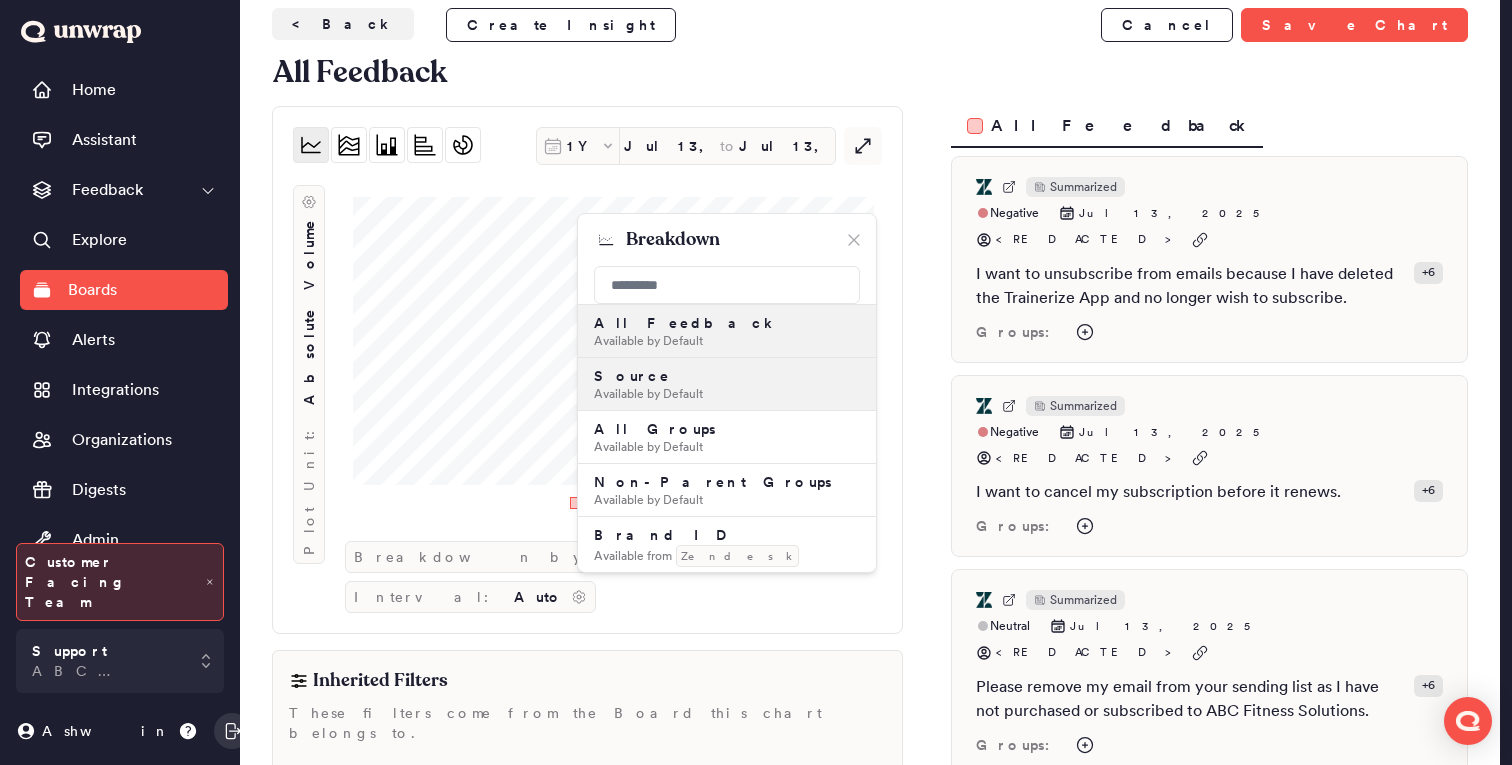 click on "Available by Default" at bounding box center [727, 394] 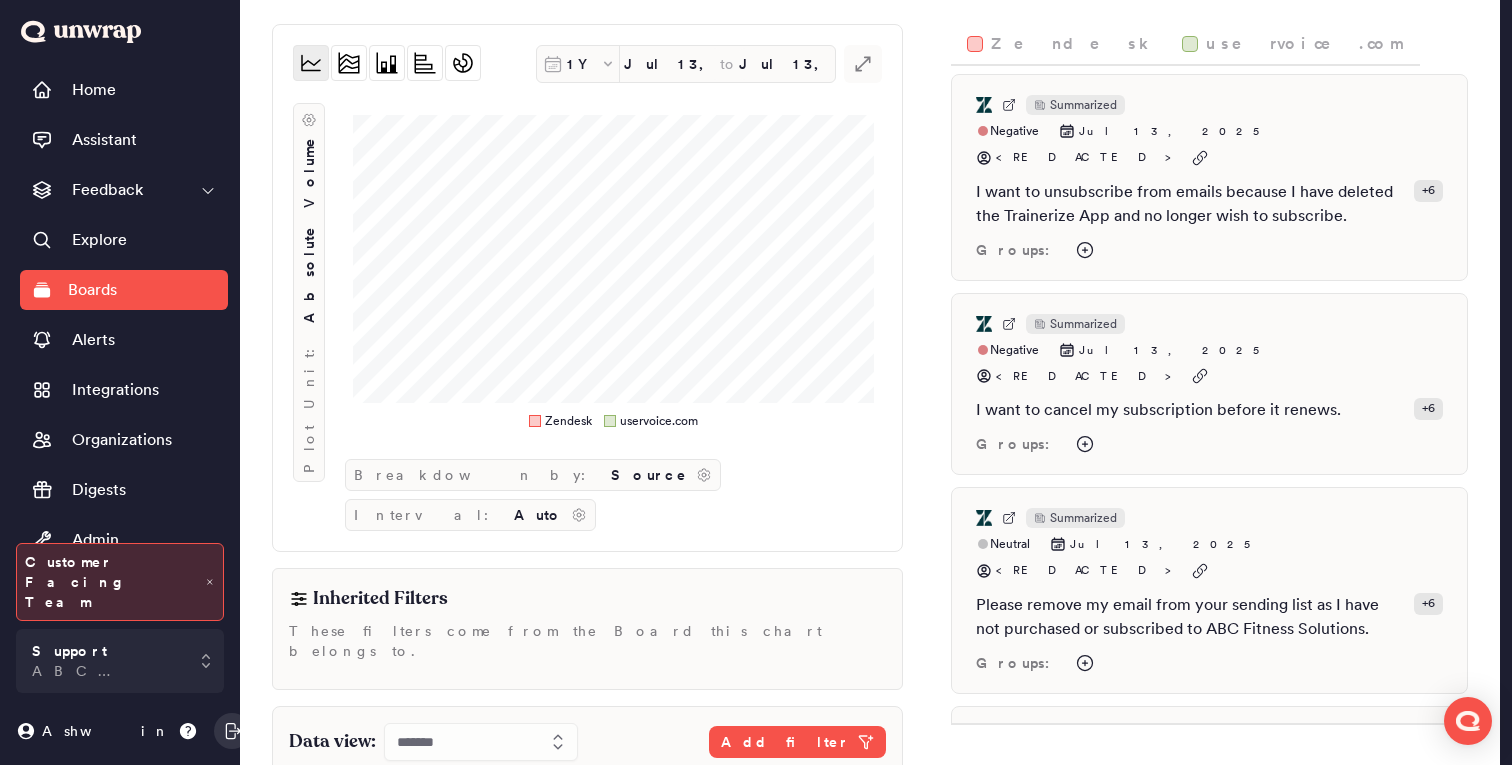 scroll, scrollTop: 199, scrollLeft: 0, axis: vertical 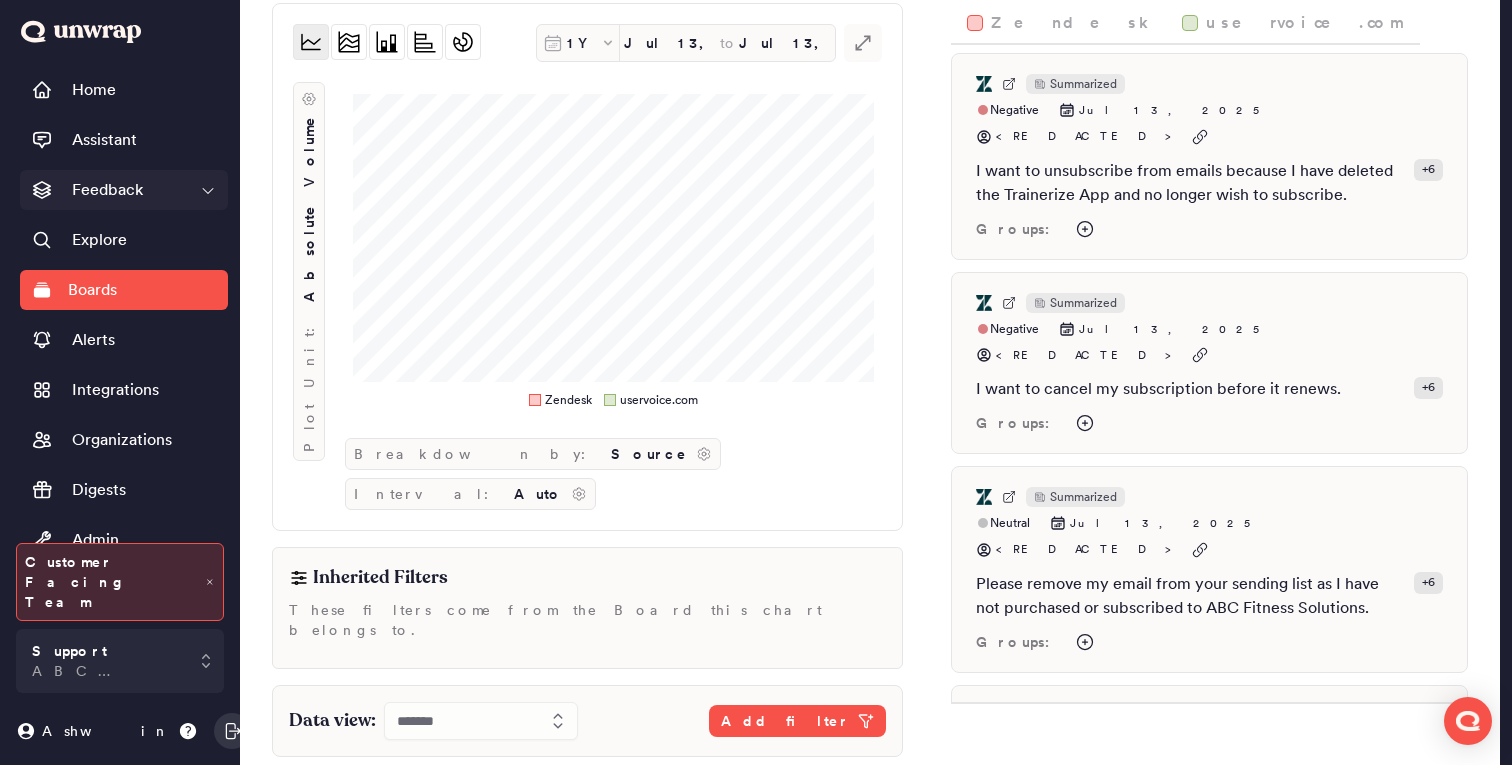 click on "Feedback" at bounding box center [107, 190] 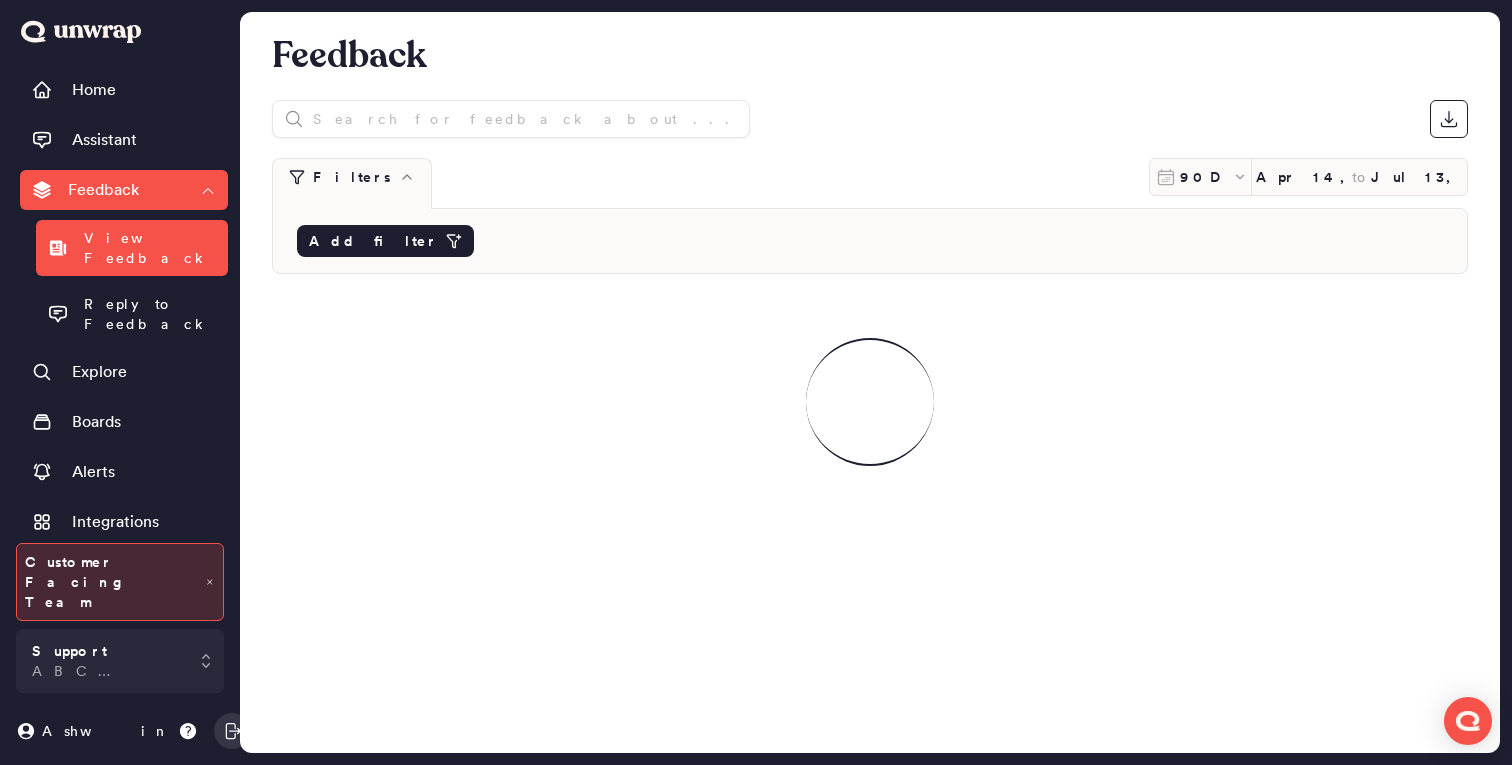 scroll, scrollTop: 199, scrollLeft: 0, axis: vertical 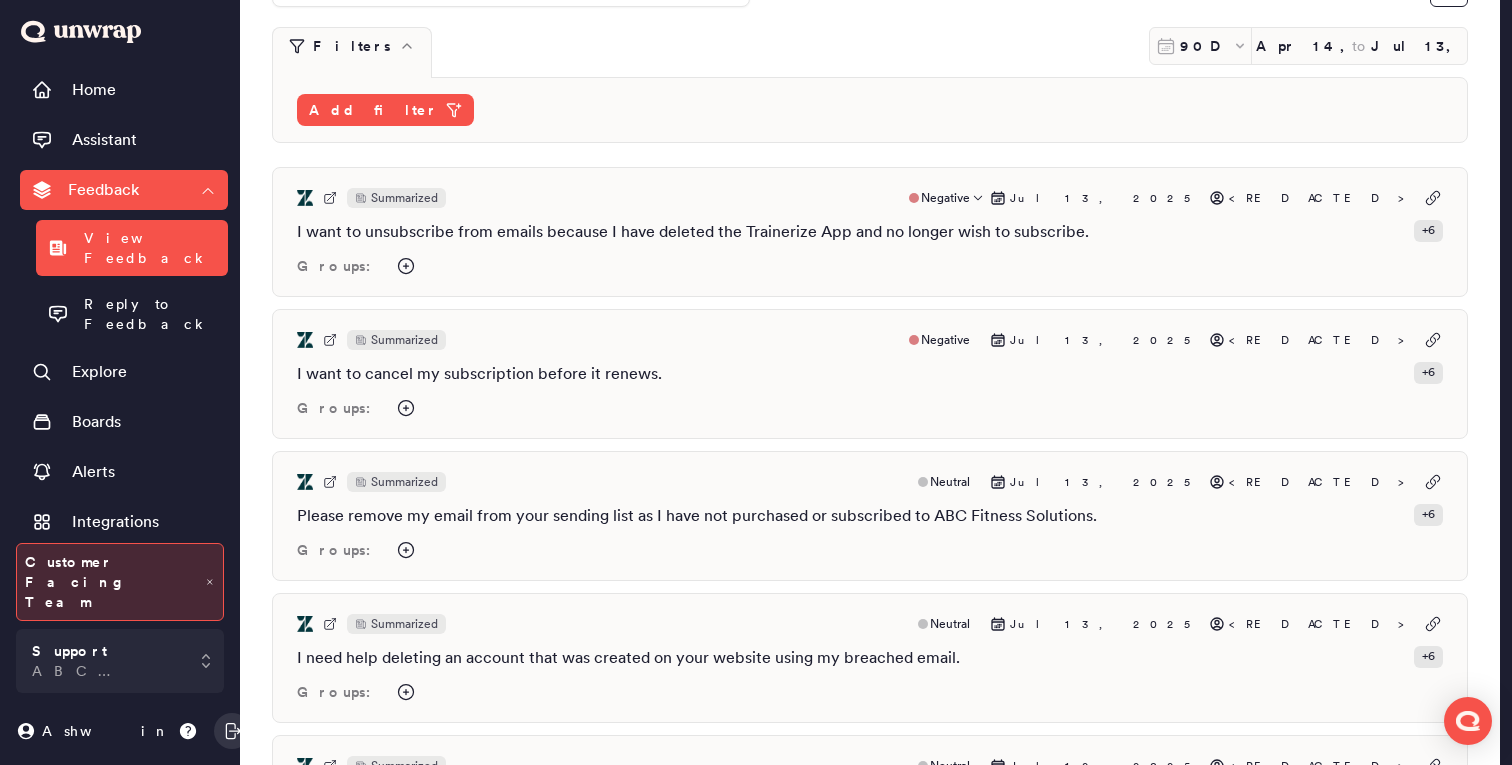 click on "I want to unsubscribe from emails because I have deleted the Trainerize App and no longer wish to subscribe." at bounding box center (693, 232) 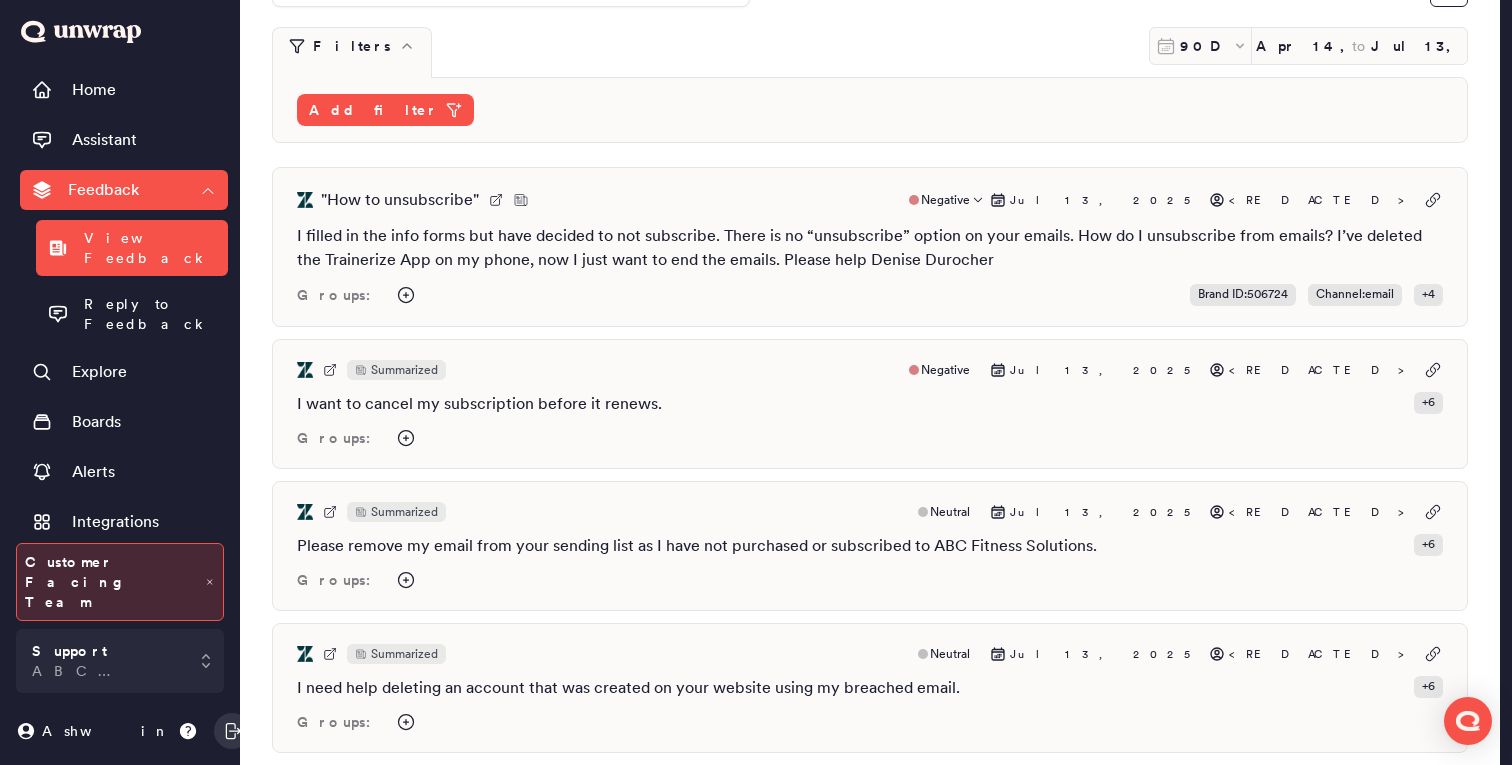 click on "I filled in the info forms but have decided to not subscribe. There is no “unsubscribe” option on your emails. How do I unsubscribe from emails? I’ve deleted the Trainerize App on my phone, now I just want to end the emails.
Please help
Denise Durocher" at bounding box center [870, 248] 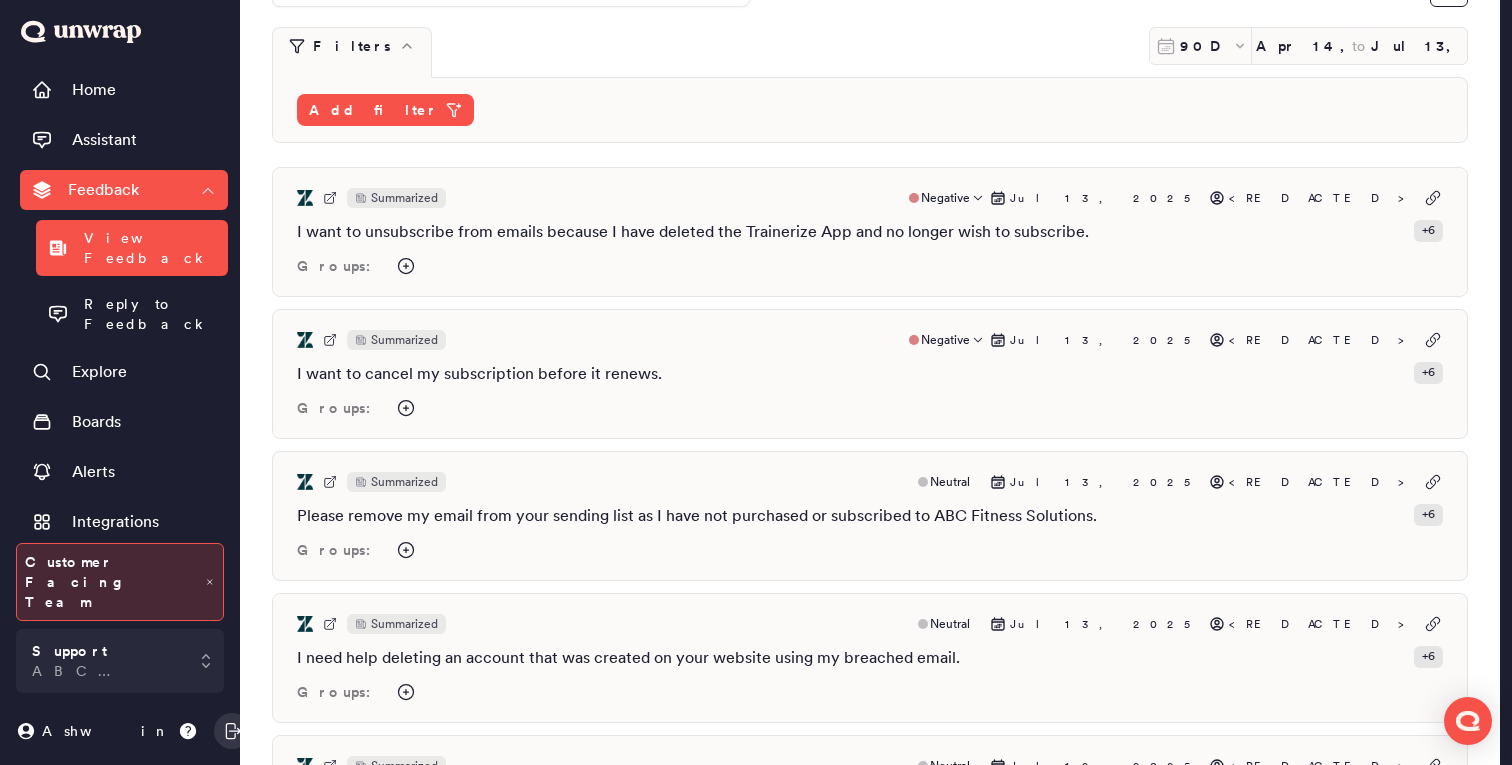 click on "Summarized Negative [MONTH] [DAY], [YEAR] I want to cancel my subscription before it renews.    + 6 Groups:" at bounding box center (870, 374) 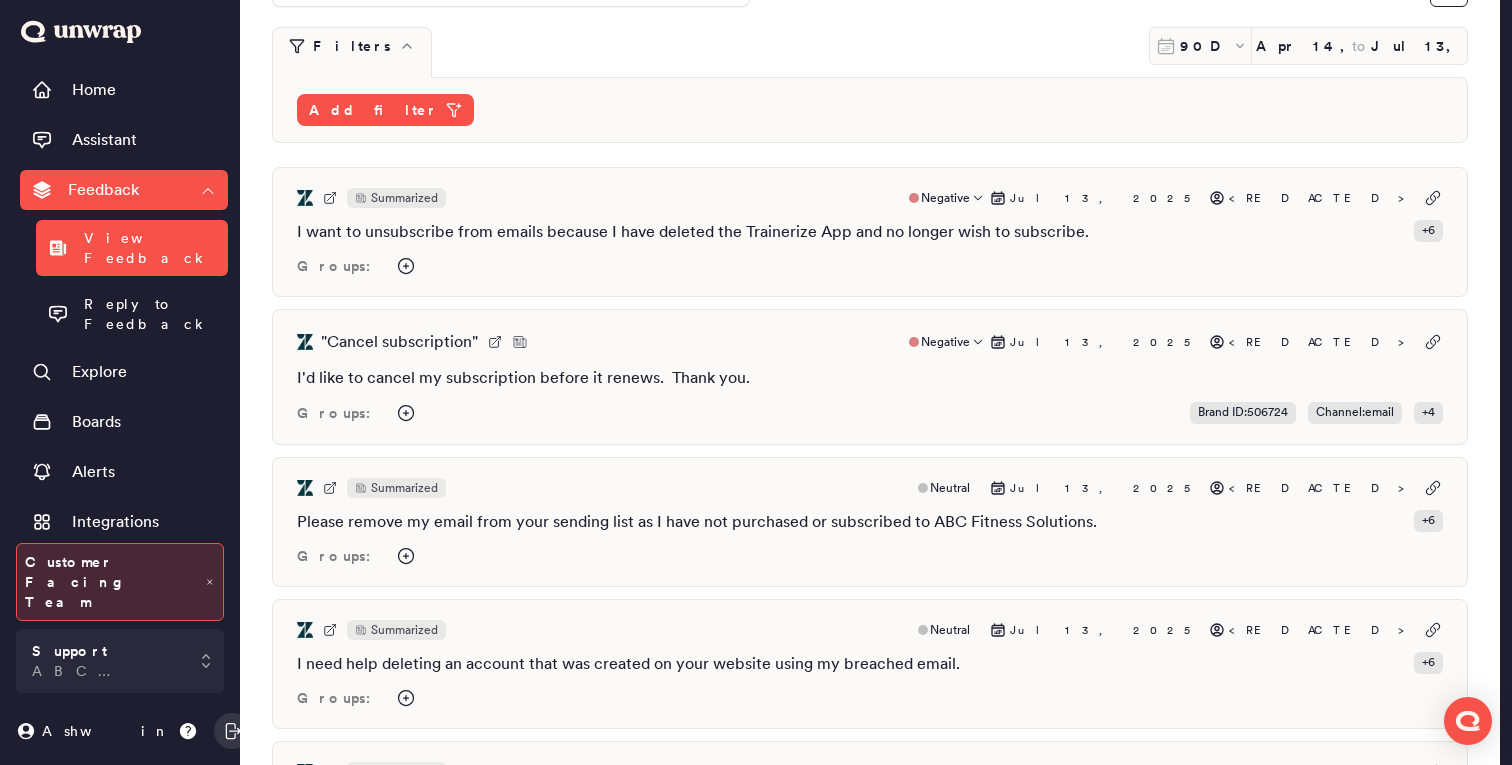 click on "" Cancel subscription " Negative Jul 13, 2025 <REDACTED> I'd like to cancel my subscription before it renews.
Thank you. Groups: Brand ID :  506724 Channel :  email  + 4" at bounding box center [870, 377] 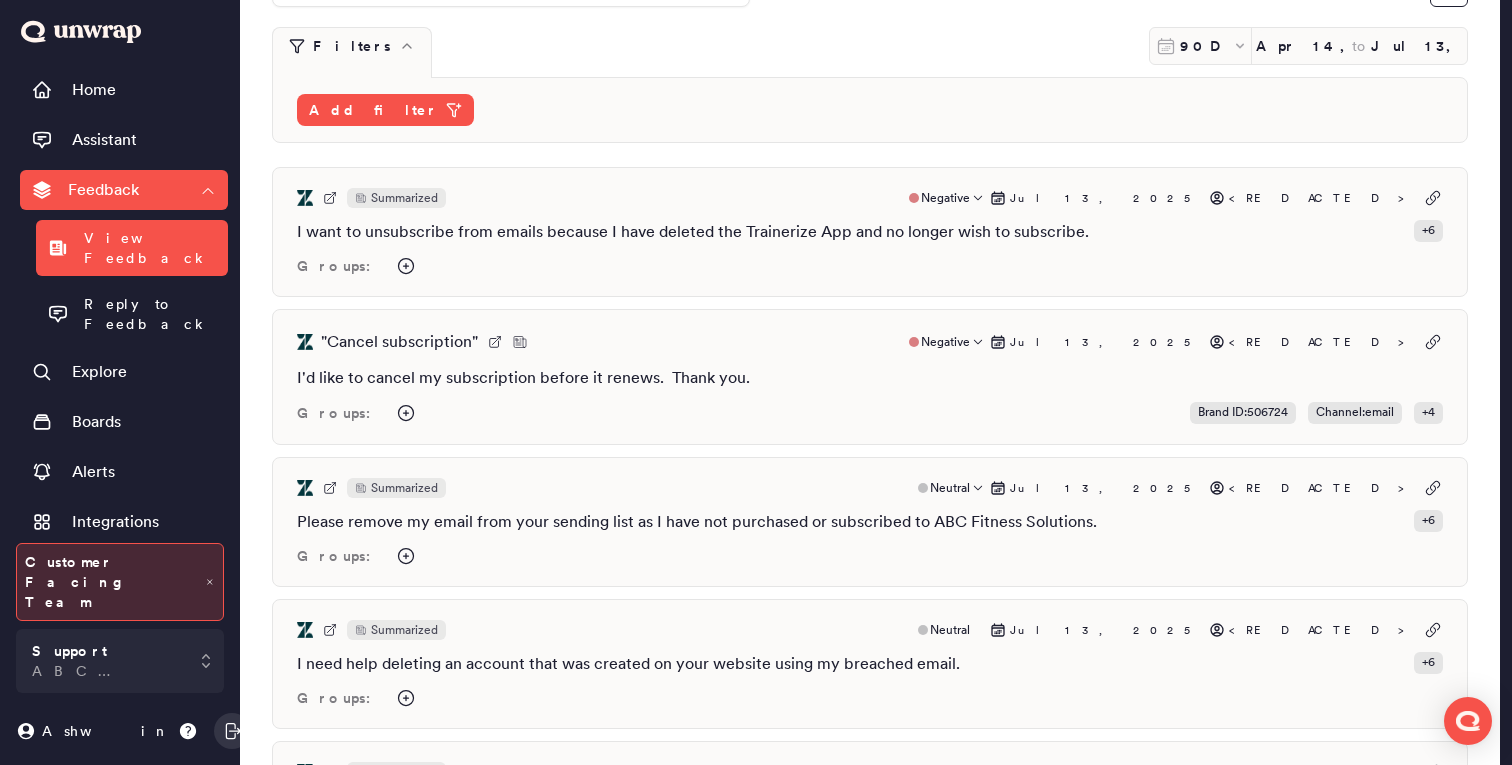 click on "Summarized Neutral Jul 13, 2025 <REDACTED> Please remove my email from your sending list as I have not purchased or subscribed to ABC Fitness Solutions.    + 6 Groups:" at bounding box center (870, 522) 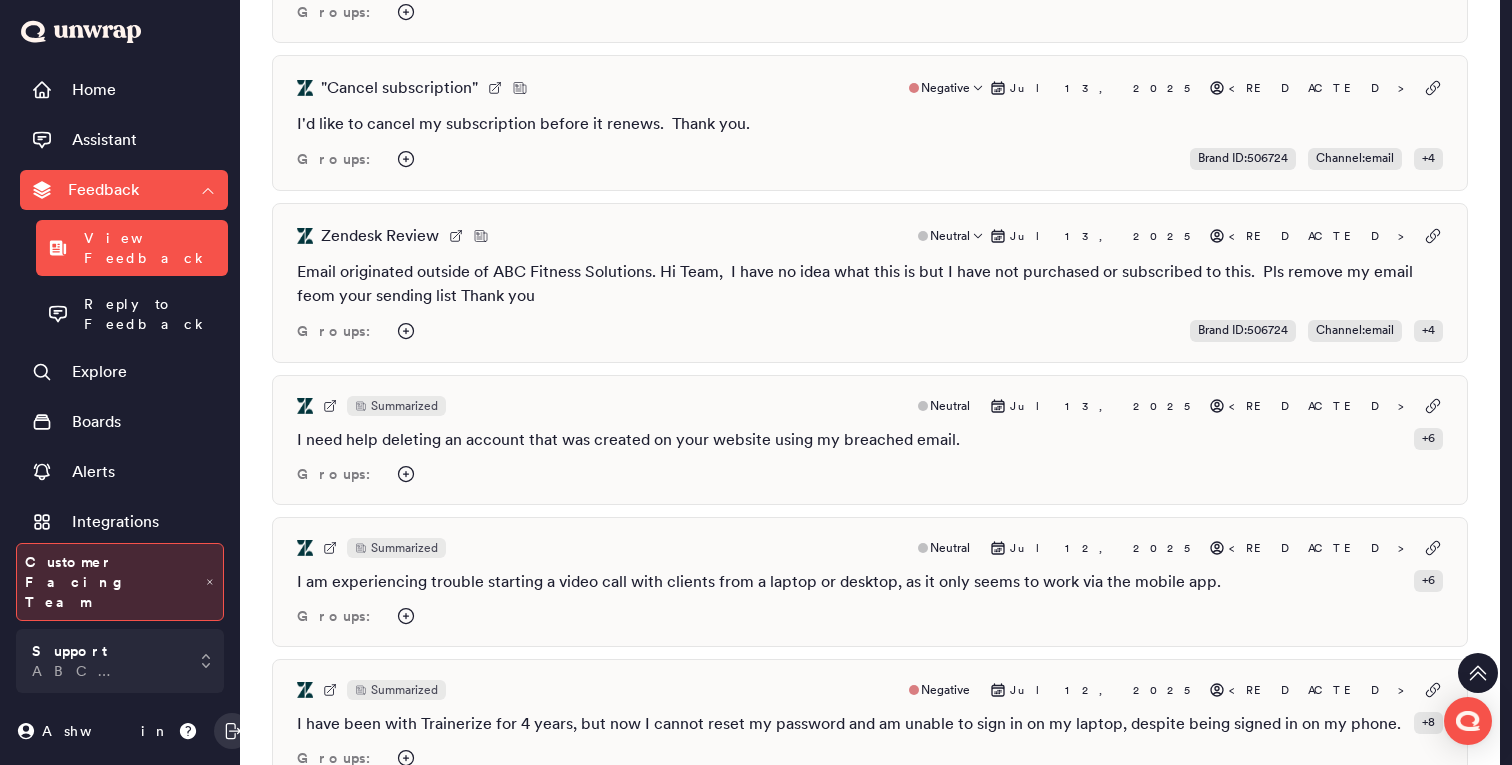 scroll, scrollTop: 479, scrollLeft: 0, axis: vertical 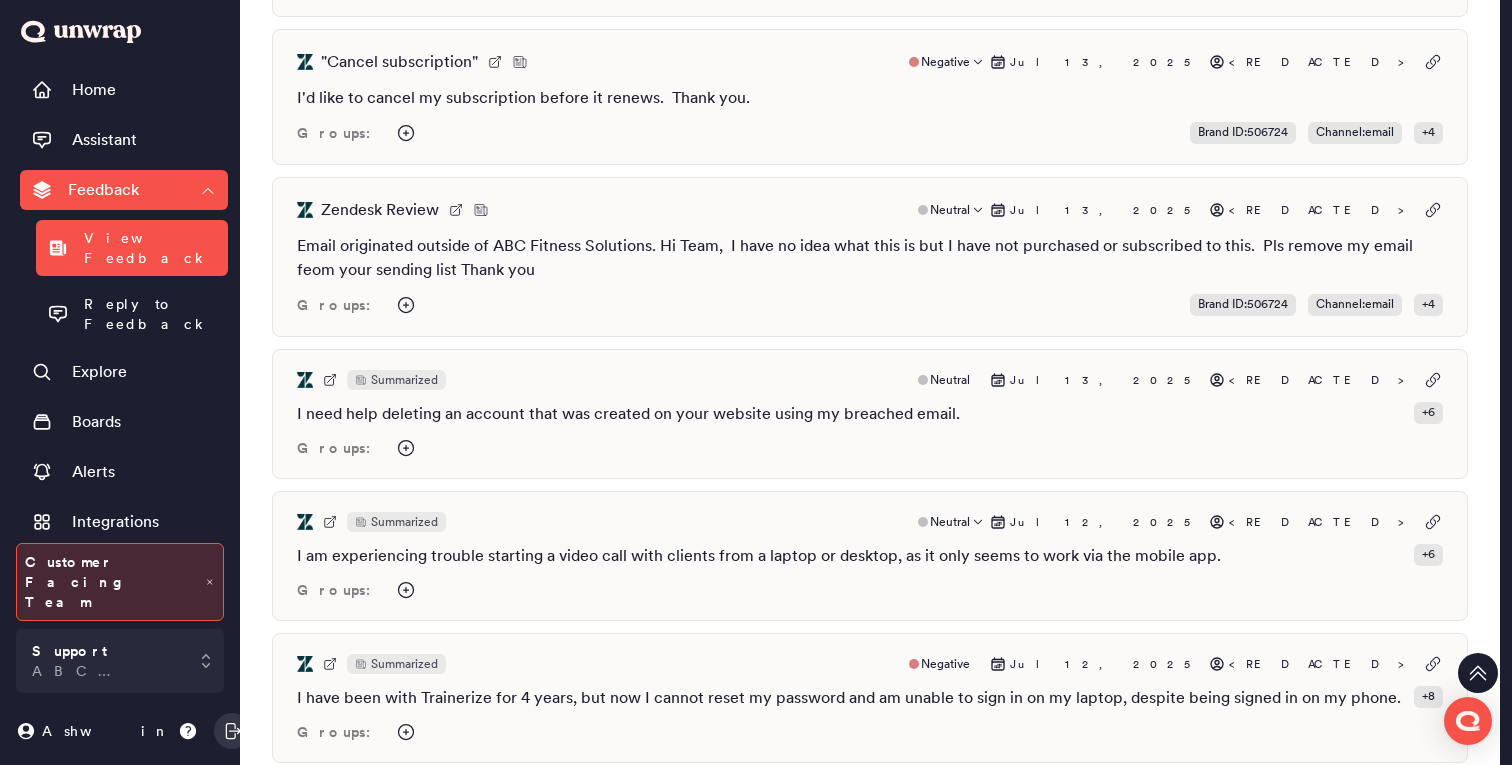 click on "Summarized Neutral [MONTH] [DAY], [YEAR] I am experiencing trouble starting a video call with clients from a laptop or desktop, as it only seems to work via the mobile app.    + 6 Groups:" at bounding box center (870, 556) 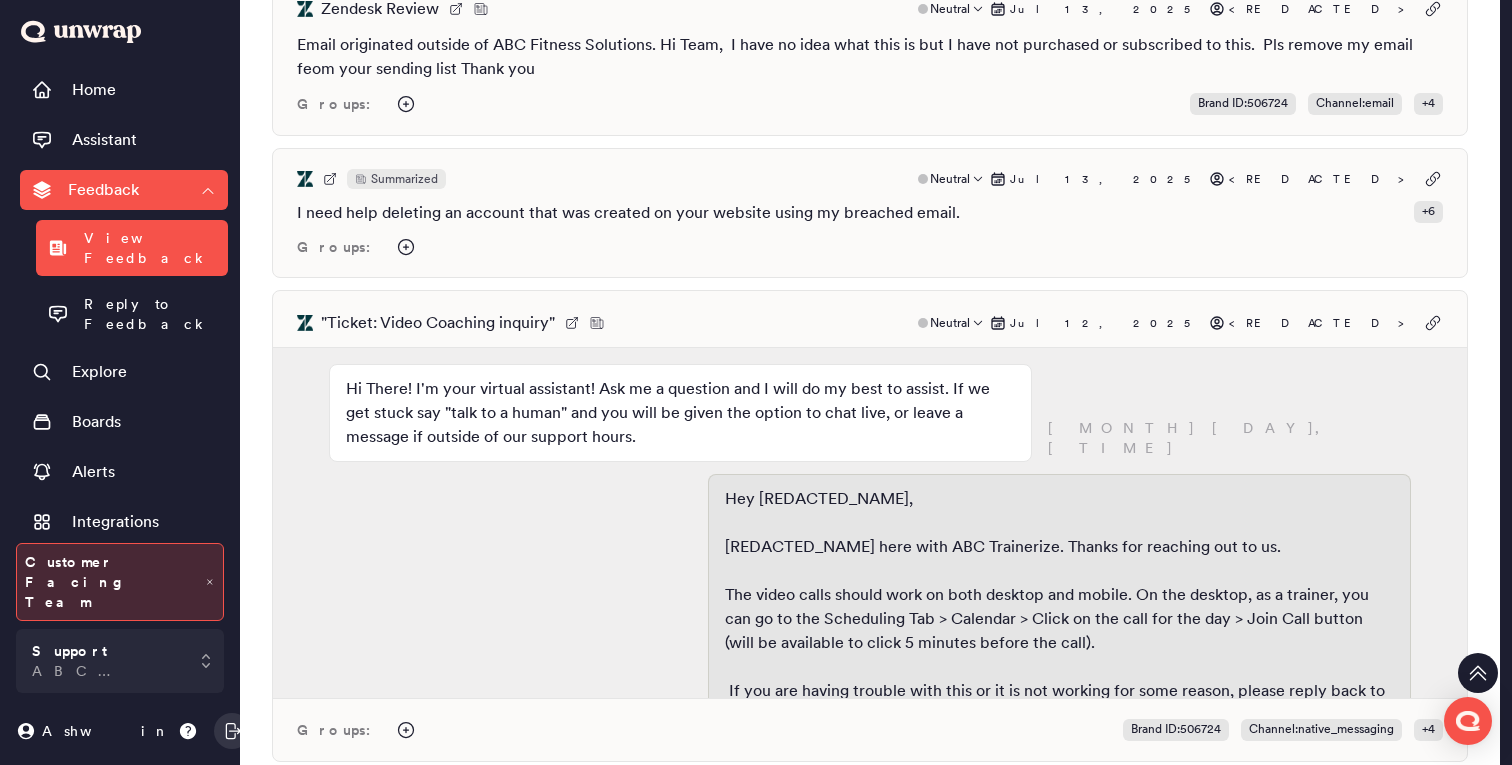 scroll, scrollTop: 686, scrollLeft: 0, axis: vertical 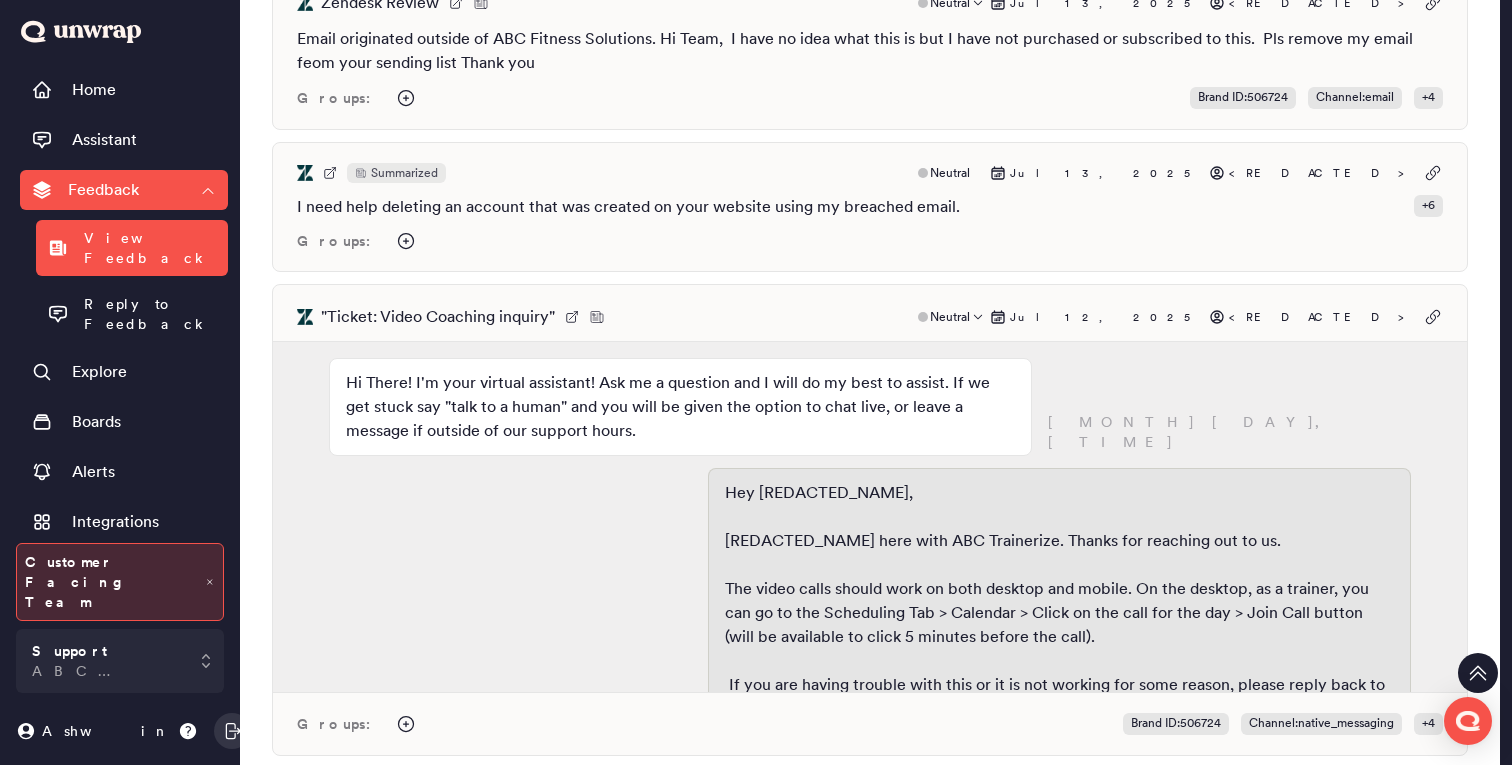 click on "" Ticket: Video Coaching inquiry " Neutral [MONTH] [DAY], [YEAR]" at bounding box center [870, 317] 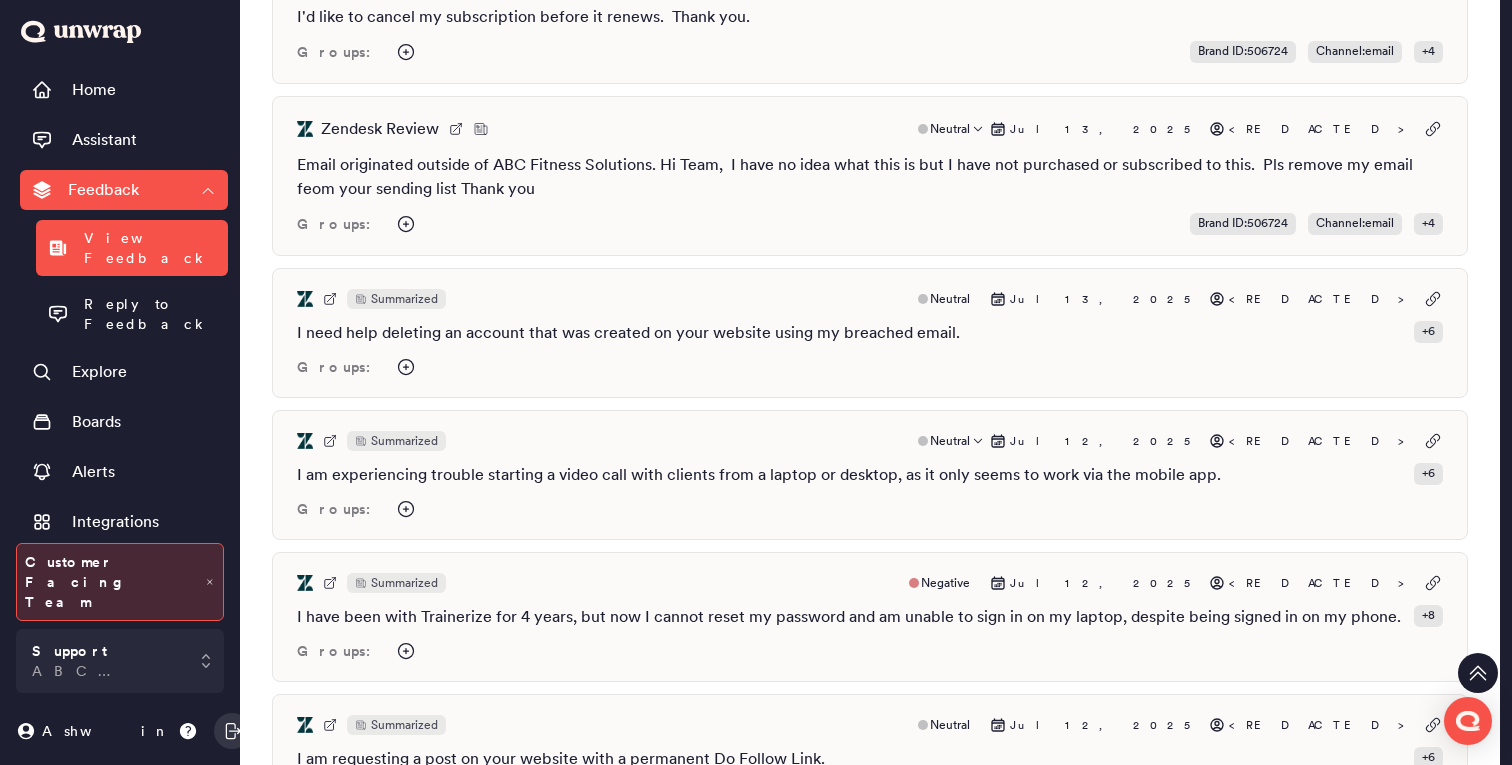 scroll, scrollTop: 0, scrollLeft: 0, axis: both 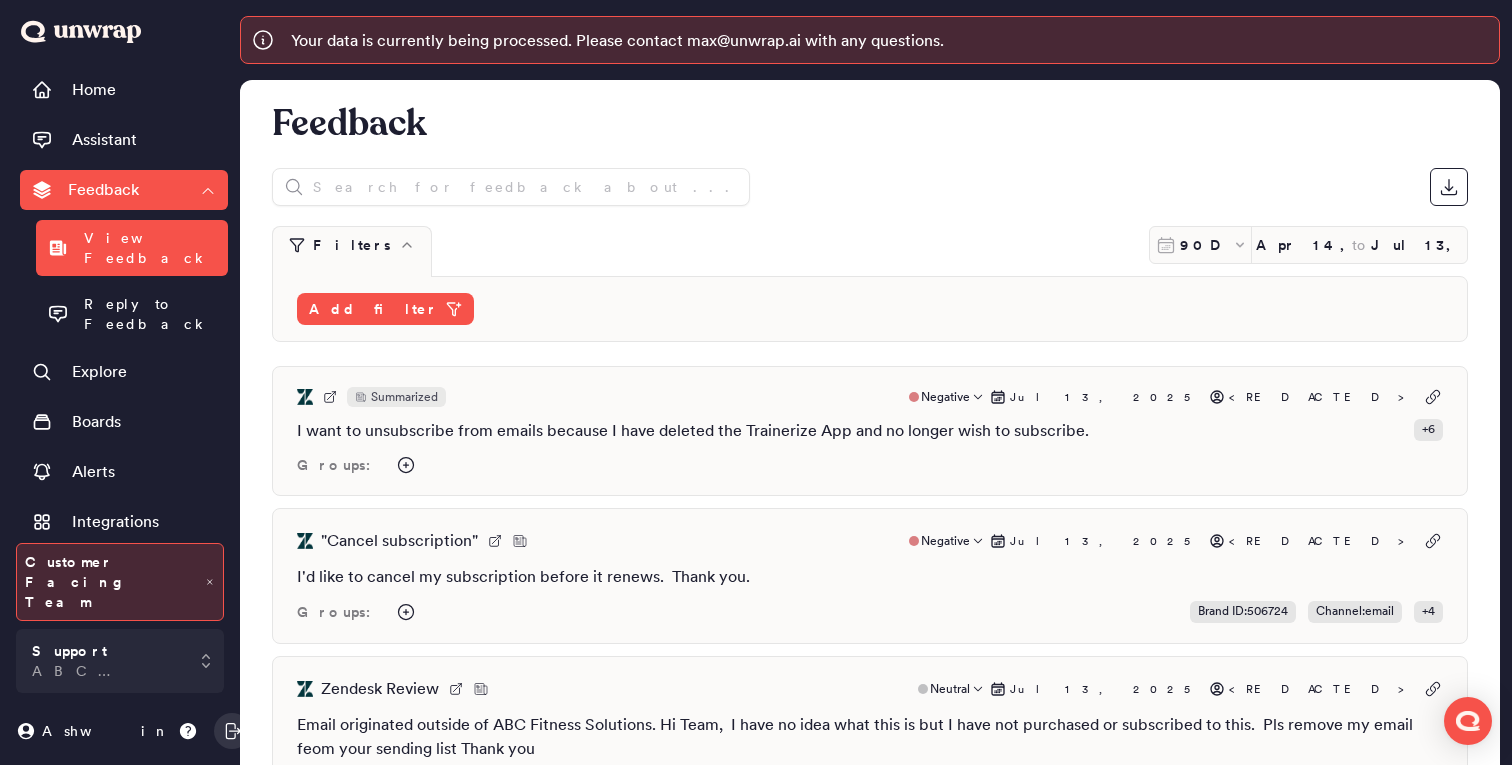 click on "Organizations" at bounding box center [124, 572] 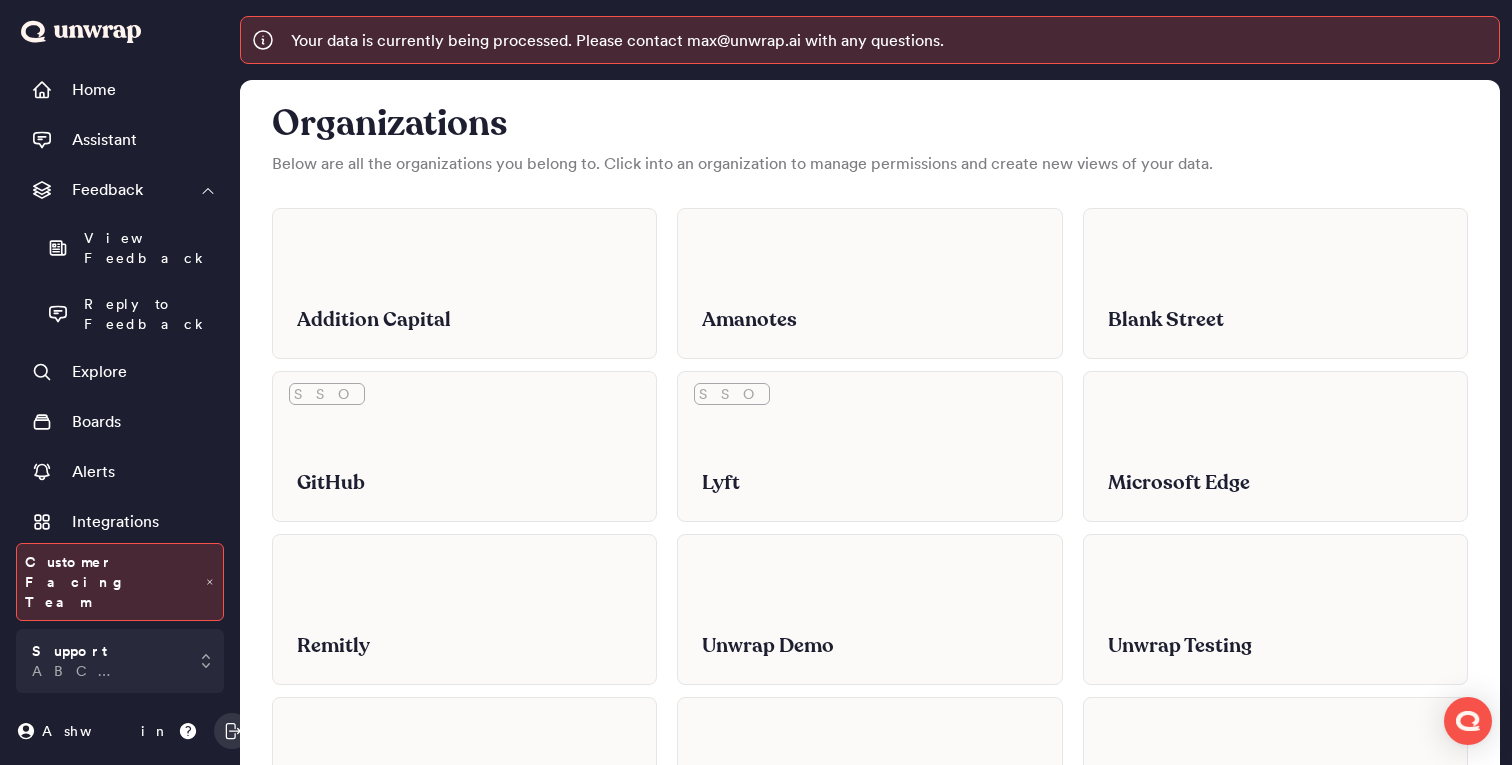 scroll, scrollTop: 5971, scrollLeft: 0, axis: vertical 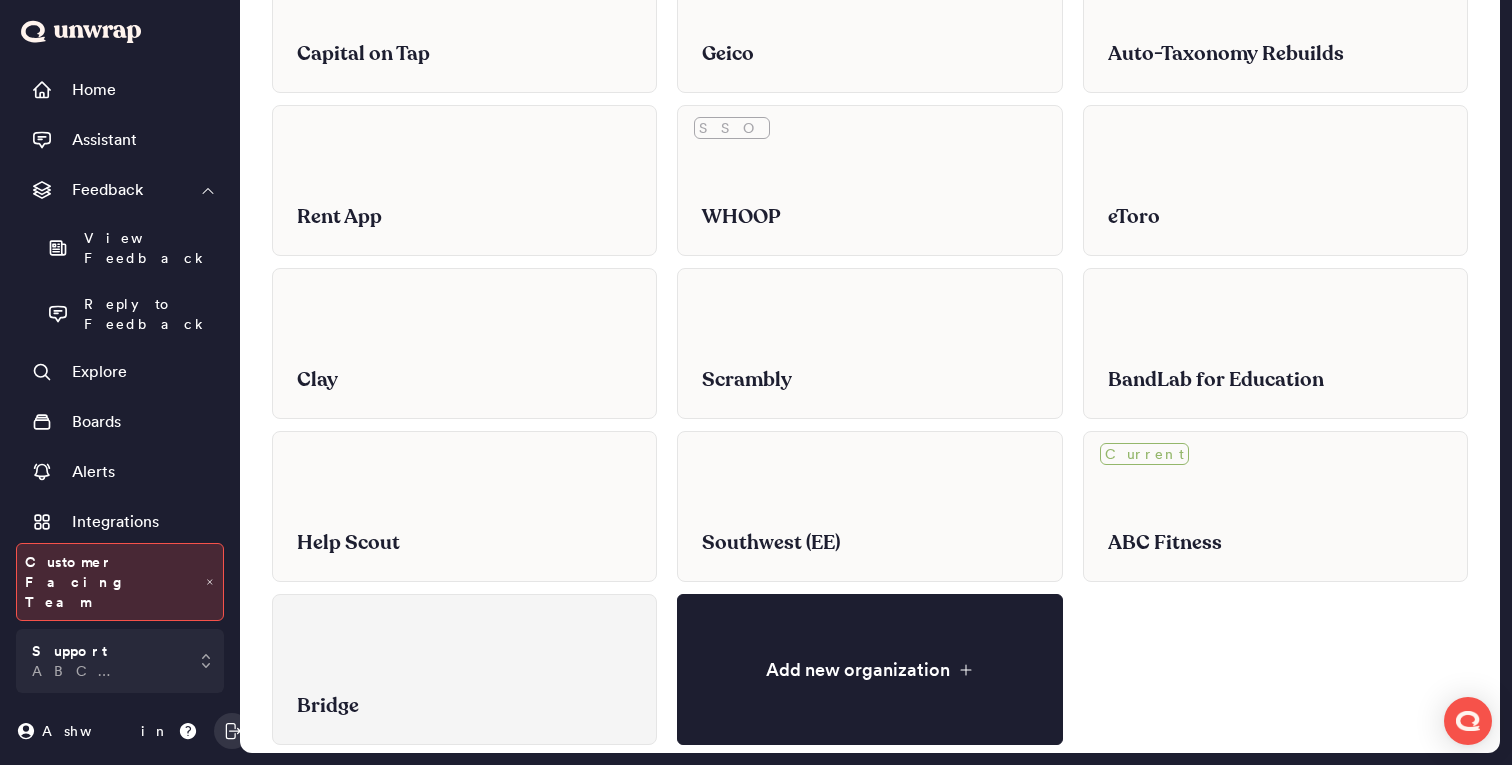 click on "Bridge" at bounding box center (464, 691) 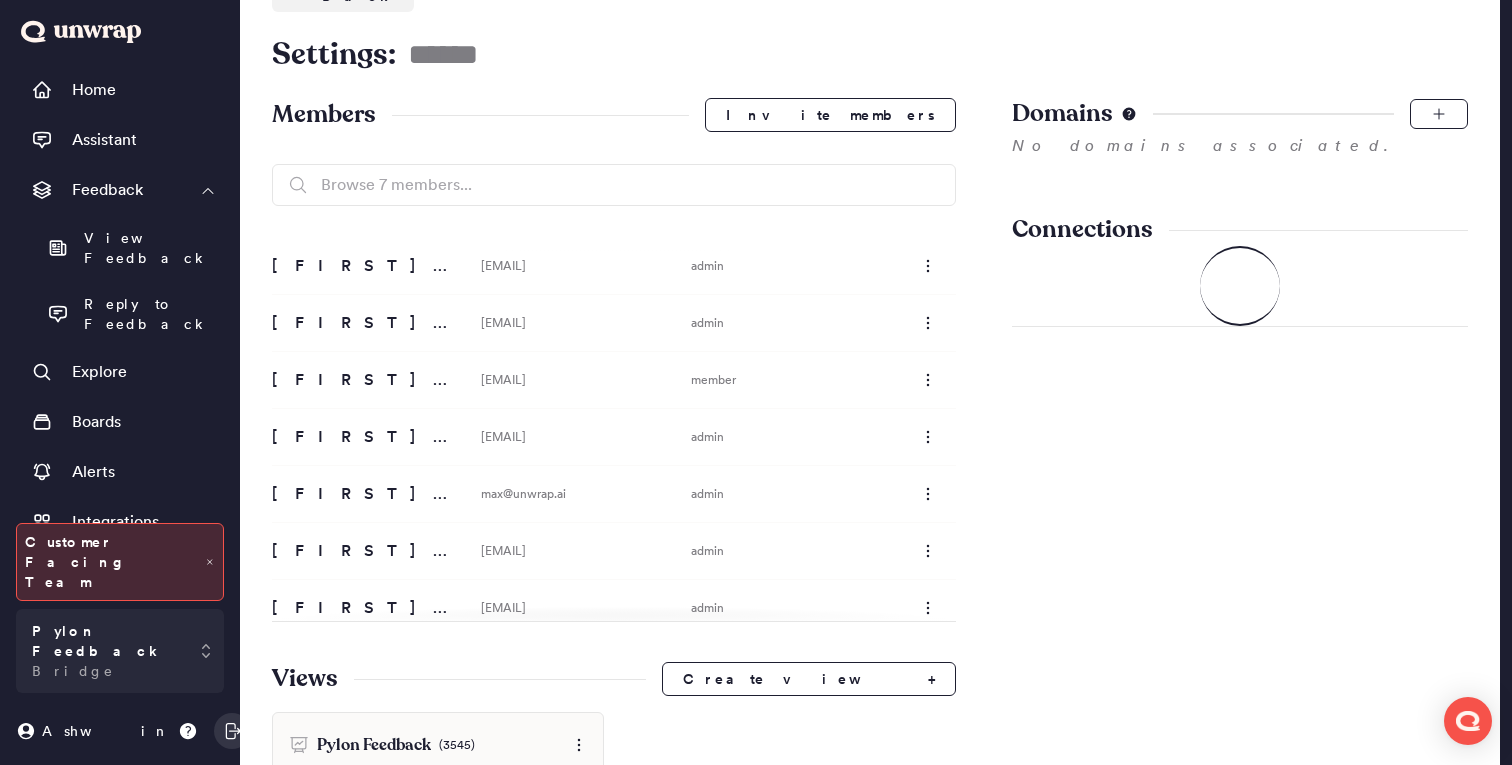 scroll, scrollTop: 209, scrollLeft: 0, axis: vertical 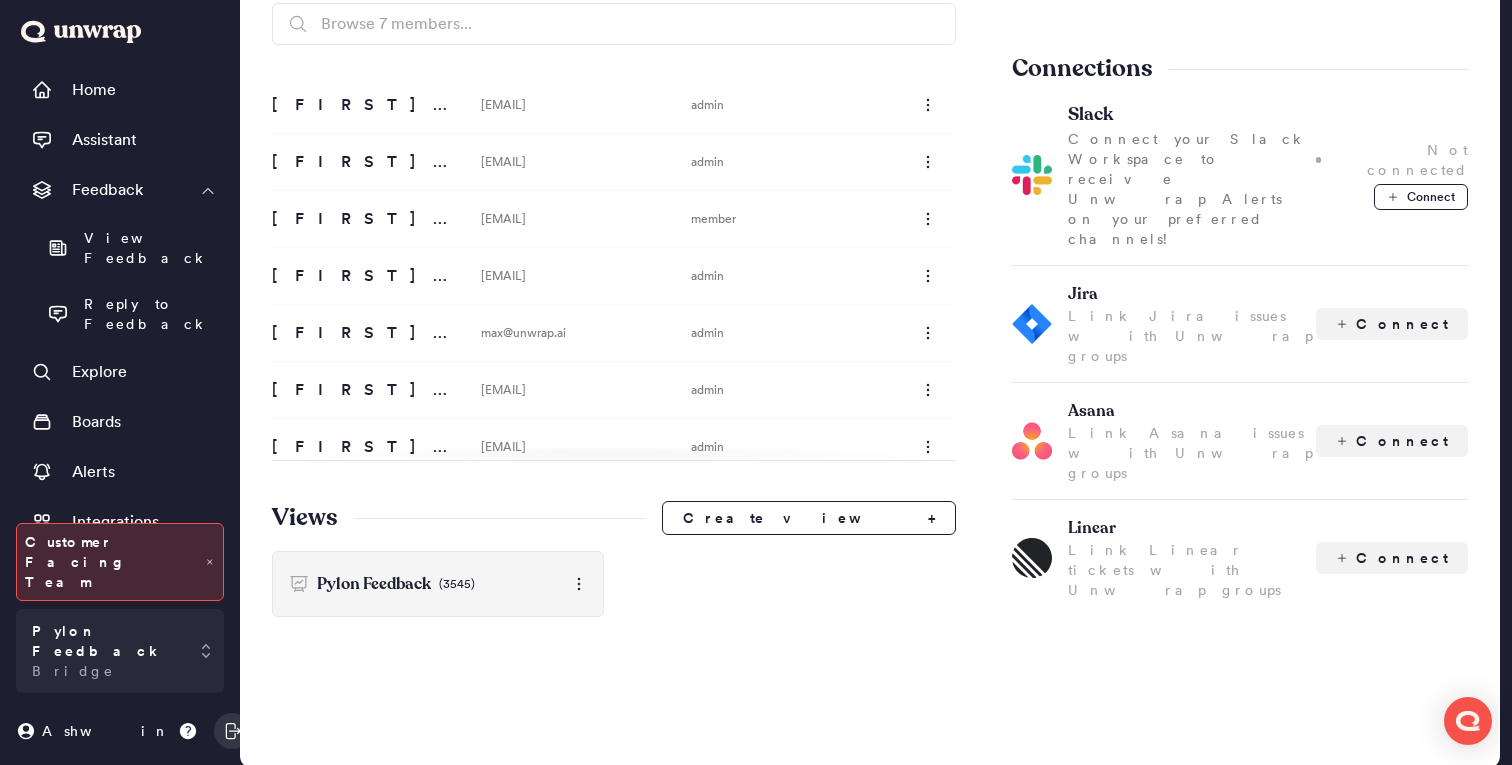click on "Pylon Feedback  (3545)" at bounding box center (382, 584) 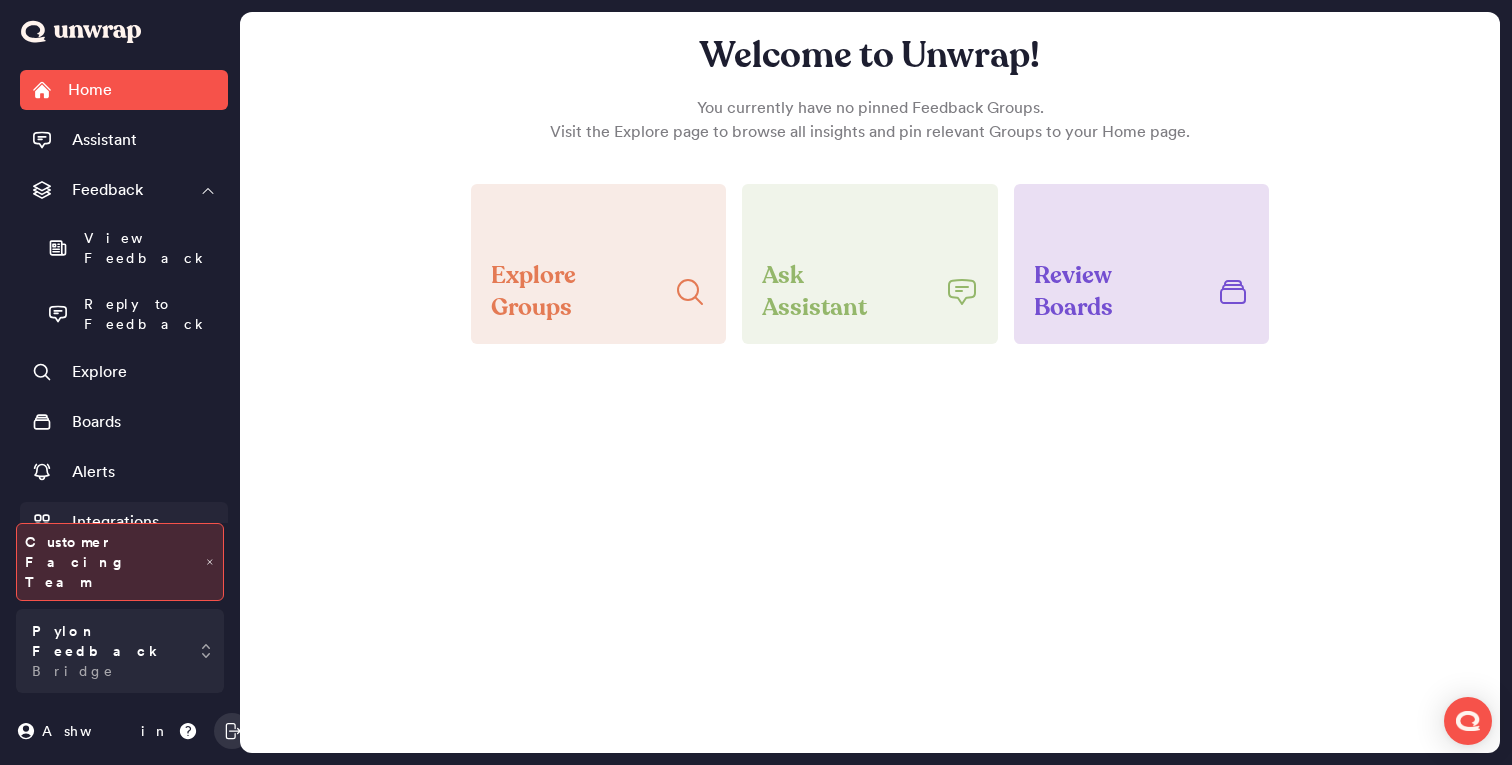 click on "Integrations" at bounding box center [115, 522] 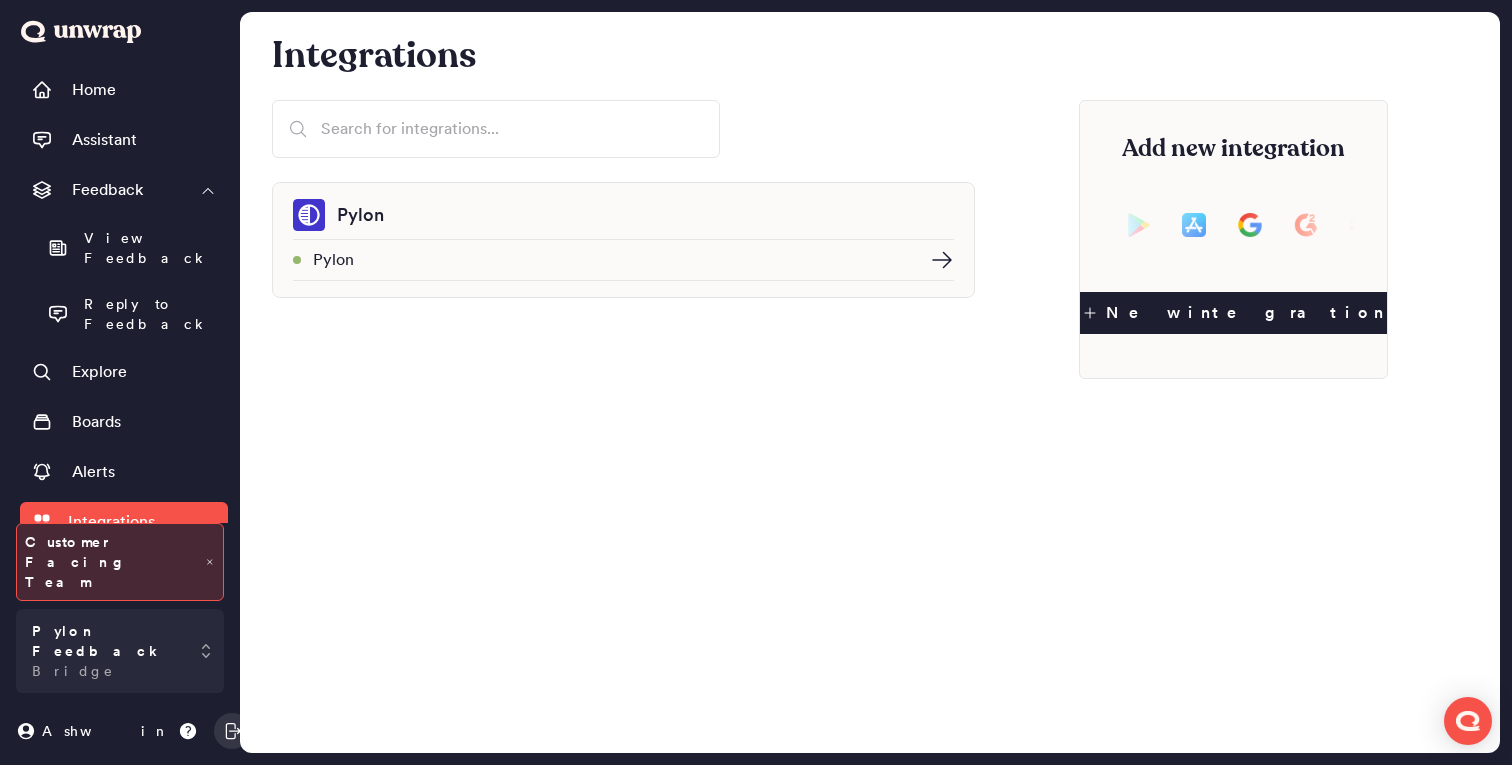 click 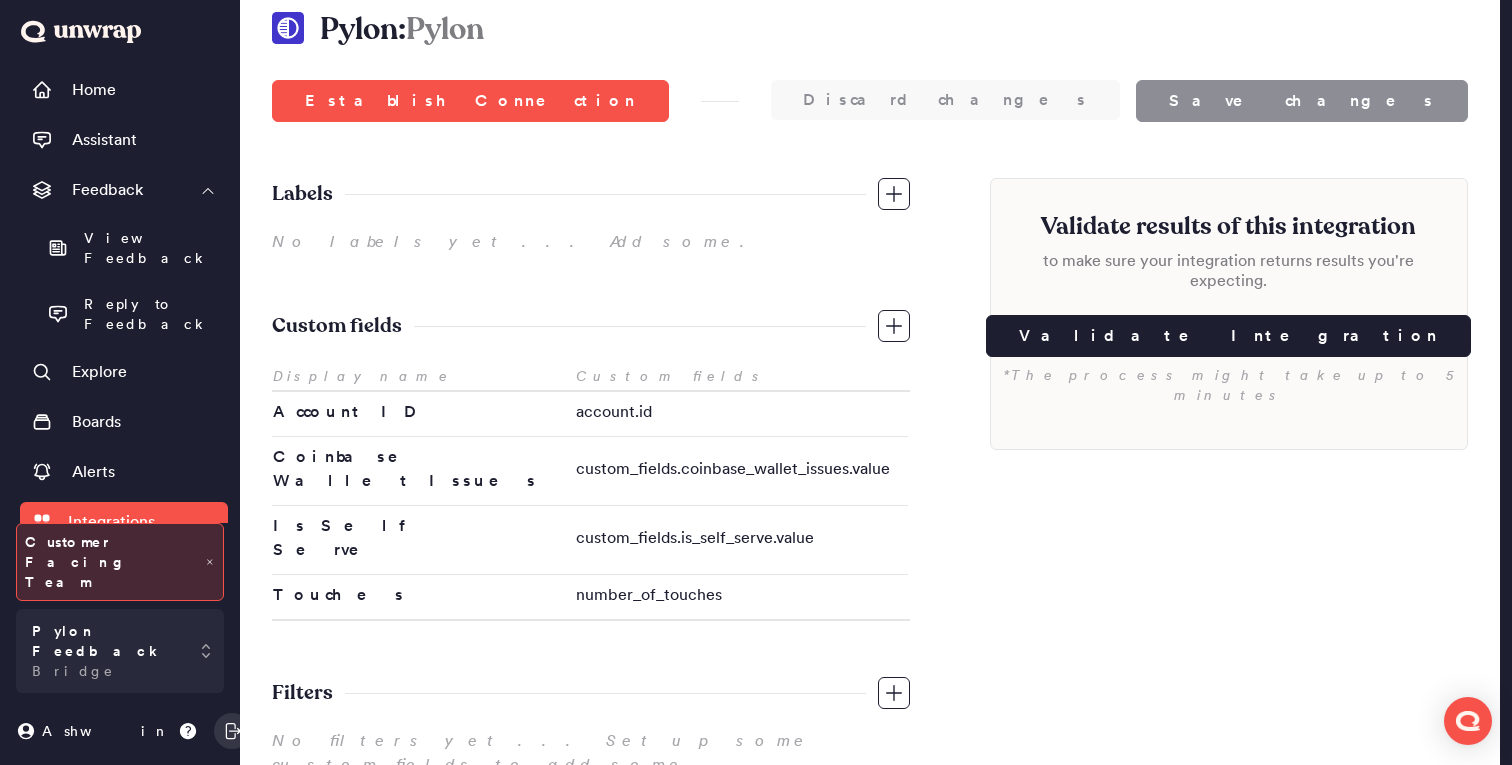 scroll, scrollTop: 0, scrollLeft: 0, axis: both 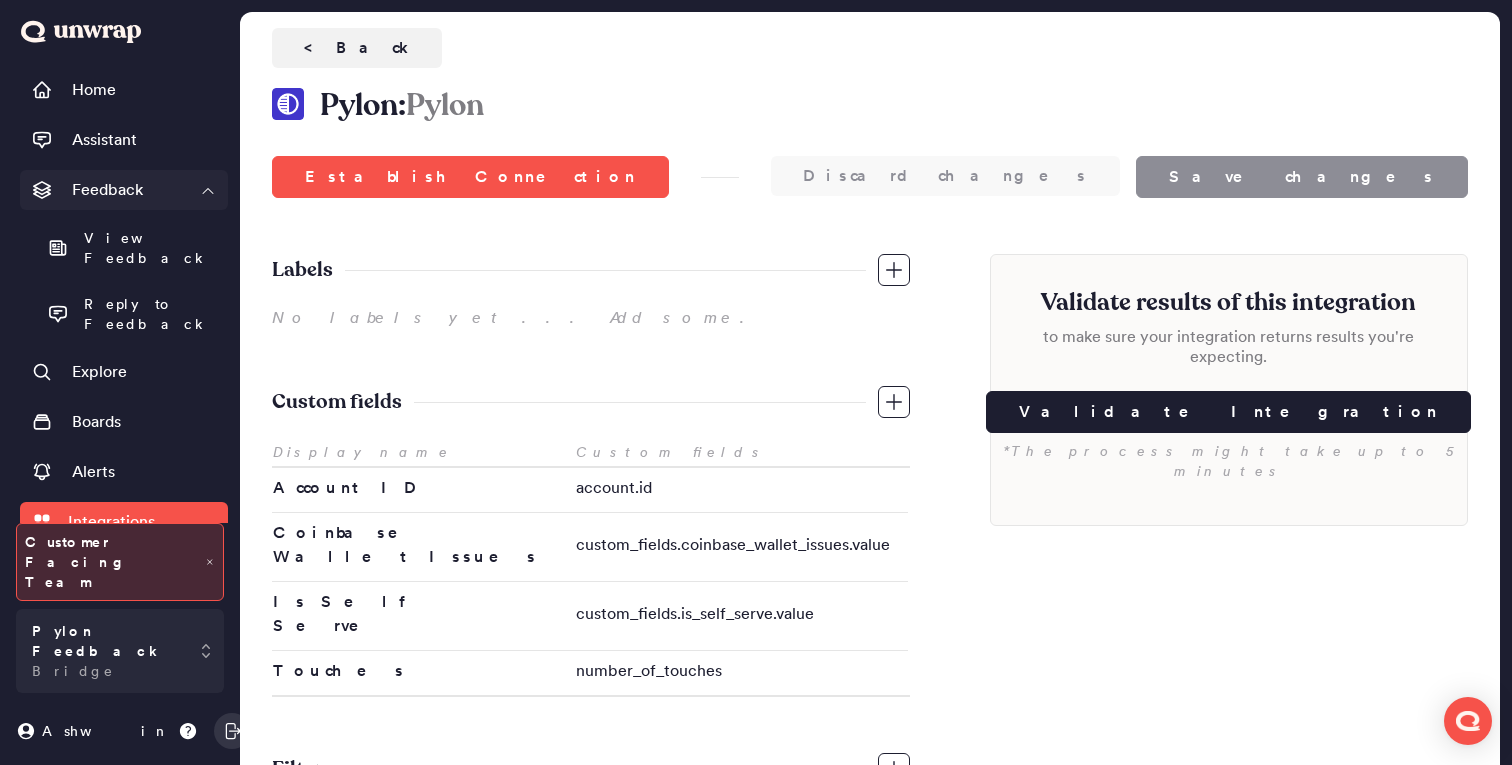 click on "Feedback" at bounding box center [107, 190] 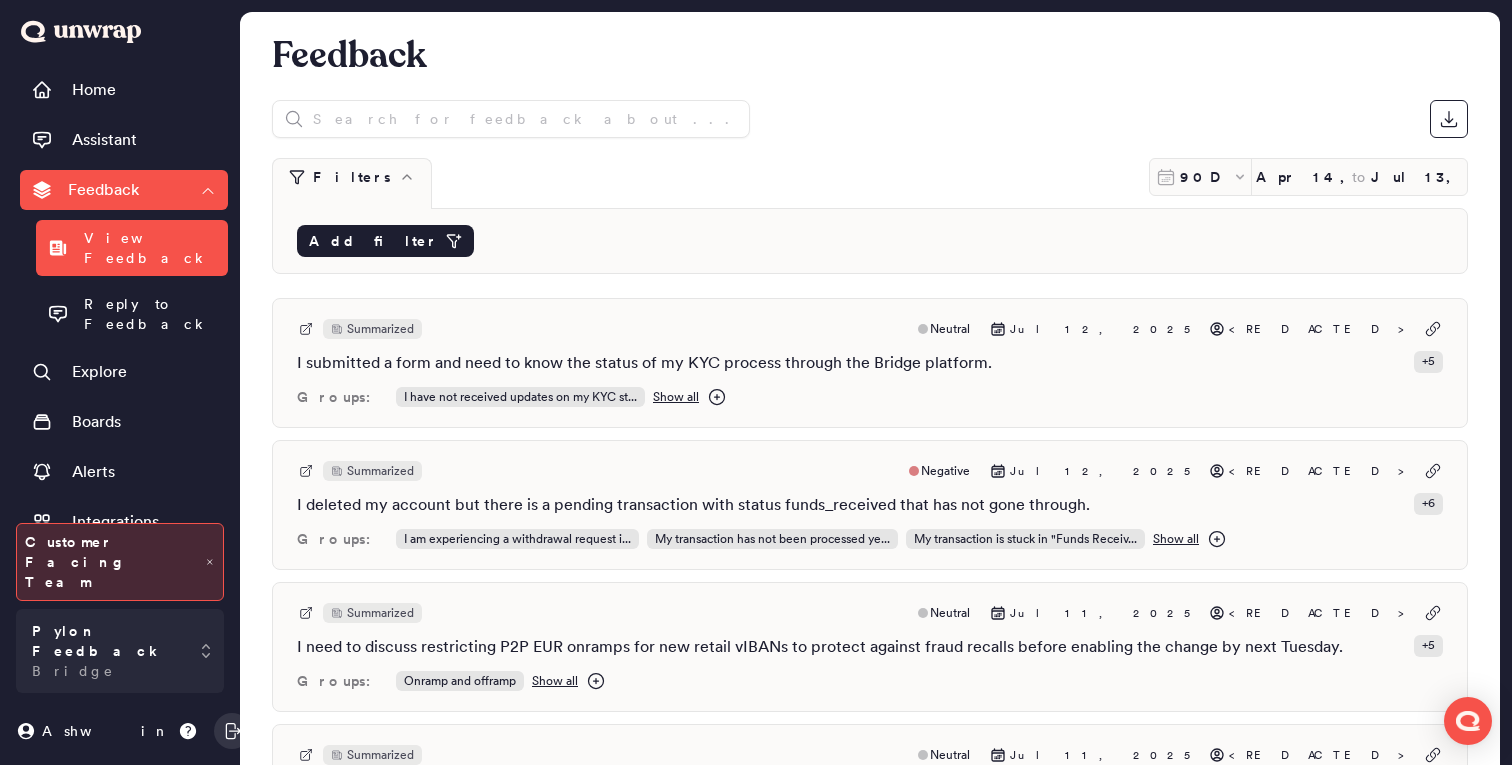 click on "Add filter" at bounding box center (373, 241) 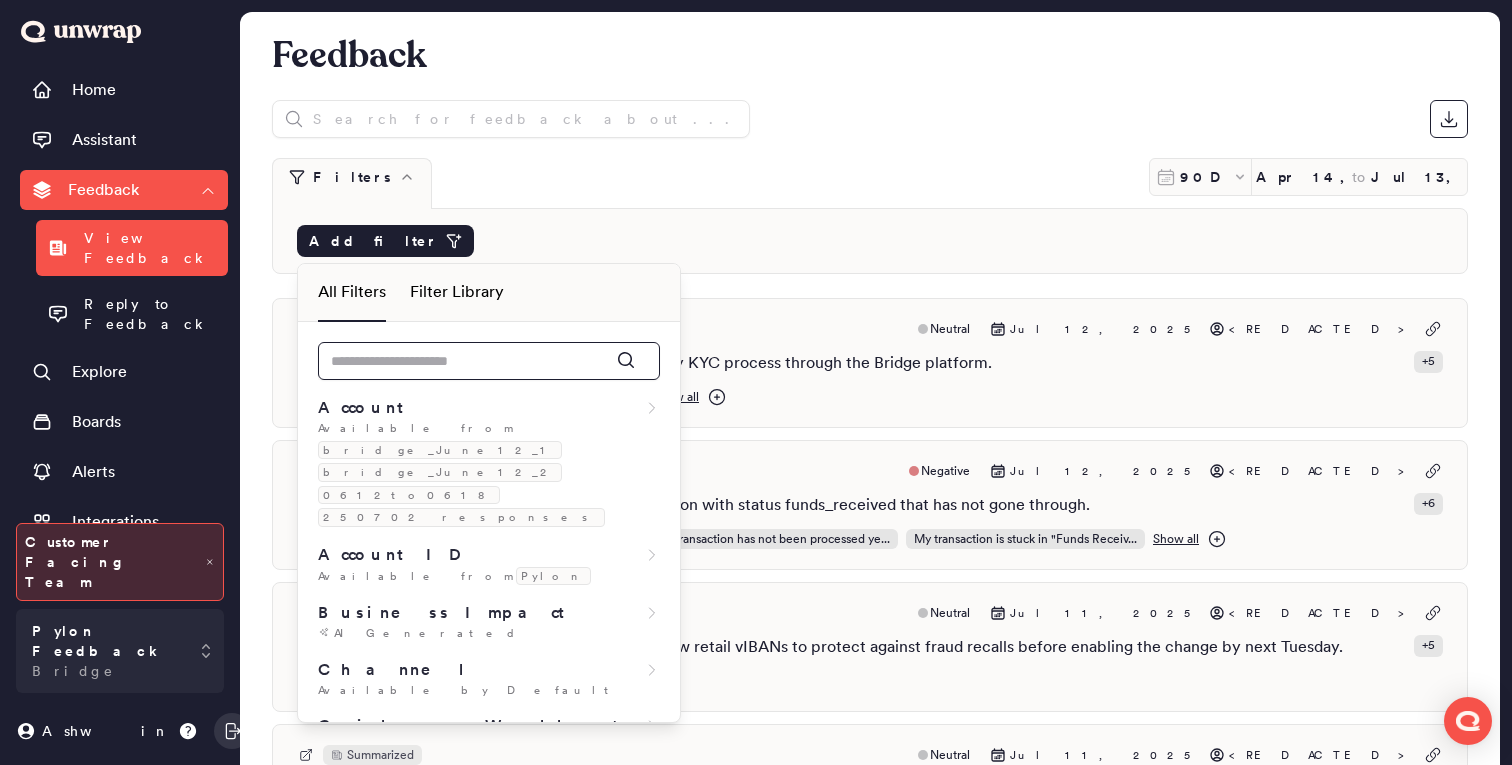 click at bounding box center (489, 361) 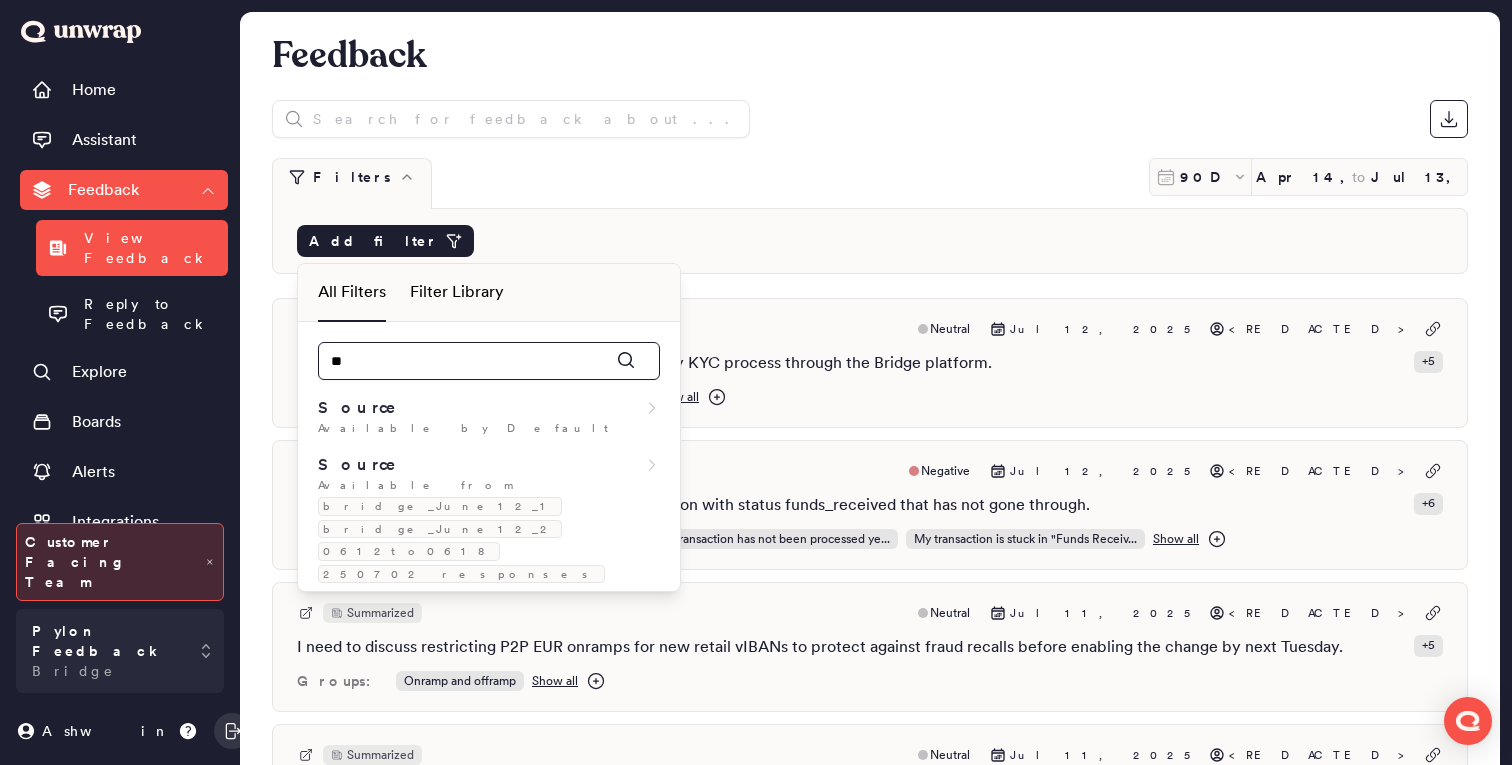 type on "***" 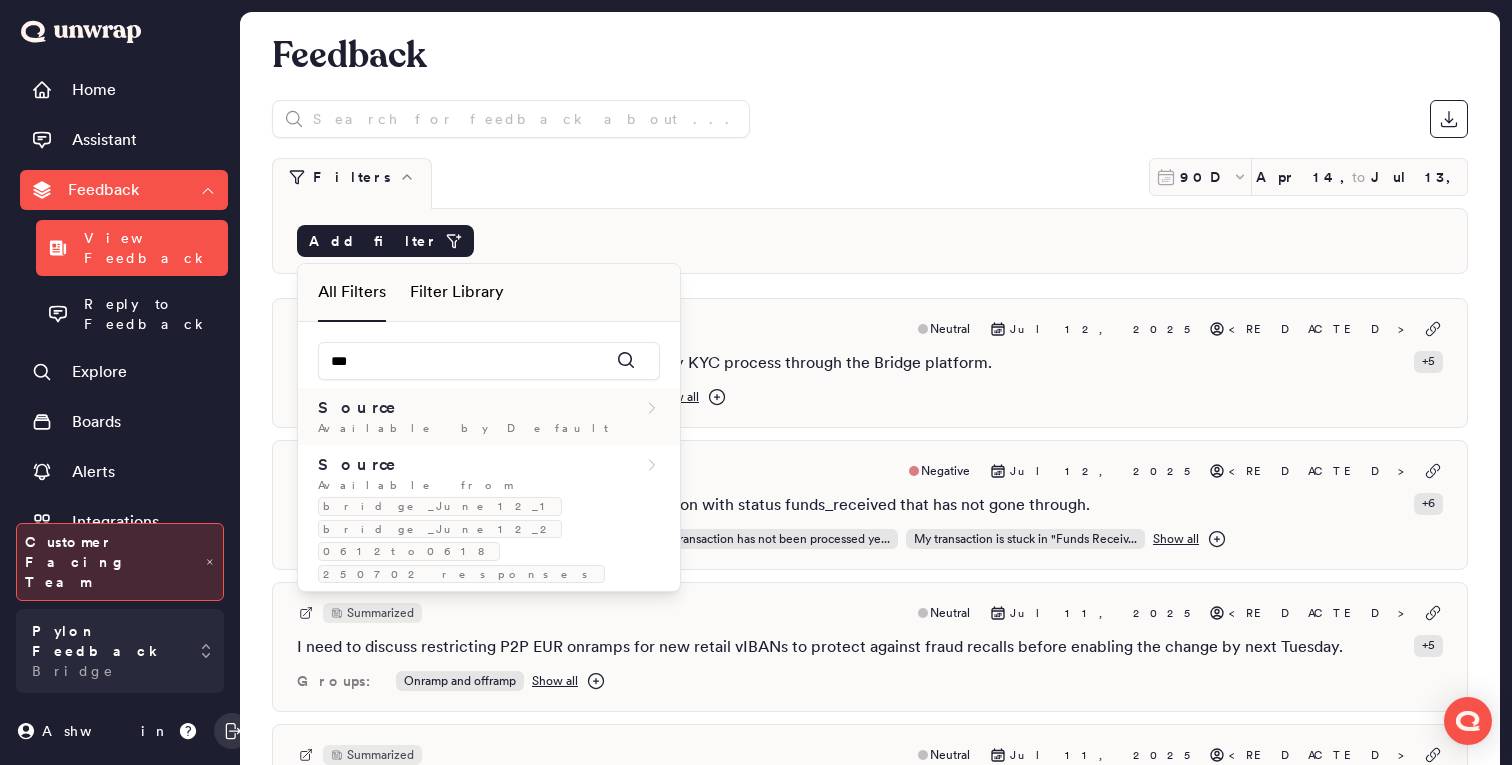 click on "Source" at bounding box center (489, 408) 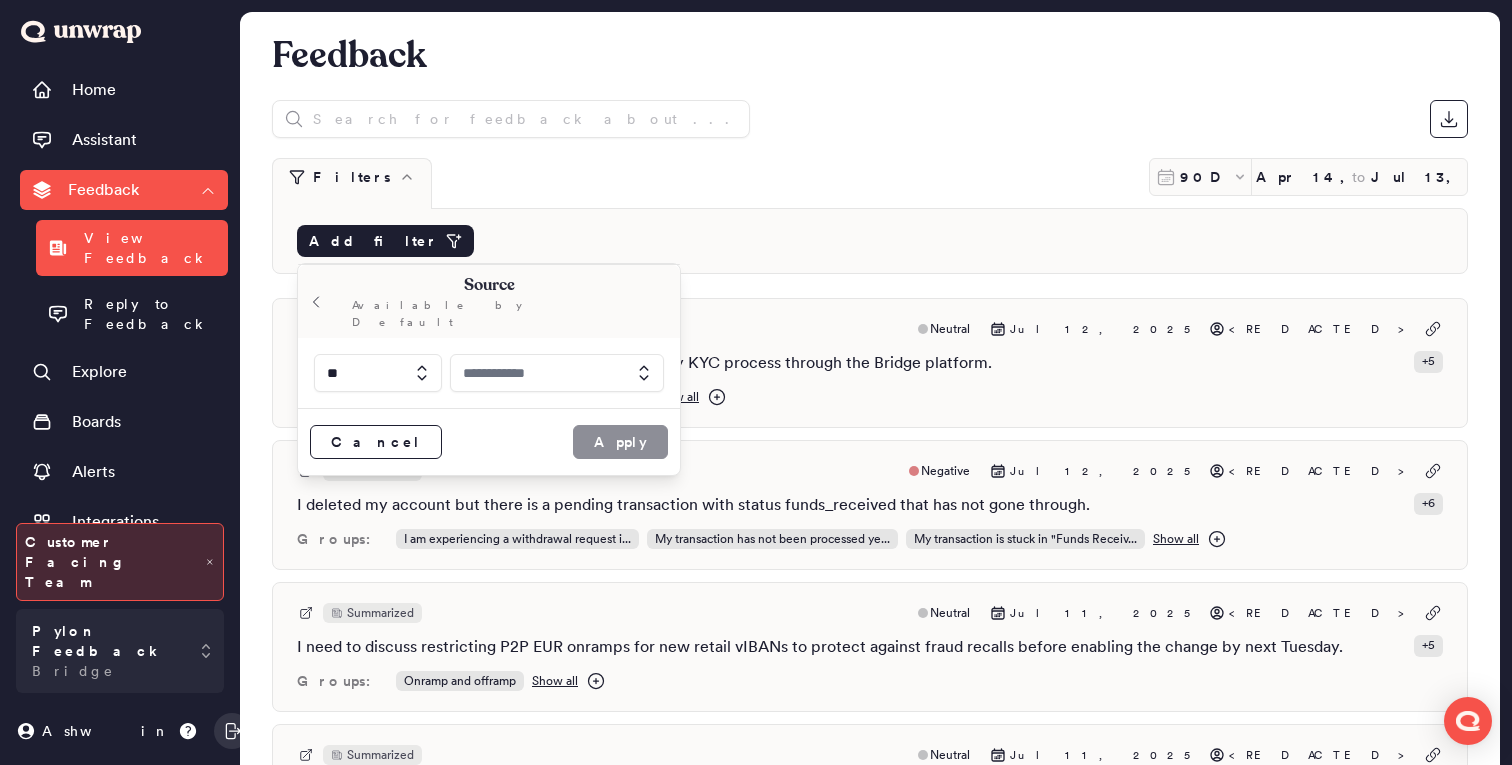 click at bounding box center [557, 373] 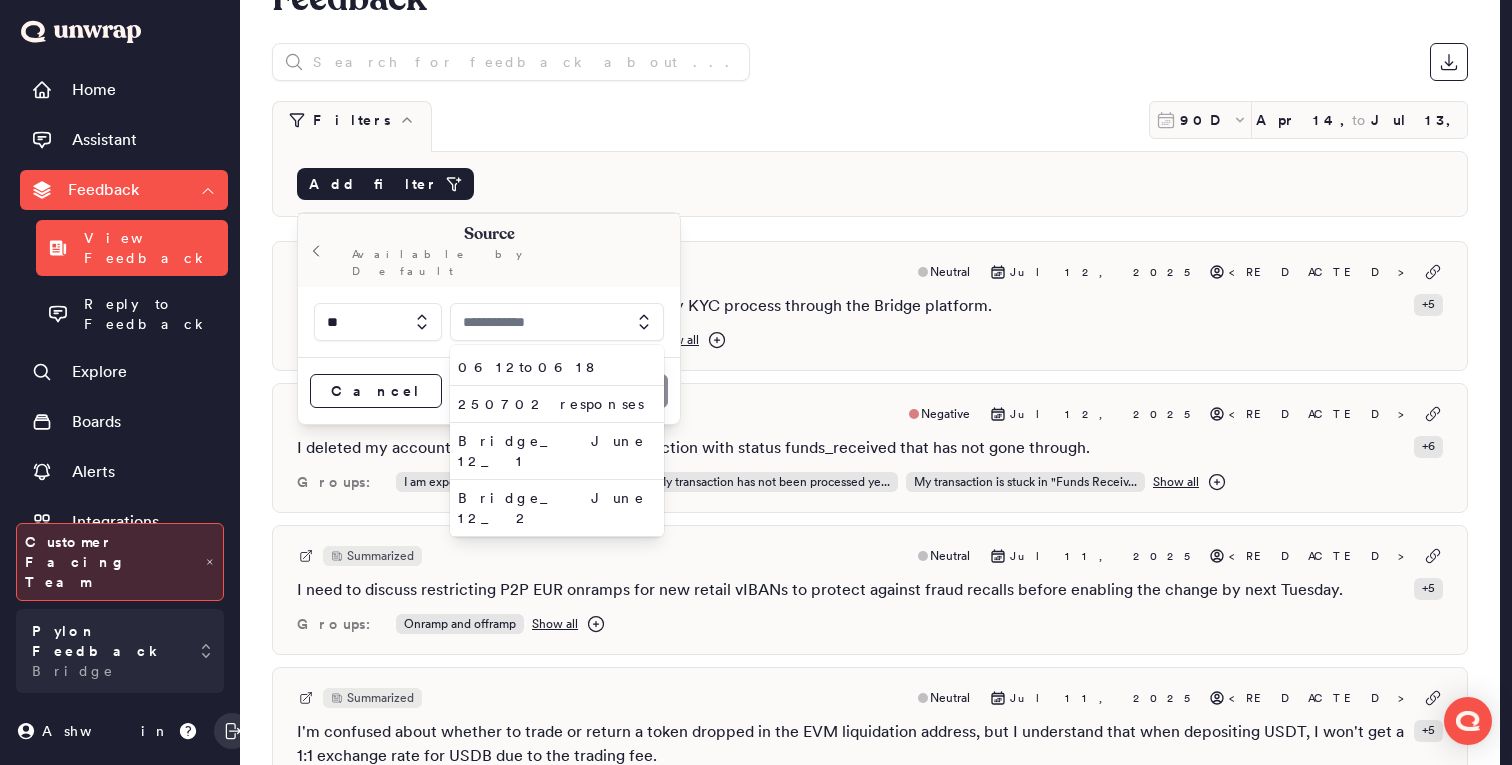 scroll, scrollTop: 58, scrollLeft: 0, axis: vertical 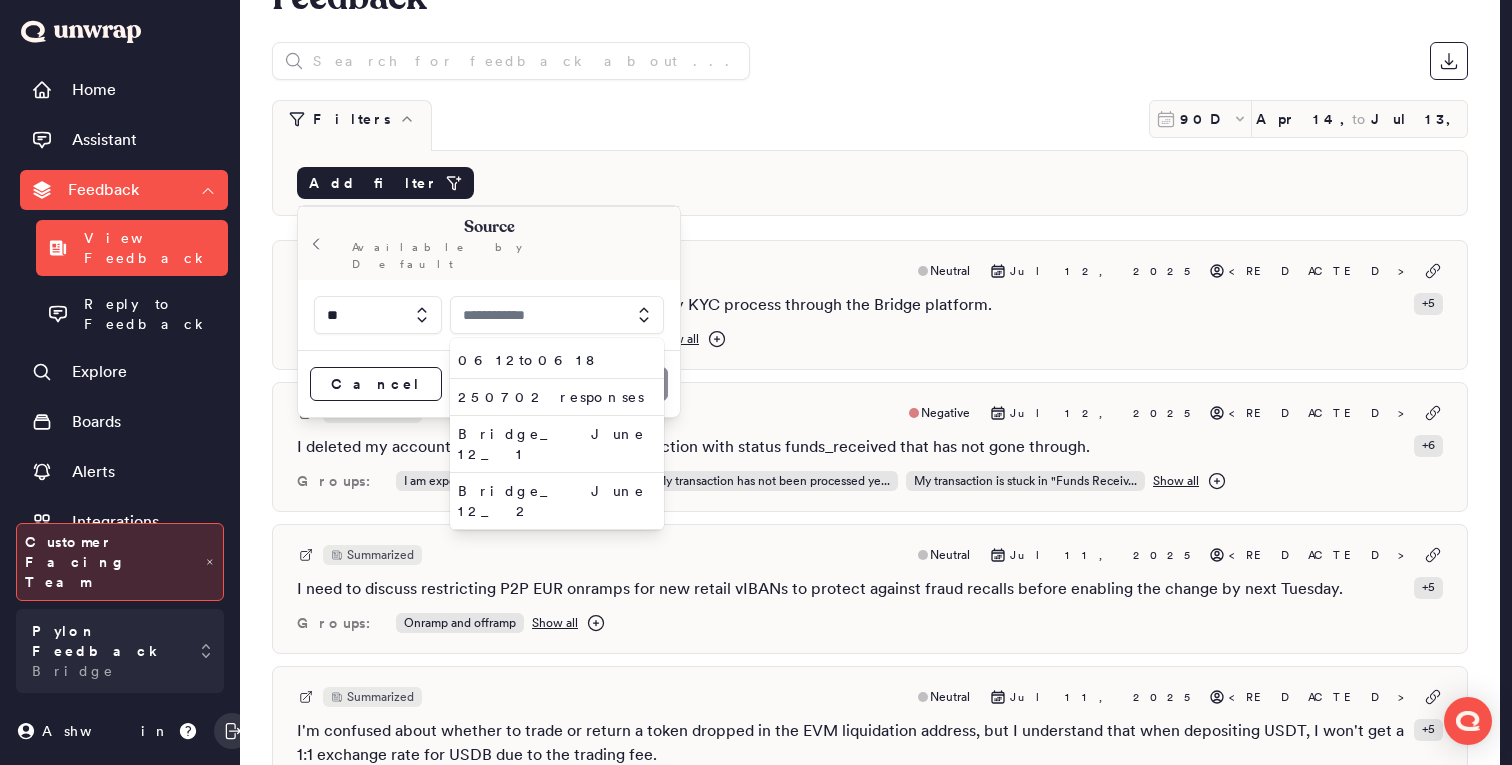 click on "Pylon" at bounding box center (553, 548) 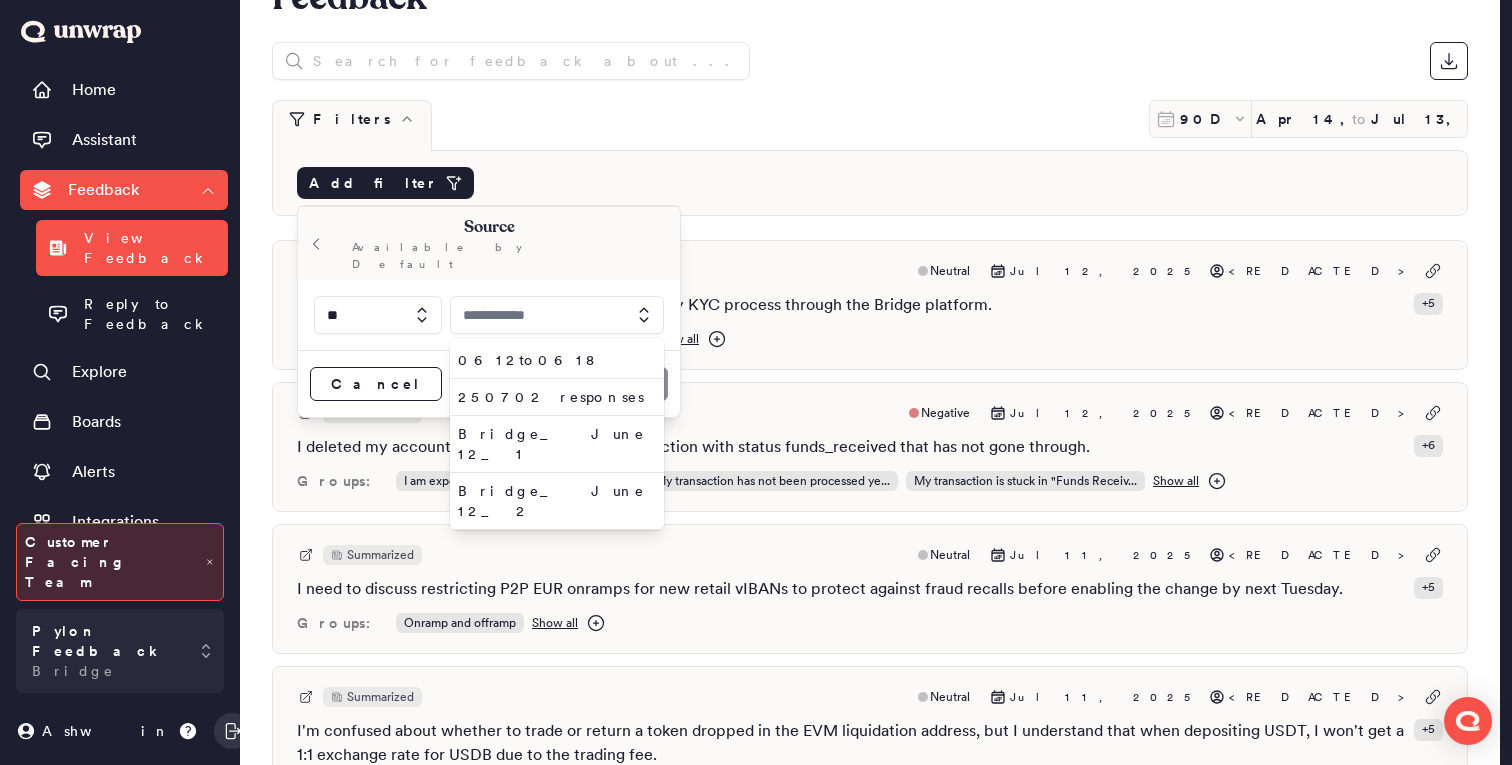 type on "*****" 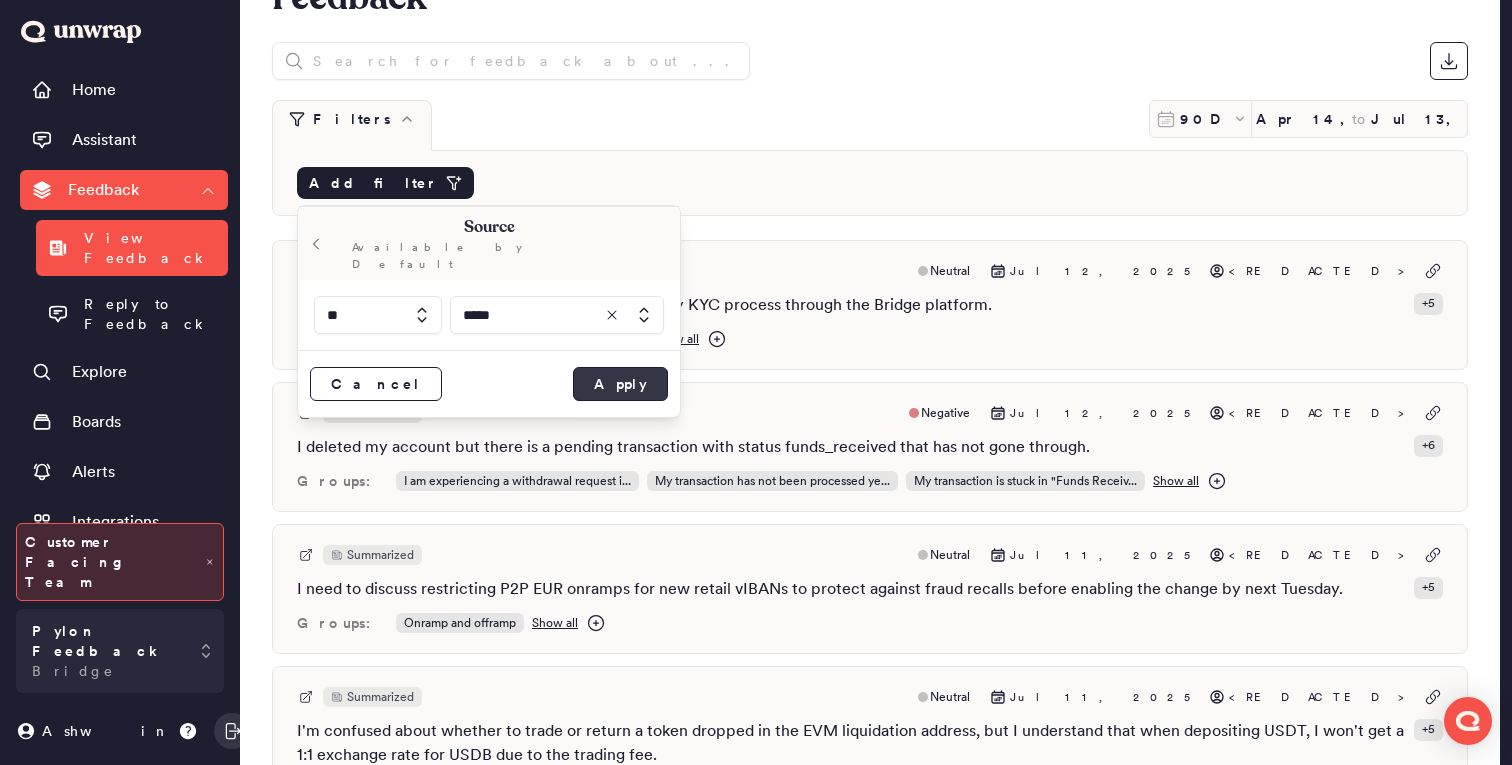 click on "Apply" at bounding box center (620, 384) 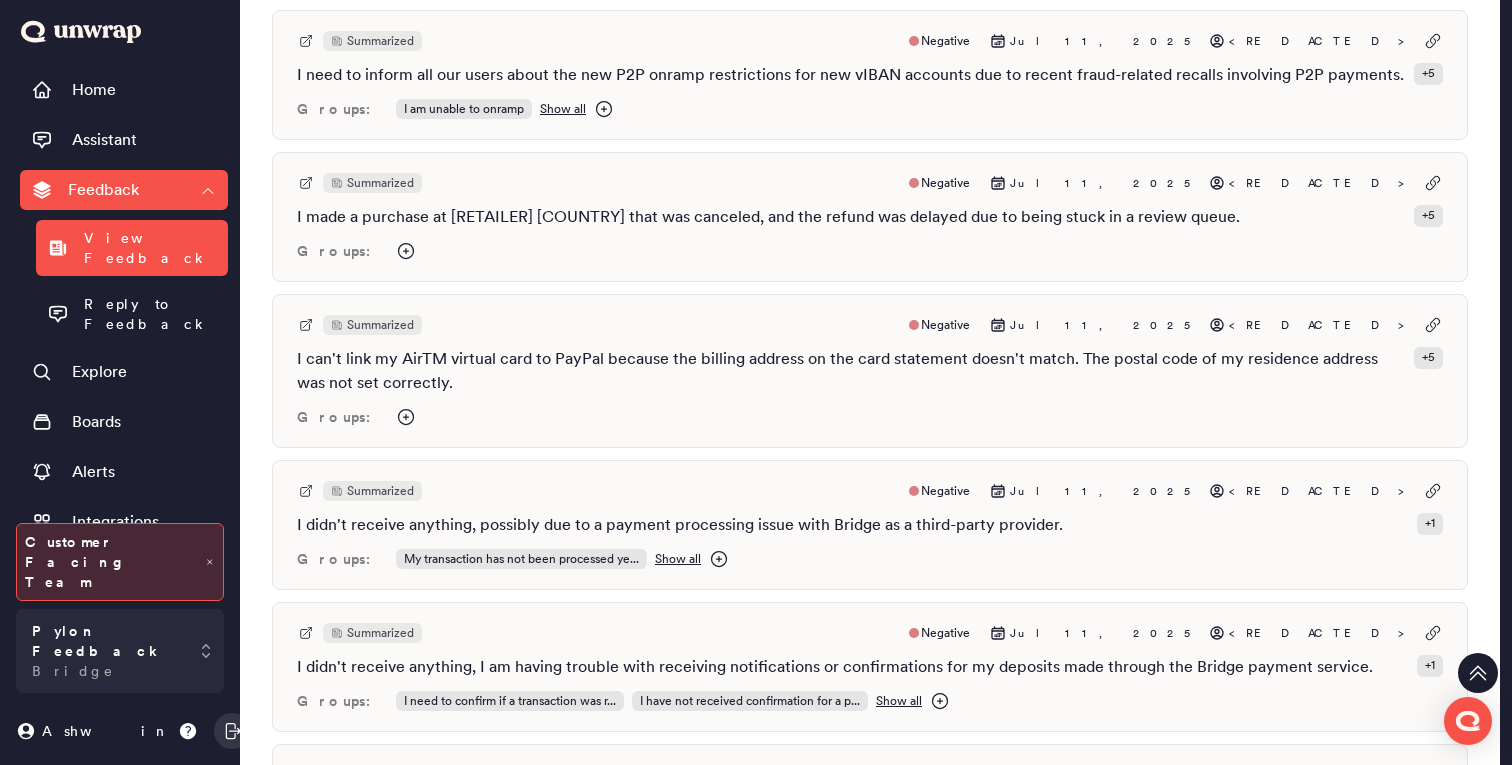 scroll, scrollTop: 1831, scrollLeft: 0, axis: vertical 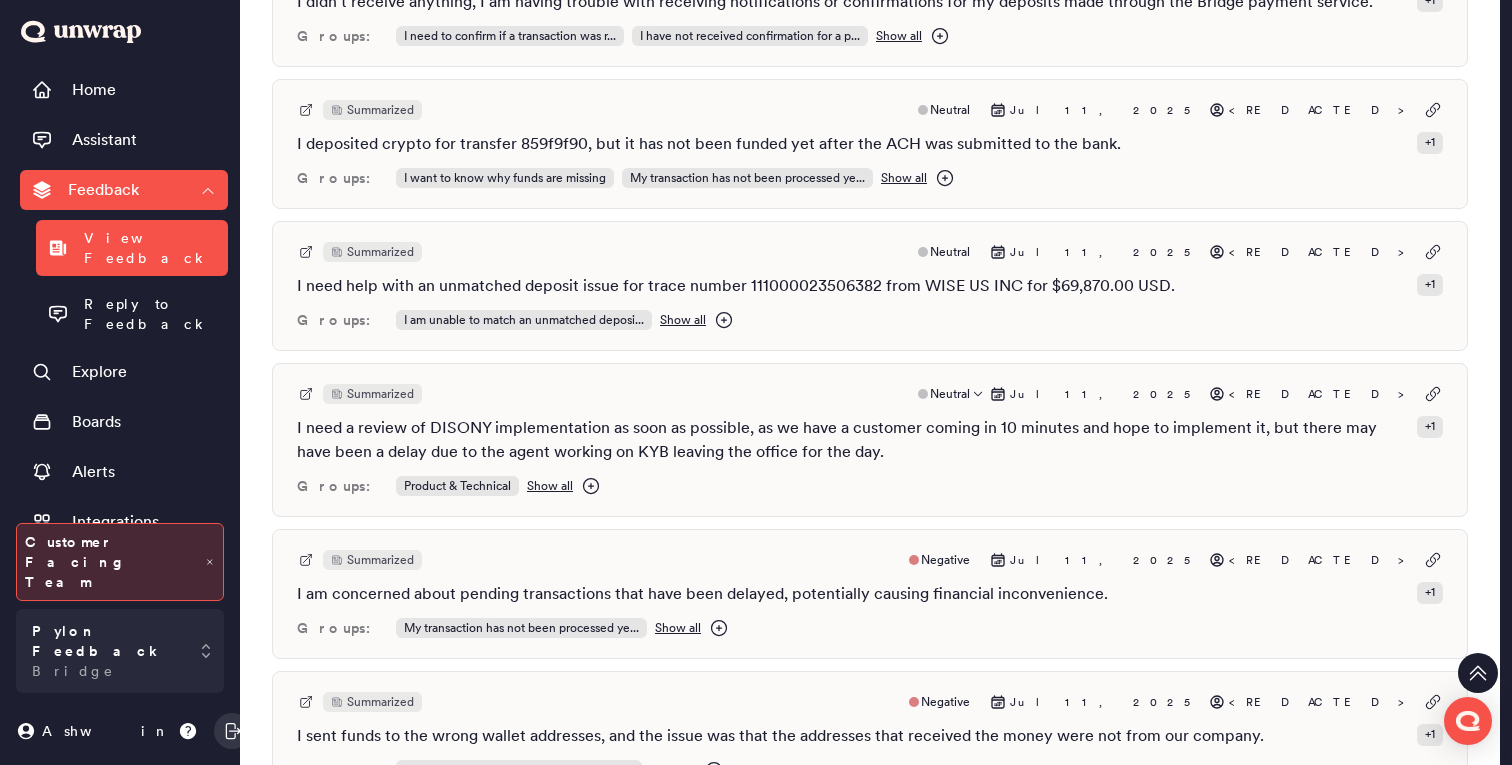 click on "I need a review of DISONY implementation as soon as possible, as we have a customer coming in 10 minutes and hope to implement it, but there may have been a delay due to the agent working on KYB leaving the office for the day." at bounding box center (853, 440) 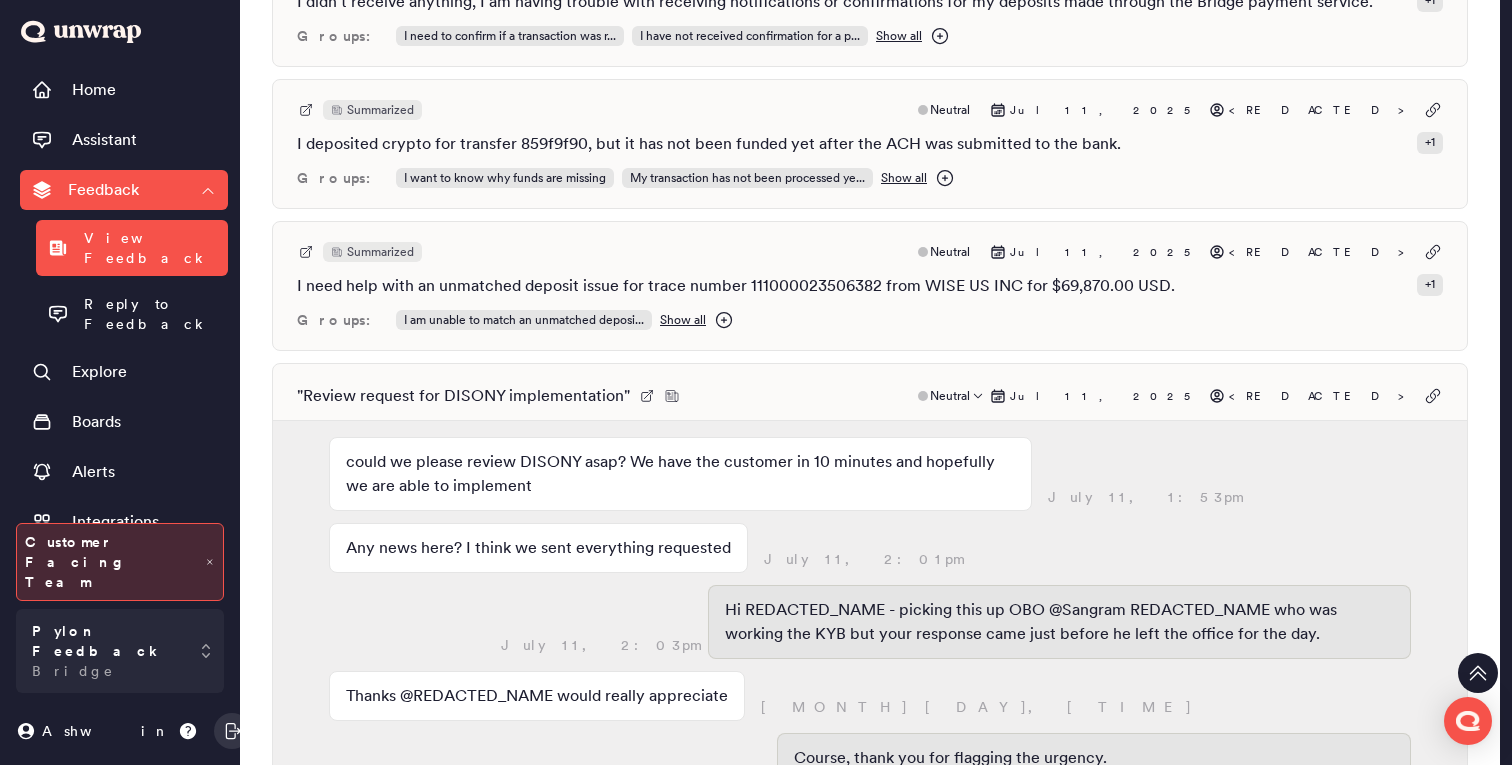 click on "" Review request for DISONY implementation " Neutral Jul 11, 2025 <REDACTED> @REDACTED_NAME @arjang @Bridge Support could we please review DISONY asap? We have the customer in 10 minutes and hopefully we are able to implement
cc @REDACTED_NAME July 11, 1:53pm Any news here? I think we sent everything requested July 11, 2:01pm July 11, 2:03pm Hi REDACTED_NAME - picking this up OBO @Sangram REDACTED_NAME who was working the KYB but your response came just before he left the office for the day. Thanks @REDACTED_NAME would really appreciate July 11, 2:04pm July 11, 2:05pm Course, thank you for flagging the urgency.
This has been approved and should be all set, let us know if you need anything else. Thank you! July 11, 2:10pm Groups: Product & Technical Show all Sentiment :  Neutral" at bounding box center [870, 599] 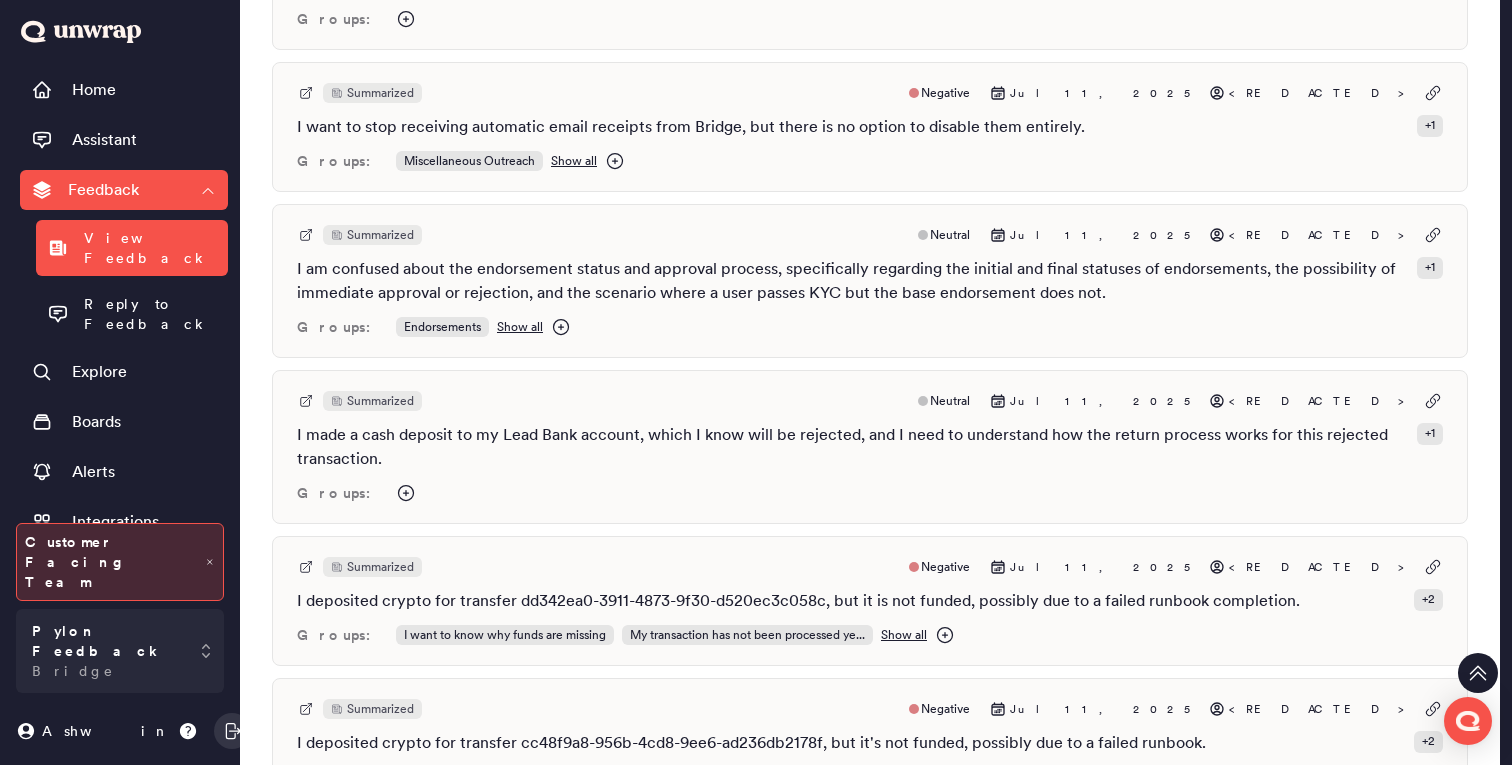 scroll, scrollTop: 3276, scrollLeft: 0, axis: vertical 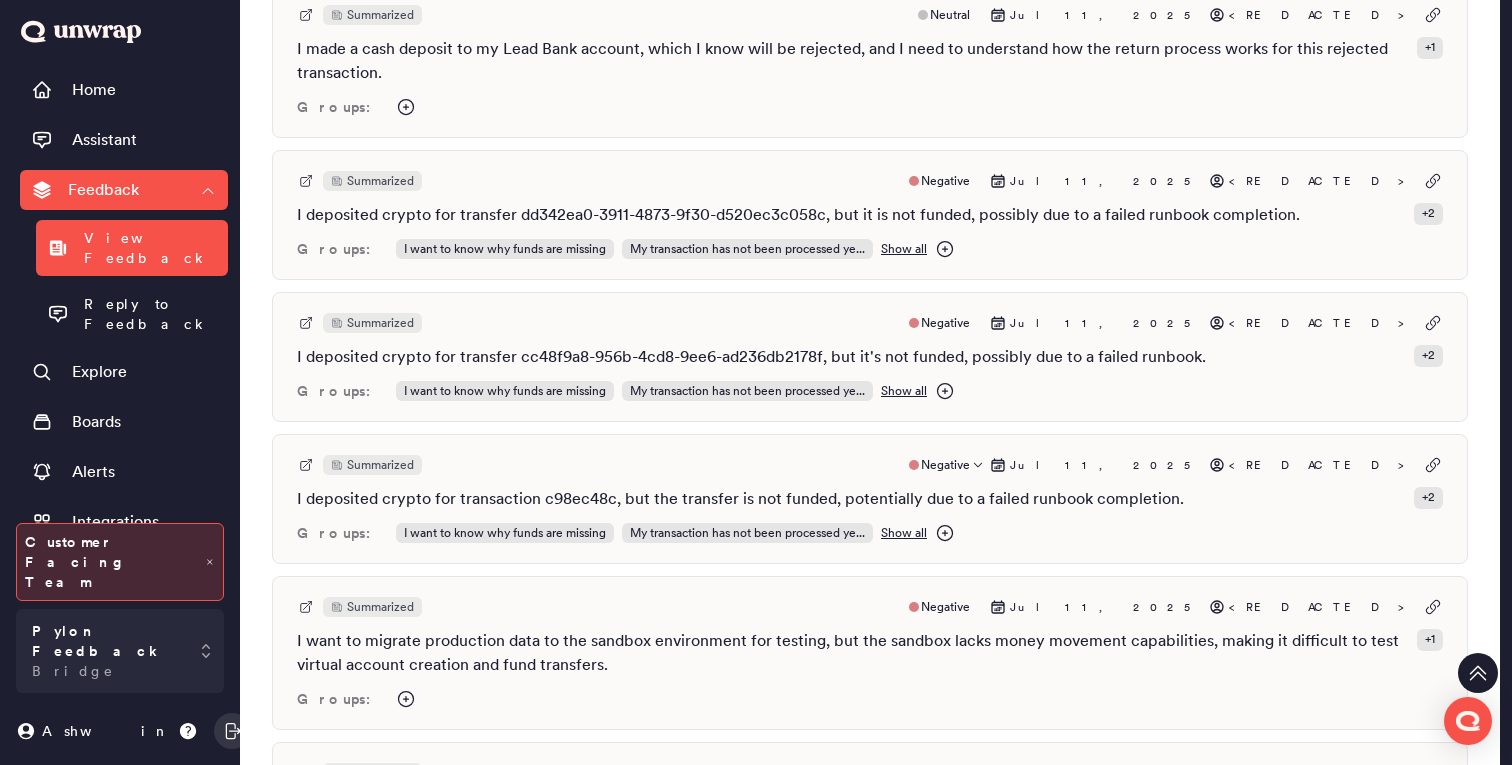 click on "Summarized Negative Jul 11, 2025 <REDACTED>" at bounding box center [870, 465] 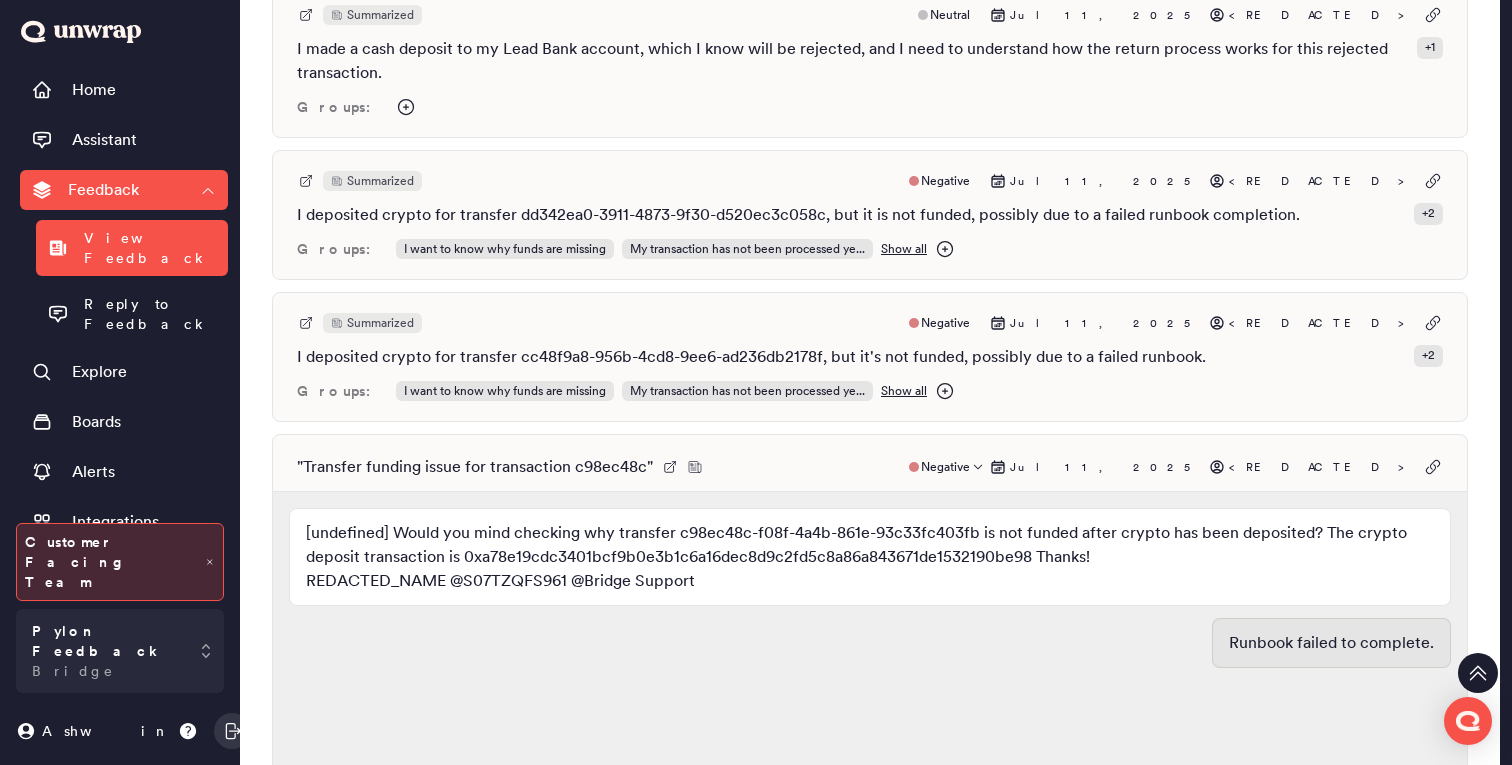 click on "" Transfer funding issue for transaction c98ec48c " Negative Jul 11, 2025 <REDACTED>" at bounding box center [870, 467] 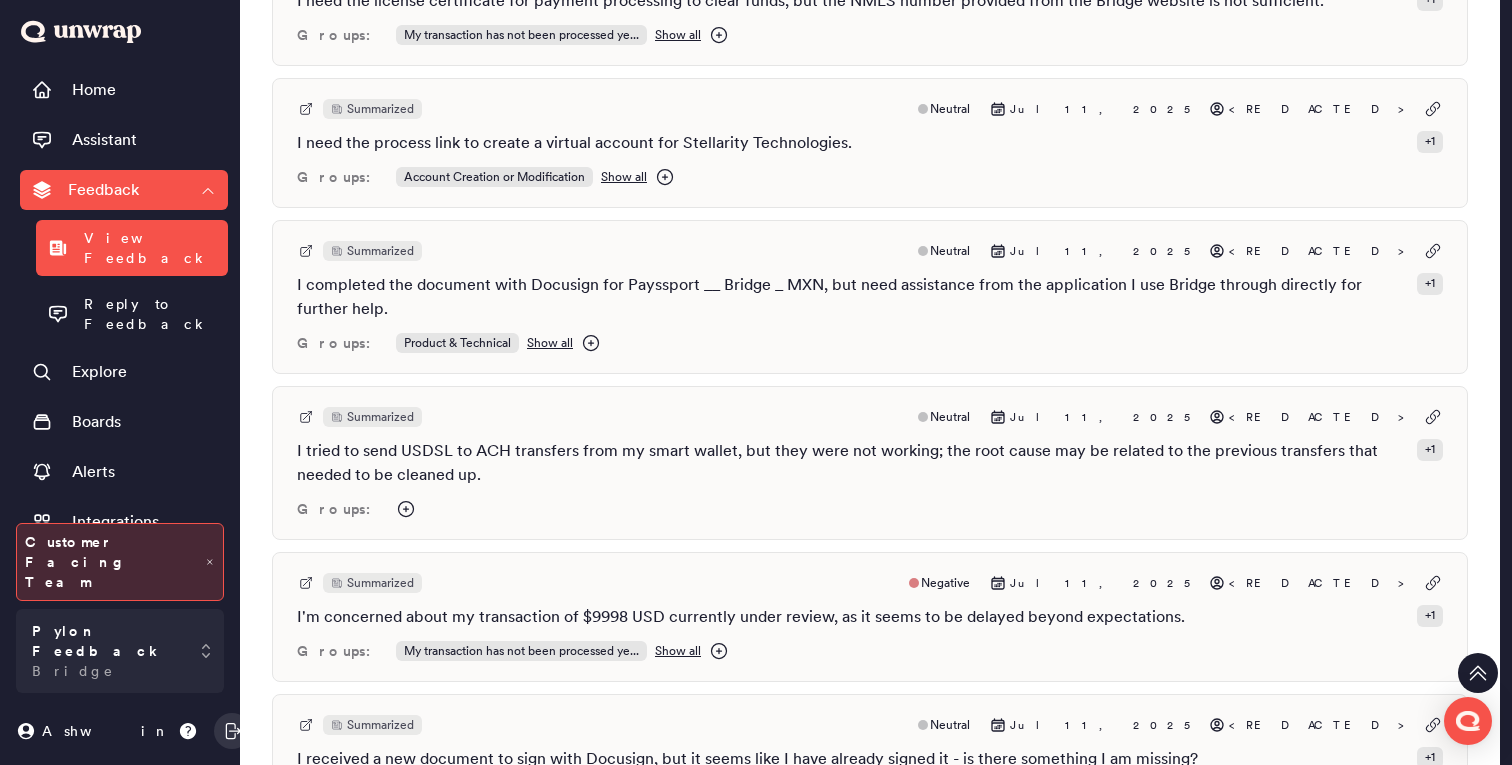 scroll, scrollTop: 5464, scrollLeft: 0, axis: vertical 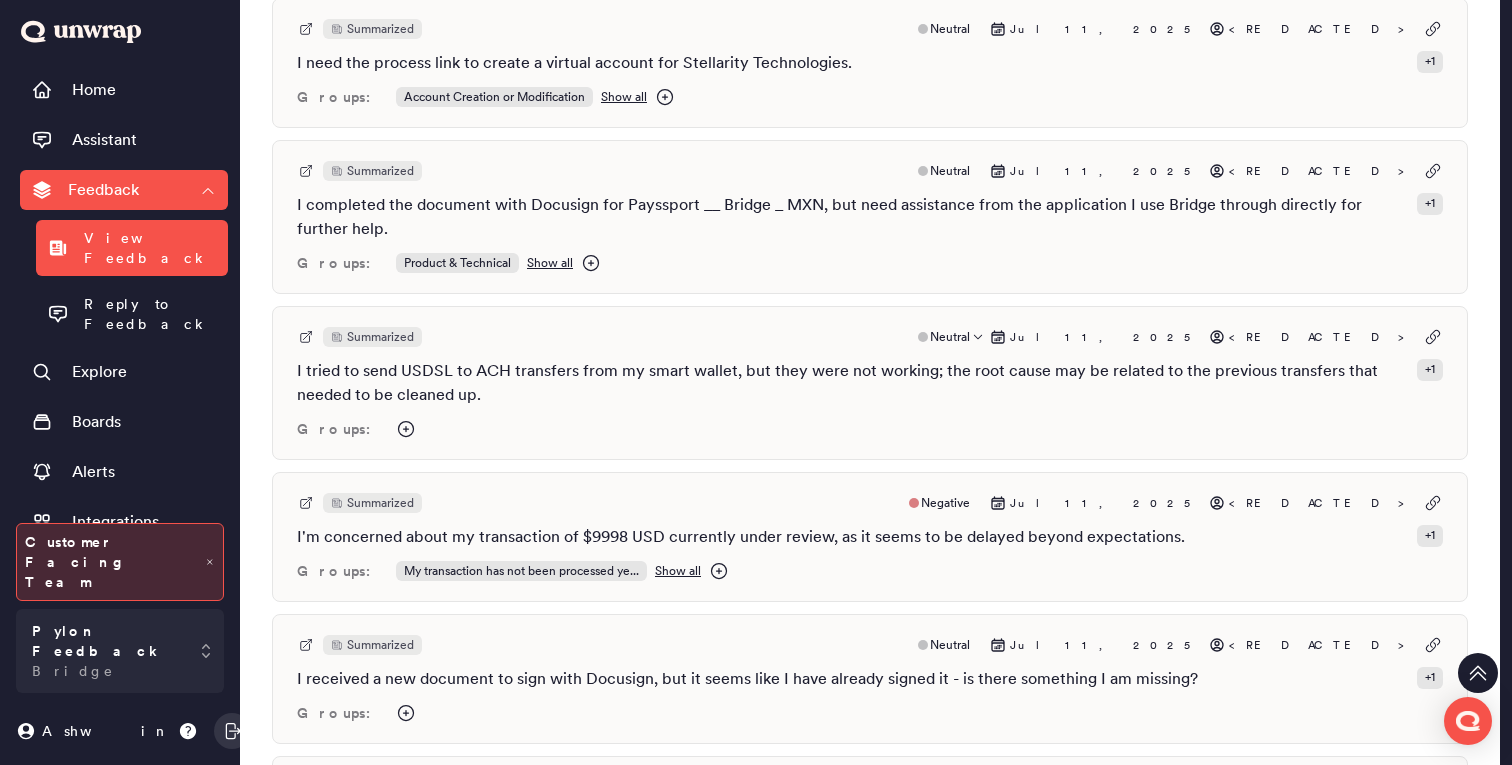 click on "I tried to send USDSL to ACH transfers from my smart wallet, but they were not working; the root cause may be related to the previous transfers that needed to be cleaned up." at bounding box center [853, 383] 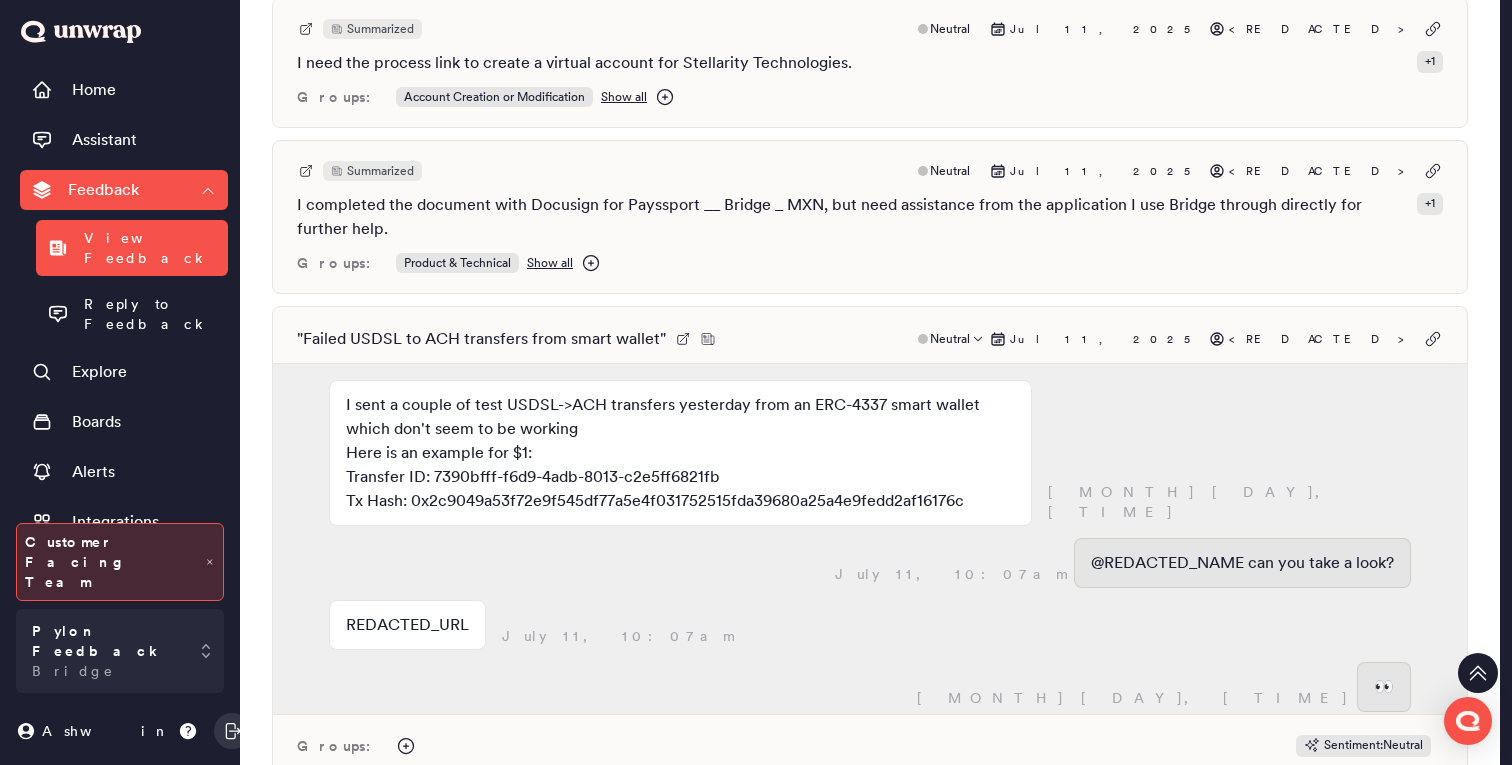 click on "" Failed USDSL to ACH transfers from smart wallet " Neutral Jul 11, 2025 <REDACTED>" at bounding box center [870, 339] 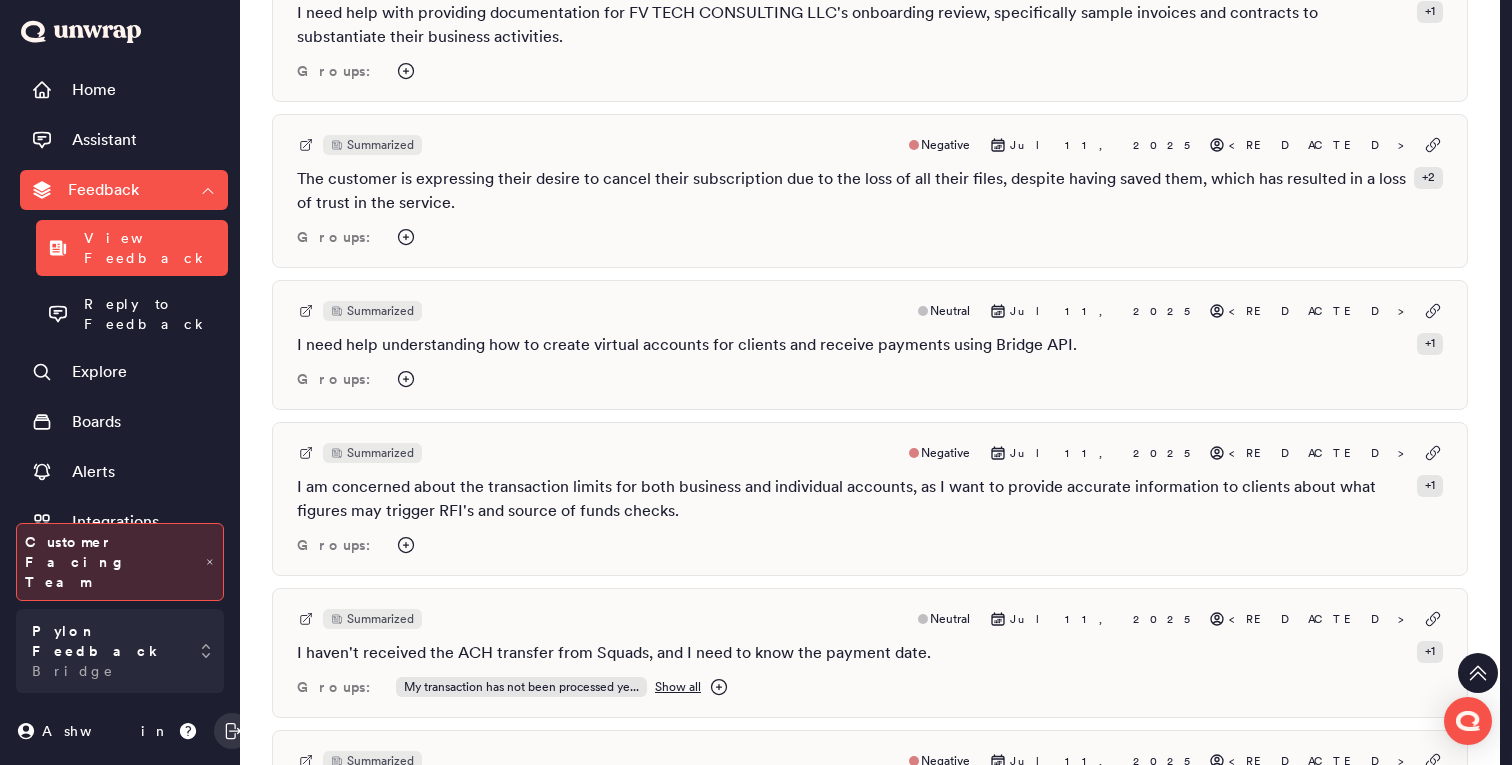 scroll, scrollTop: 6940, scrollLeft: 0, axis: vertical 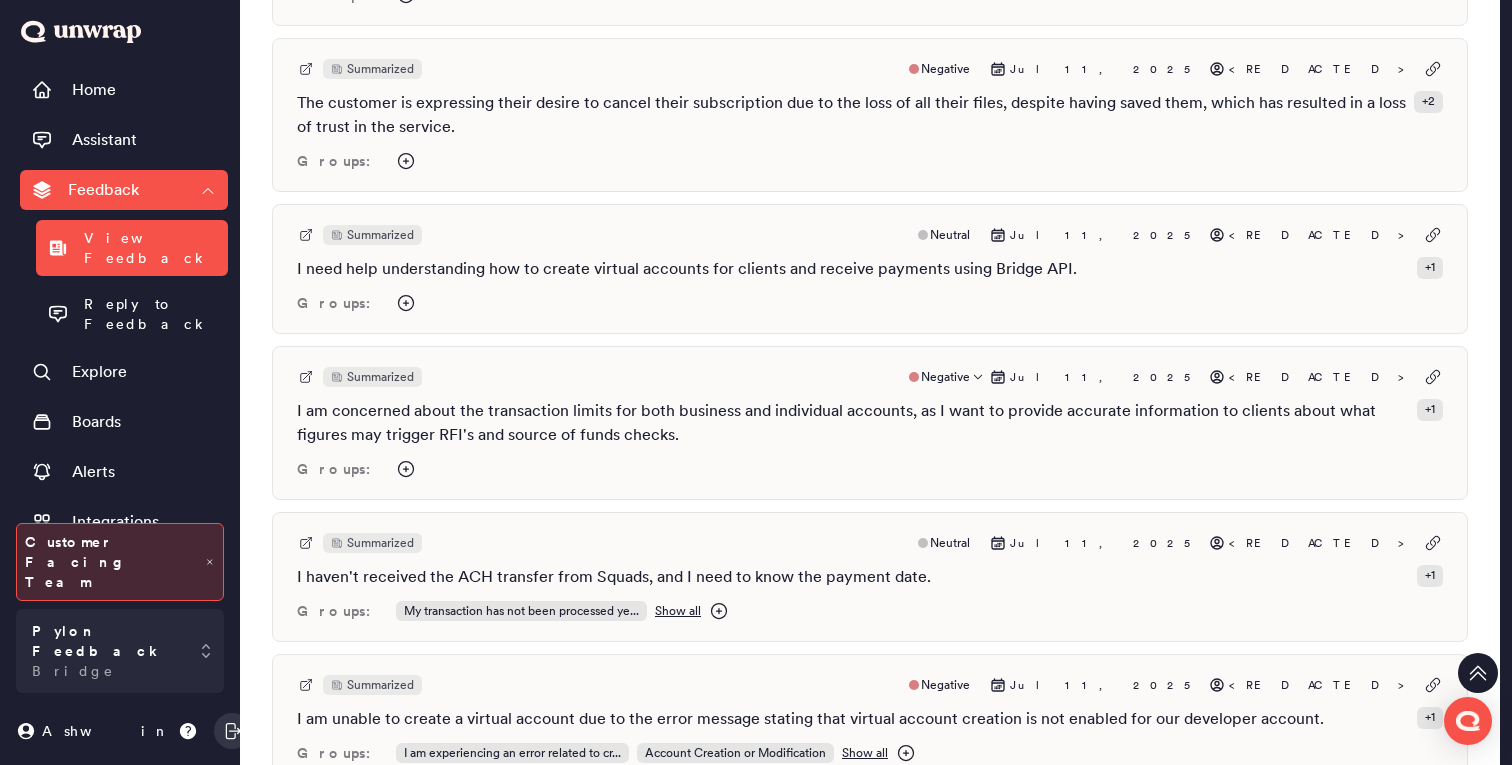 click on "I am concerned about the transaction limits for both business and individual accounts, as I want to provide accurate information to clients about what figures may trigger RFI's and source of funds checks." at bounding box center (853, 423) 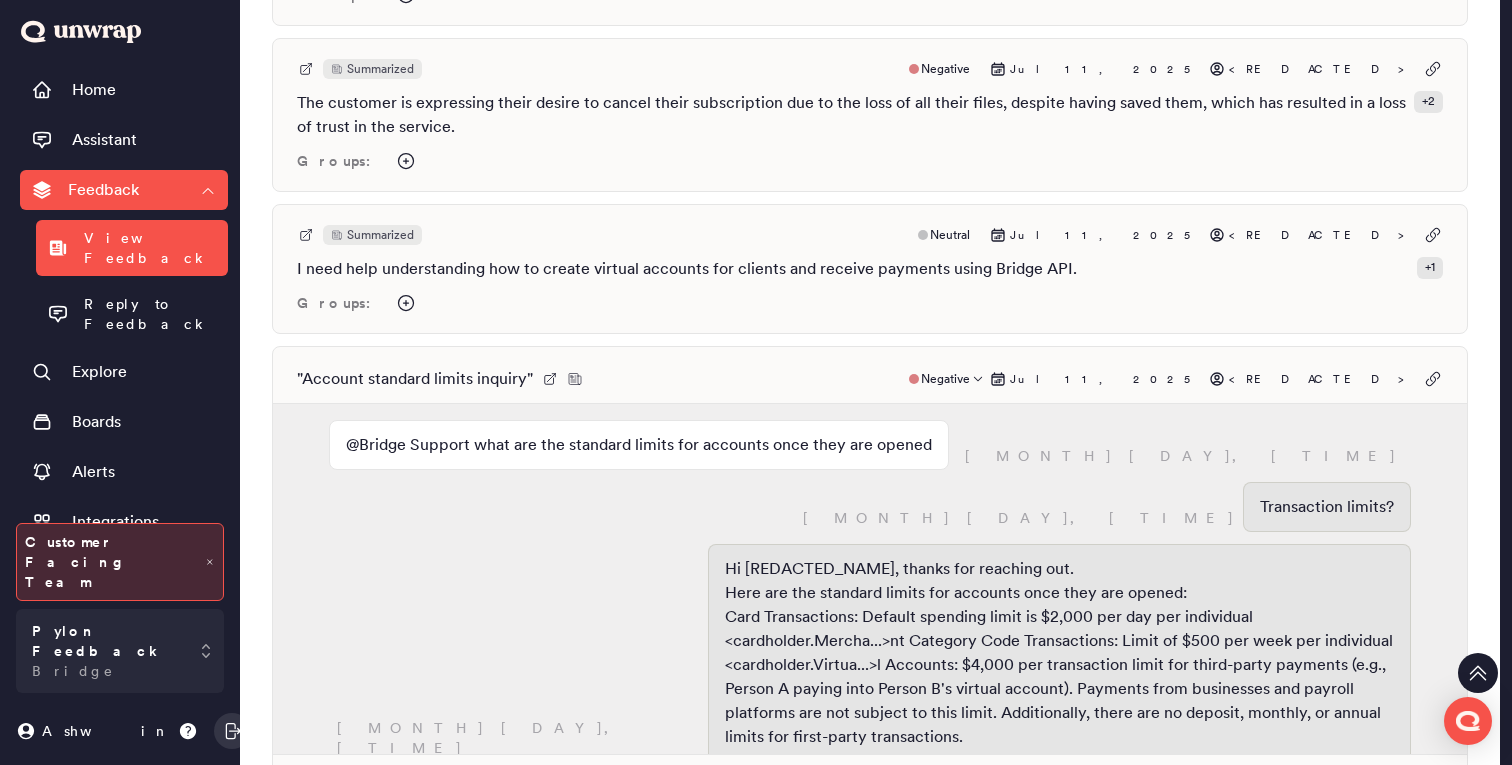click on "" Account standard limits inquiry " Negative Jul 11, 2025 <REDACTED>" at bounding box center [870, 379] 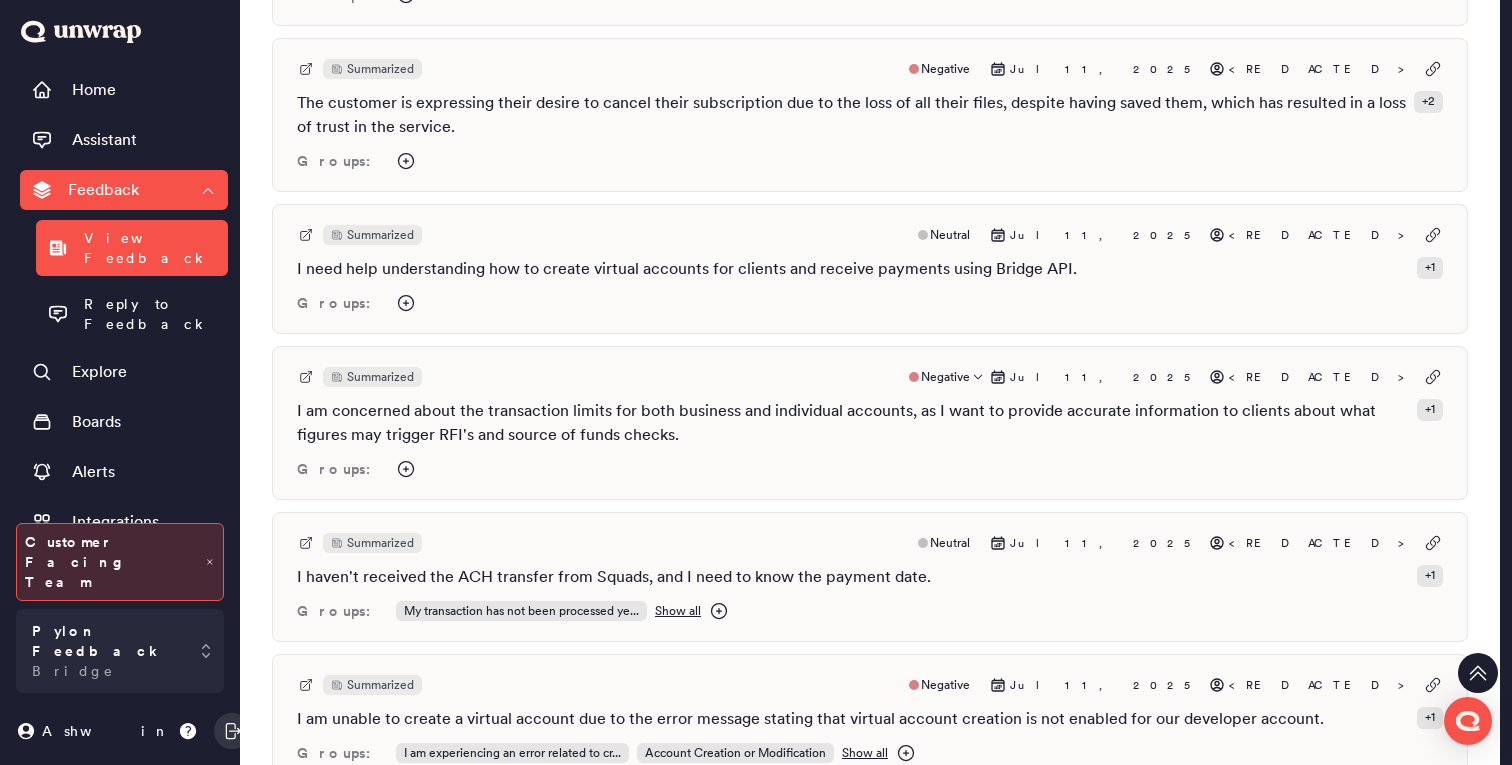 scroll, scrollTop: 7065, scrollLeft: 0, axis: vertical 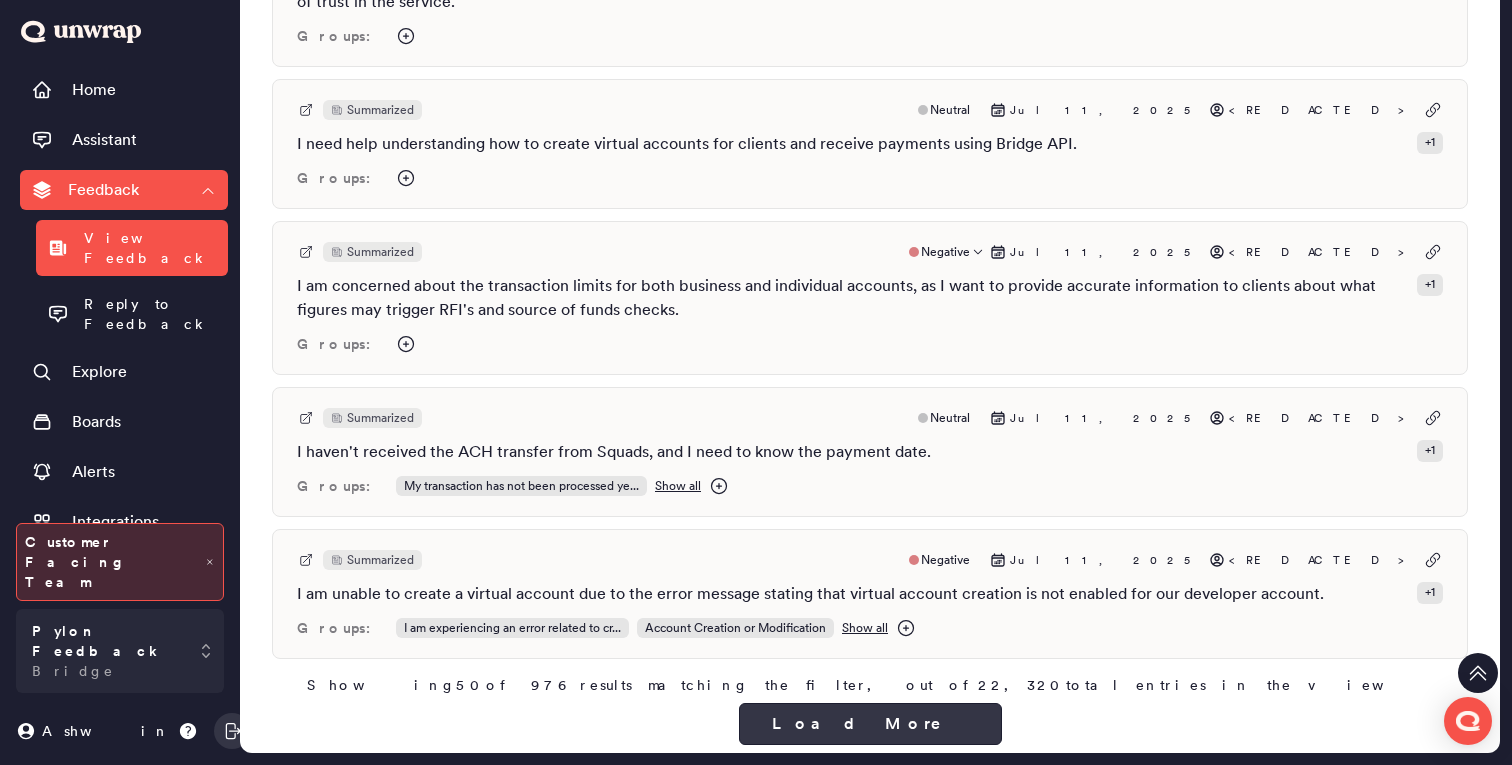click on "Load More" at bounding box center (870, 724) 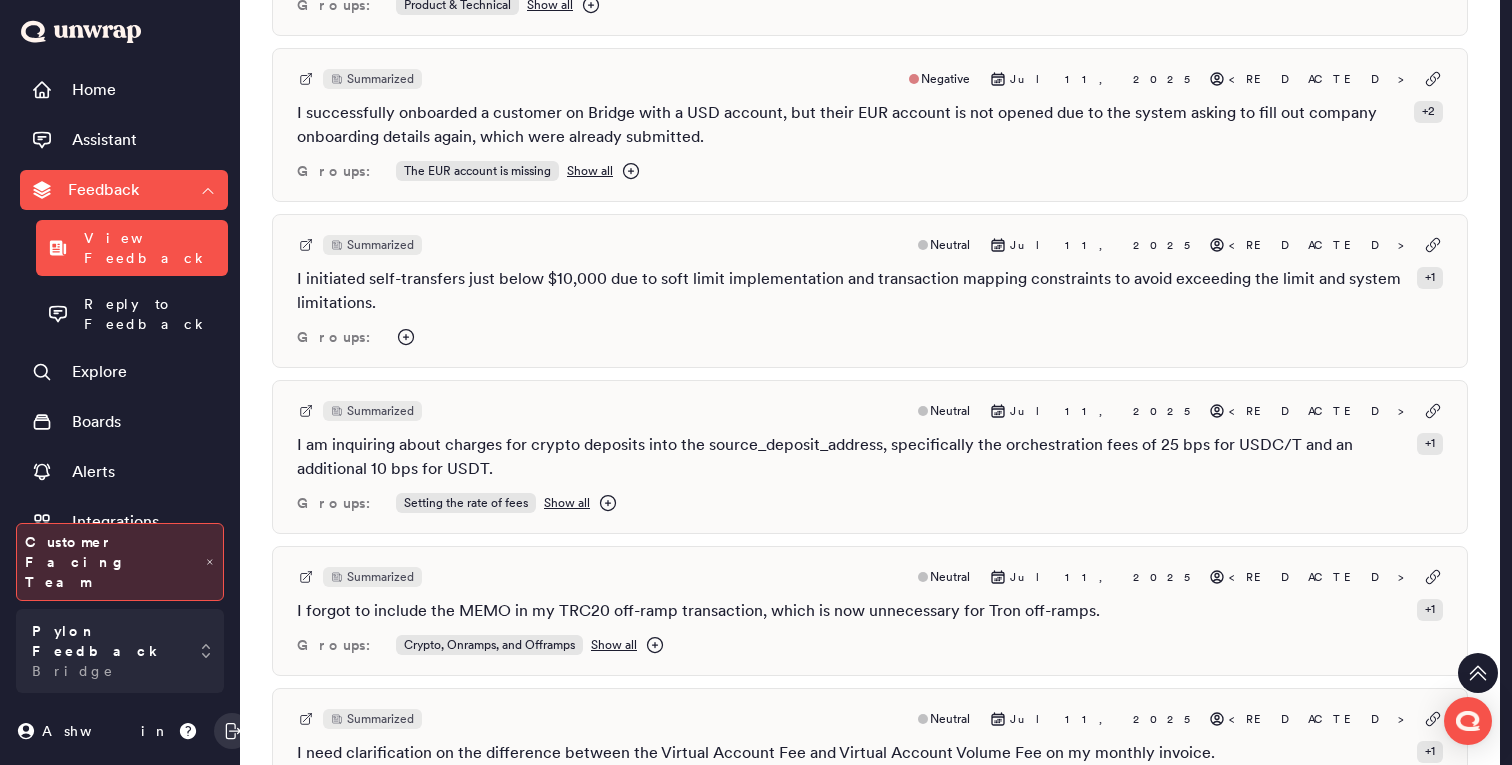scroll, scrollTop: 9640, scrollLeft: 0, axis: vertical 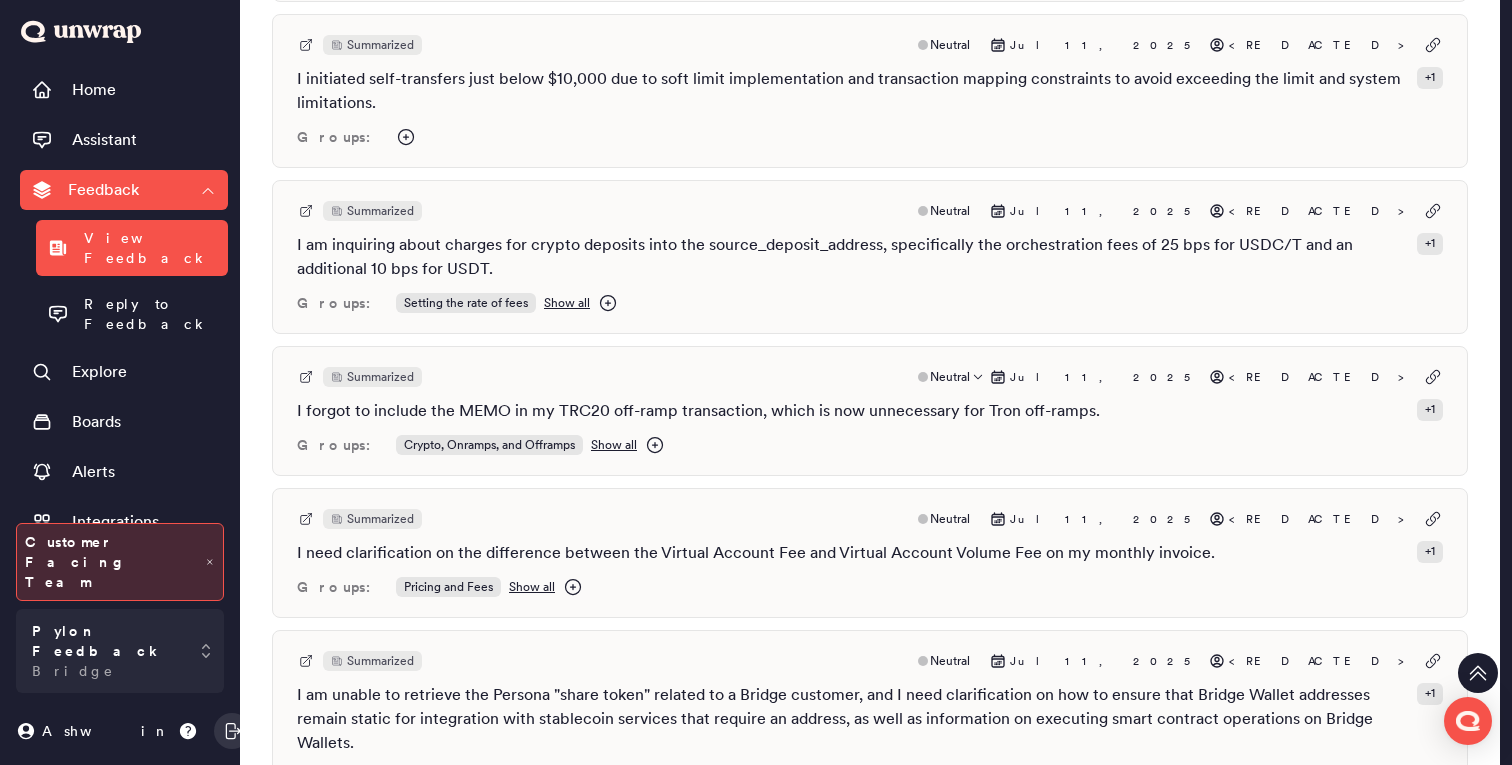 click on "Summarized Neutral Jul 11, 2025 <REDACTED>" at bounding box center [870, 377] 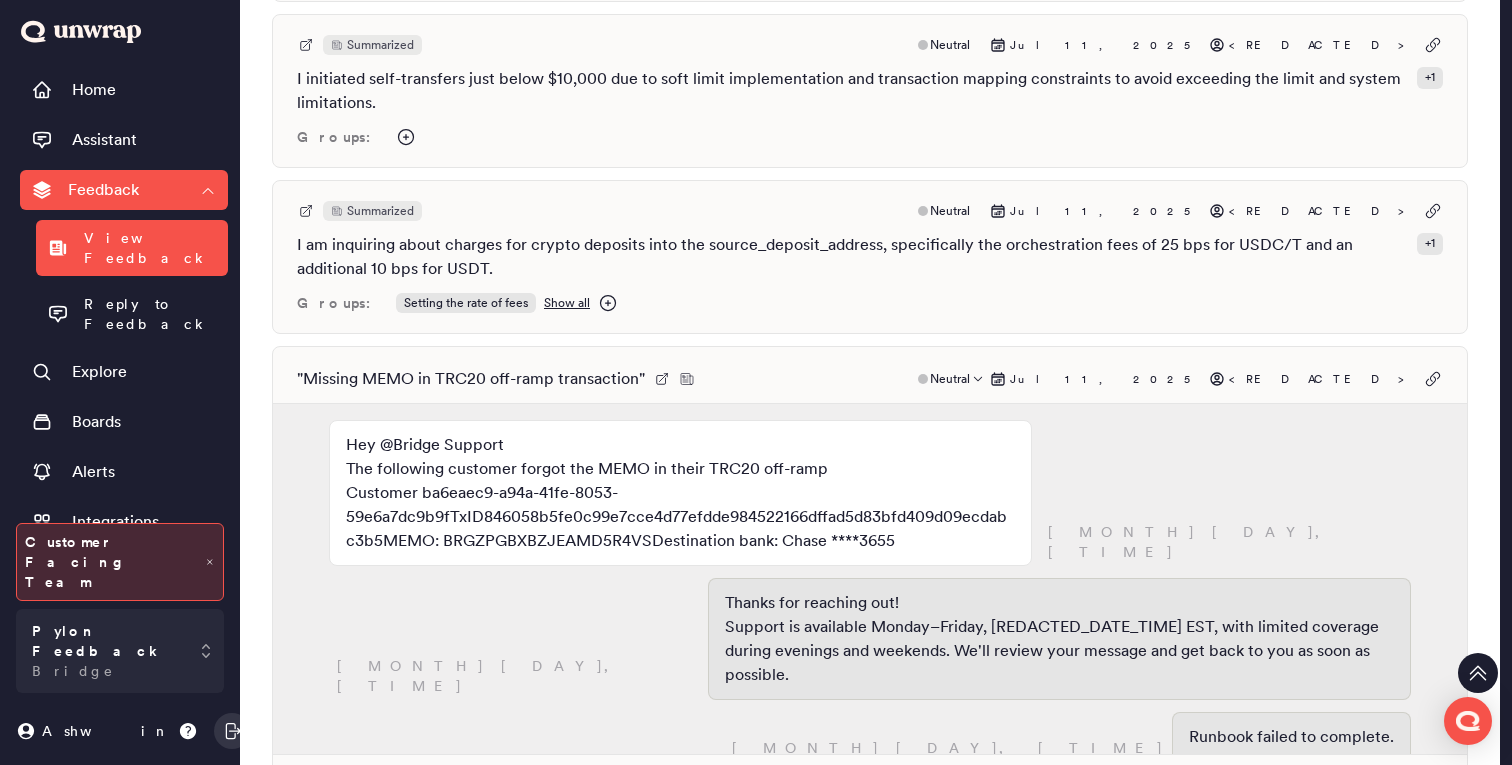 click on "" Missing MEMO in TRC20 off-ramp transaction " Neutral Jul 11, 2025 <REDACTED>" at bounding box center (870, 379) 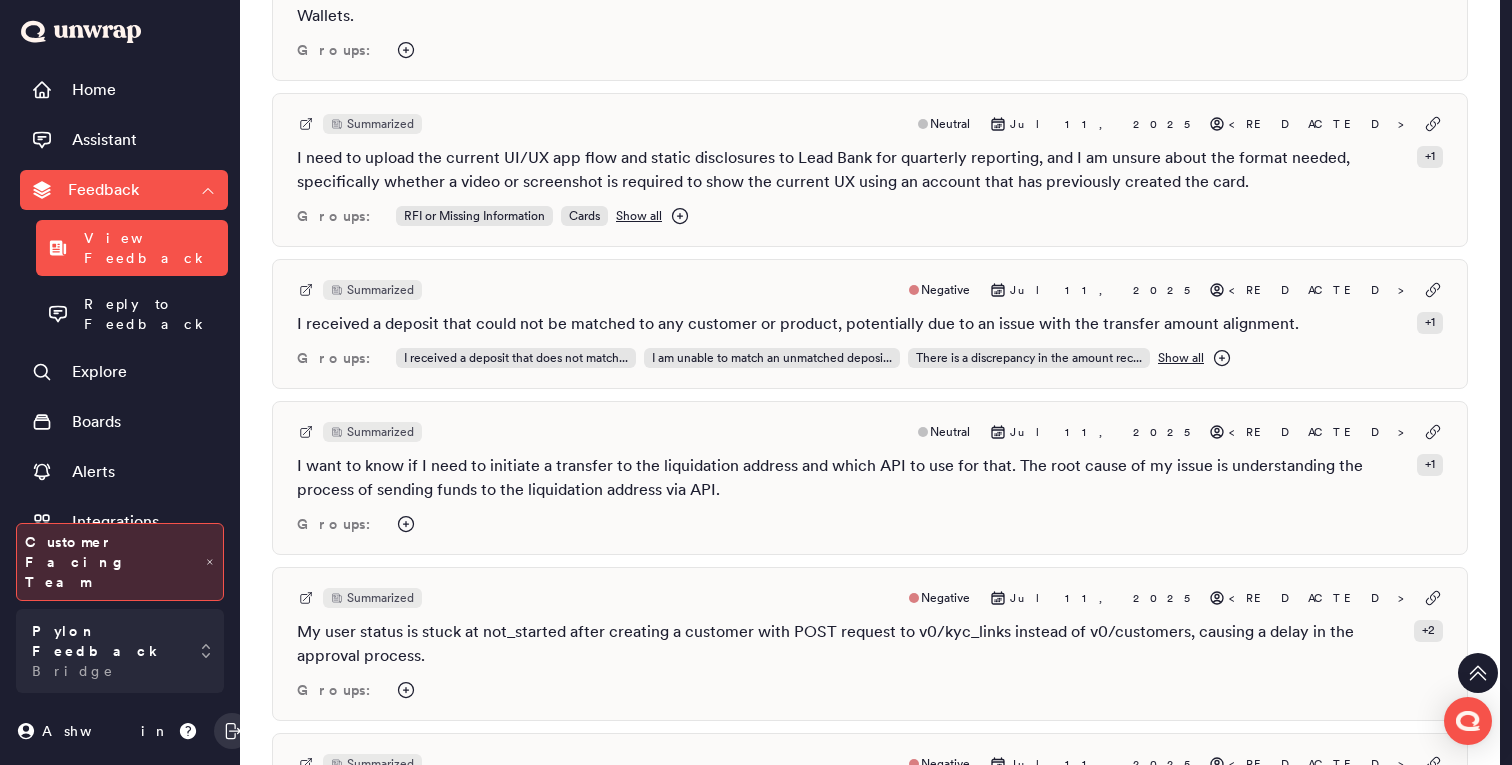 scroll, scrollTop: 10450, scrollLeft: 0, axis: vertical 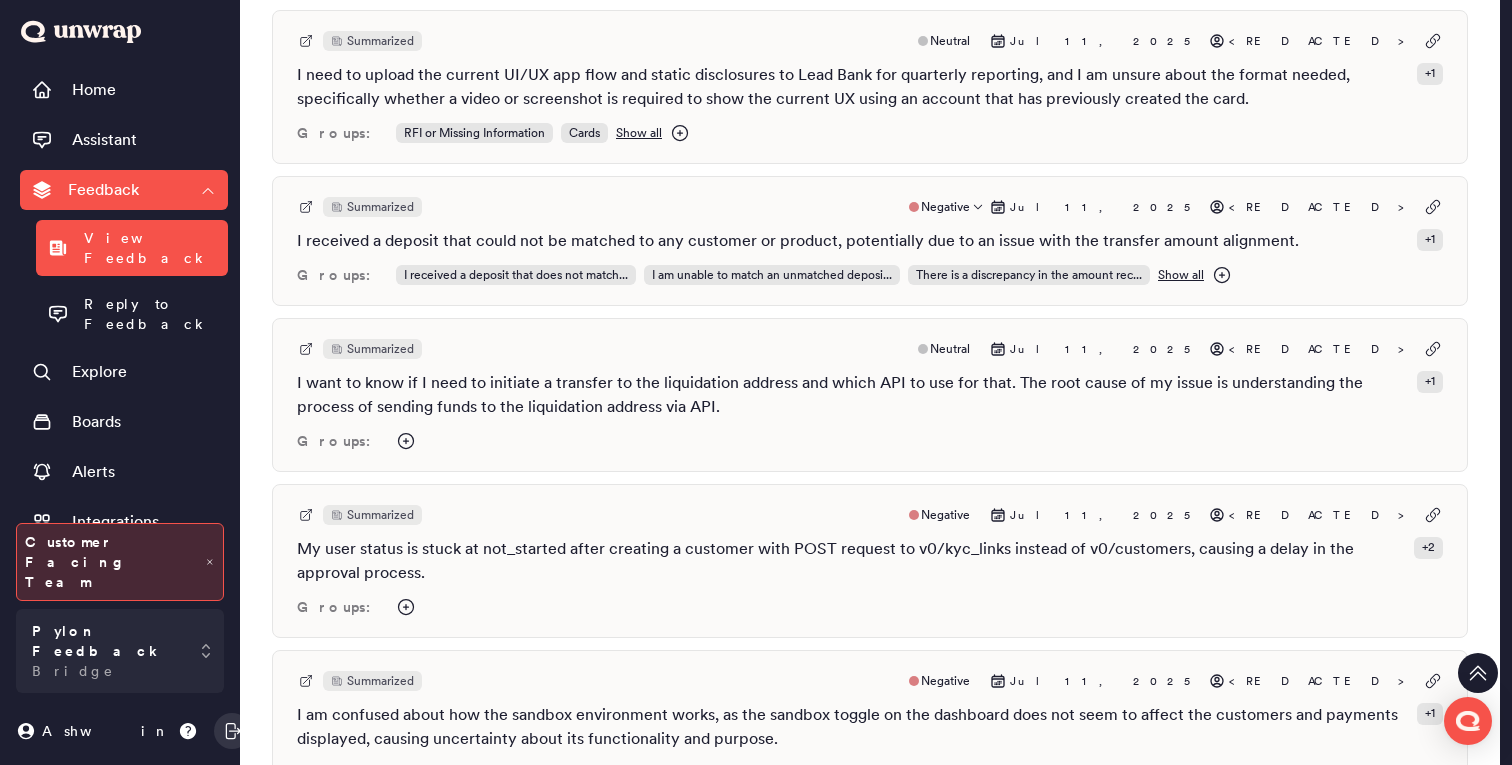 click on "I received a deposit that could not be matched to any customer or product, potentially due to an issue with the transfer amount alignment." at bounding box center (798, 241) 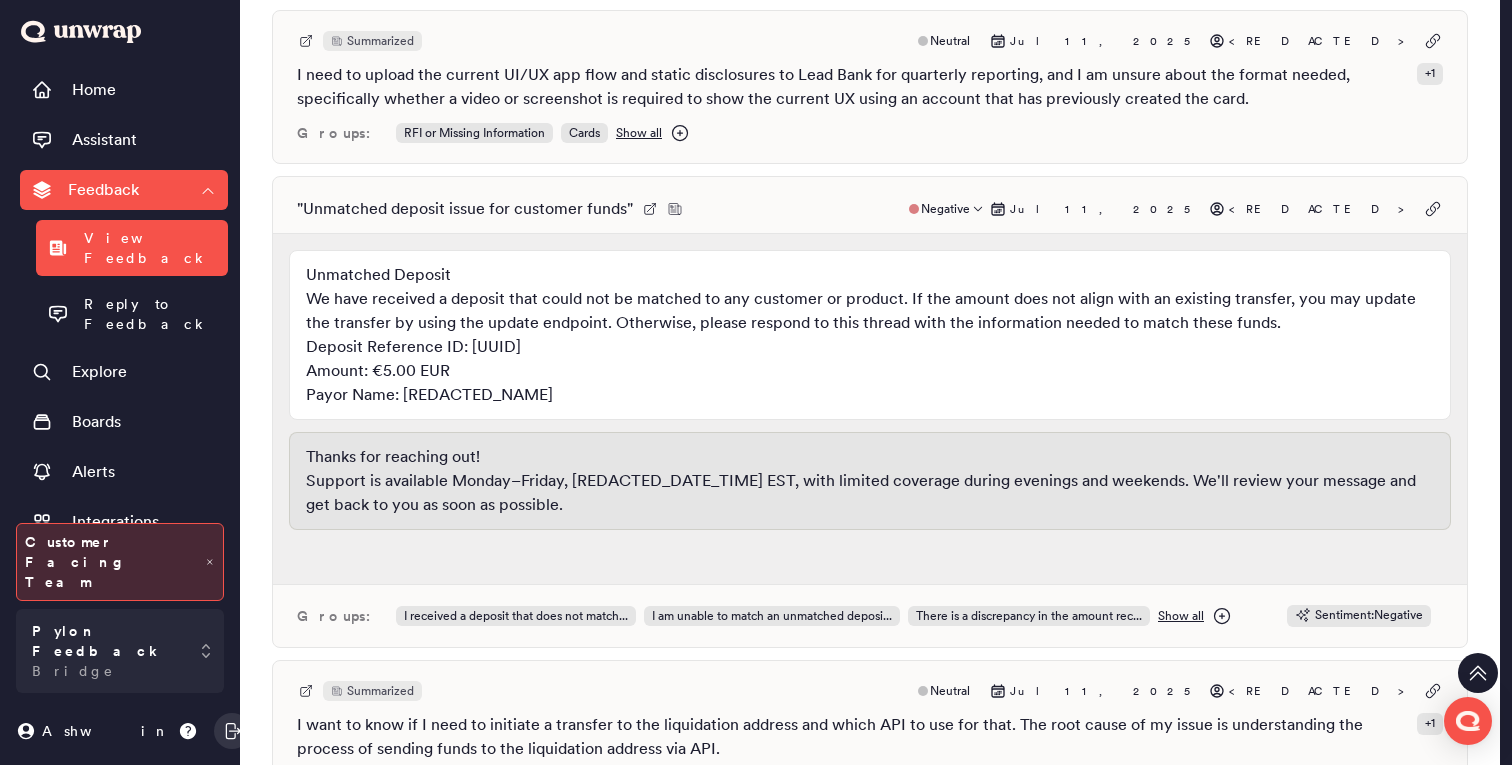 click on "" Unmatched deposit issue for customer funds " Negative Jul 11, 2025 <REDACTED>" at bounding box center (870, 209) 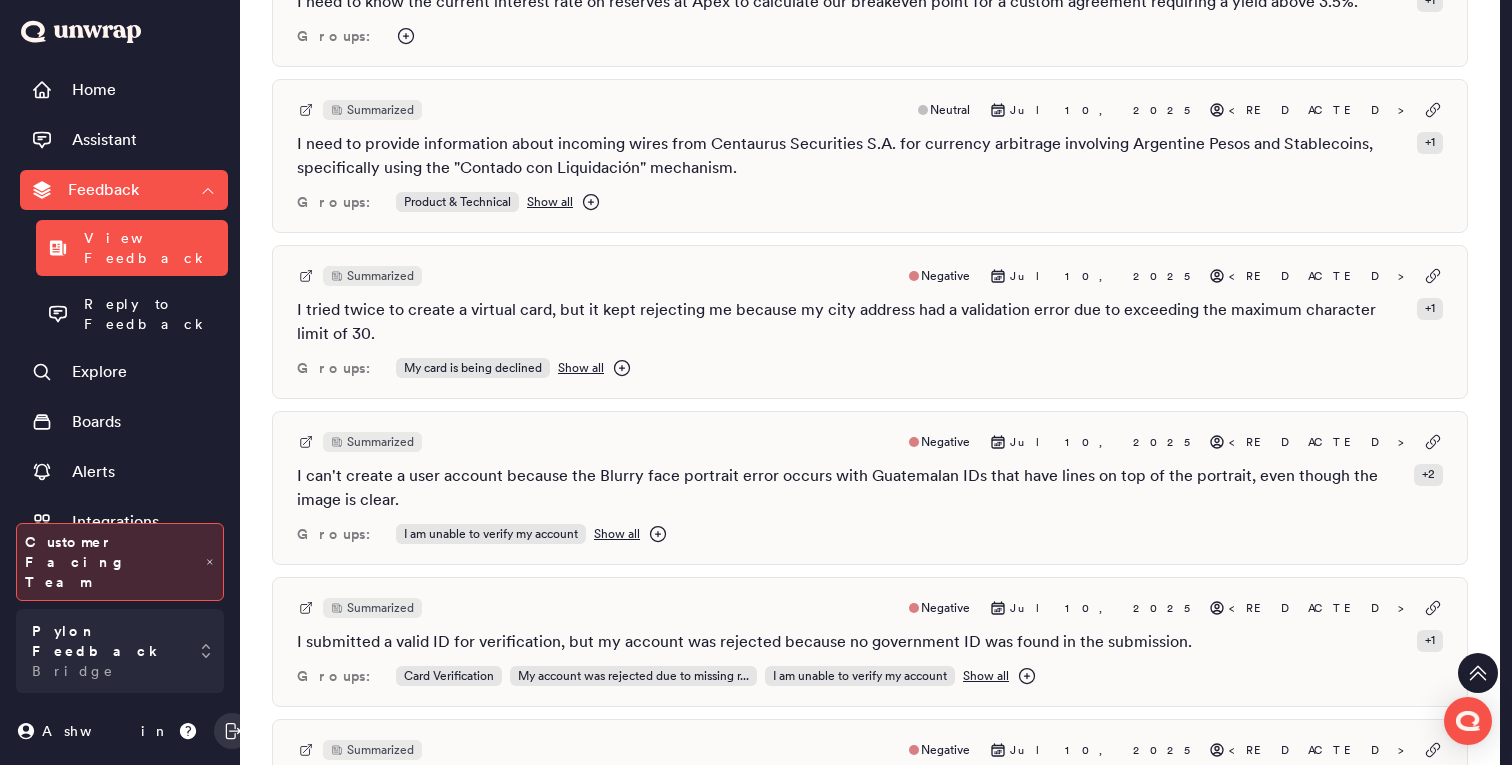 scroll, scrollTop: 14789, scrollLeft: 0, axis: vertical 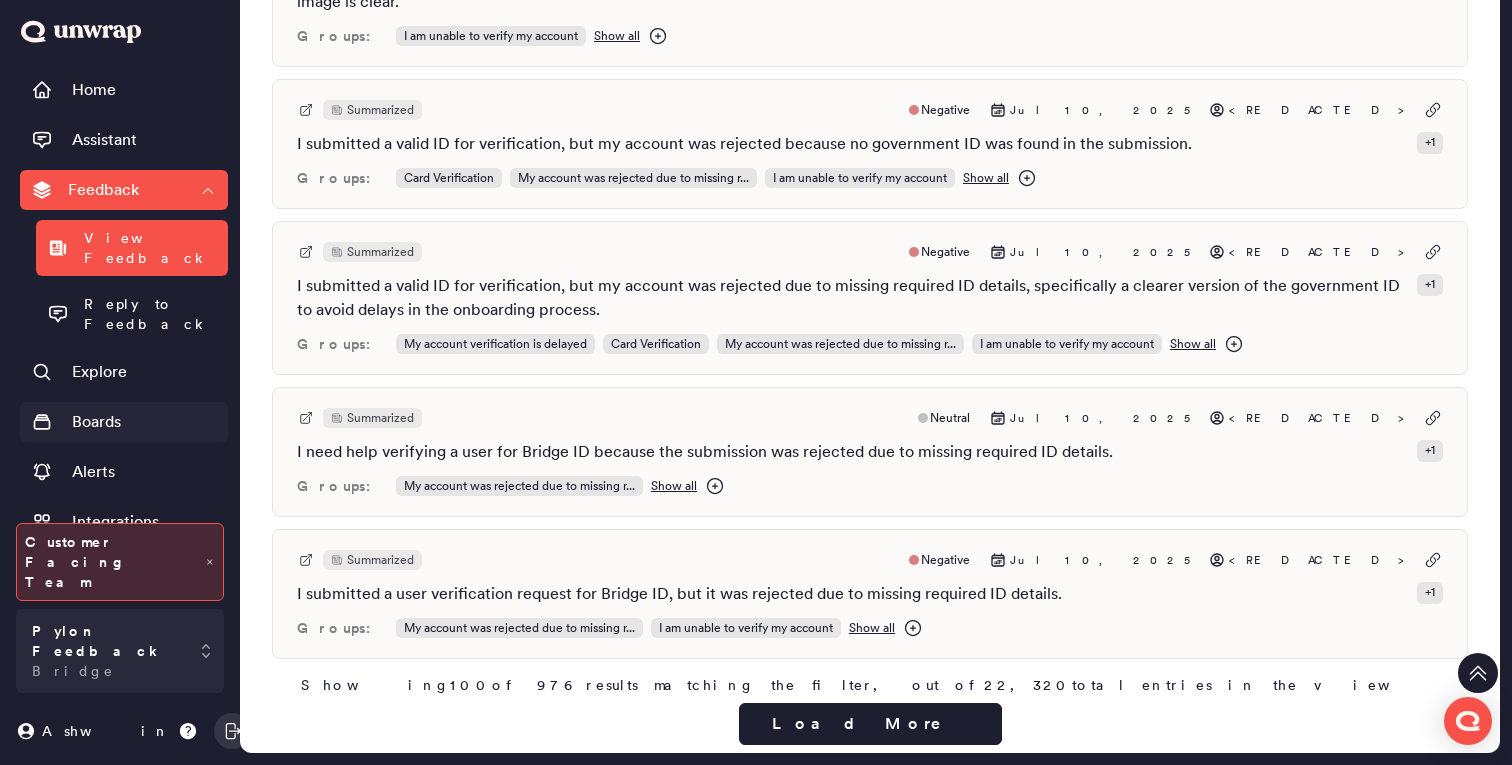 click on "Boards" at bounding box center [96, 422] 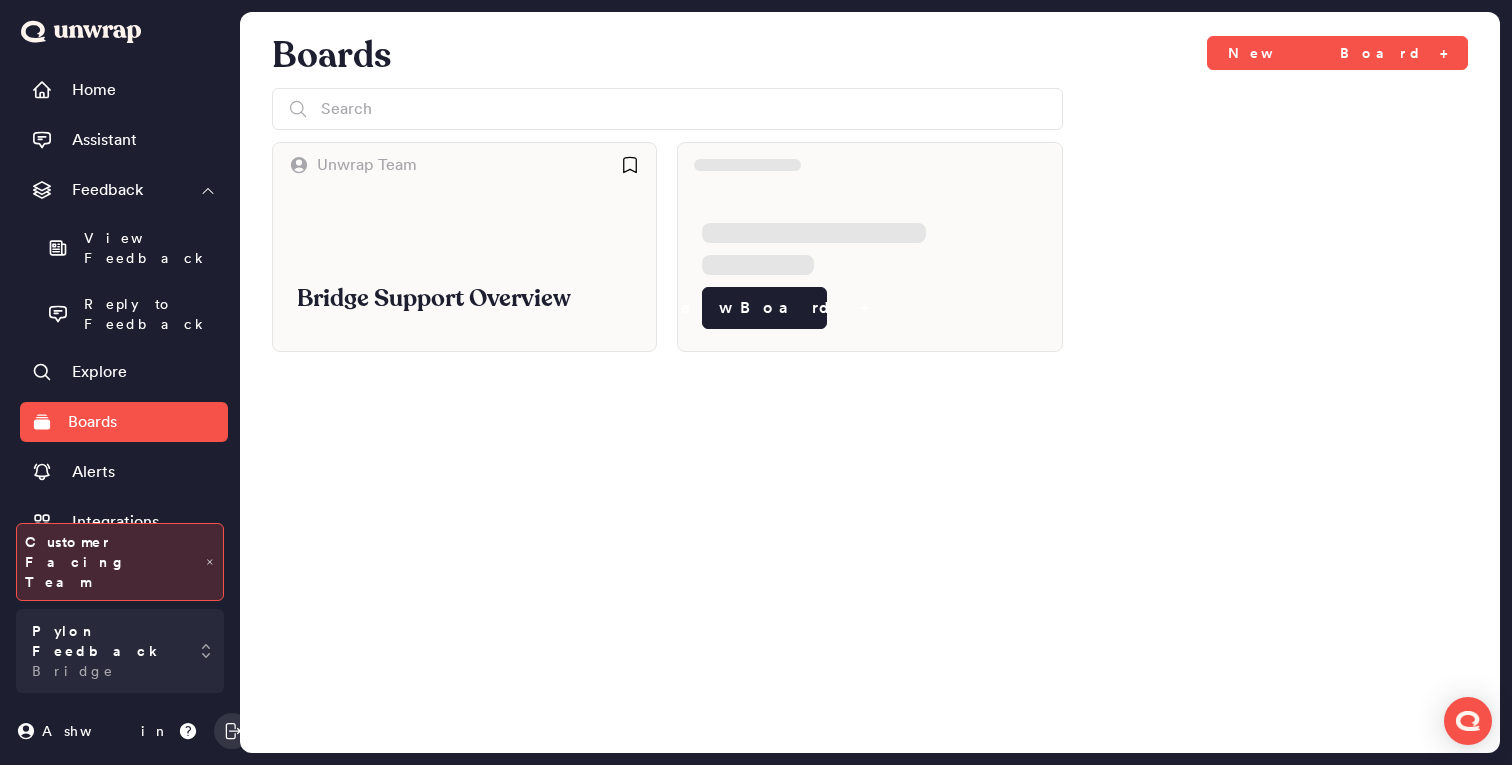 click on "Bridge Support Overview" at bounding box center [464, 269] 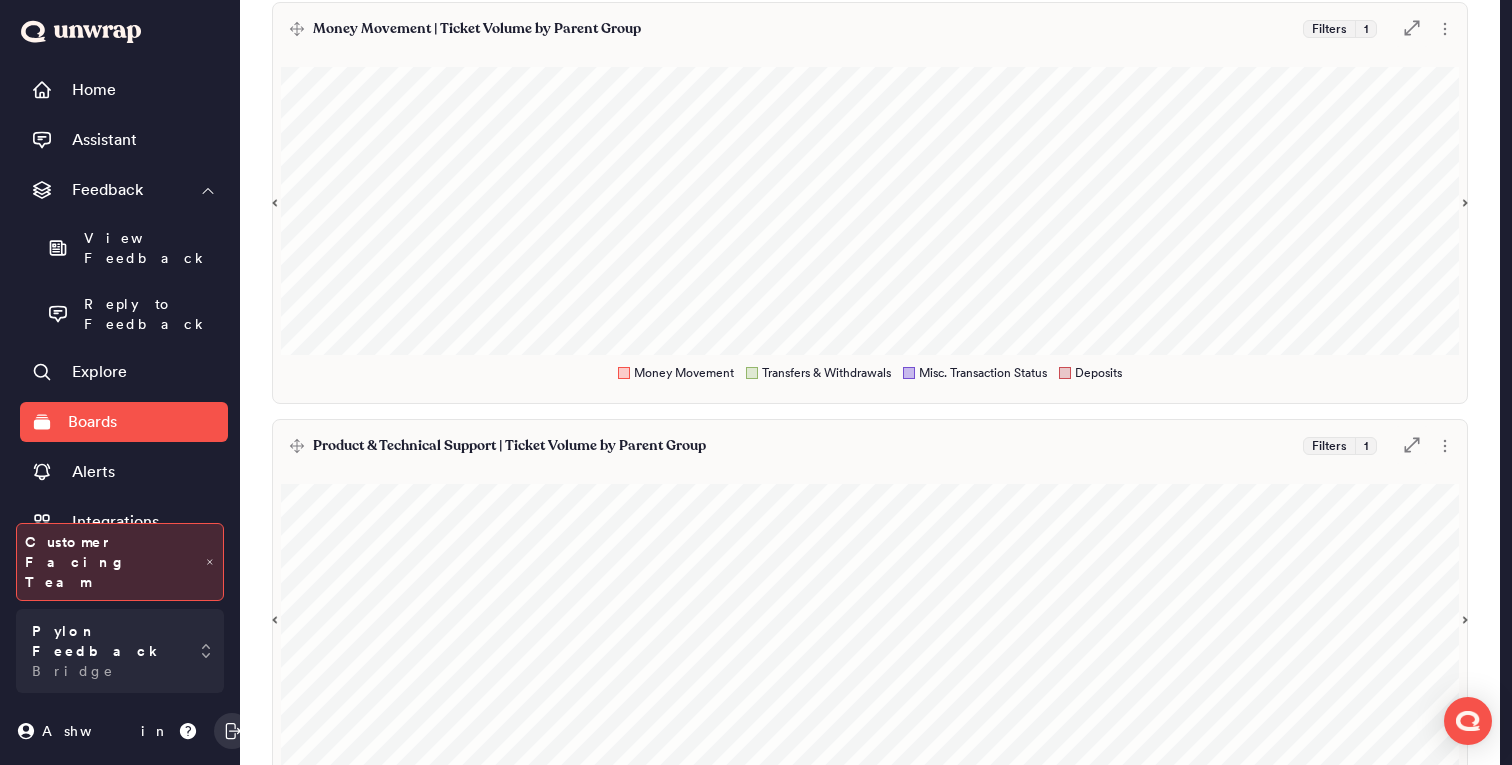 scroll, scrollTop: 2041, scrollLeft: 0, axis: vertical 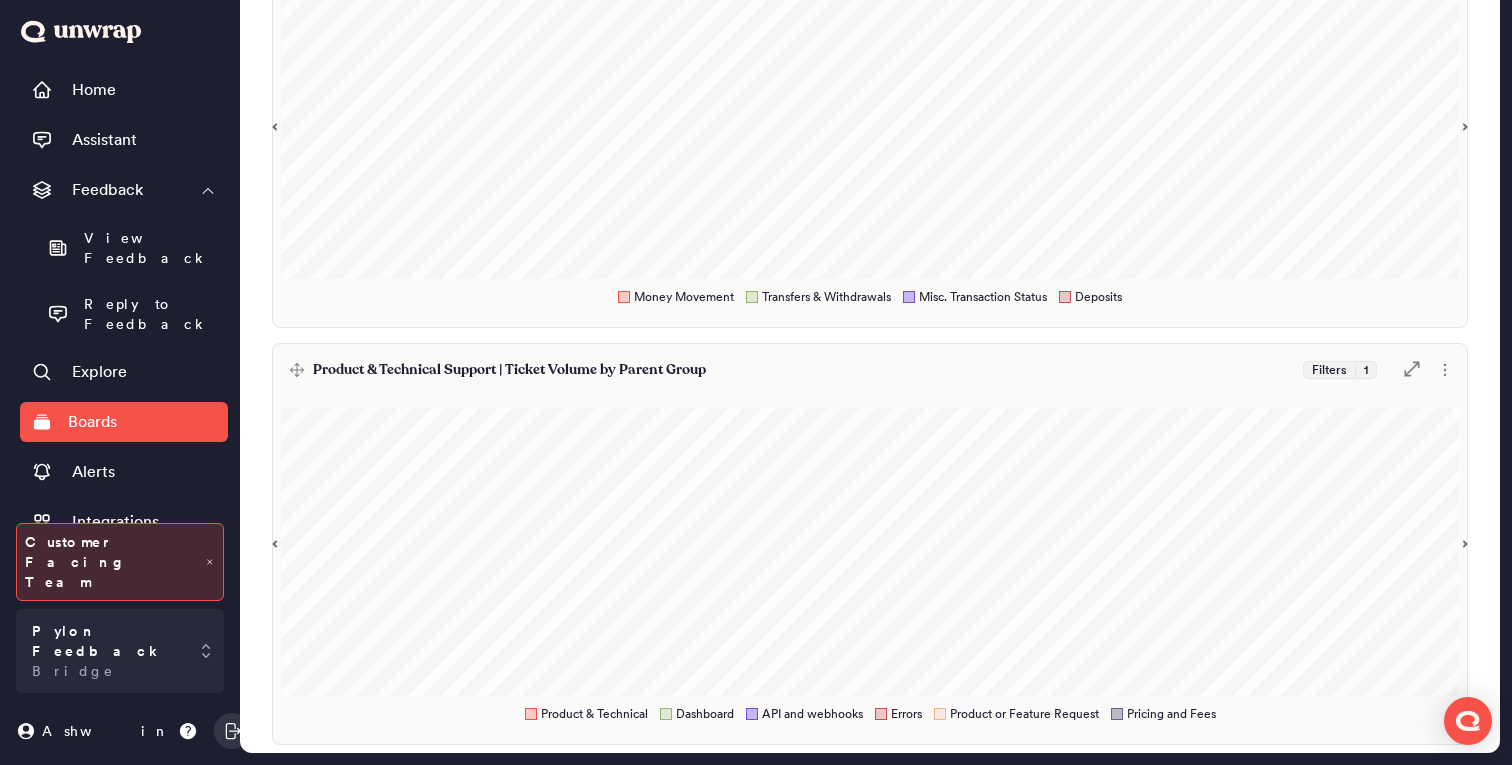 click on "Home Assistant Feedback View Feedback Reply to Feedback Explore Boards Alerts Integrations Organizations Digests Admin Group List" at bounding box center (124, 291) 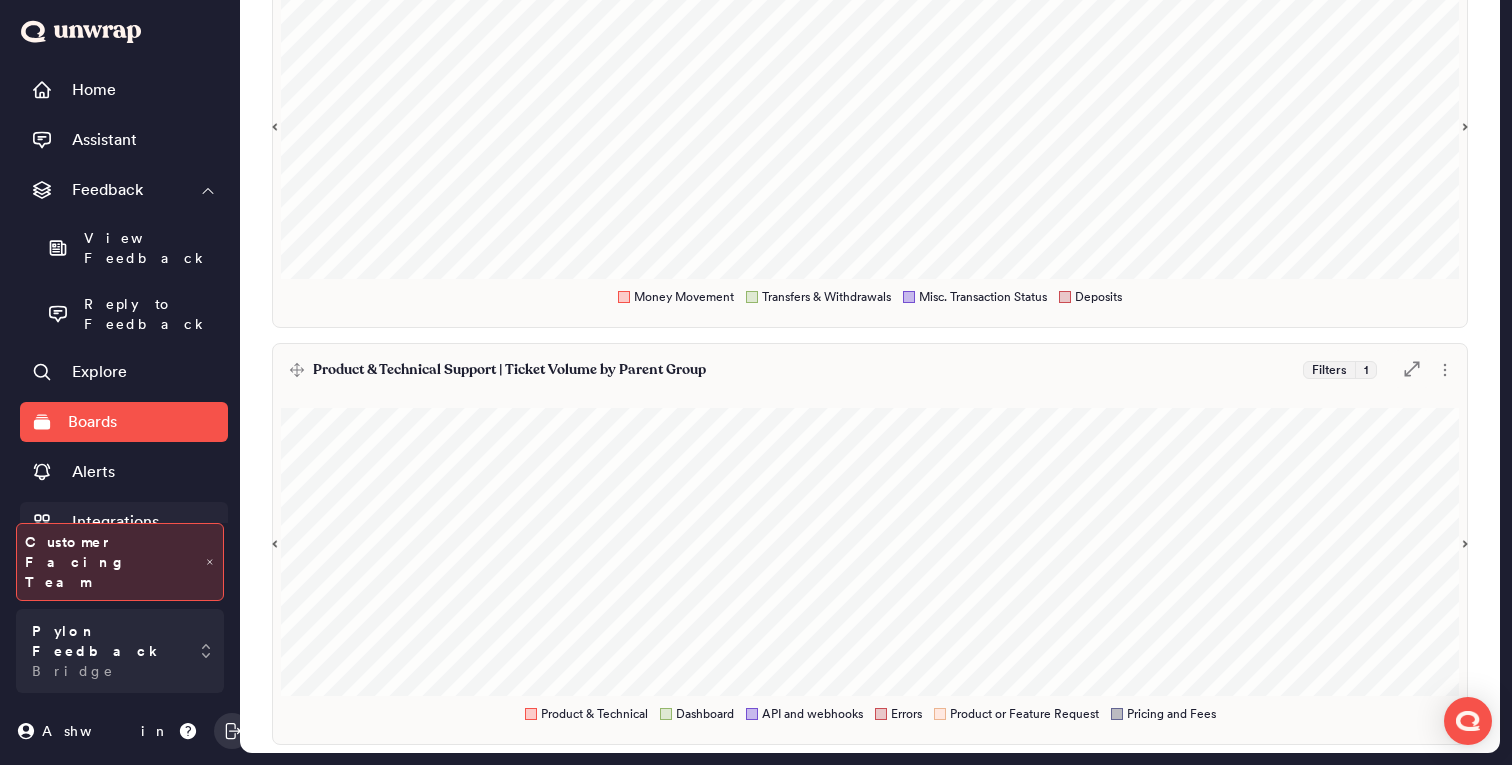 click on "Integrations" at bounding box center [115, 522] 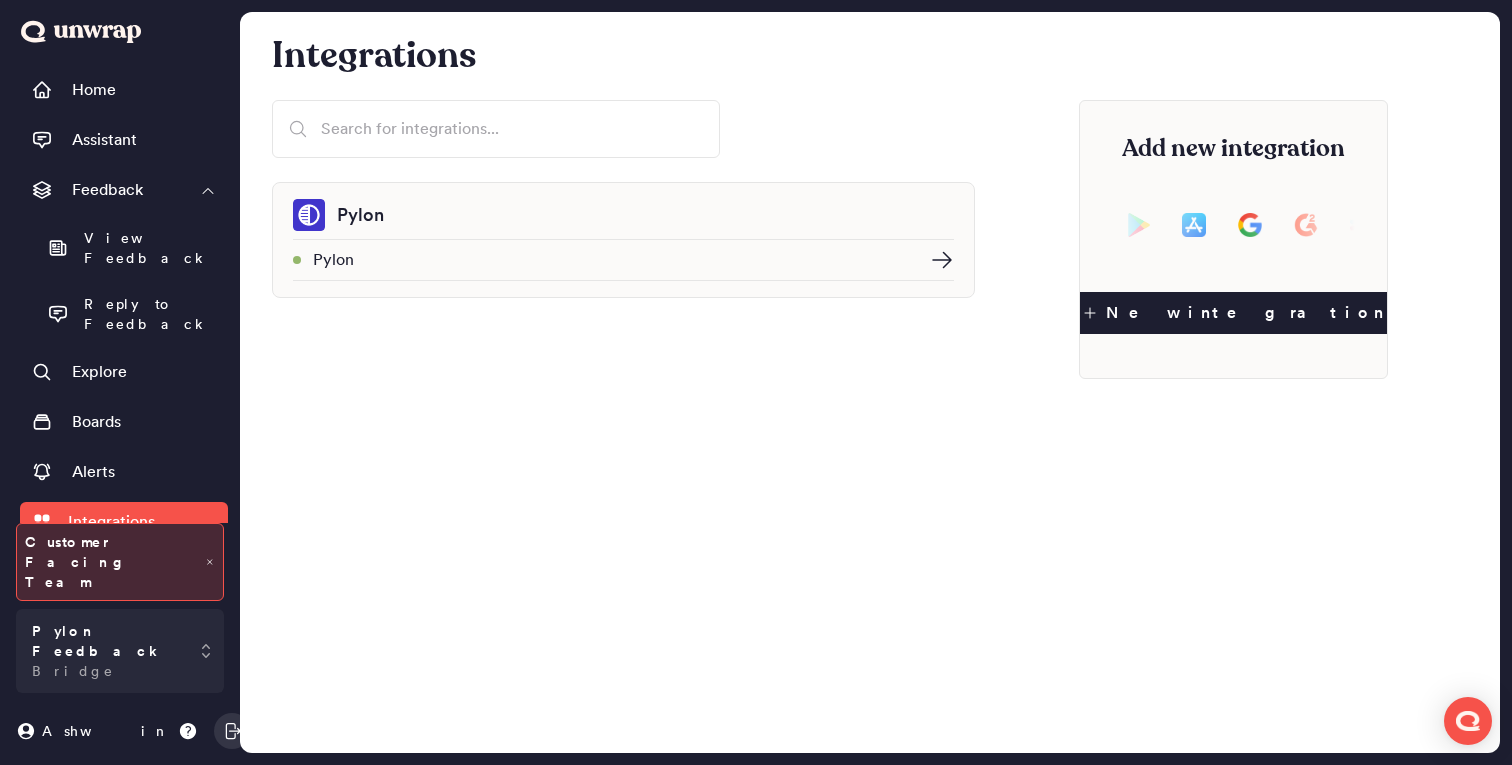 click 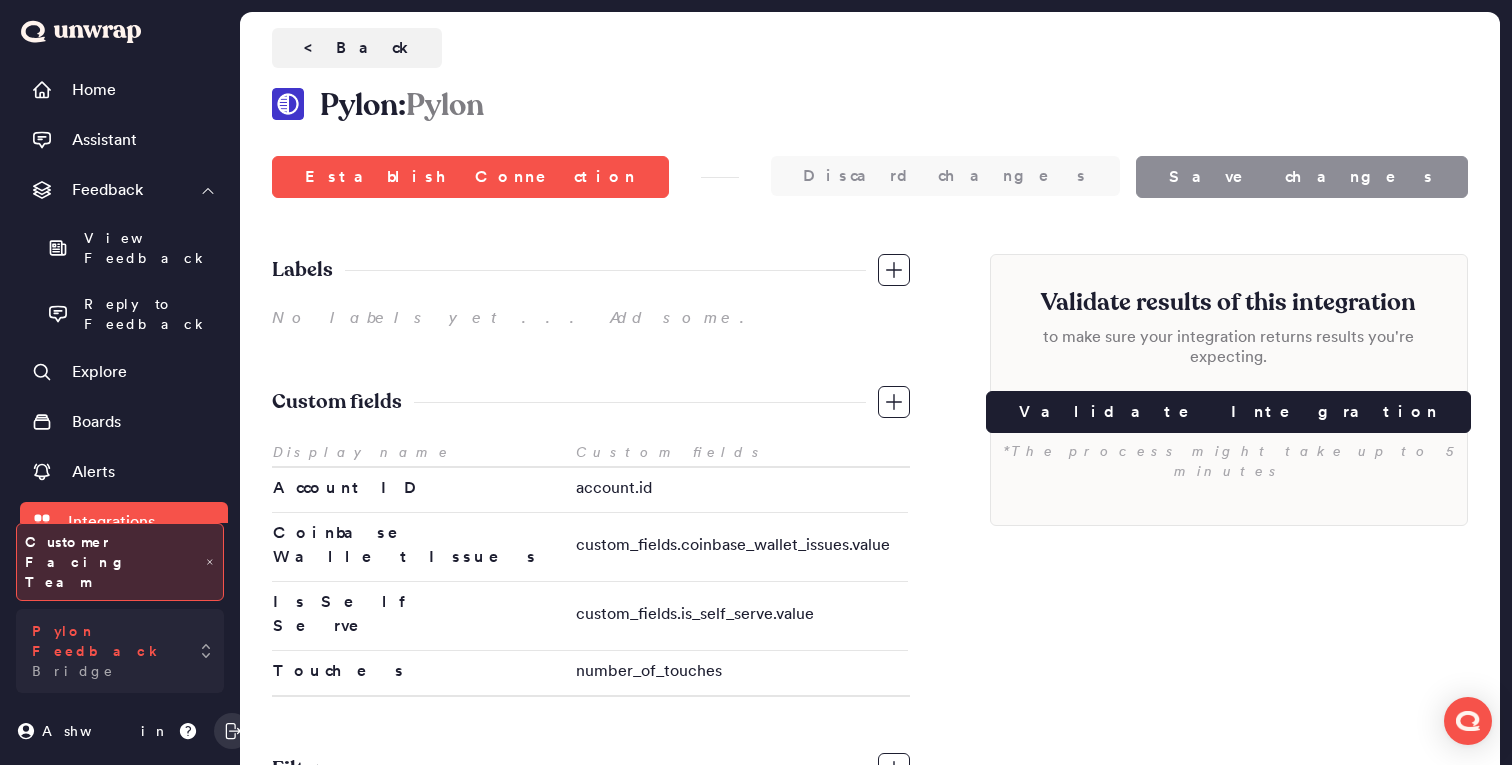 click on "Pylon Feedback Bridge" at bounding box center (120, 651) 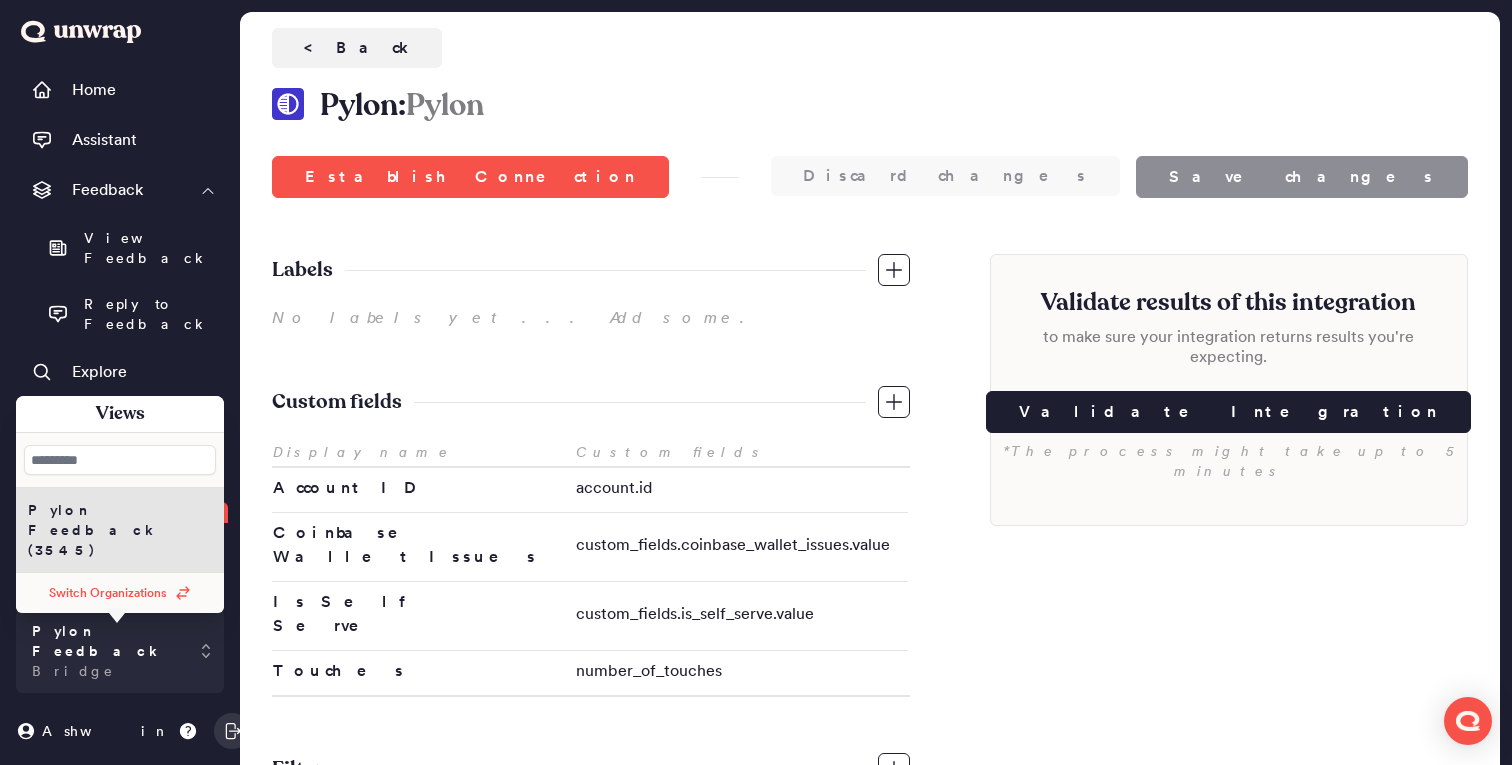 click on "Validate results of this integration to make sure your integration returns results you're expecting. Validate Integration *The process might take up to 5 minutes" at bounding box center [1229, 553] 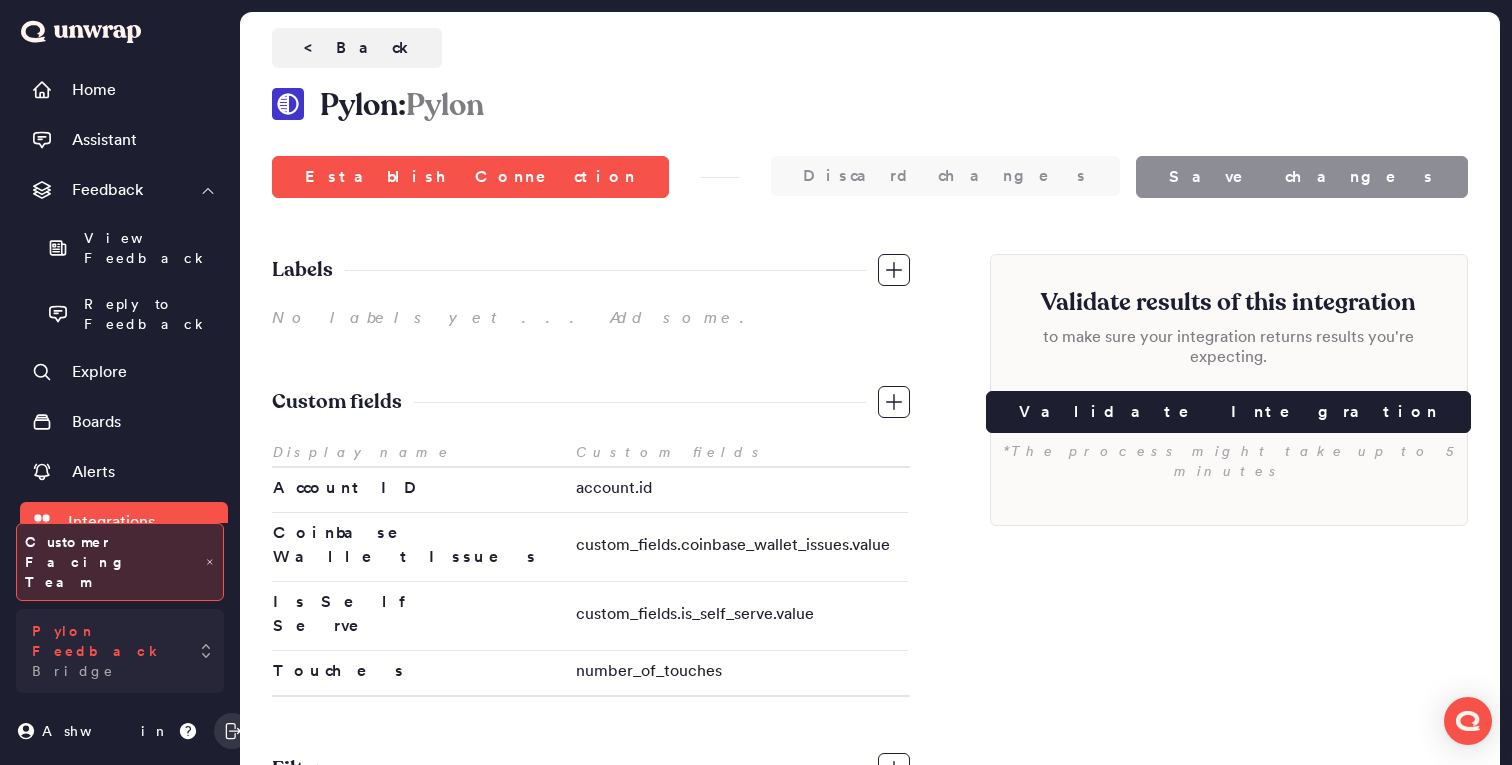 click on "Pylon Feedback Bridge" at bounding box center [120, 651] 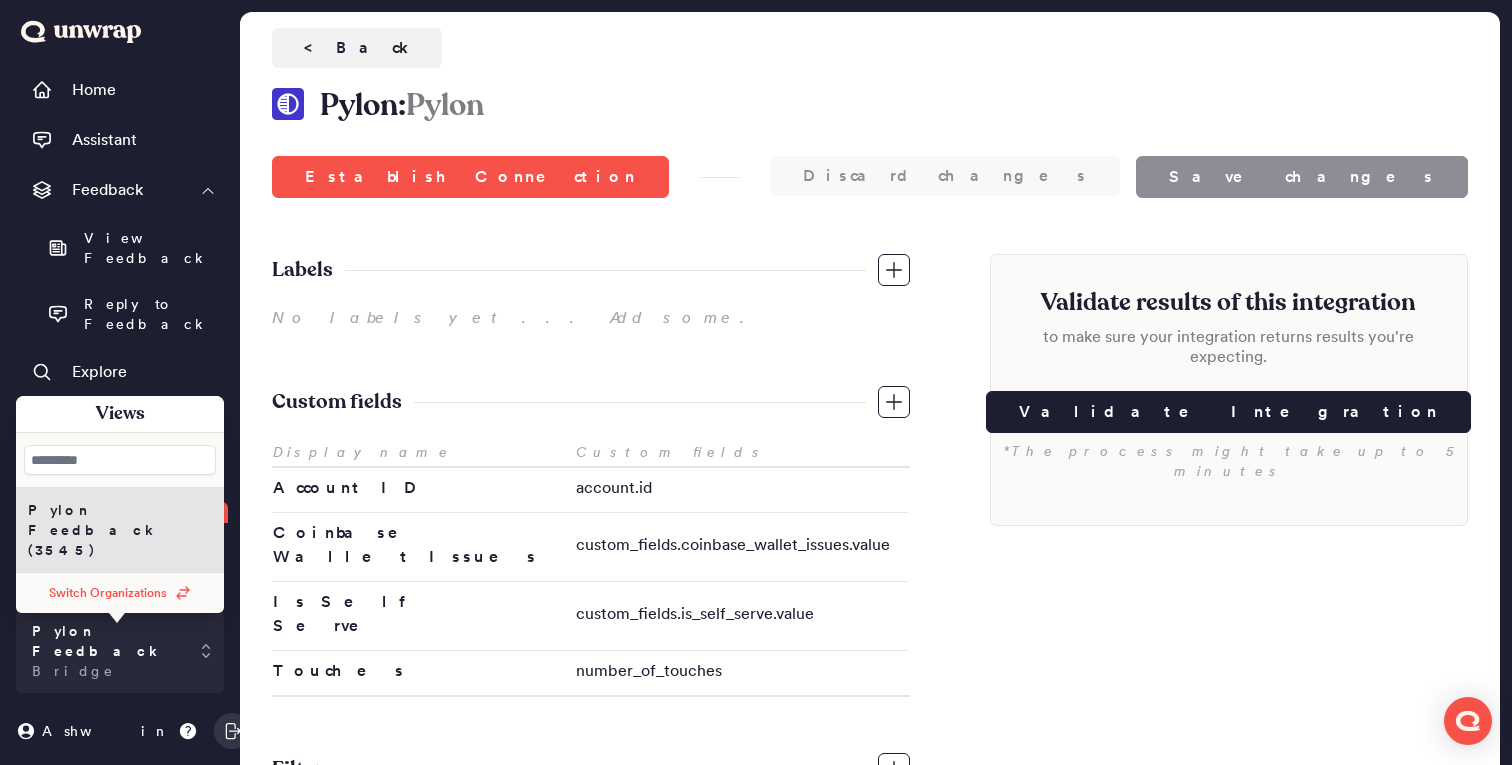 click on "Pylon:  Pylon Discard changes Save changes Establish Connection Establish Connection Discard changes Save changes Labels No labels yet ... Add some. Custom fields Display name Custom fields Account ID account.id Coinbase Wallet Issues custom_fields.coinbase_wallet_issues.value Is Self Serve custom_fields.is_self_serve.value Touches number_of_touches Filters No filters yet ... Set up some custom fields to add some. Validate results of this integration to make sure your integration returns results you're expecting. Validate Integration *The process might take up to 5 minutes" at bounding box center (870, 480) 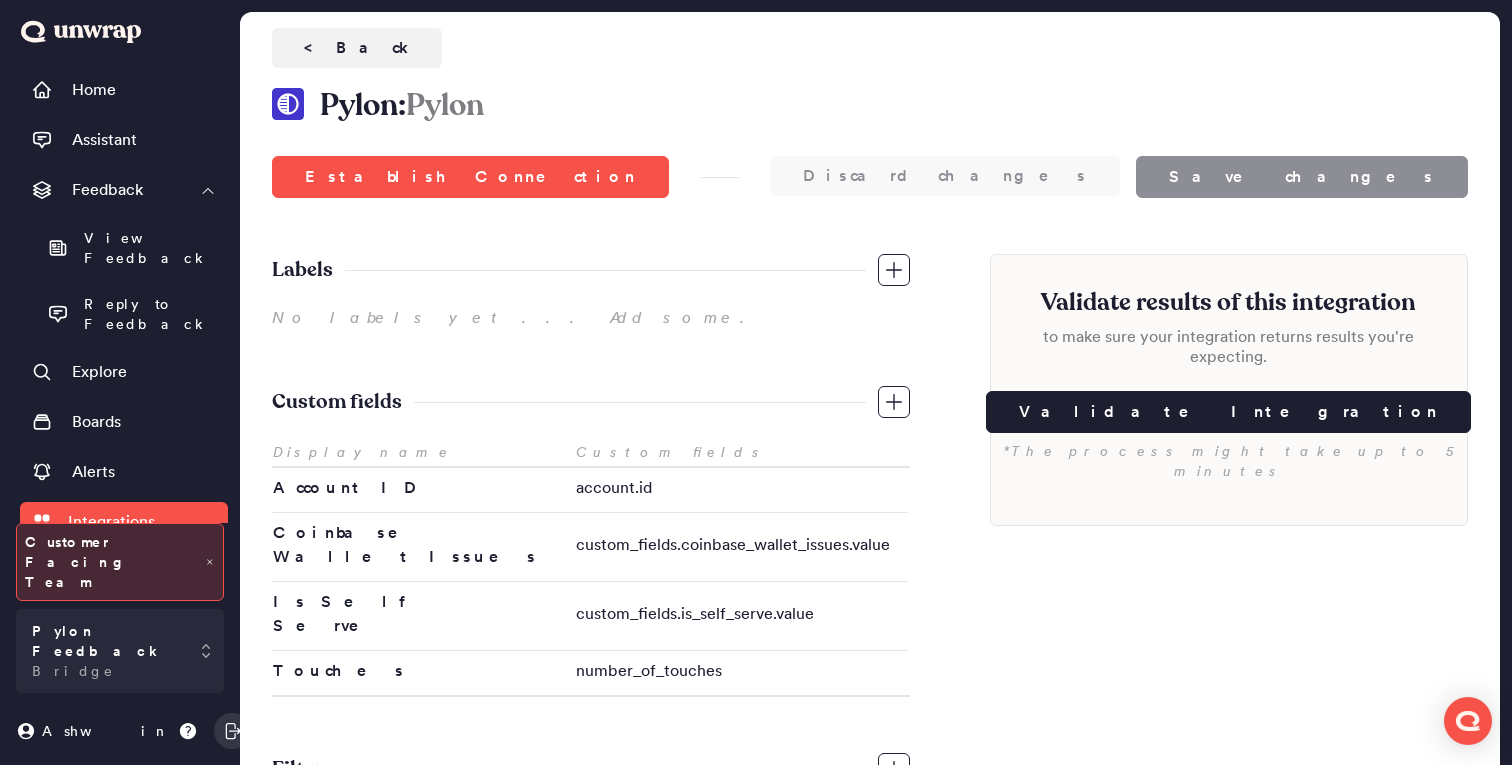 click on "Establish Connection Discard changes Save changes" at bounding box center [870, 177] 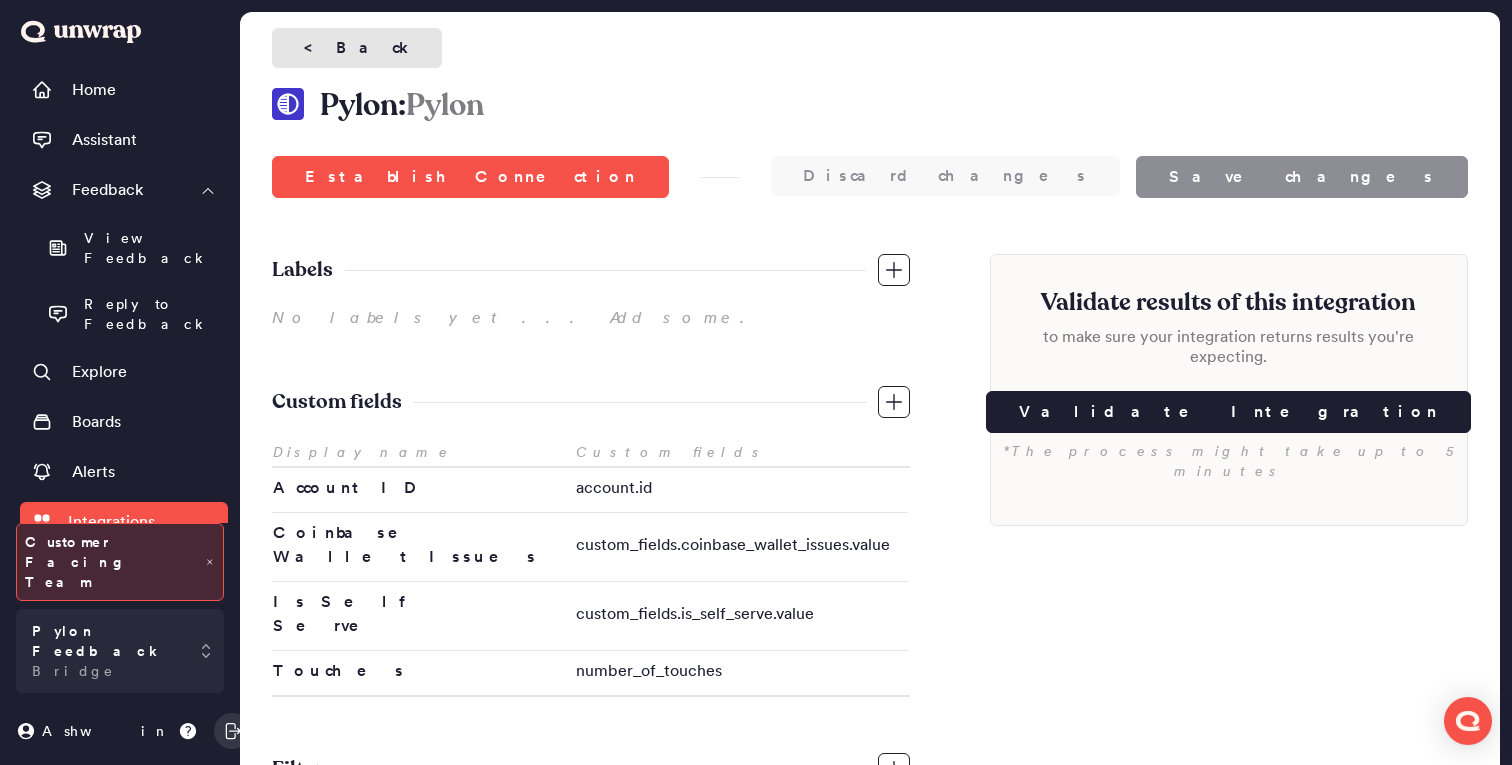 click on "< Back" at bounding box center [357, 48] 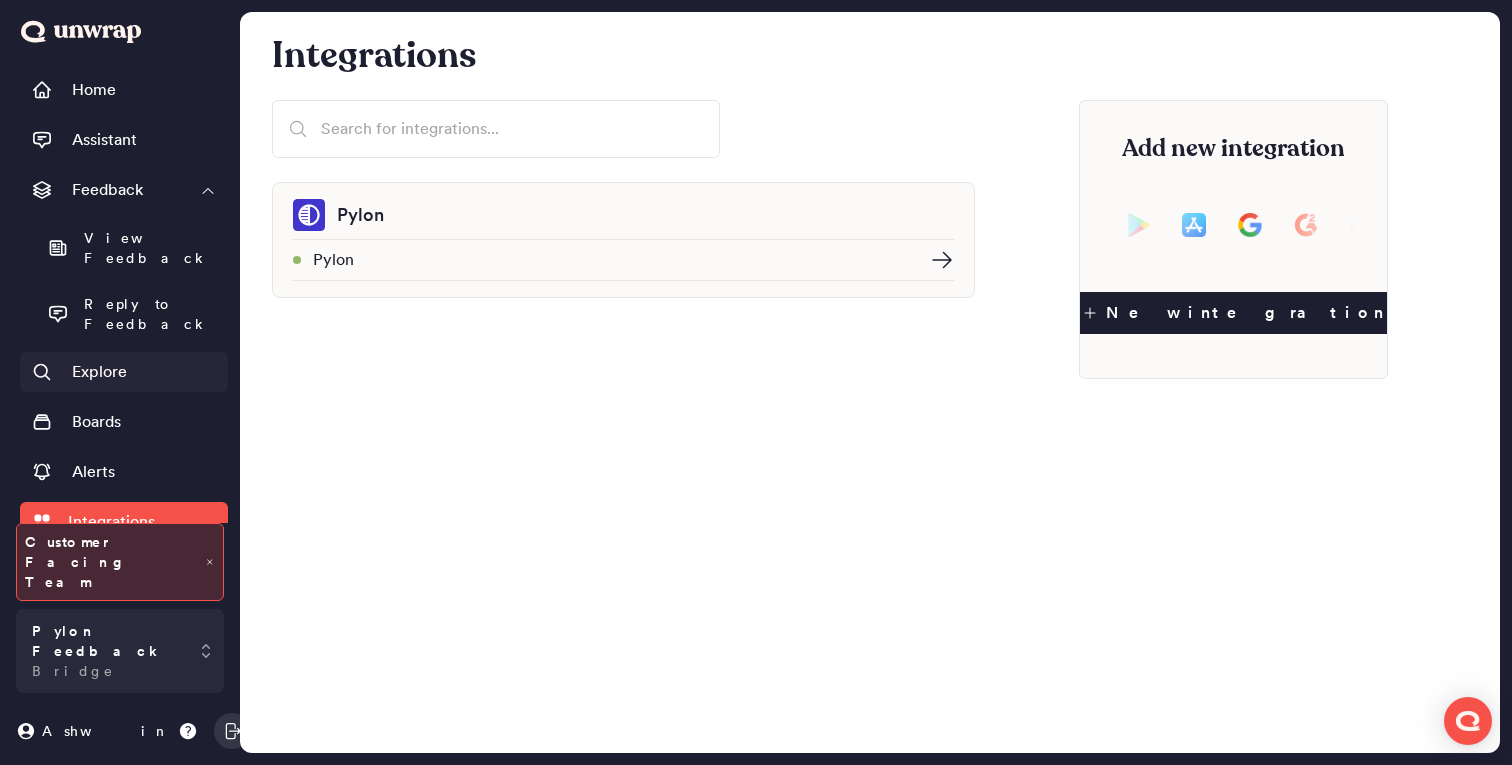 click on "Explore" at bounding box center (99, 372) 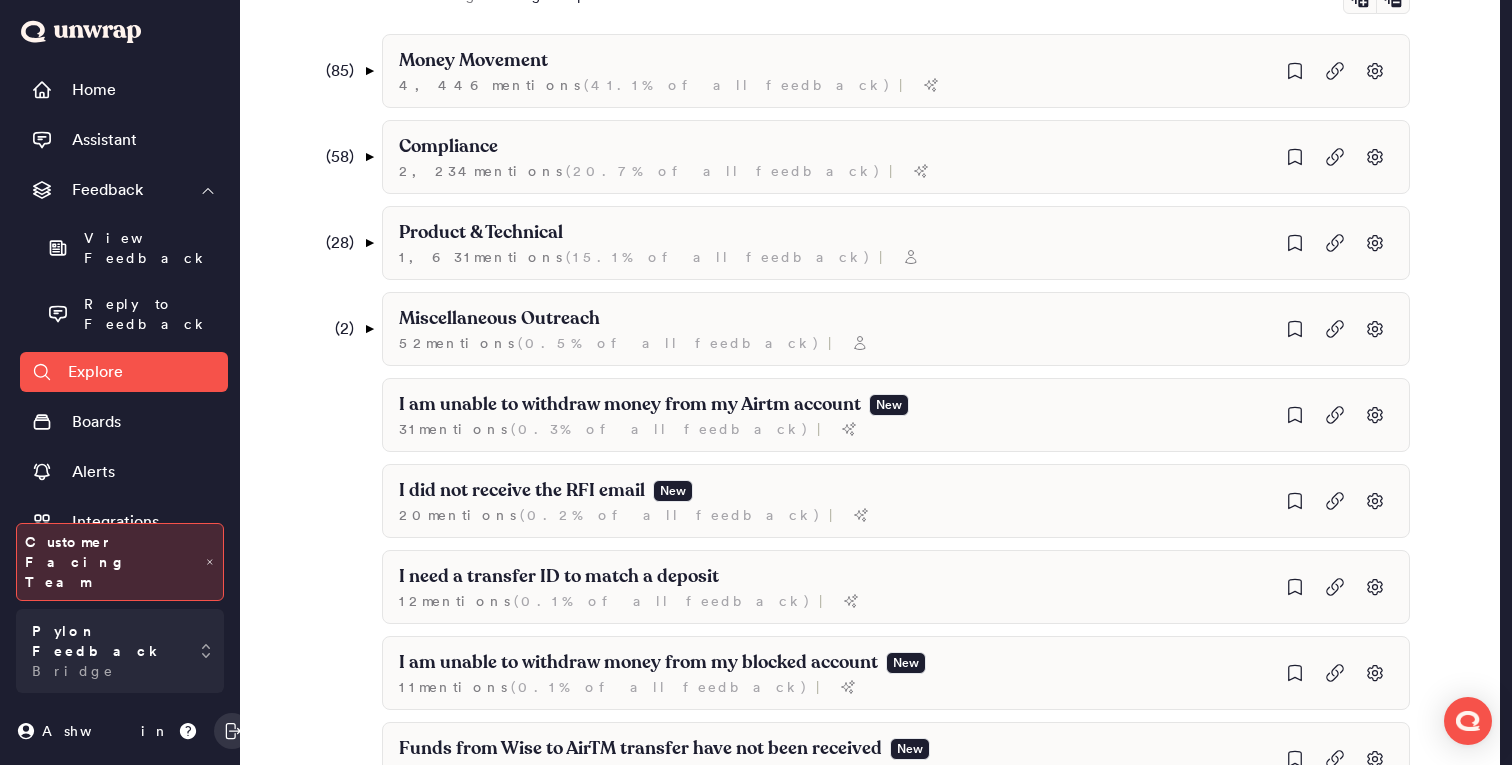 scroll, scrollTop: 384, scrollLeft: 0, axis: vertical 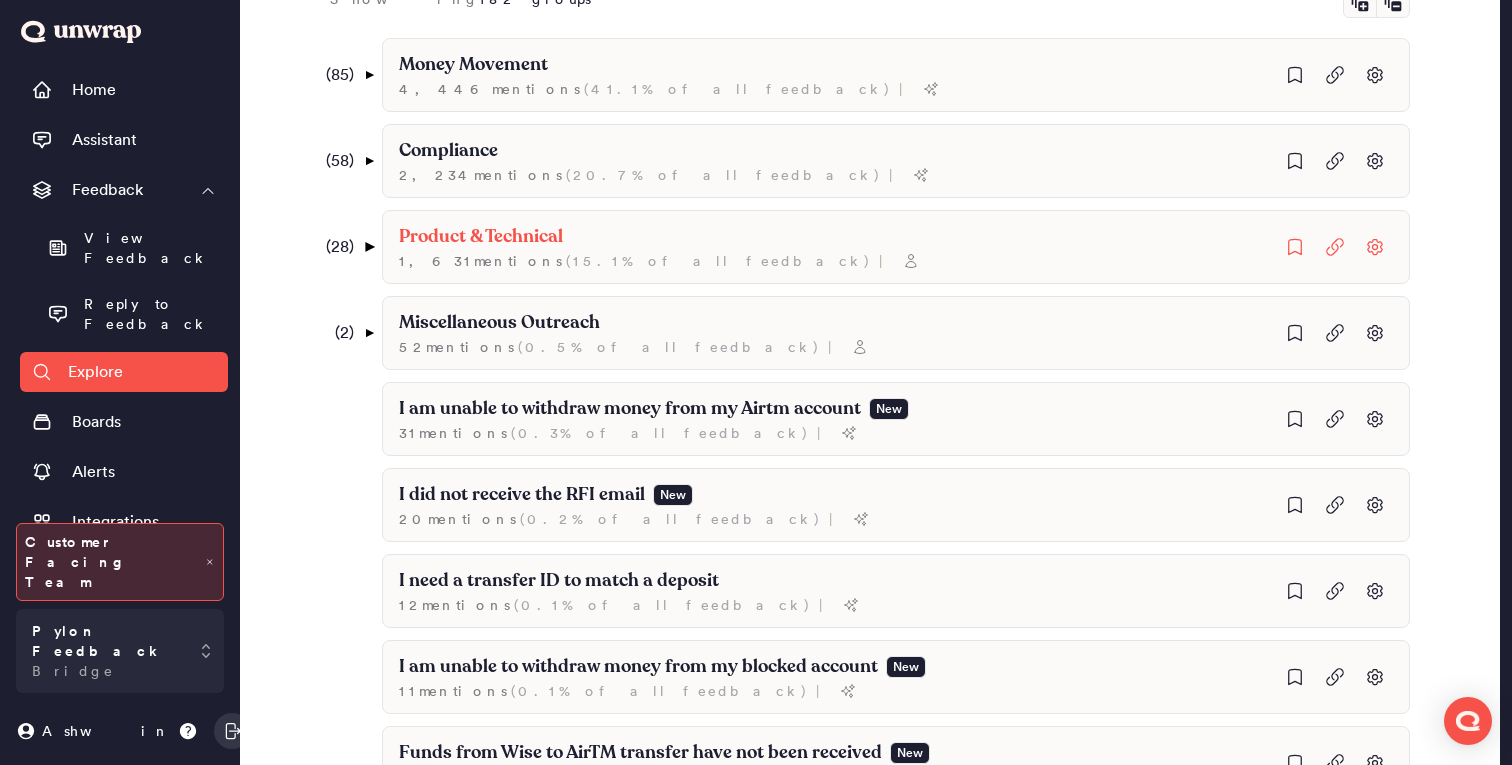 click on "▼" at bounding box center (369, 247) 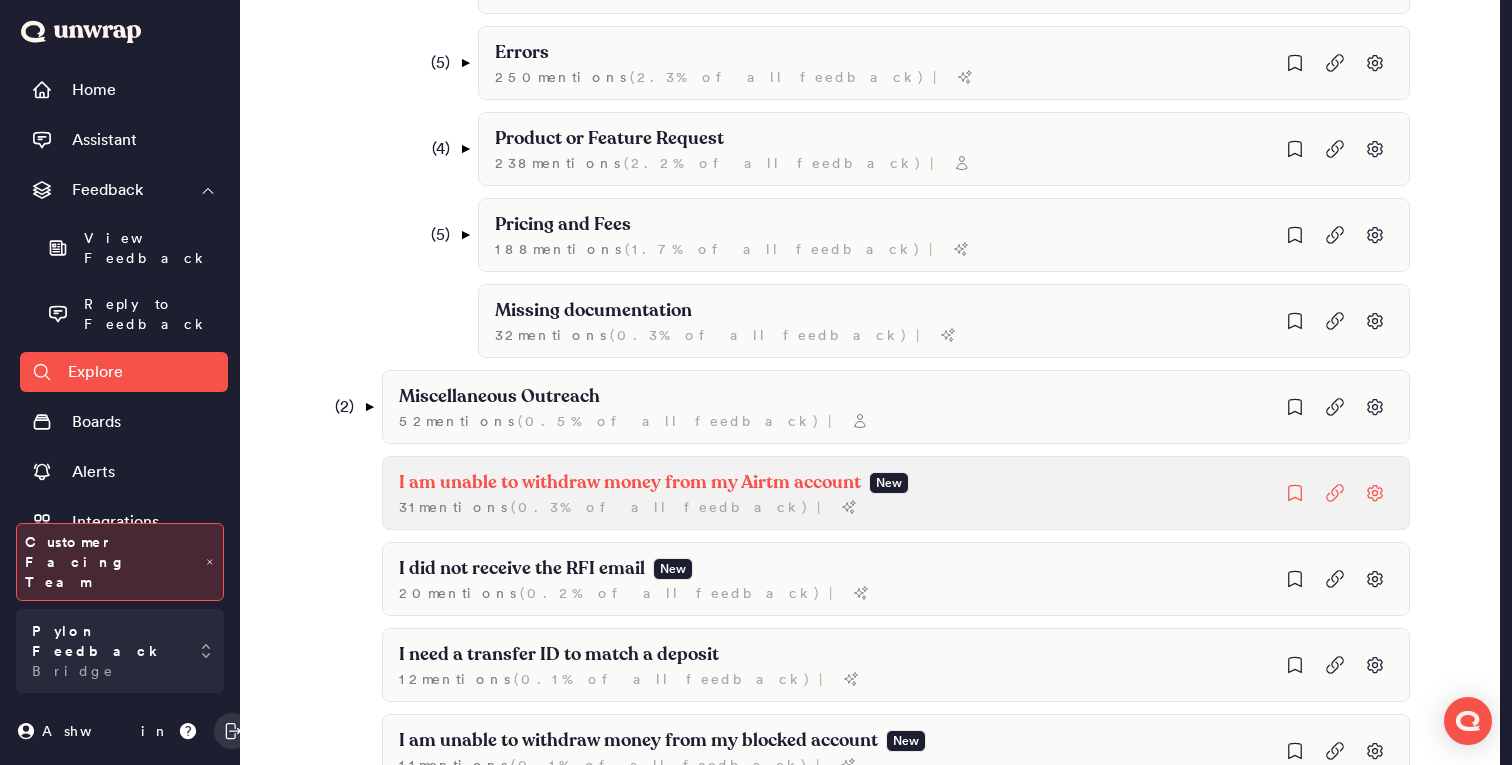scroll, scrollTop: 897, scrollLeft: 0, axis: vertical 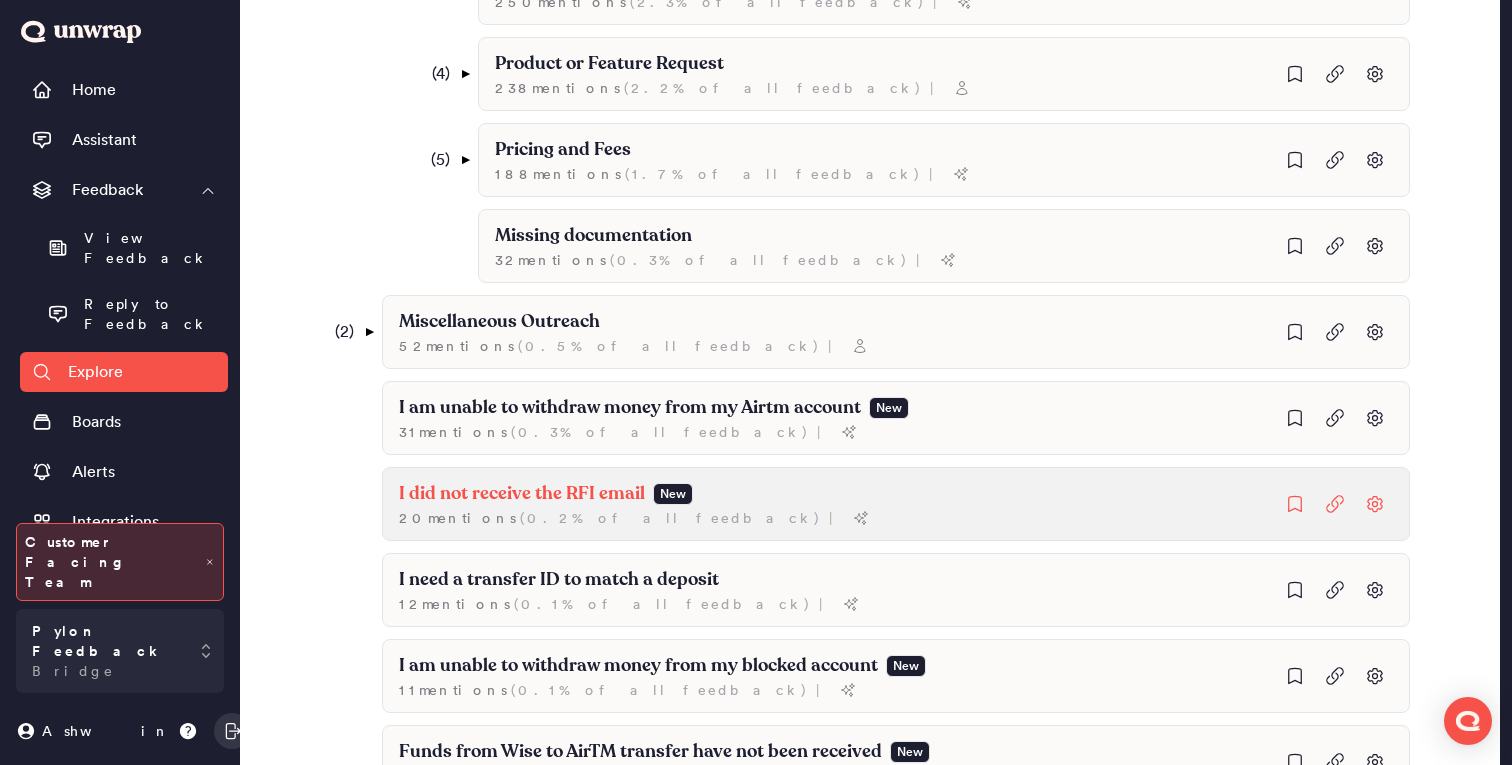 click on "I did not receive the RFI email New 20  mention s   ( 0.2% of all feedback ) |" at bounding box center (992, -266) 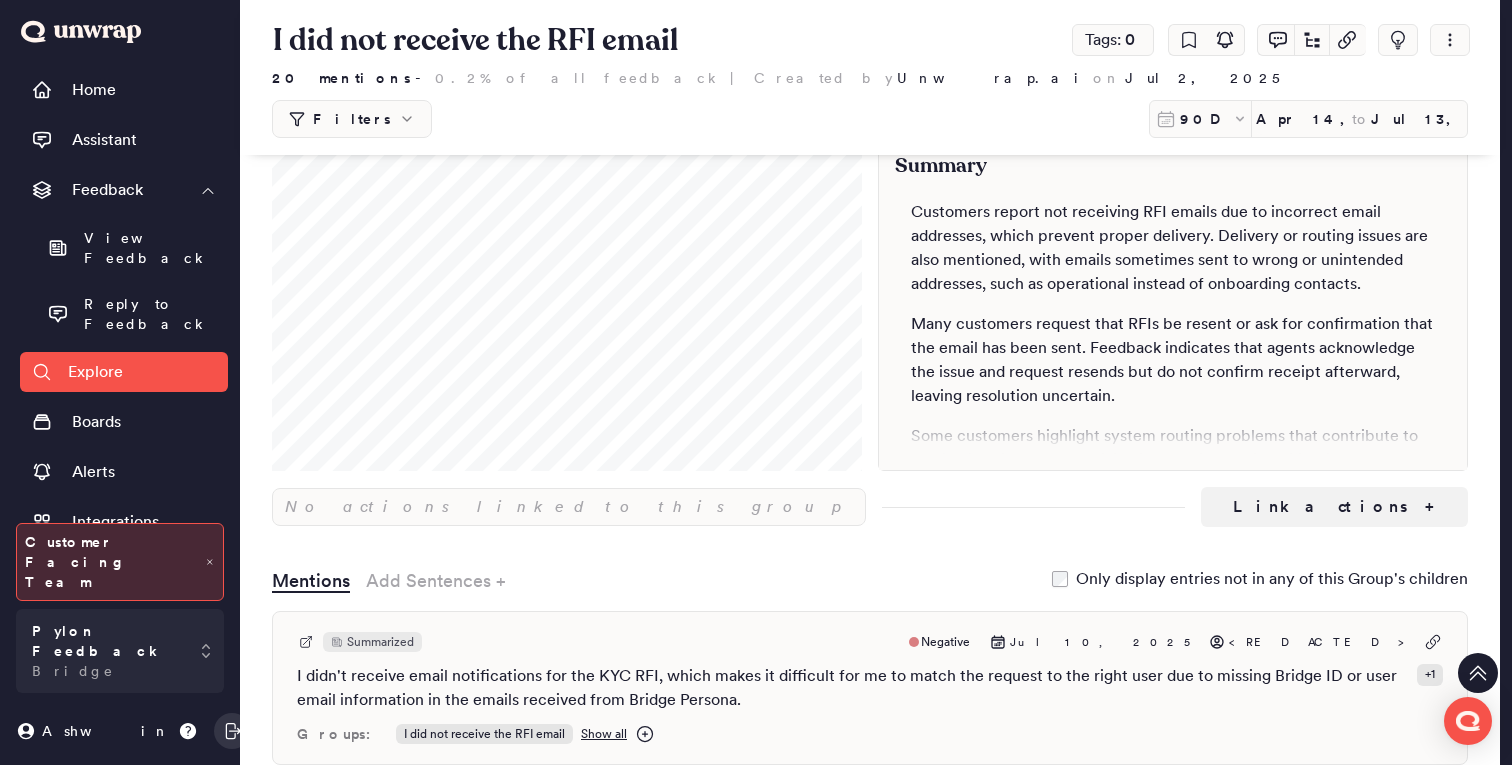 scroll, scrollTop: 0, scrollLeft: 0, axis: both 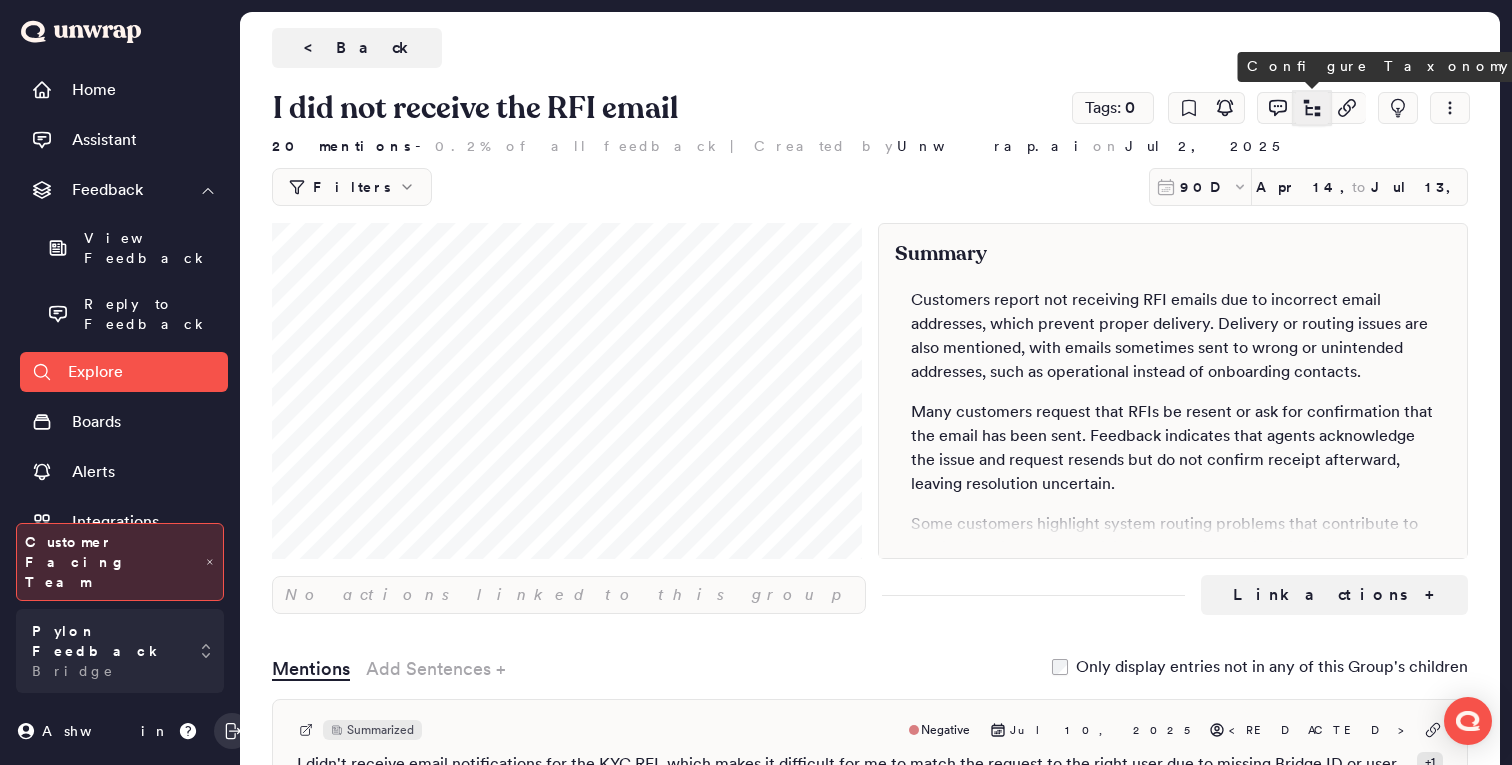 click 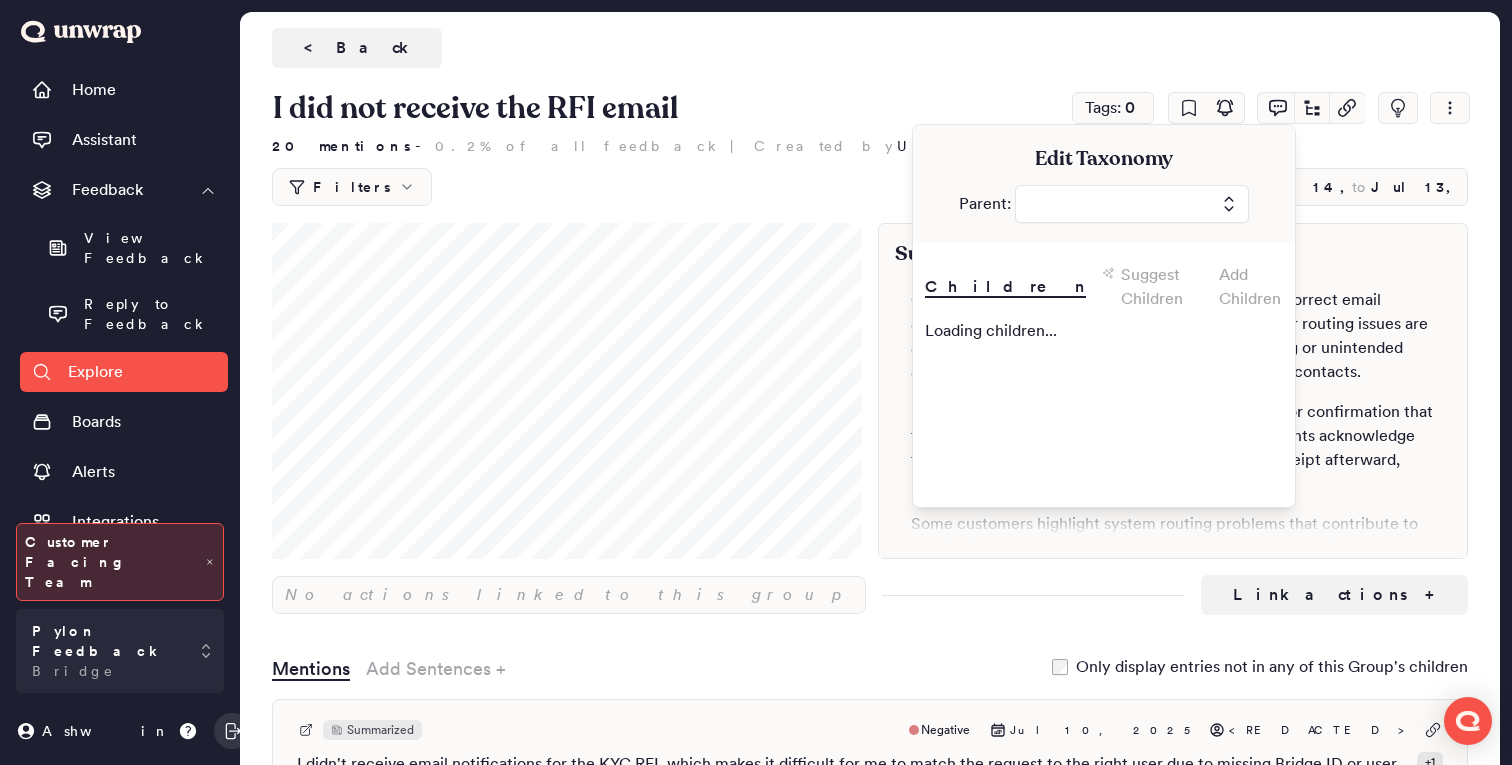 click at bounding box center (1132, 204) 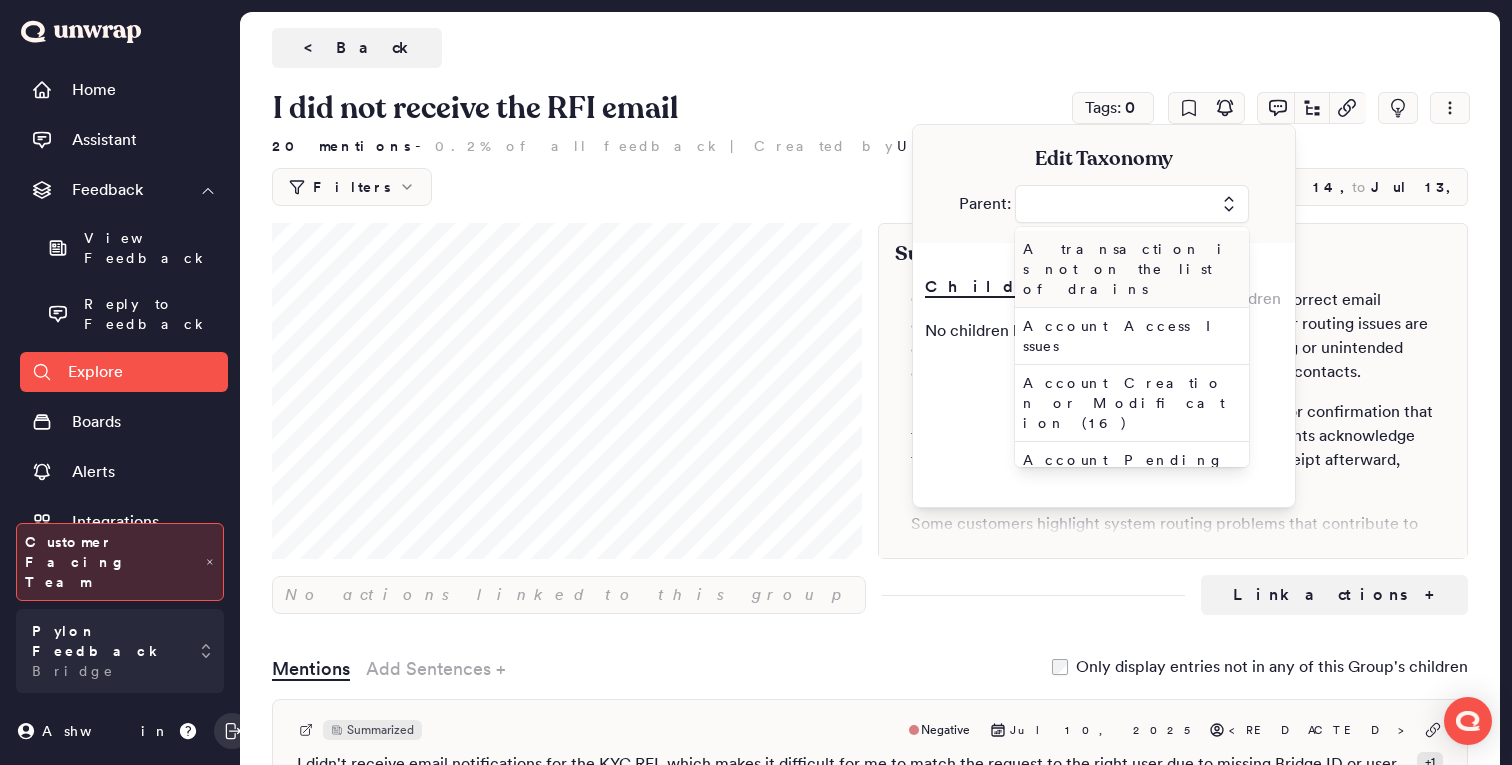 click at bounding box center (1132, 204) 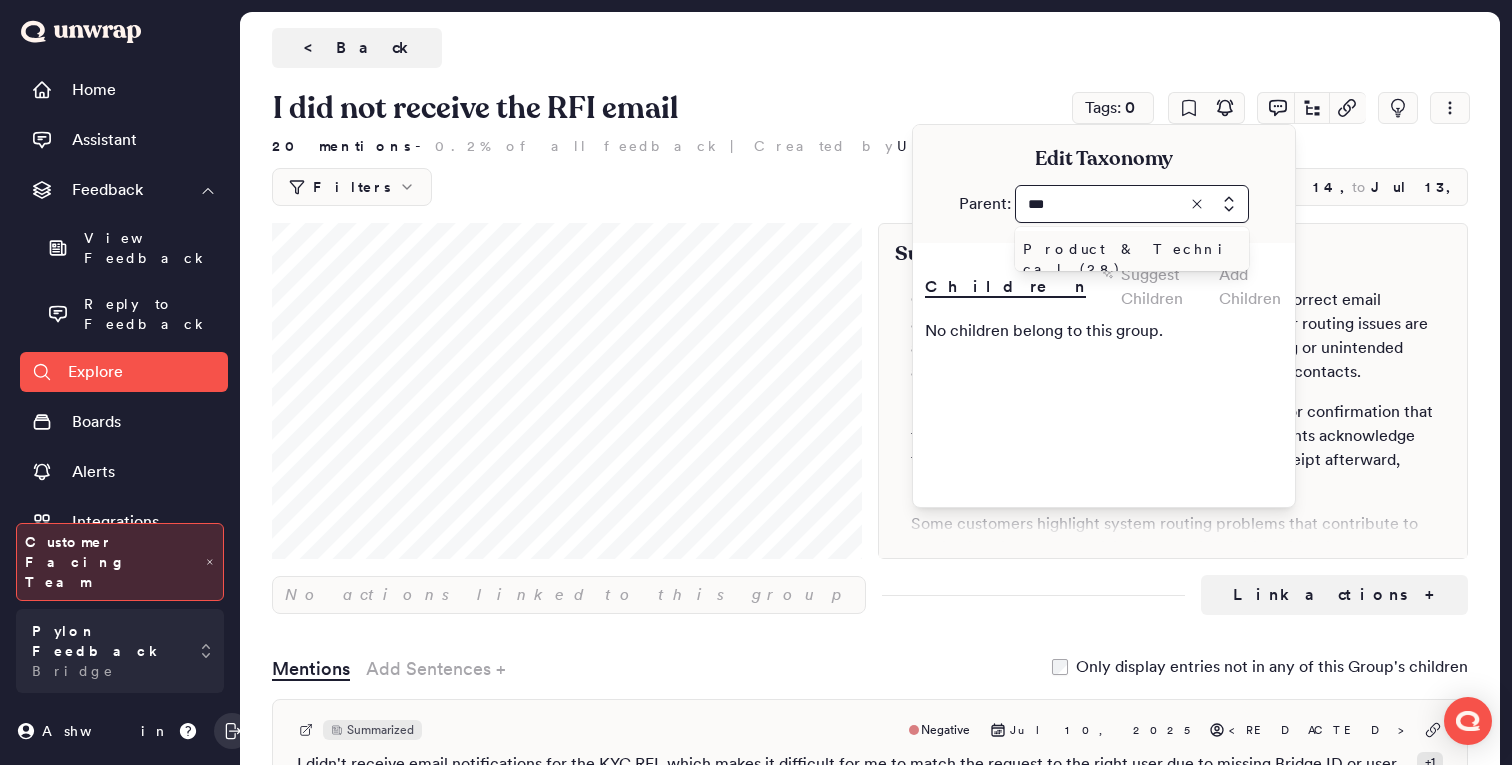 type on "***" 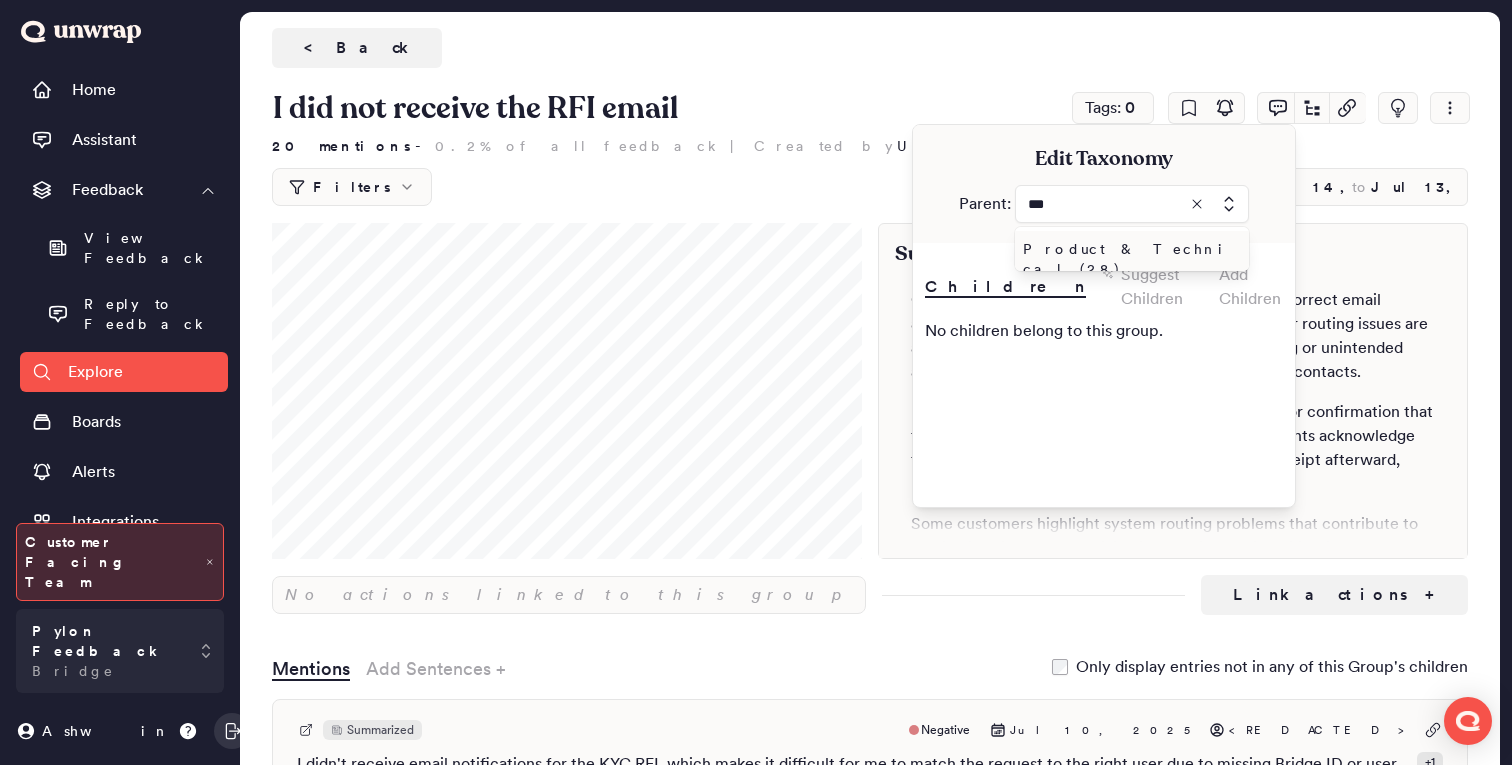 click on "Product & Technical (28)" at bounding box center (1128, 259) 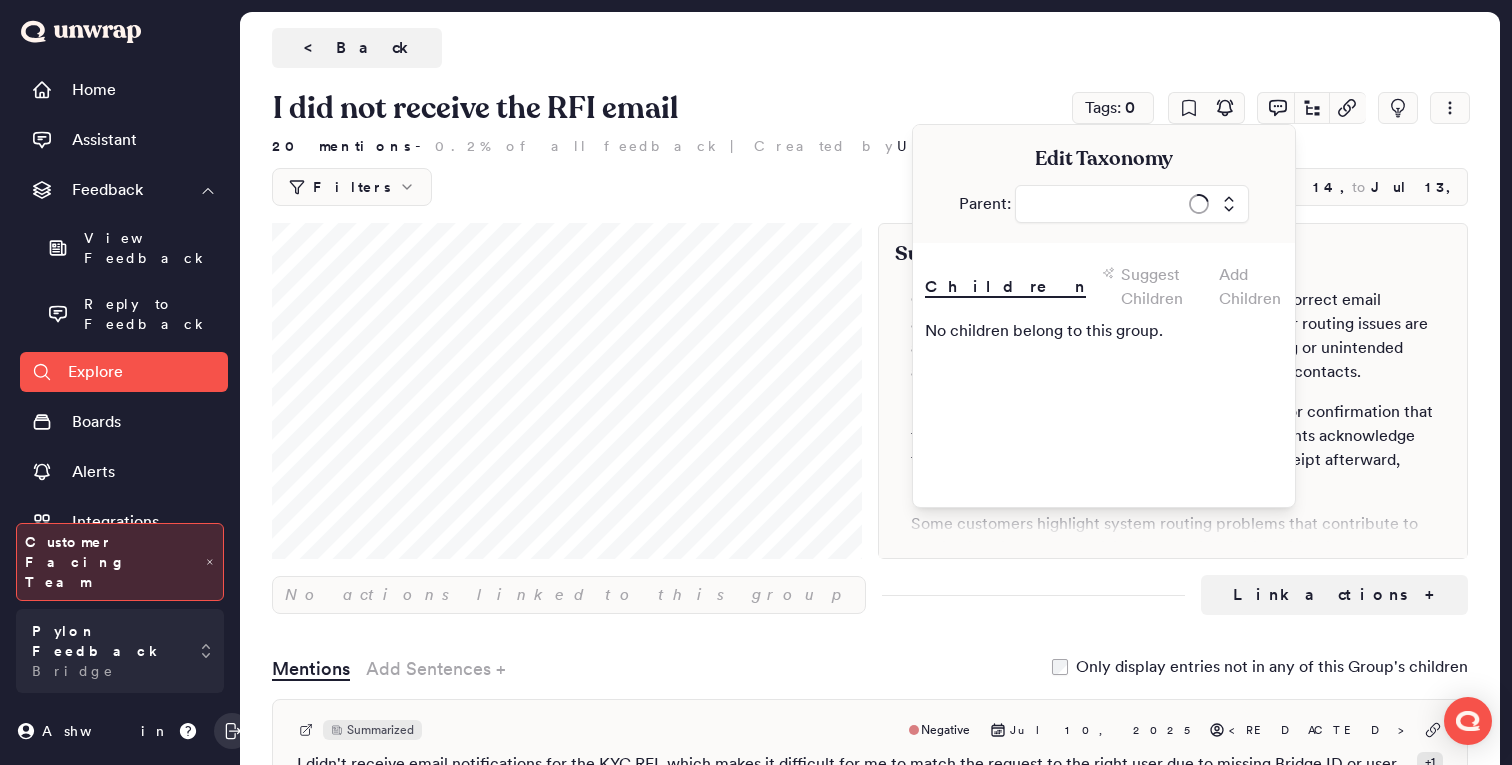 type on "**********" 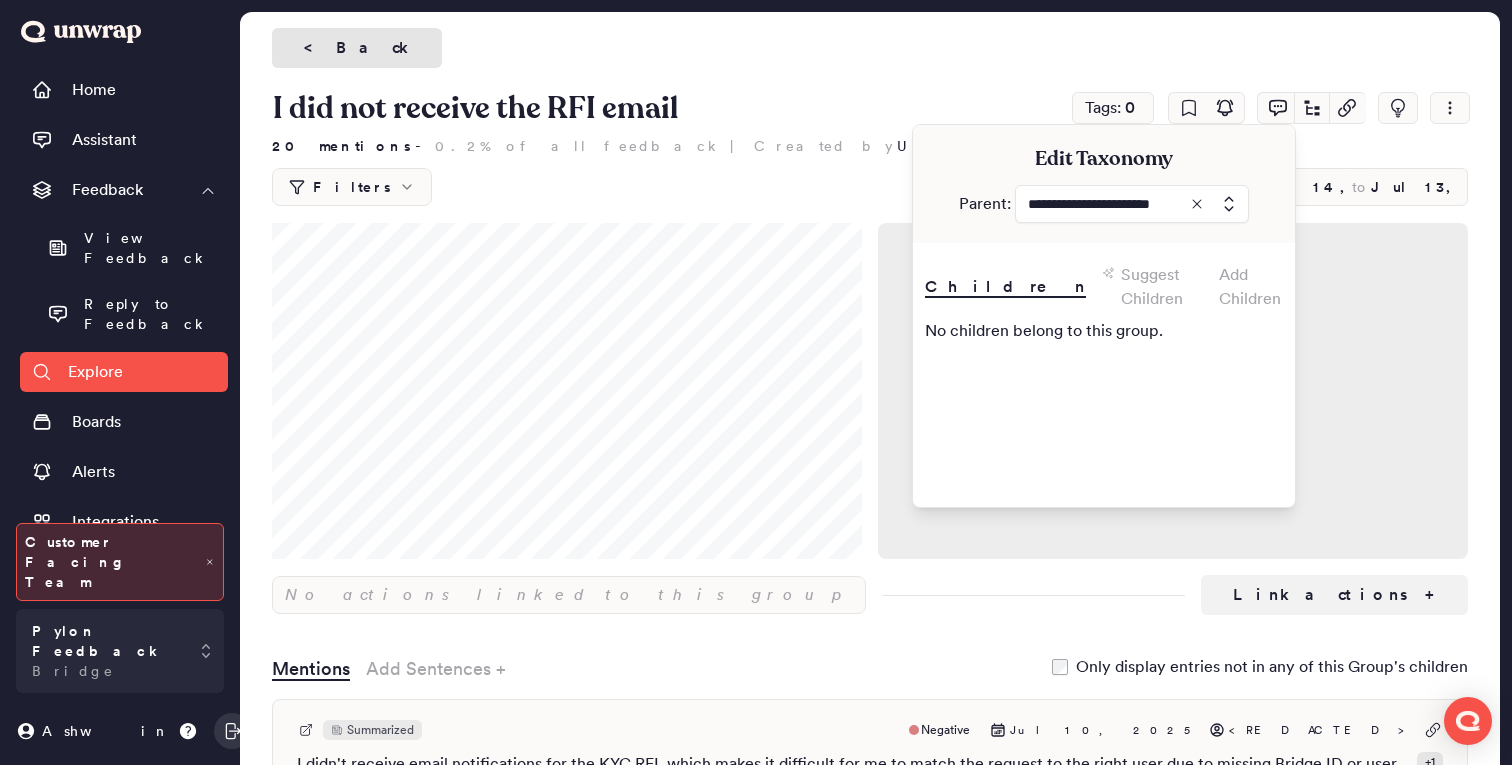 click on "< Back" at bounding box center [357, 48] 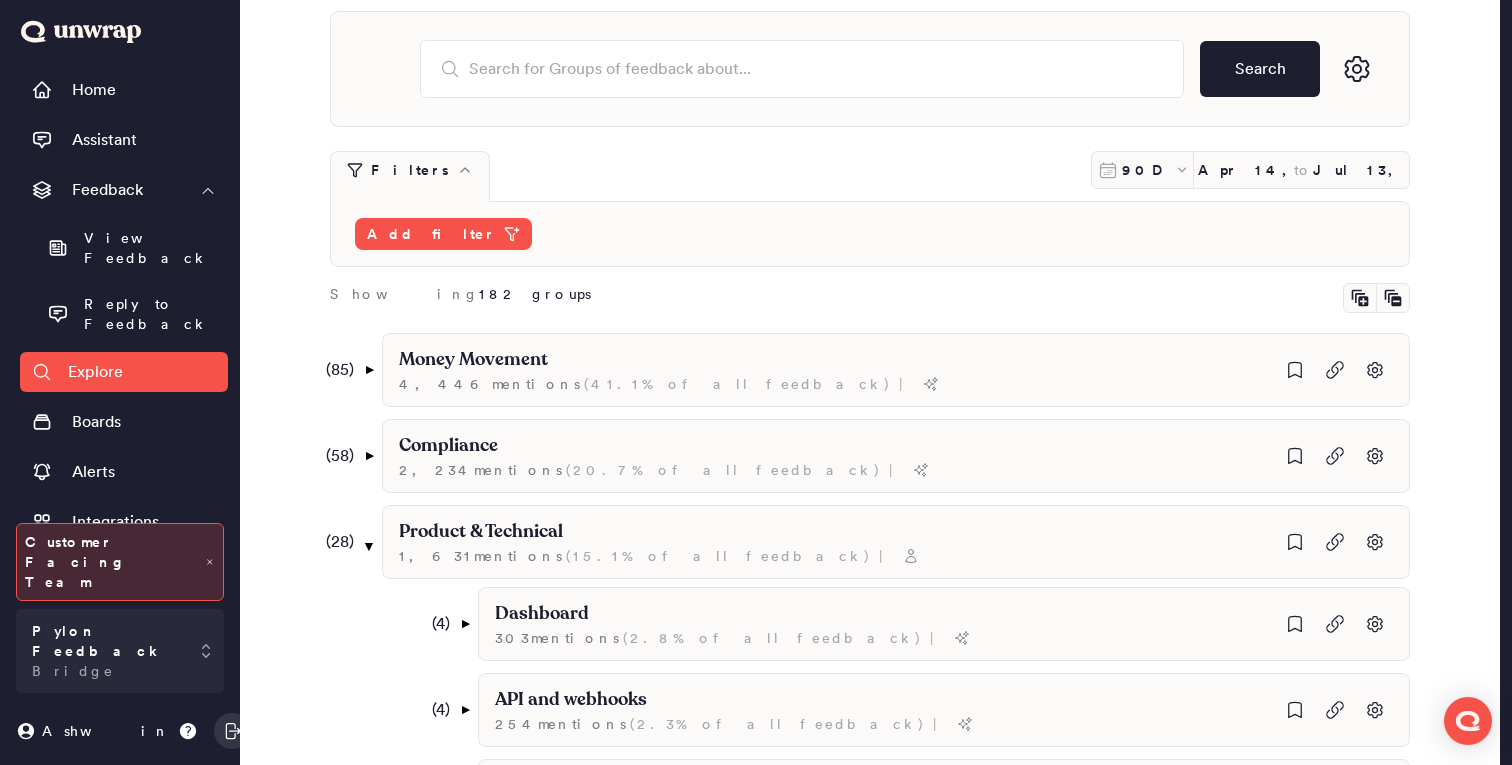 scroll, scrollTop: 101, scrollLeft: 0, axis: vertical 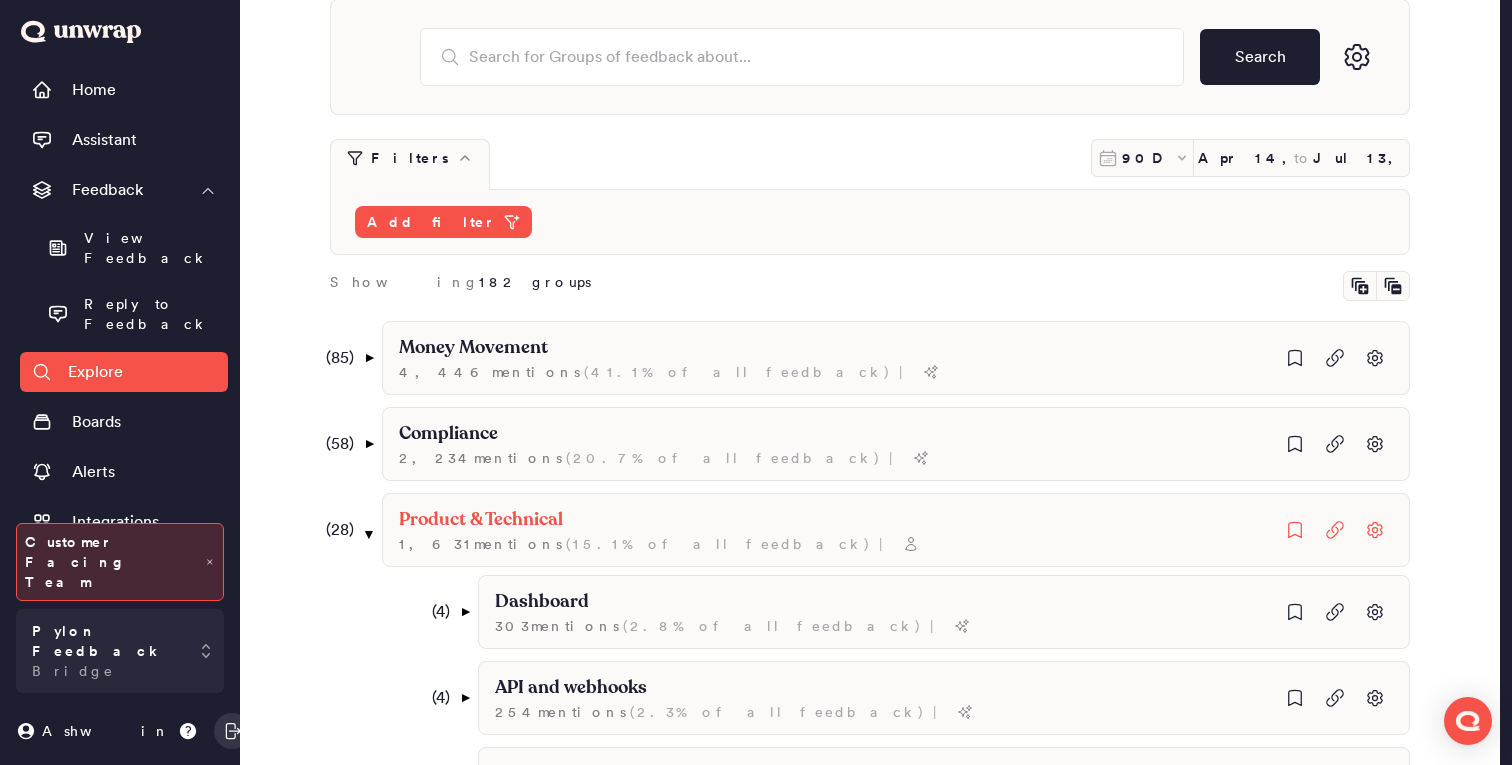click on "( 28 ) ▼" at bounding box center [347, 530] 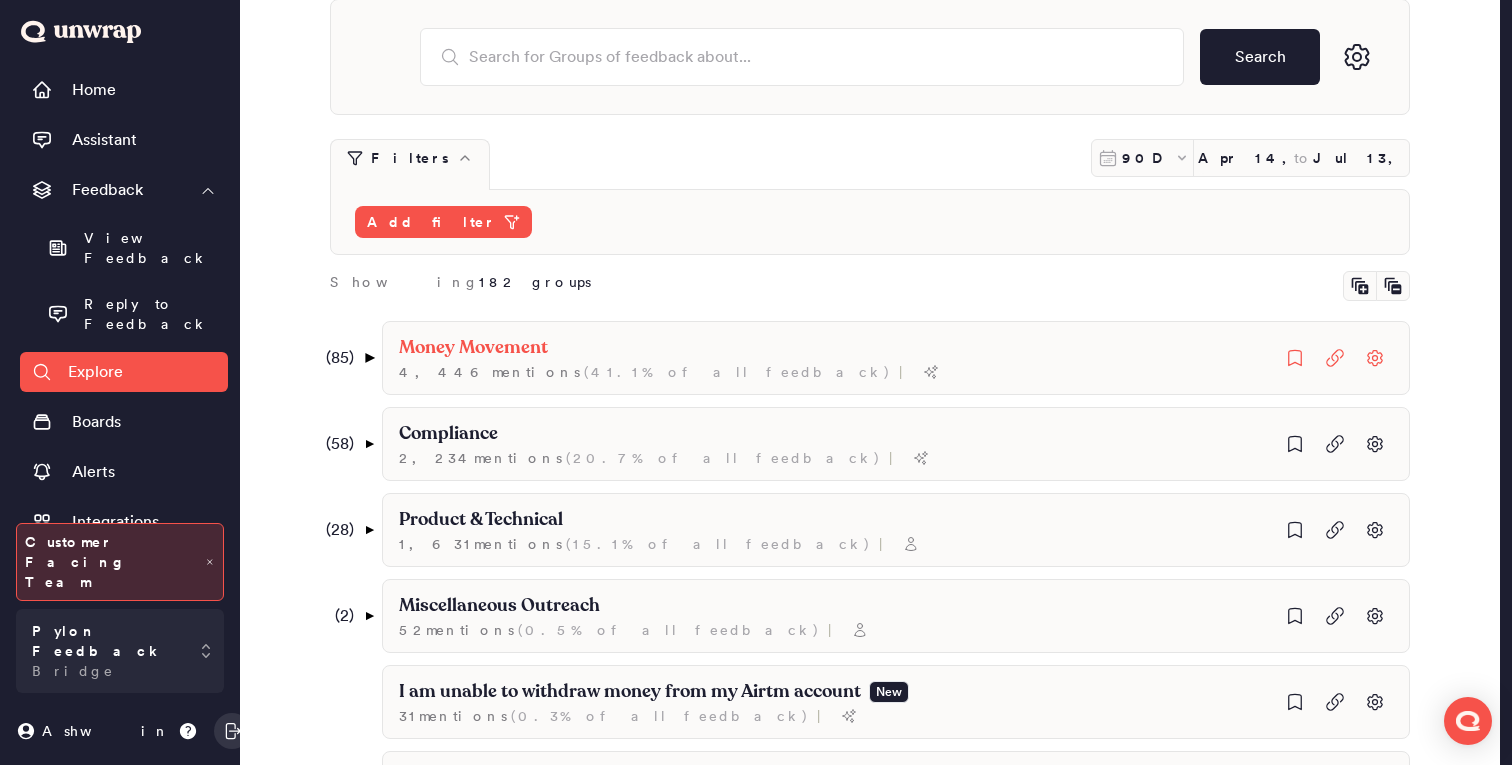 click on "▼" at bounding box center [369, 358] 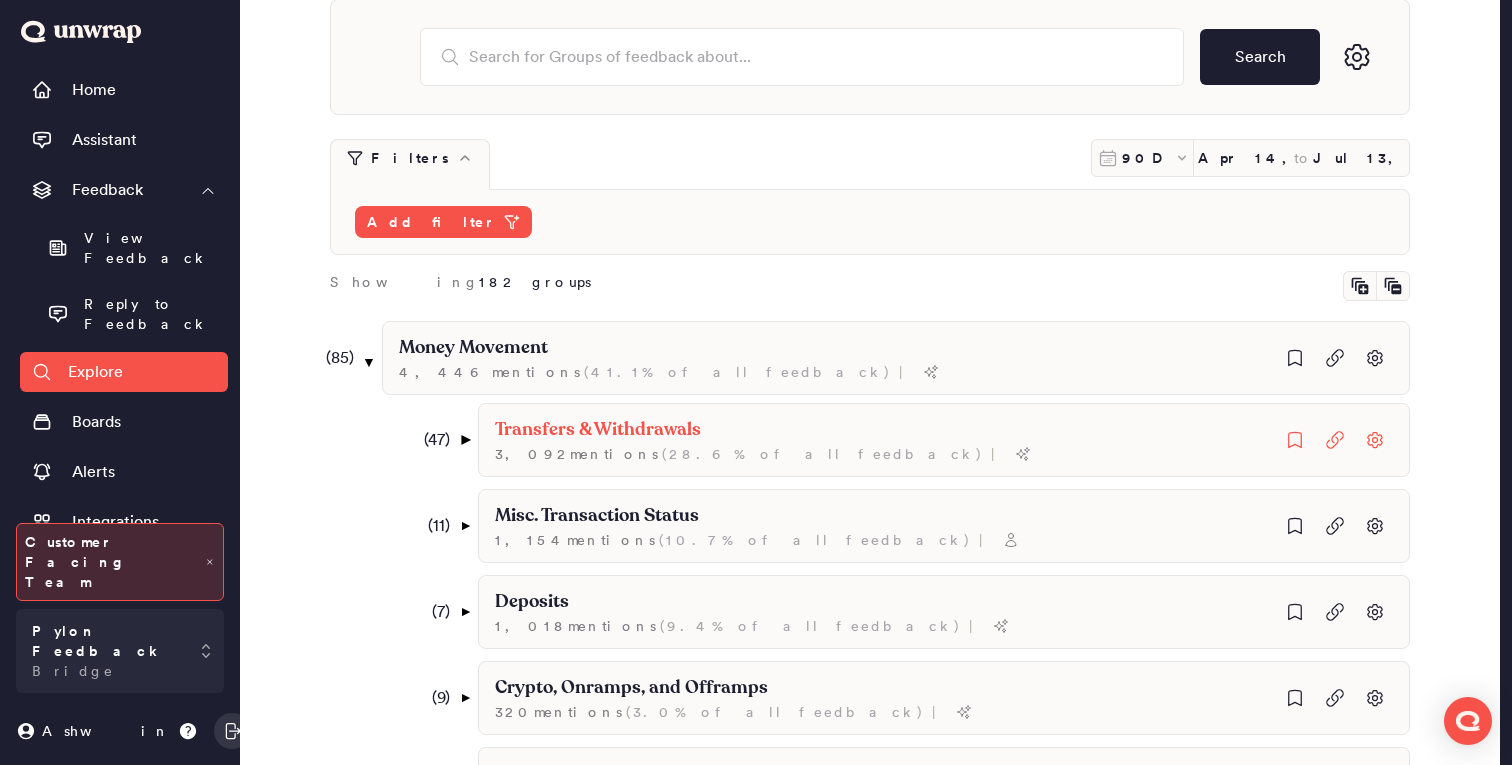 click on "▼" at bounding box center [465, 440] 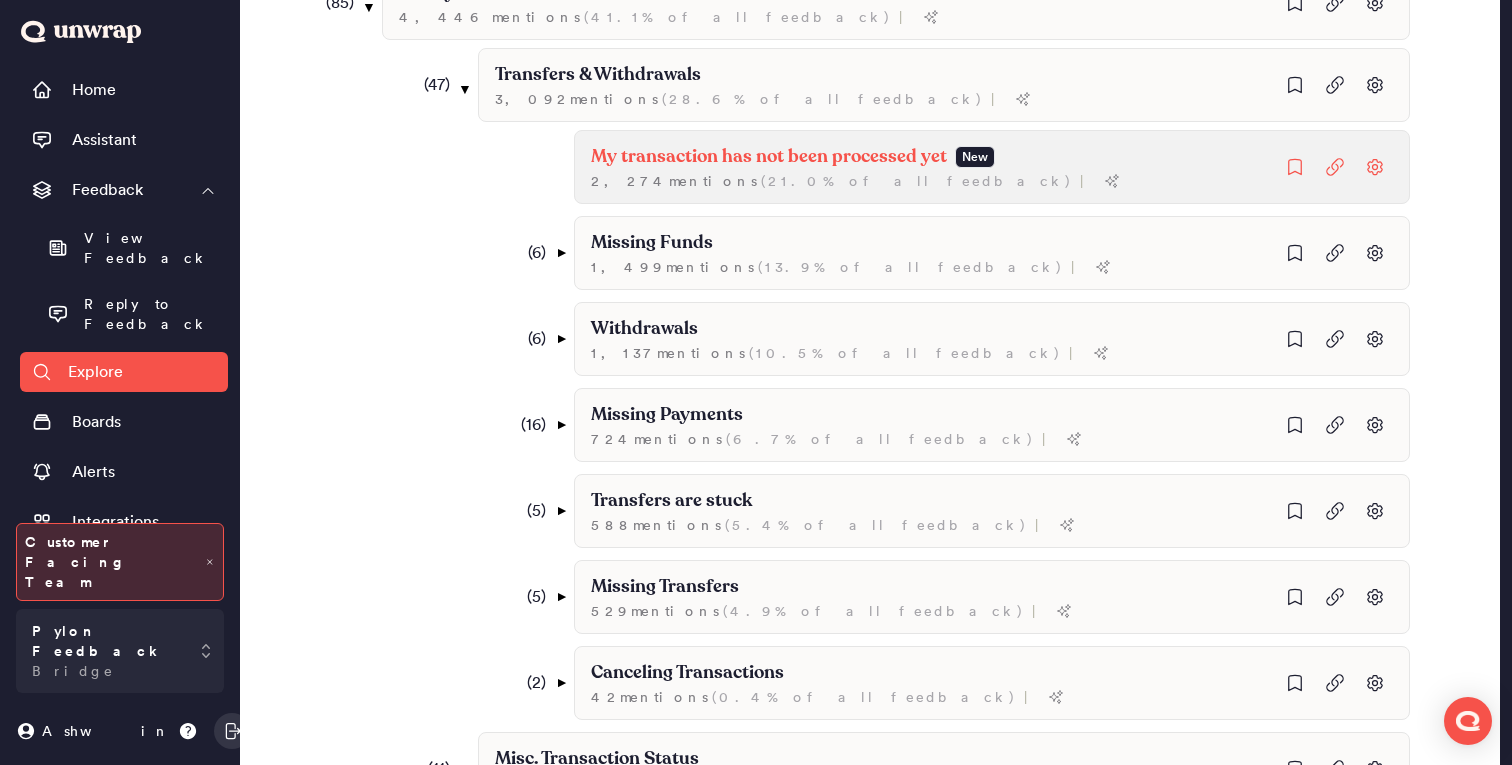 scroll, scrollTop: 464, scrollLeft: 0, axis: vertical 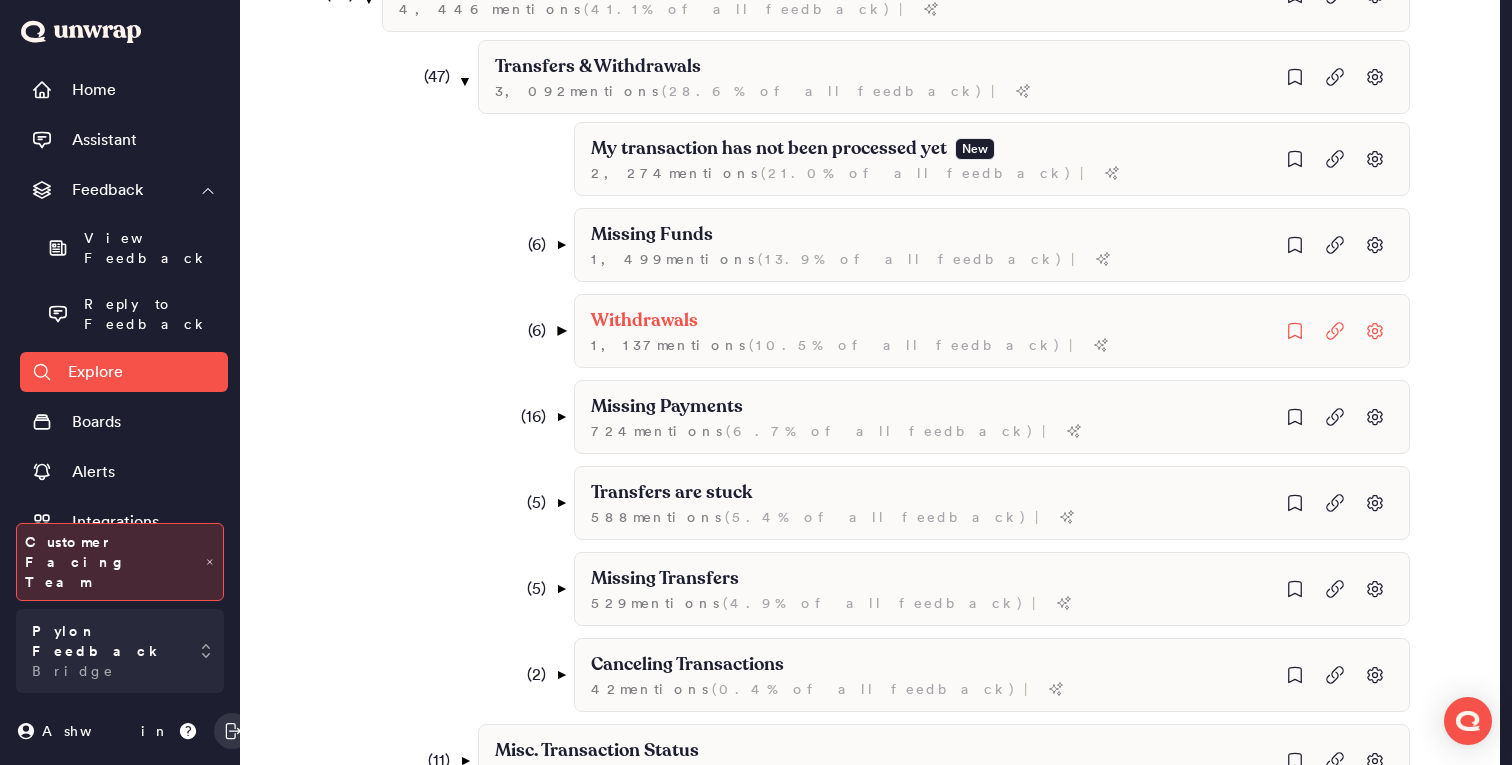 click on "▼" at bounding box center (561, 331) 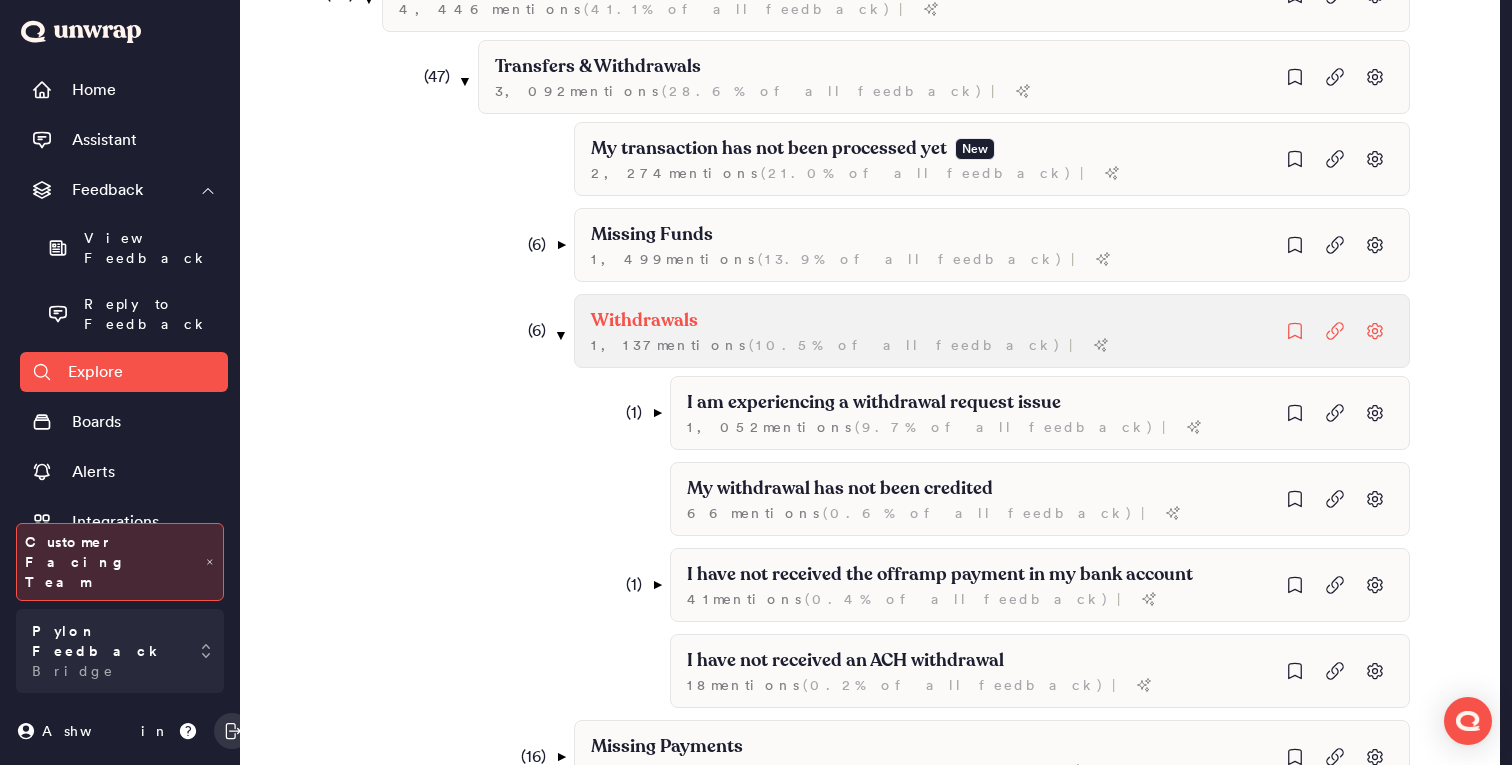 click on "Withdrawals 1,137  mention s   ( 10.5% of all feedback ) |" at bounding box center [992, 245] 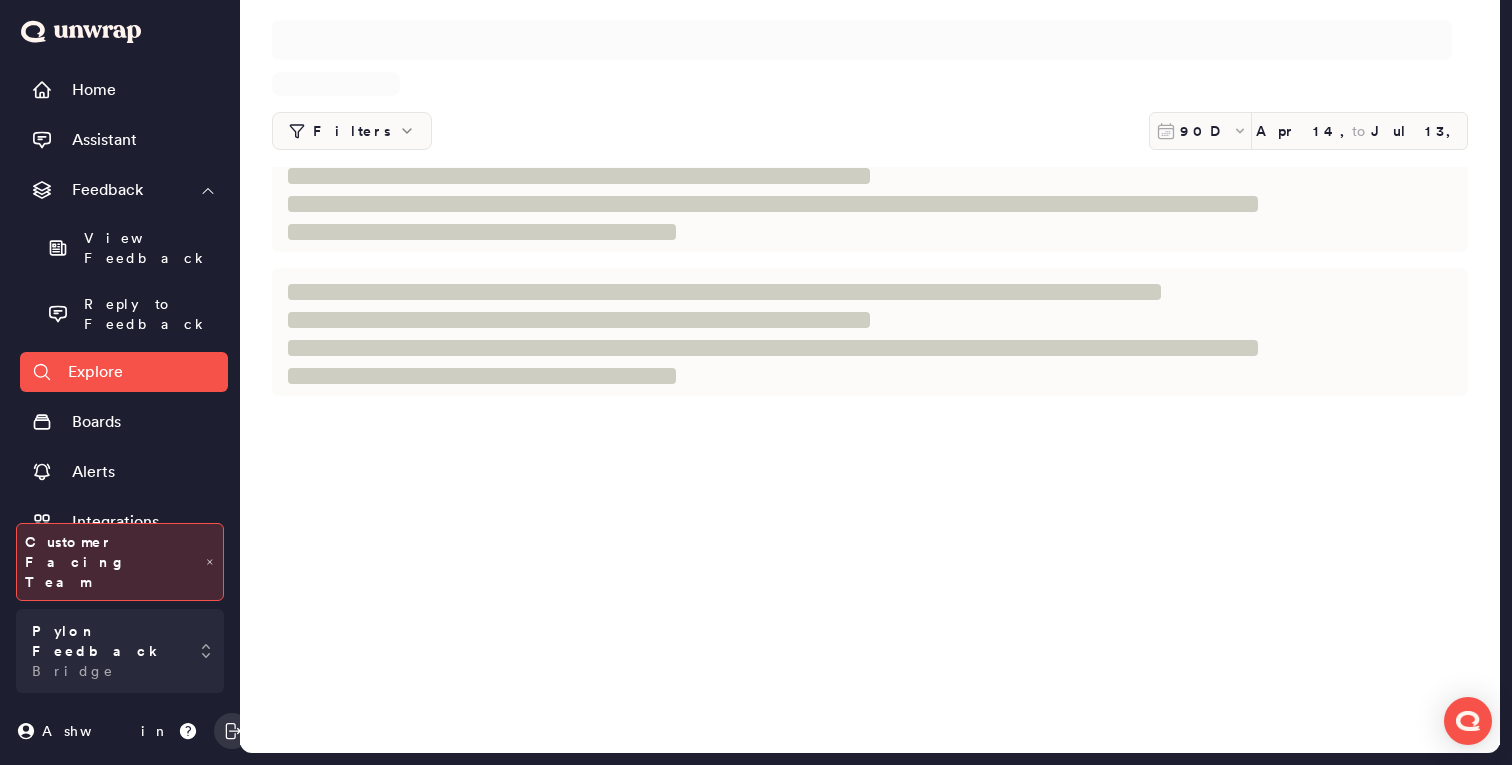 scroll, scrollTop: 0, scrollLeft: 0, axis: both 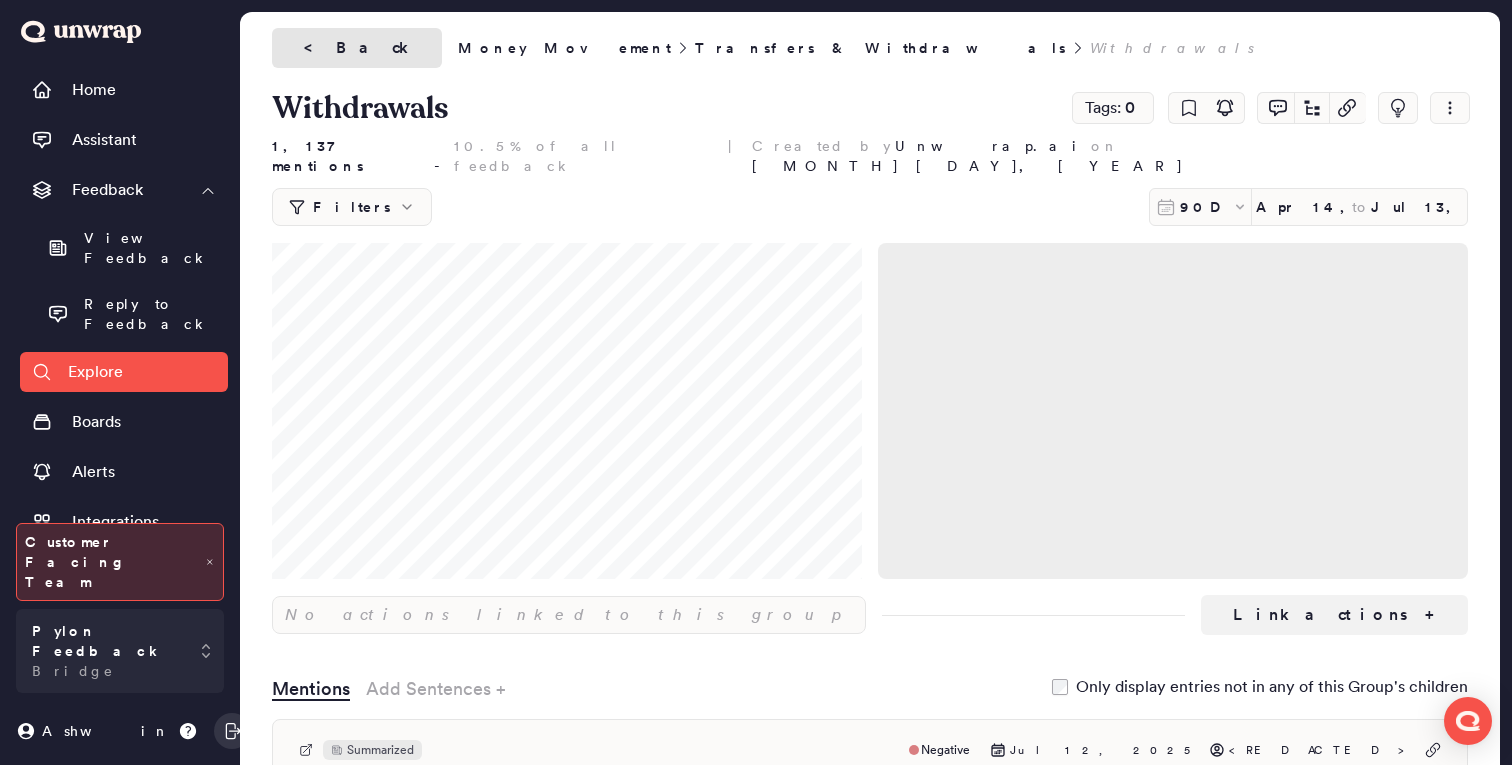 click on "< Back" at bounding box center [357, 48] 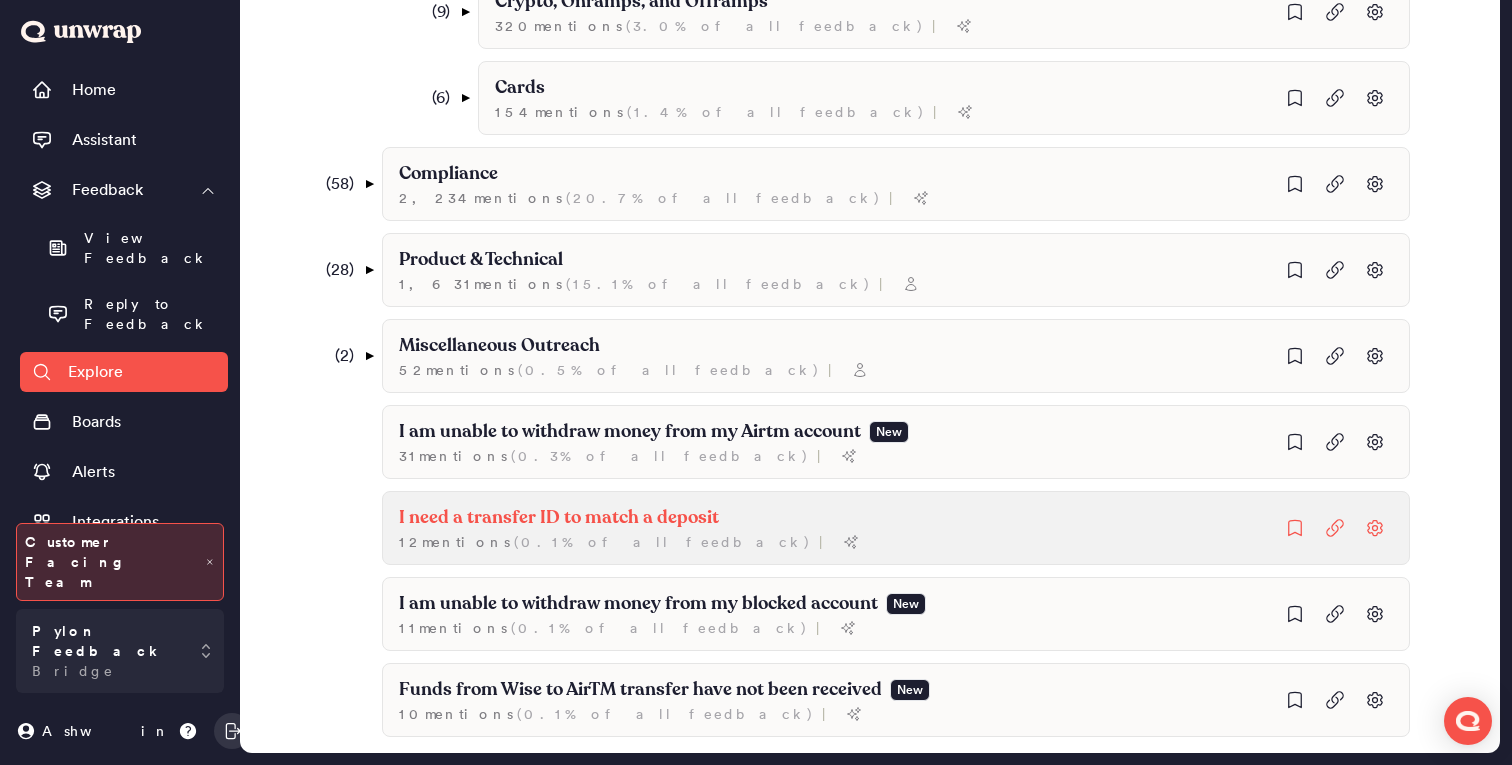 scroll, scrollTop: 1725, scrollLeft: 0, axis: vertical 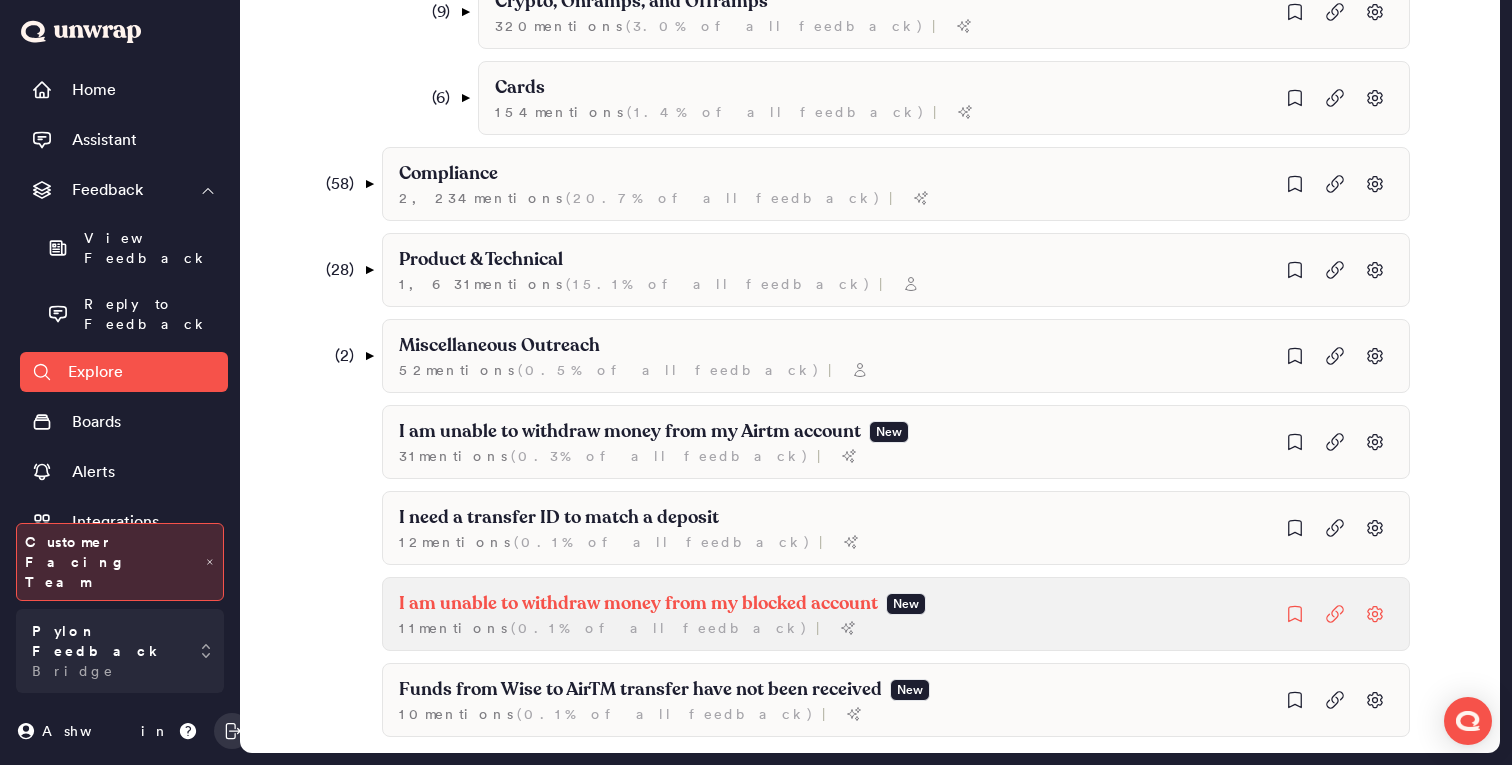 click on "I am unable to withdraw money from my blocked account New 11  mention s   ( 0.1% of all feedback ) |" at bounding box center (992, -1102) 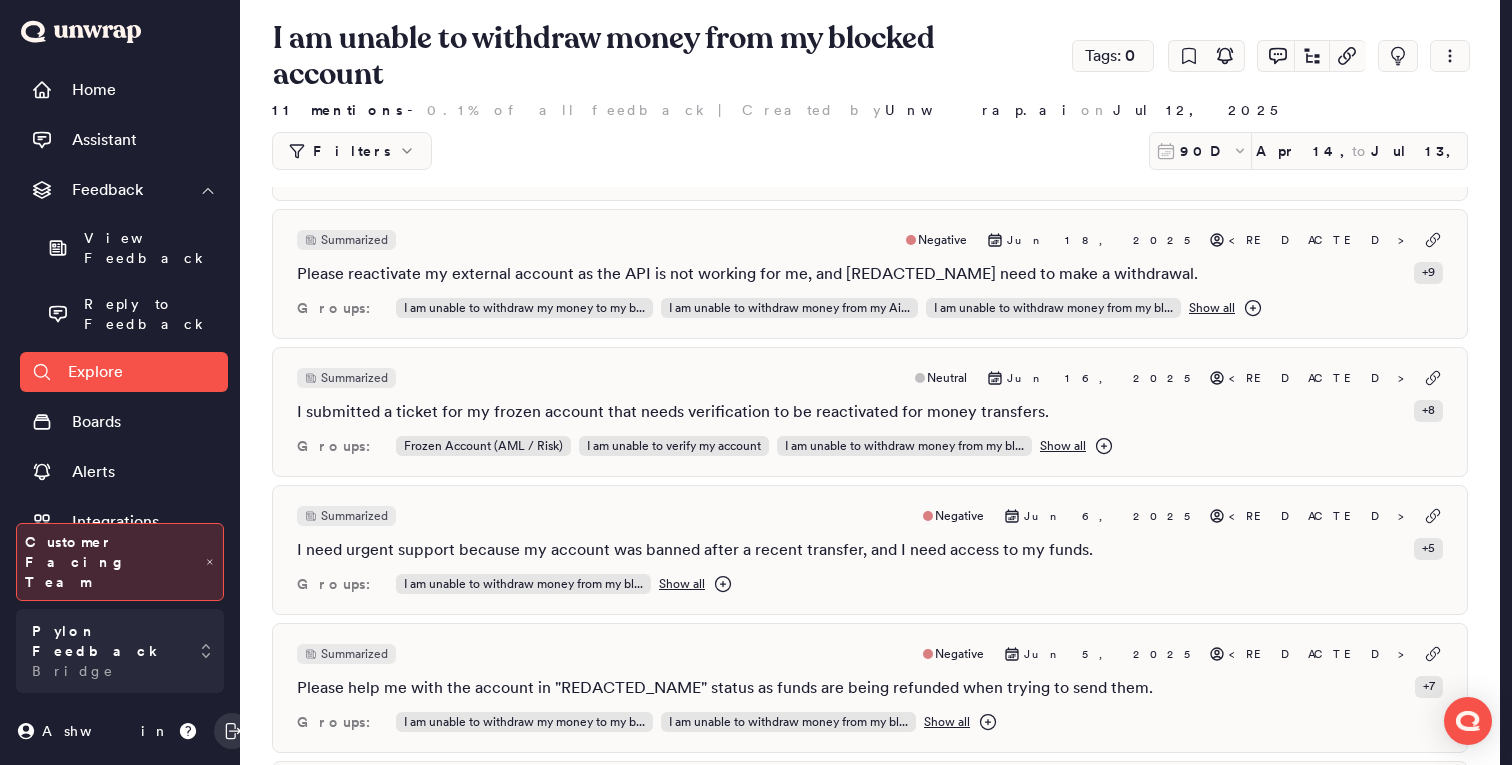 scroll, scrollTop: 745, scrollLeft: 0, axis: vertical 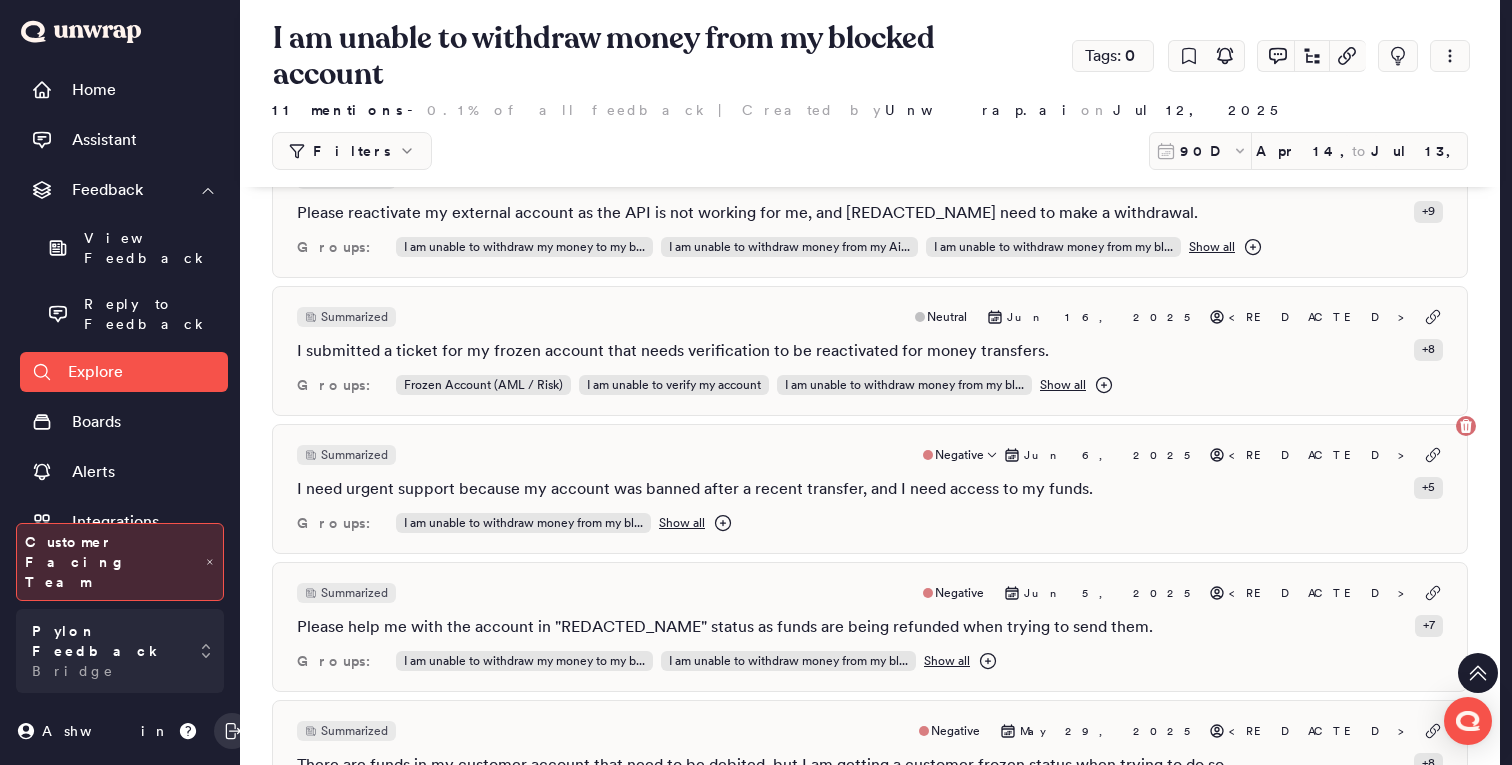 click 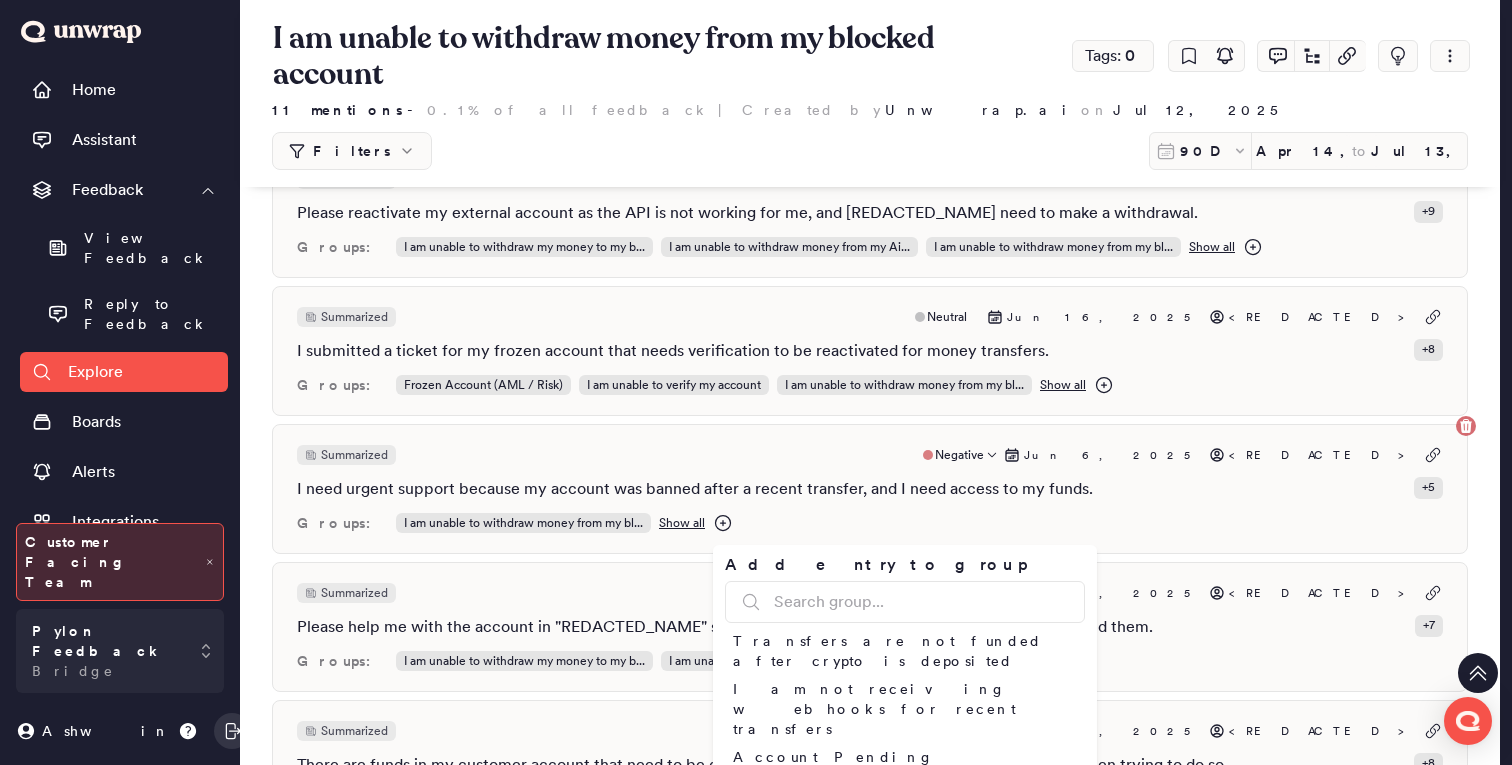 click 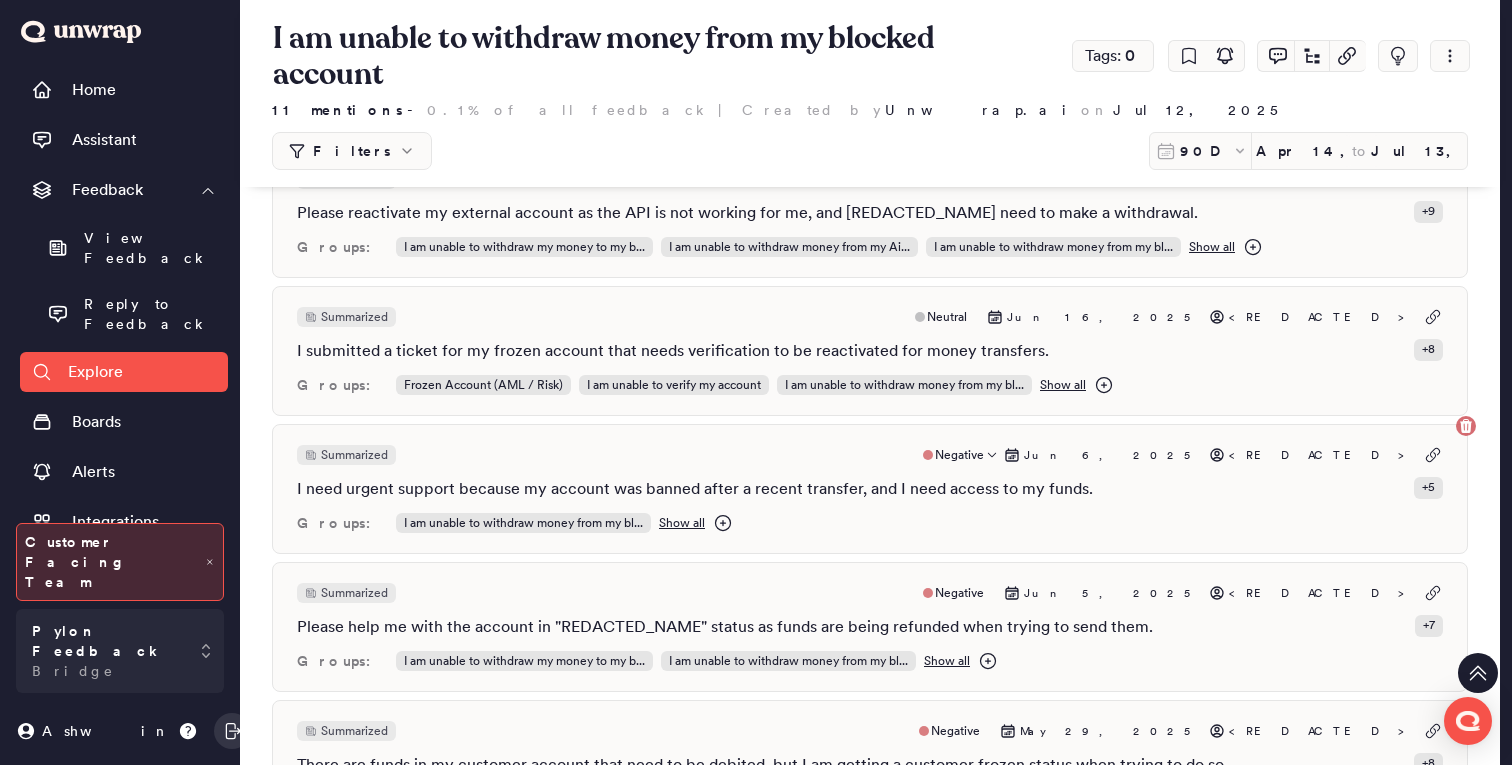 click on "Show all" at bounding box center (682, 523) 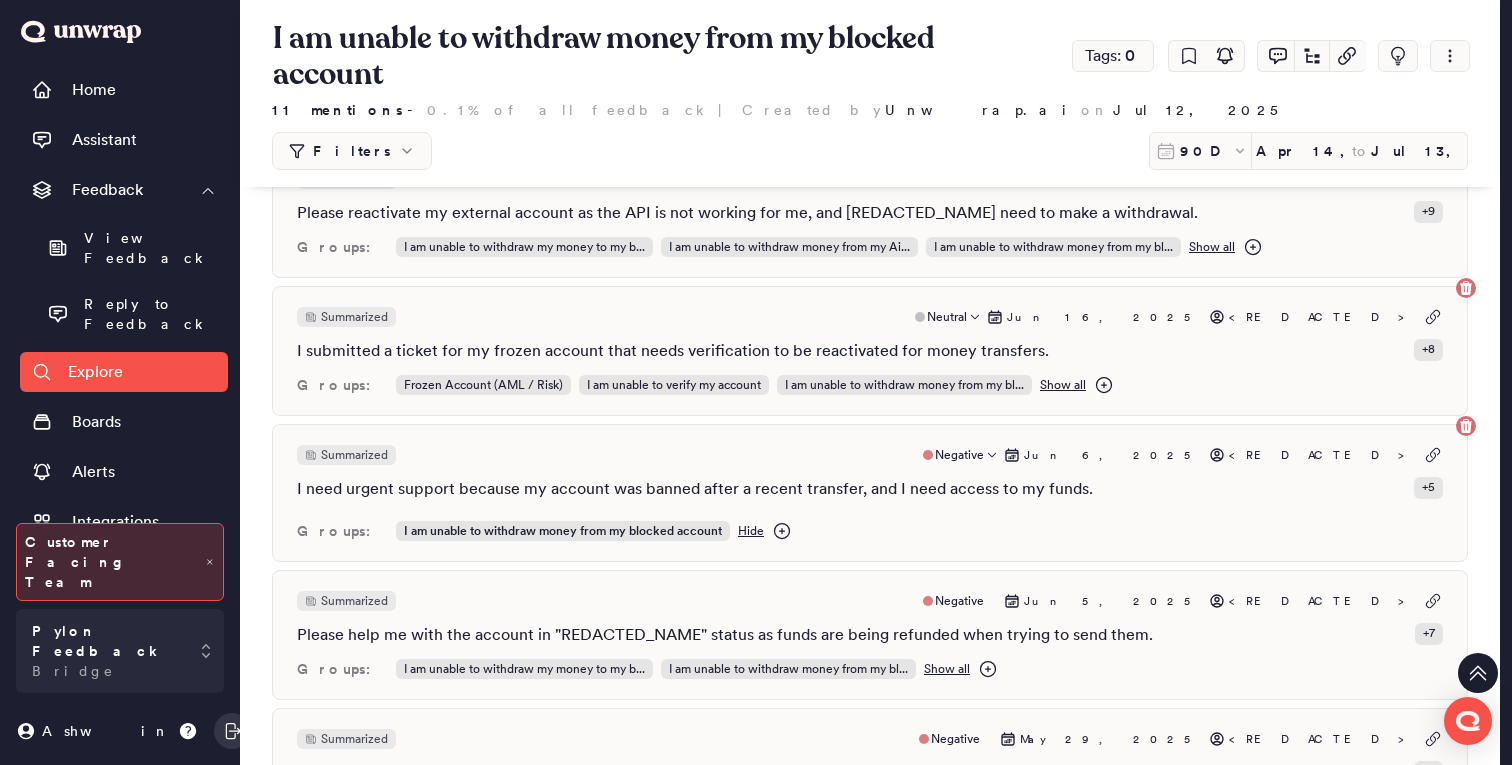 click on "Show all" at bounding box center [1063, 385] 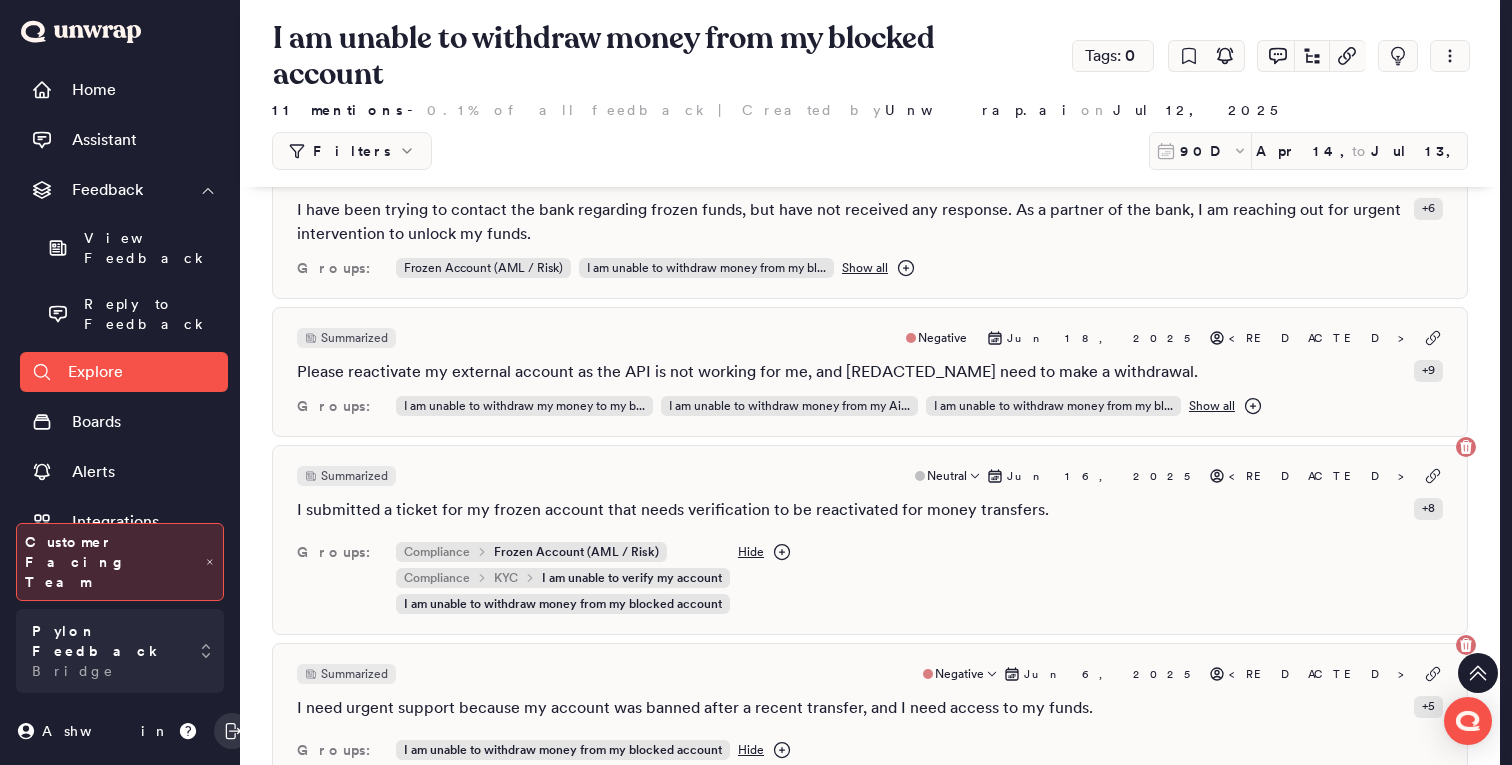 scroll, scrollTop: 535, scrollLeft: 0, axis: vertical 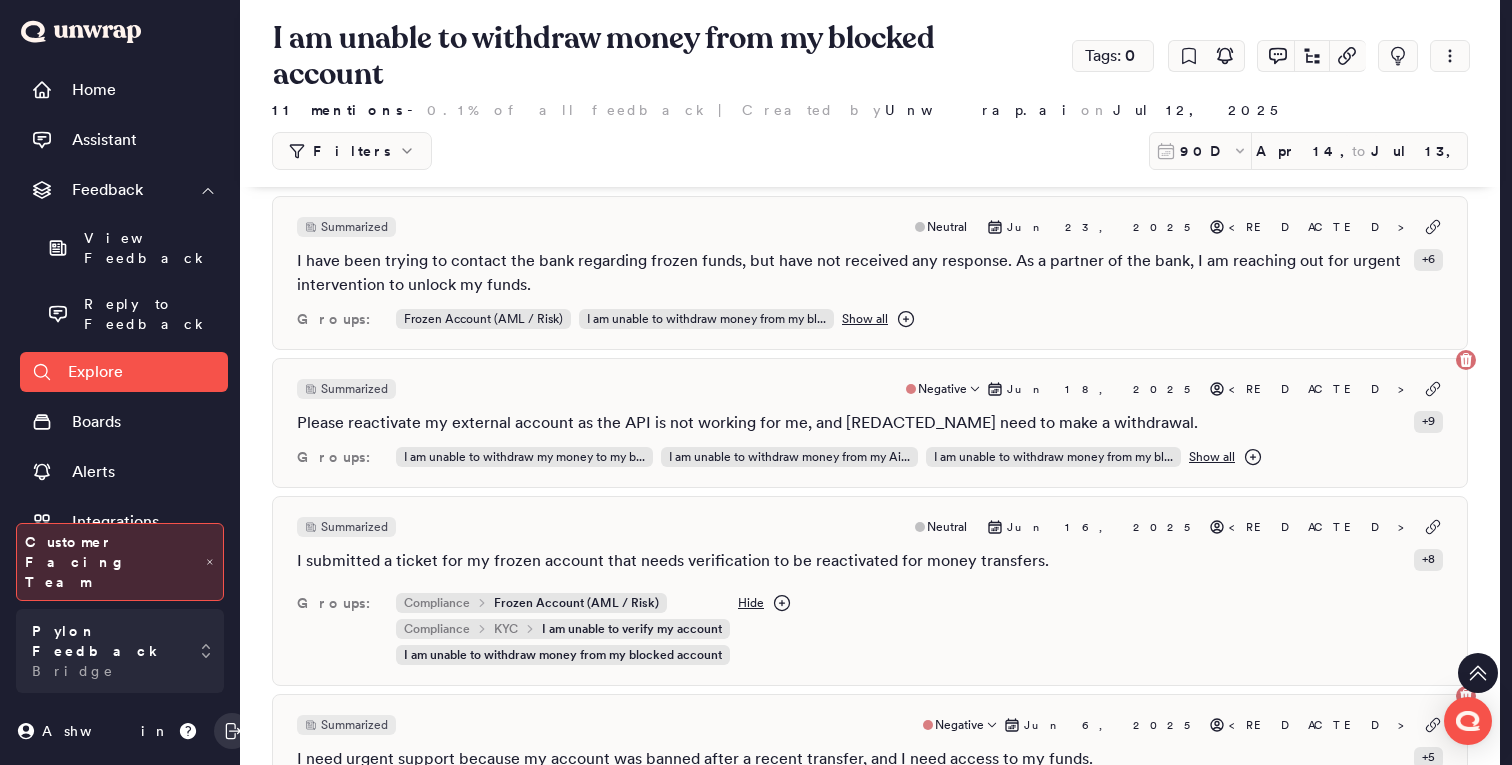 click on "Show all" at bounding box center [1212, 457] 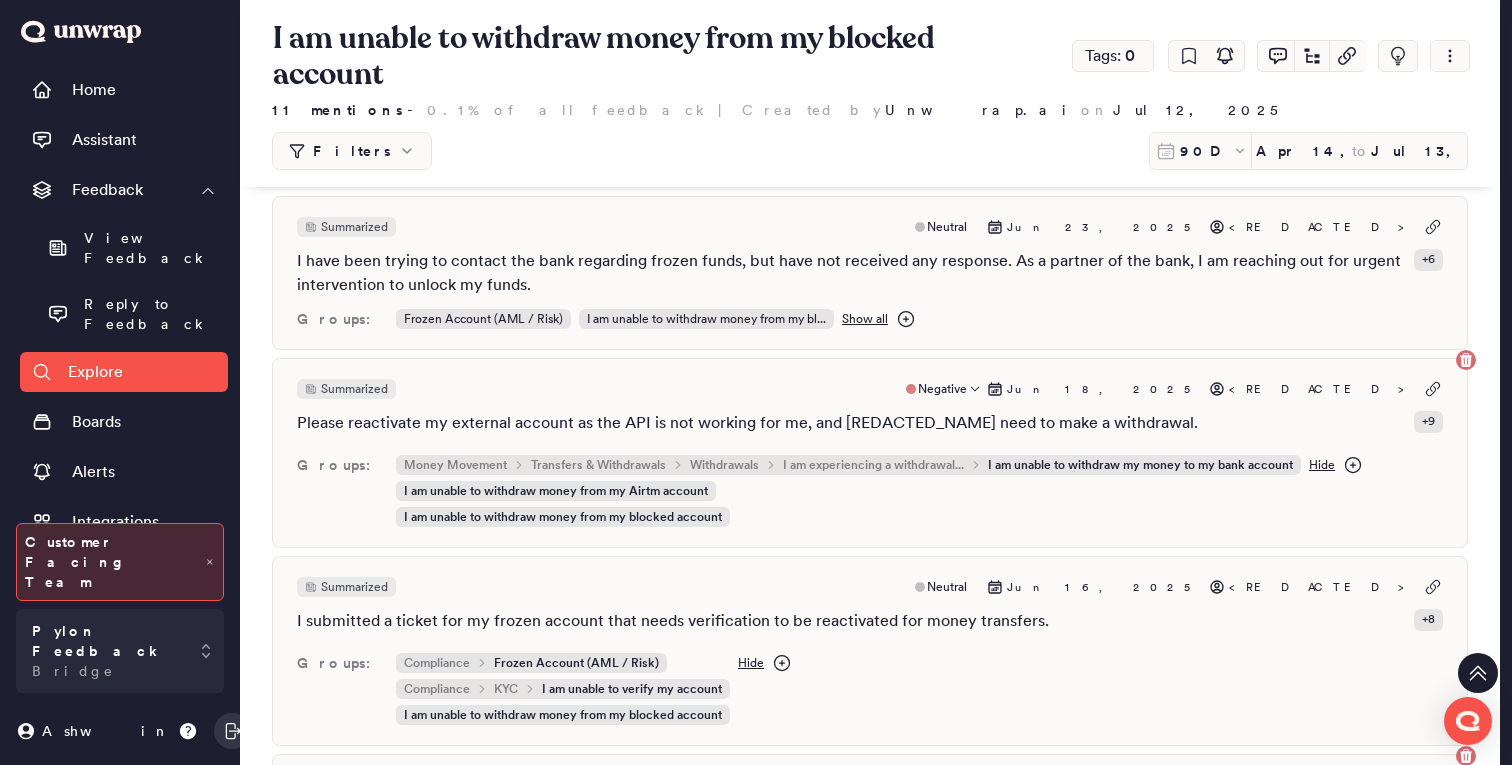 scroll, scrollTop: 482, scrollLeft: 0, axis: vertical 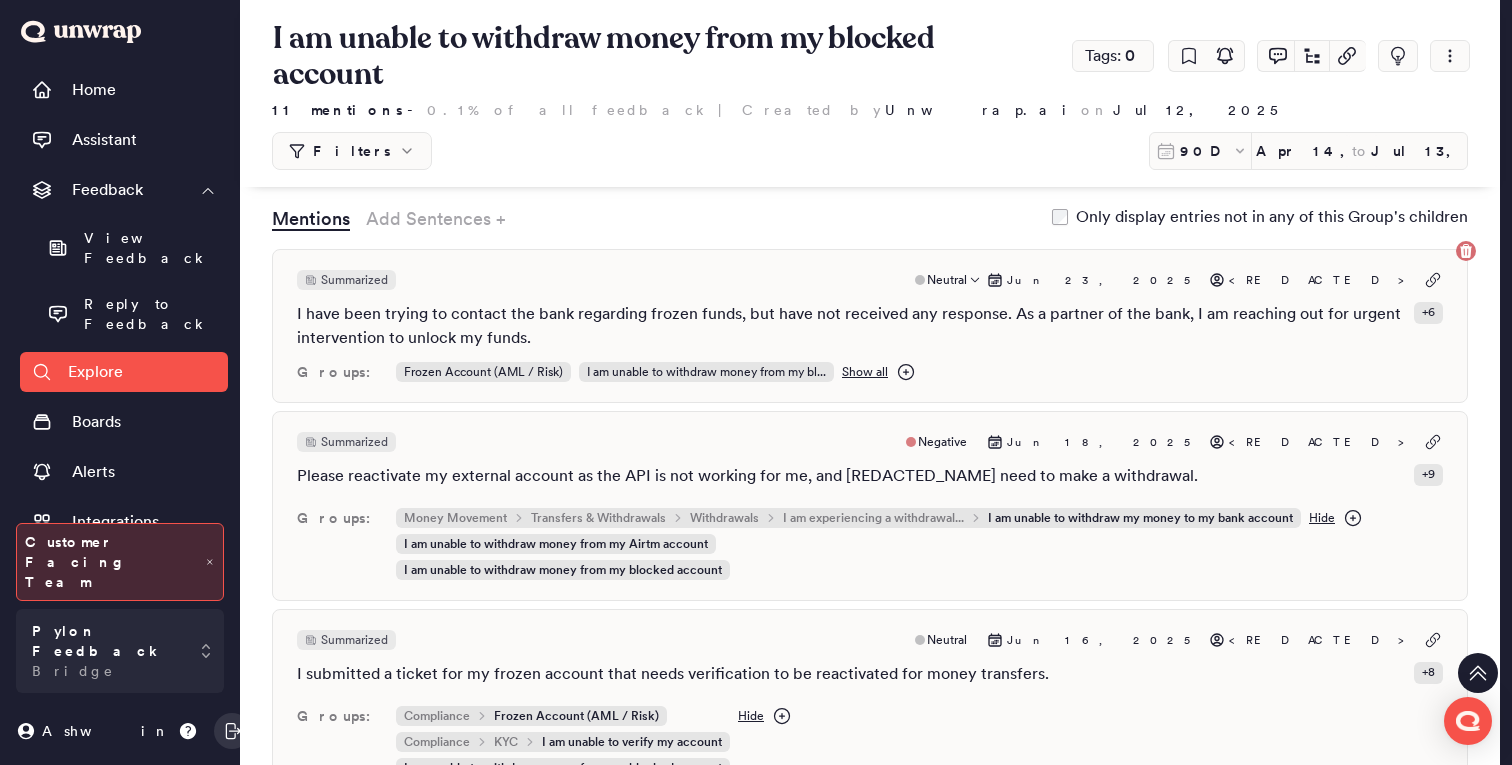 click on "Show all" at bounding box center (865, 372) 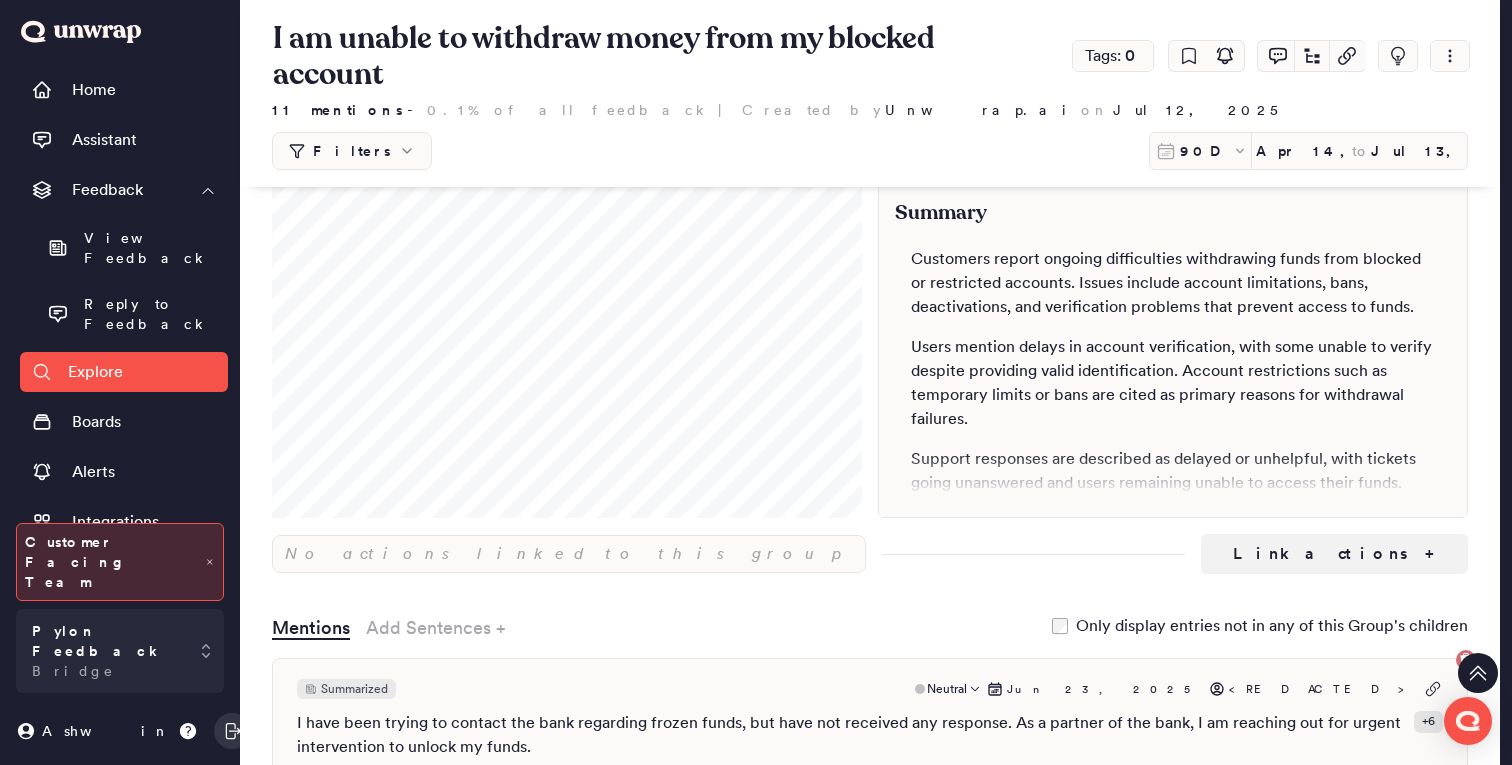 scroll, scrollTop: 0, scrollLeft: 0, axis: both 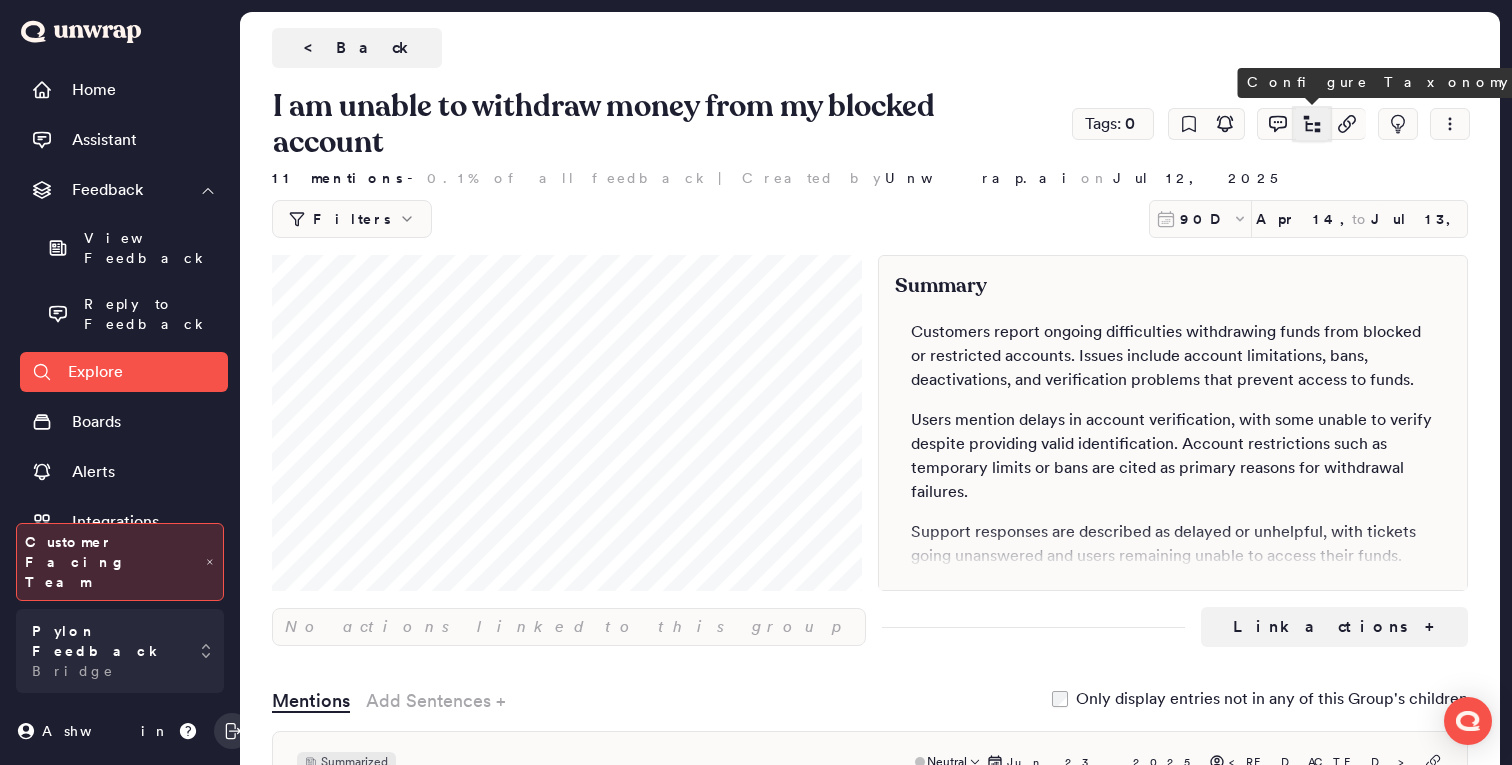 click at bounding box center [1312, 123] 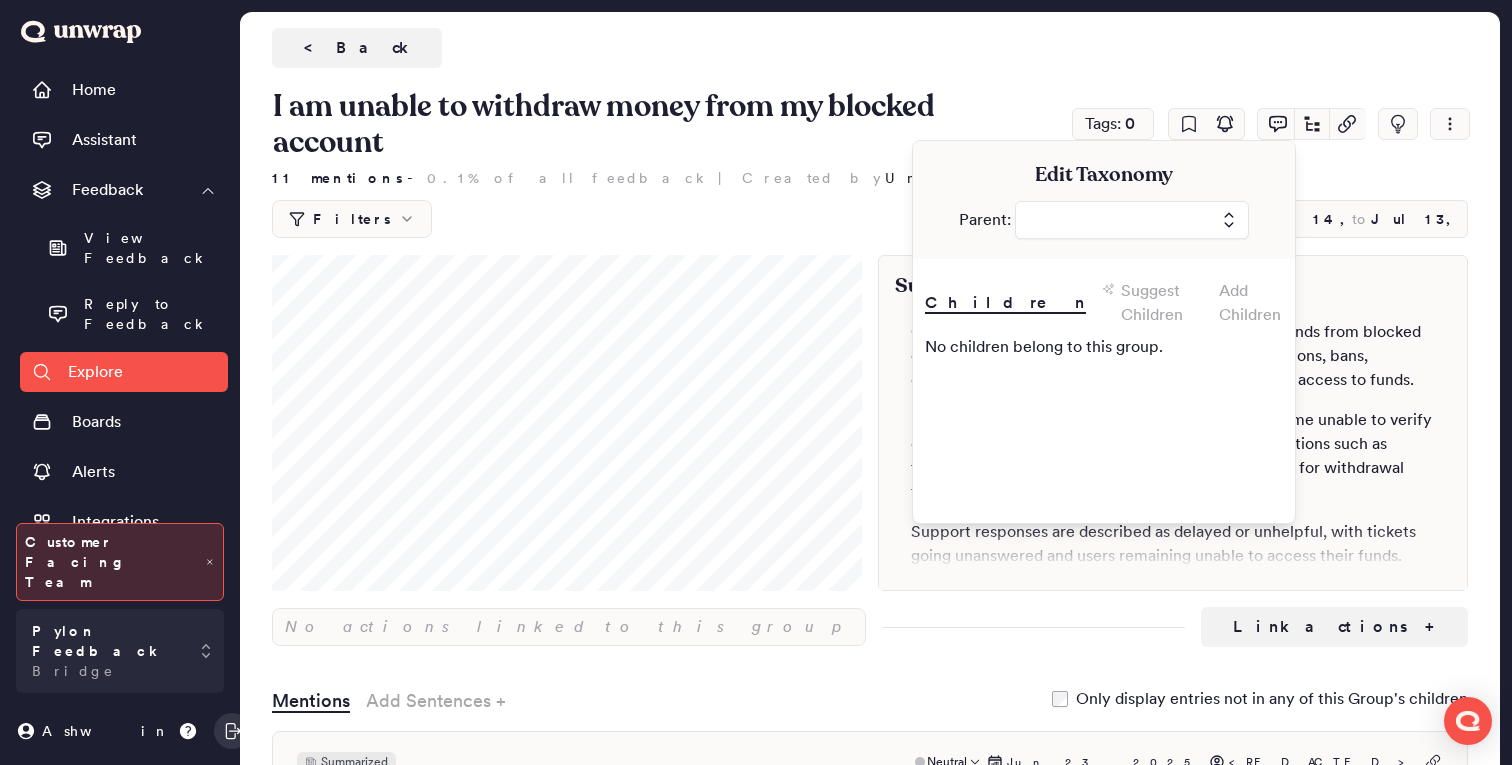 click at bounding box center (1132, 220) 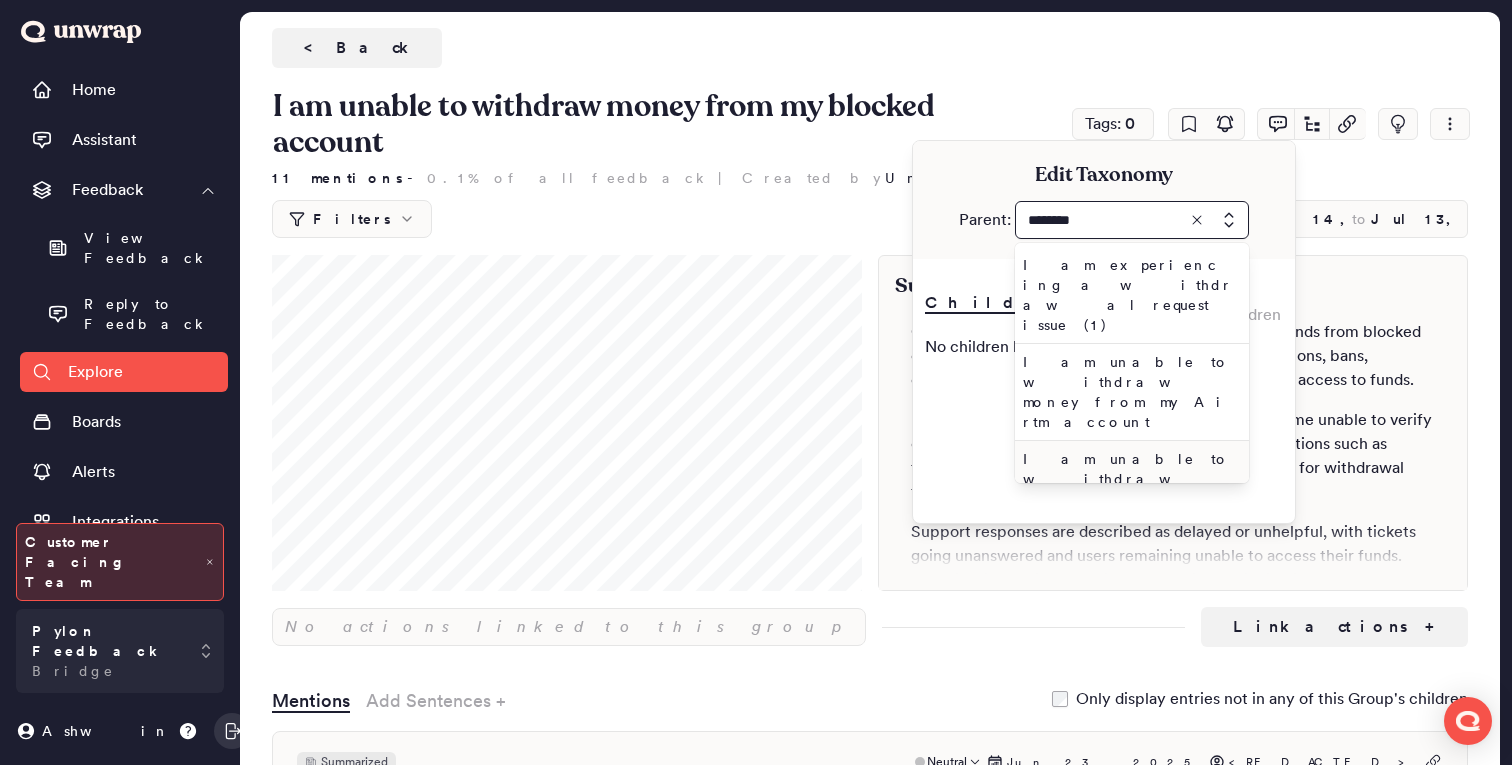 scroll, scrollTop: 126, scrollLeft: 0, axis: vertical 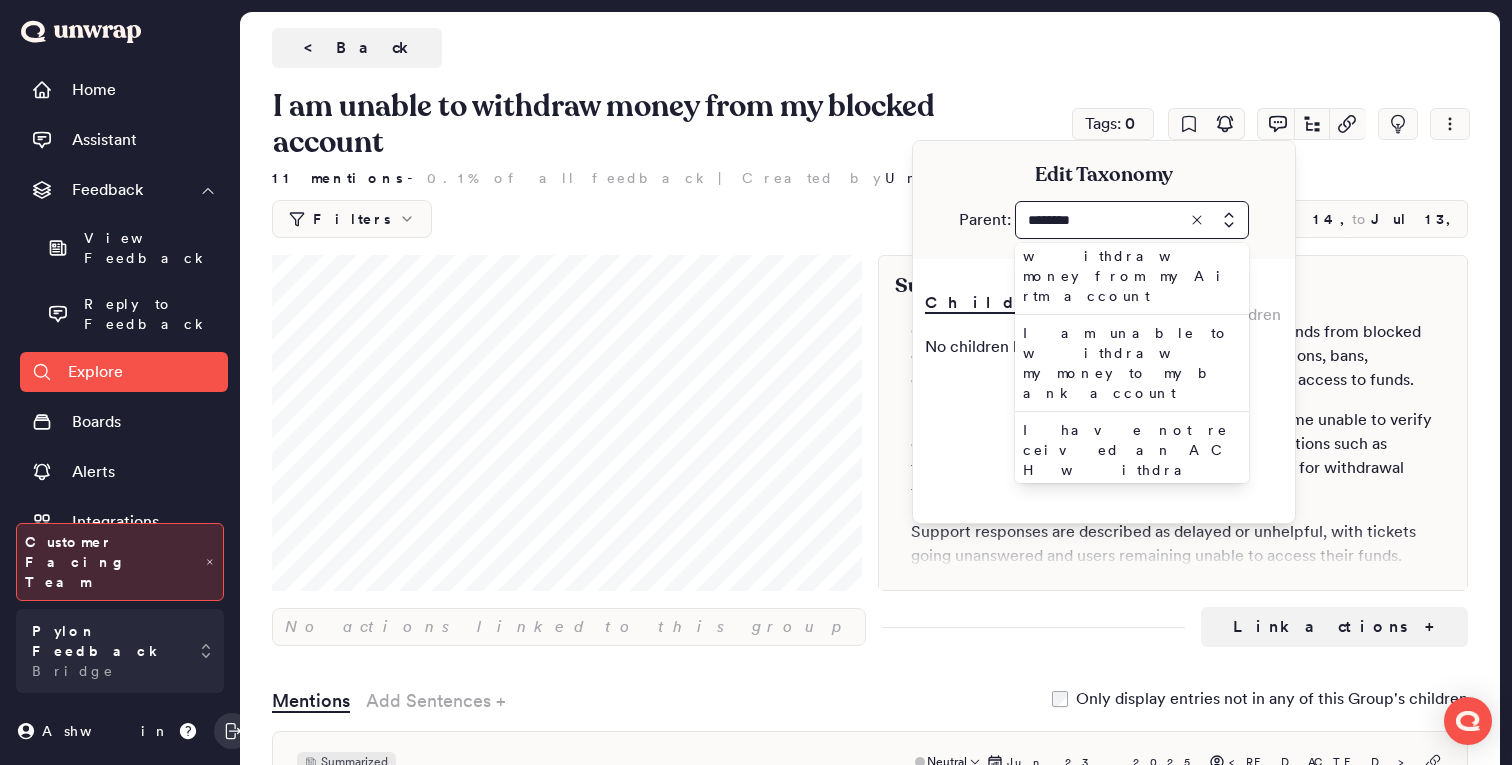 type on "********" 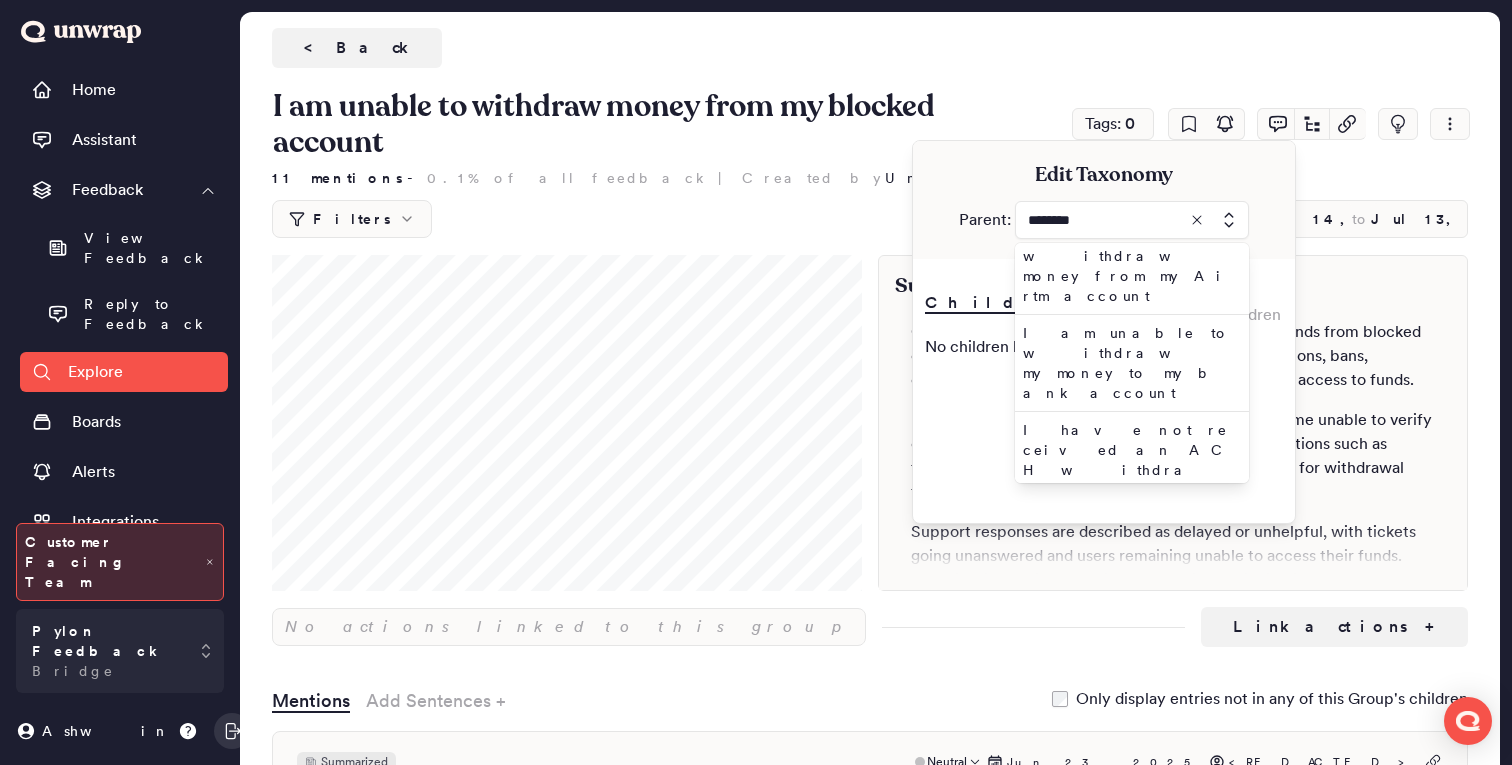 click on "Withdrawals (6)" at bounding box center [1128, 691] 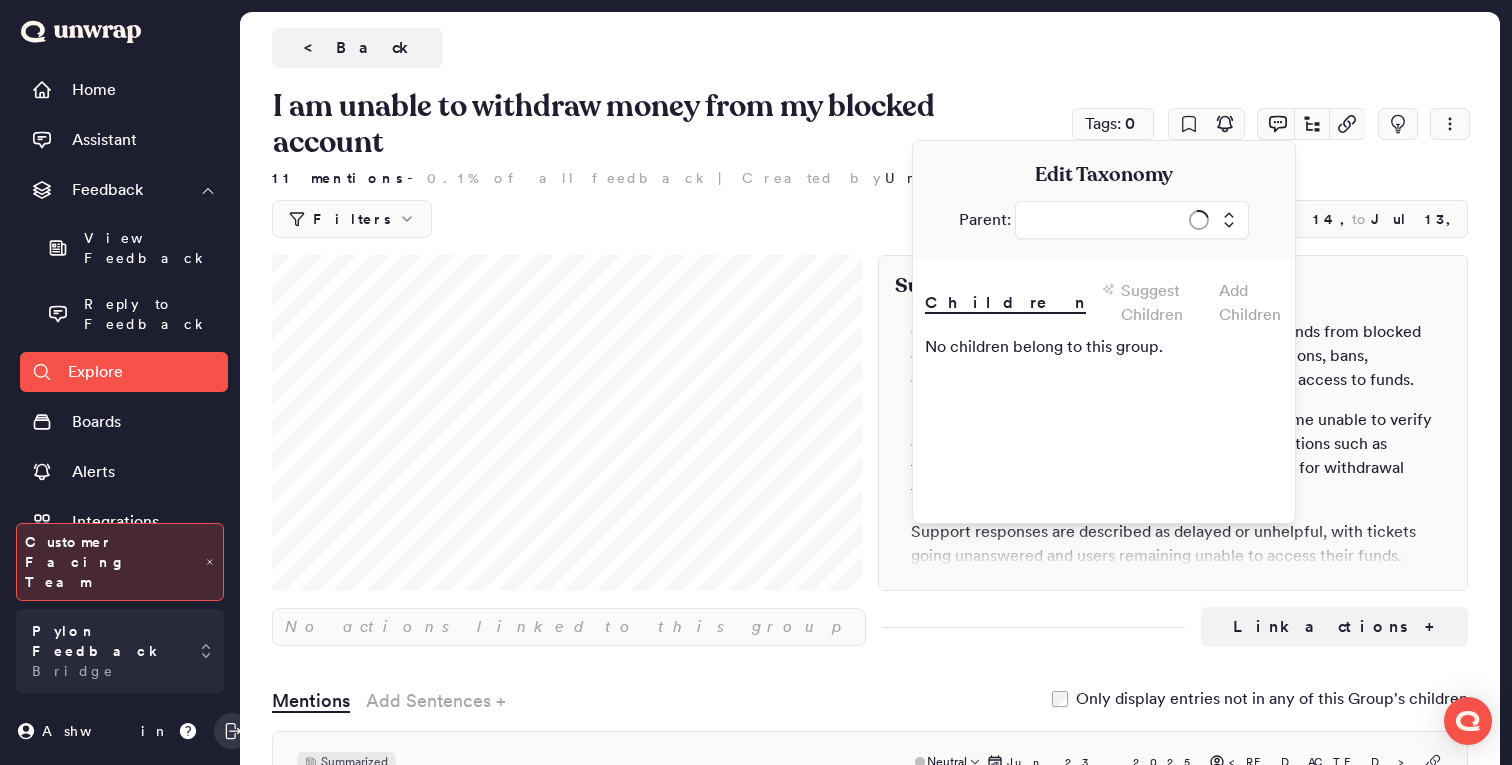 type on "**********" 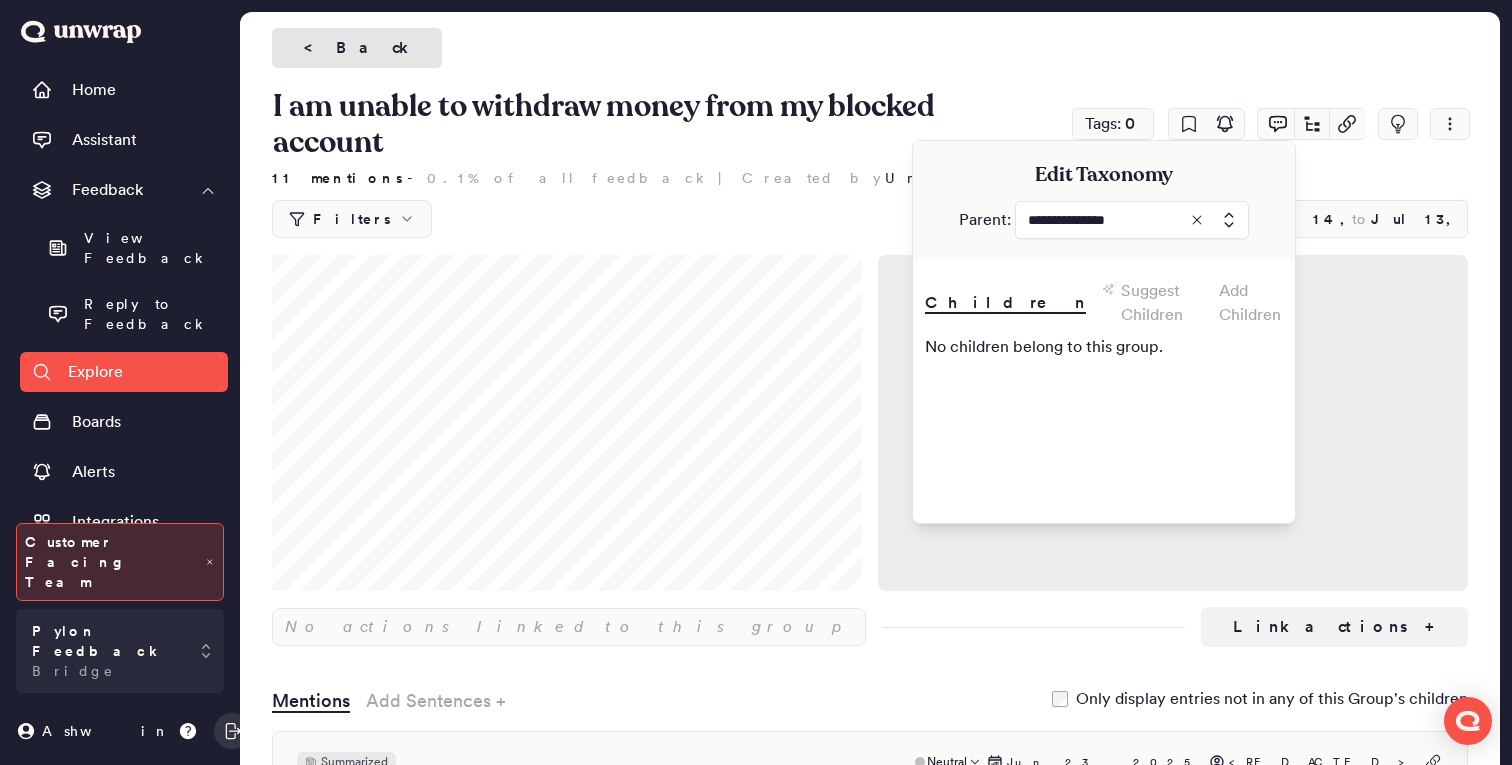 click on "< Back" at bounding box center (357, 48) 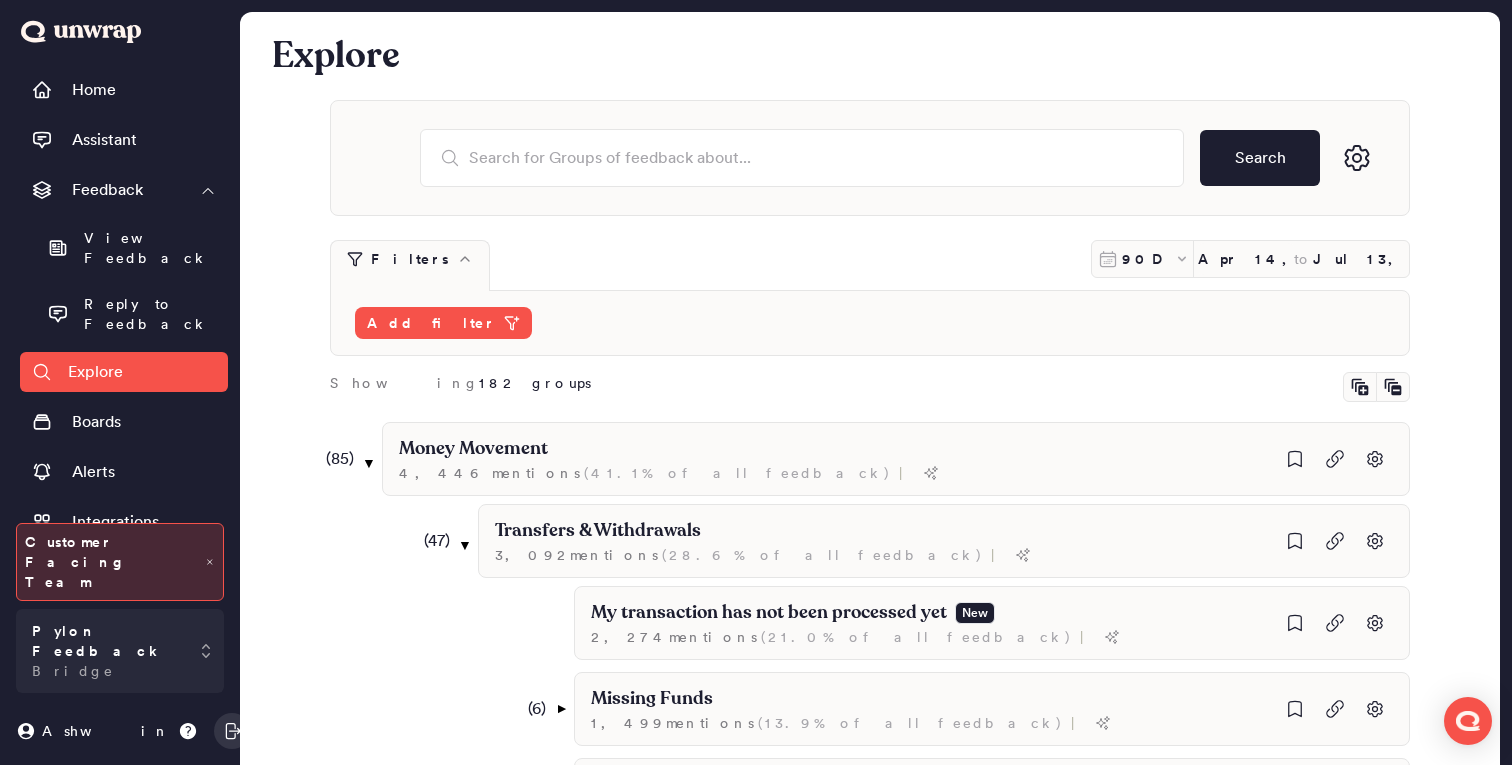 scroll, scrollTop: 1725, scrollLeft: 0, axis: vertical 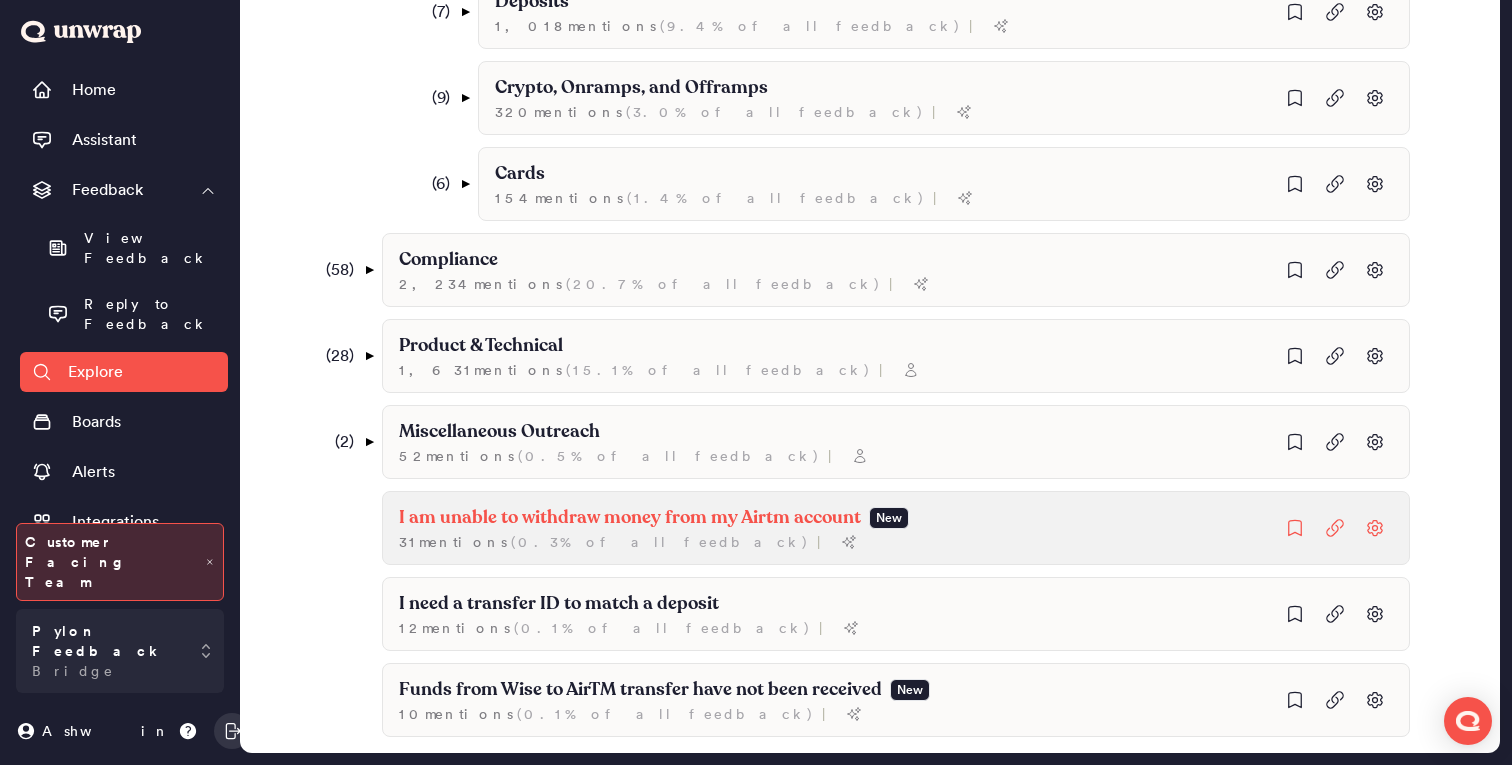click on "I am unable to withdraw money from my Airtm account New 31  mention s   ( 0.3% of all feedback ) |" at bounding box center (992, -1102) 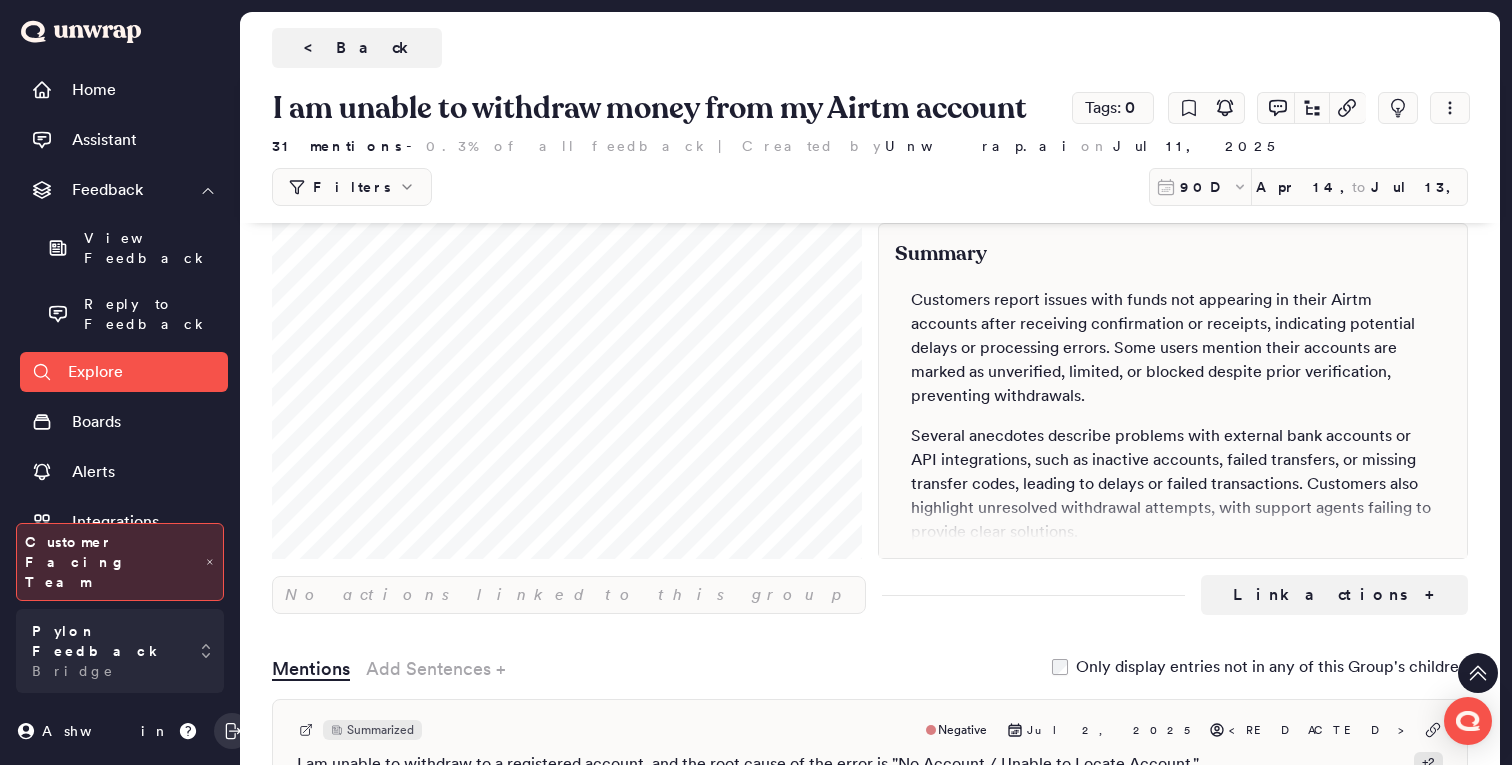 scroll, scrollTop: 362, scrollLeft: 0, axis: vertical 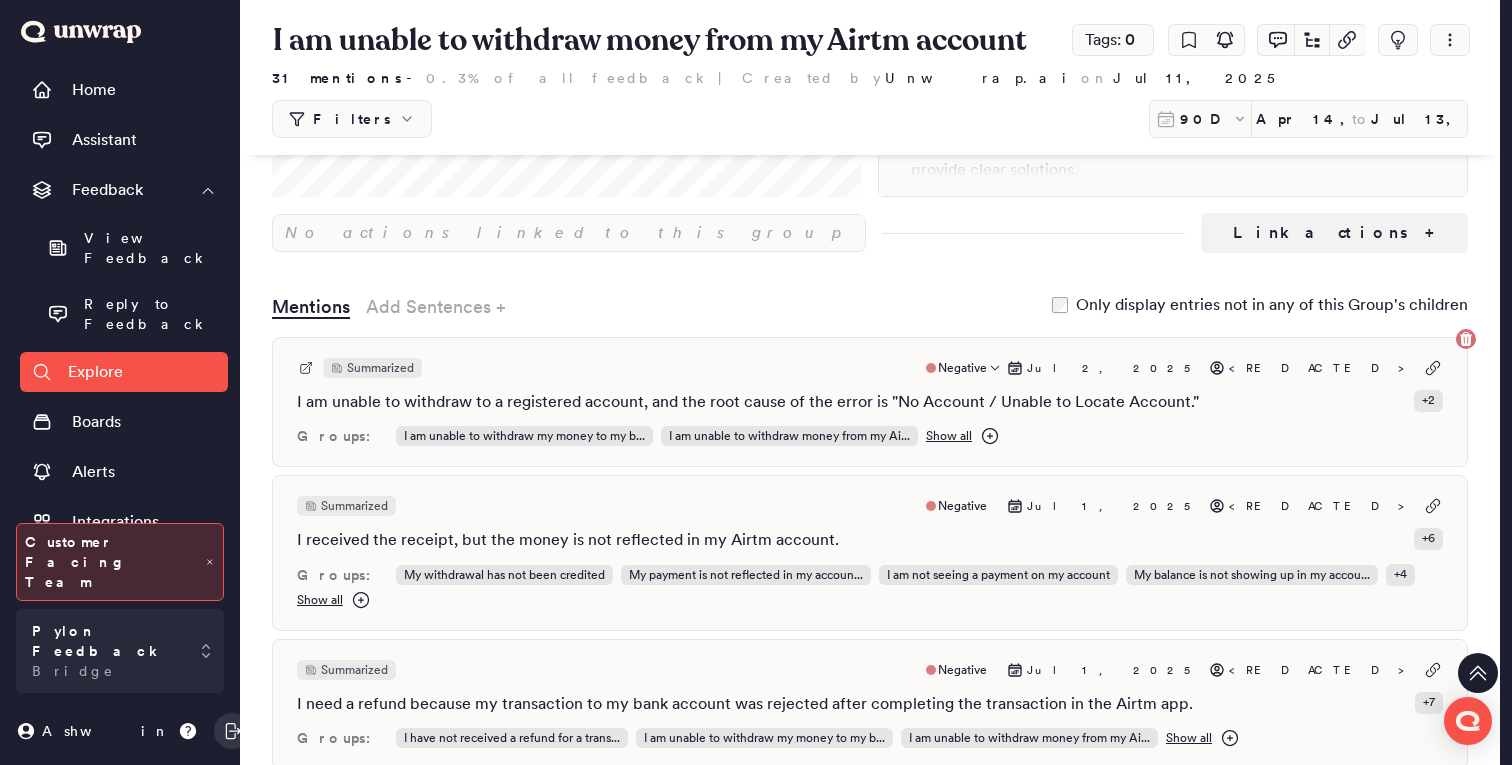 click on "Show all" at bounding box center [949, 436] 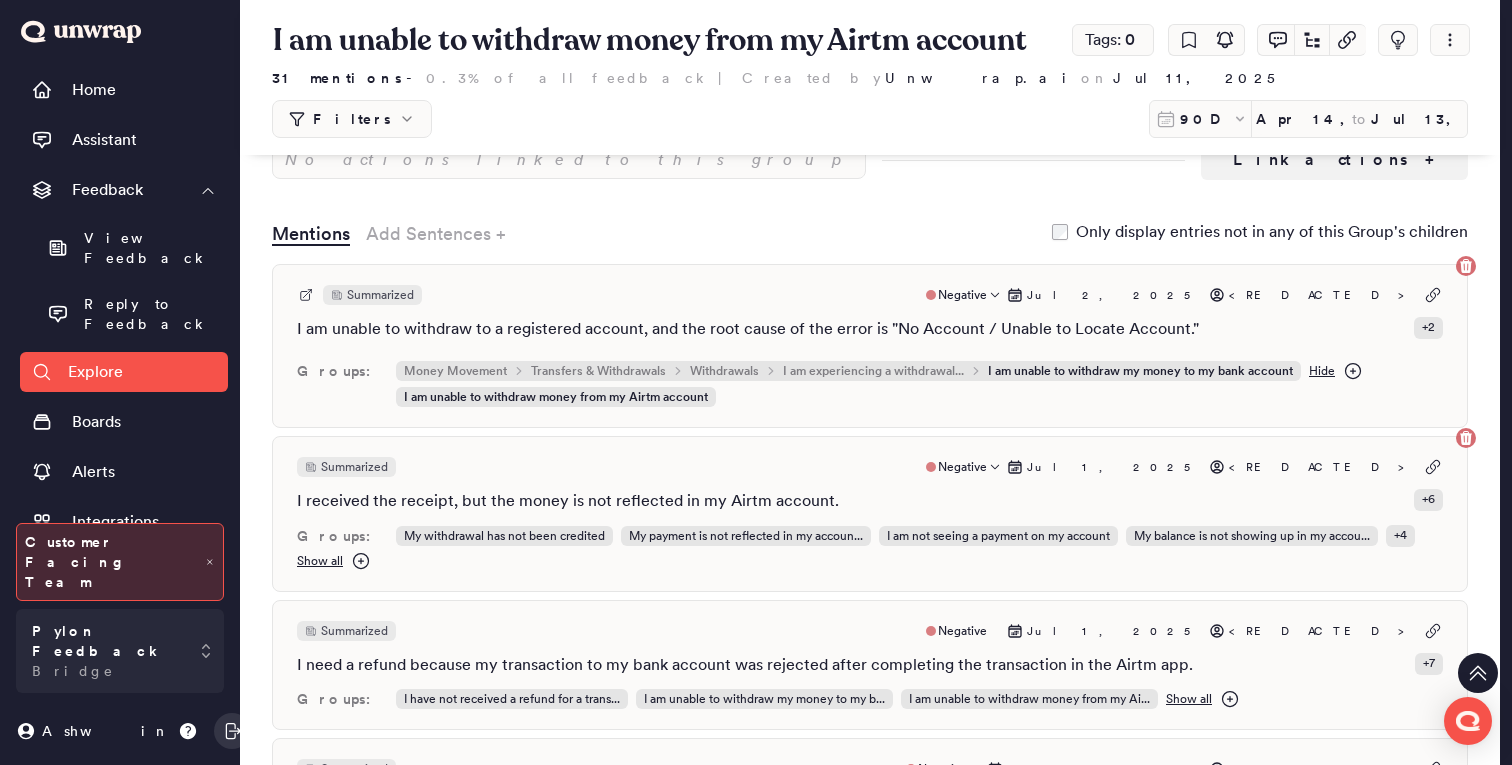 scroll, scrollTop: 446, scrollLeft: 0, axis: vertical 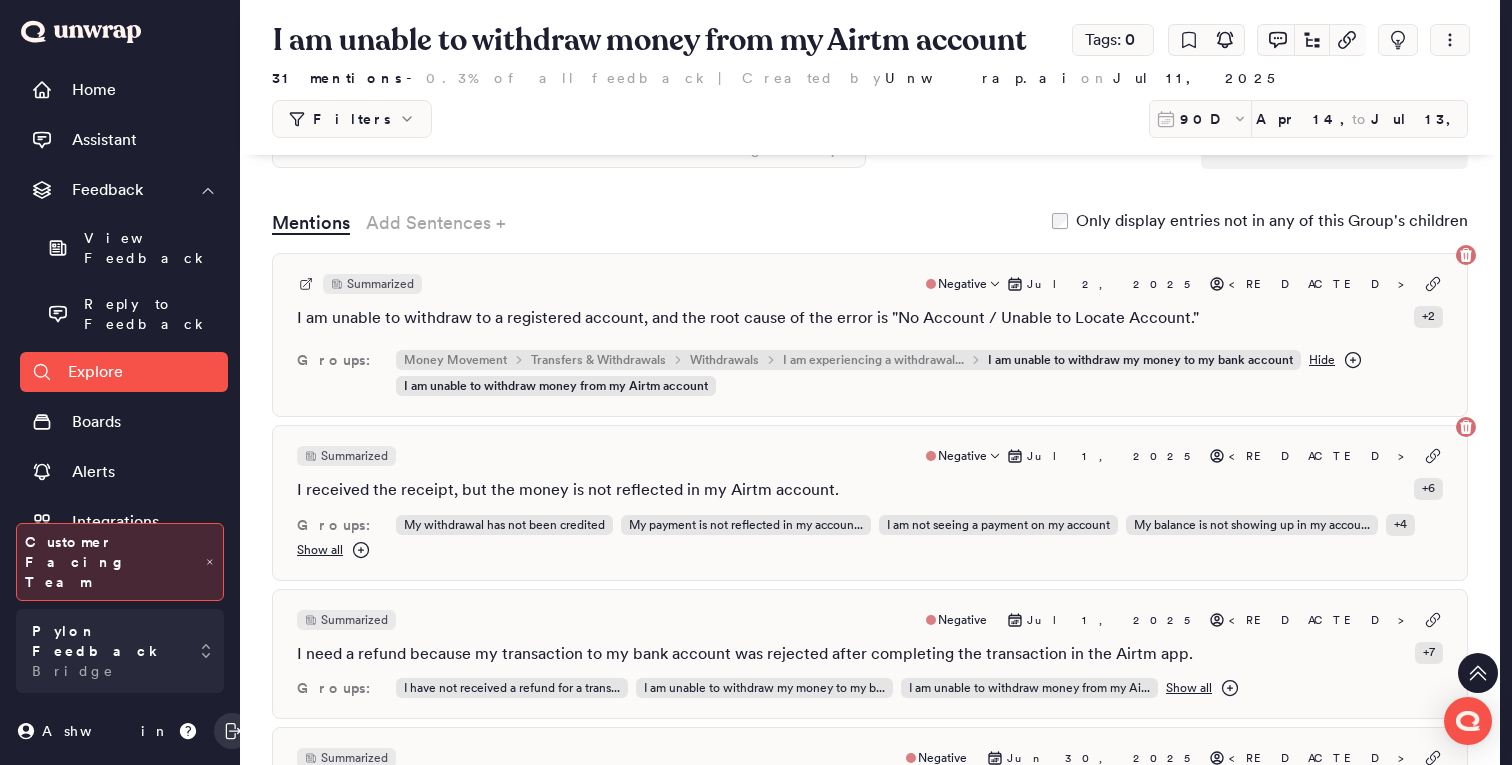 click on "Show all" at bounding box center (320, 550) 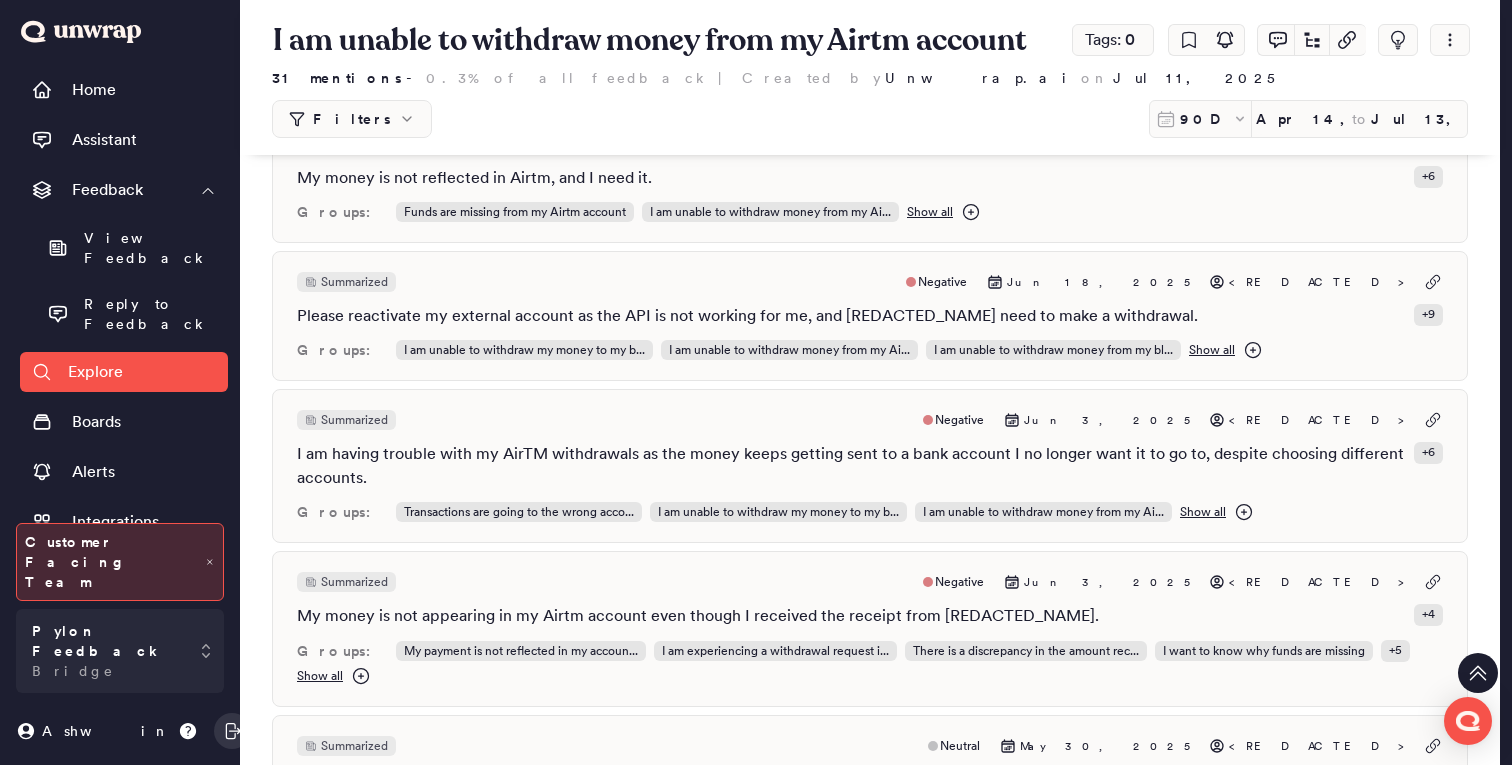 scroll, scrollTop: 1686, scrollLeft: 0, axis: vertical 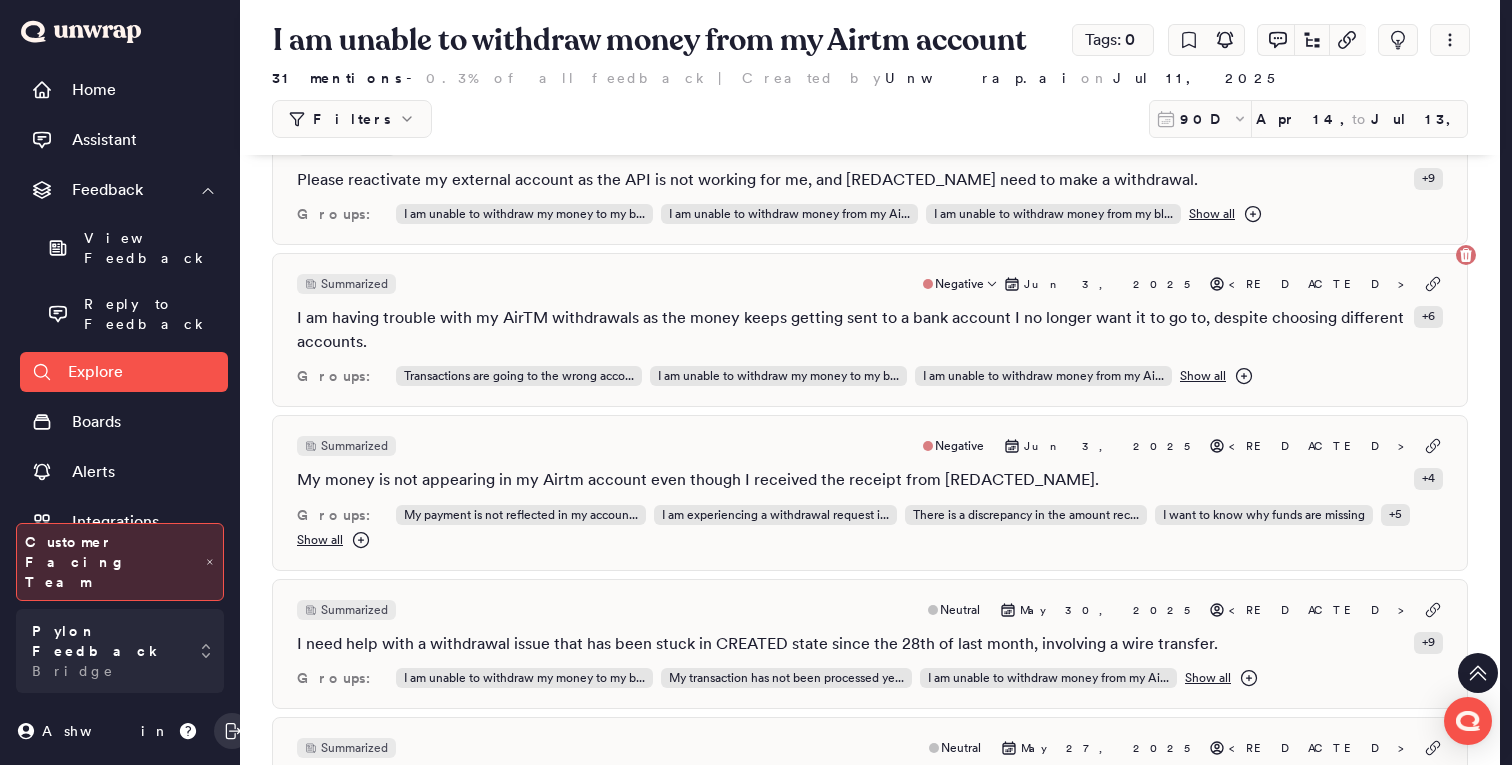 click on "Show all" at bounding box center [1203, 376] 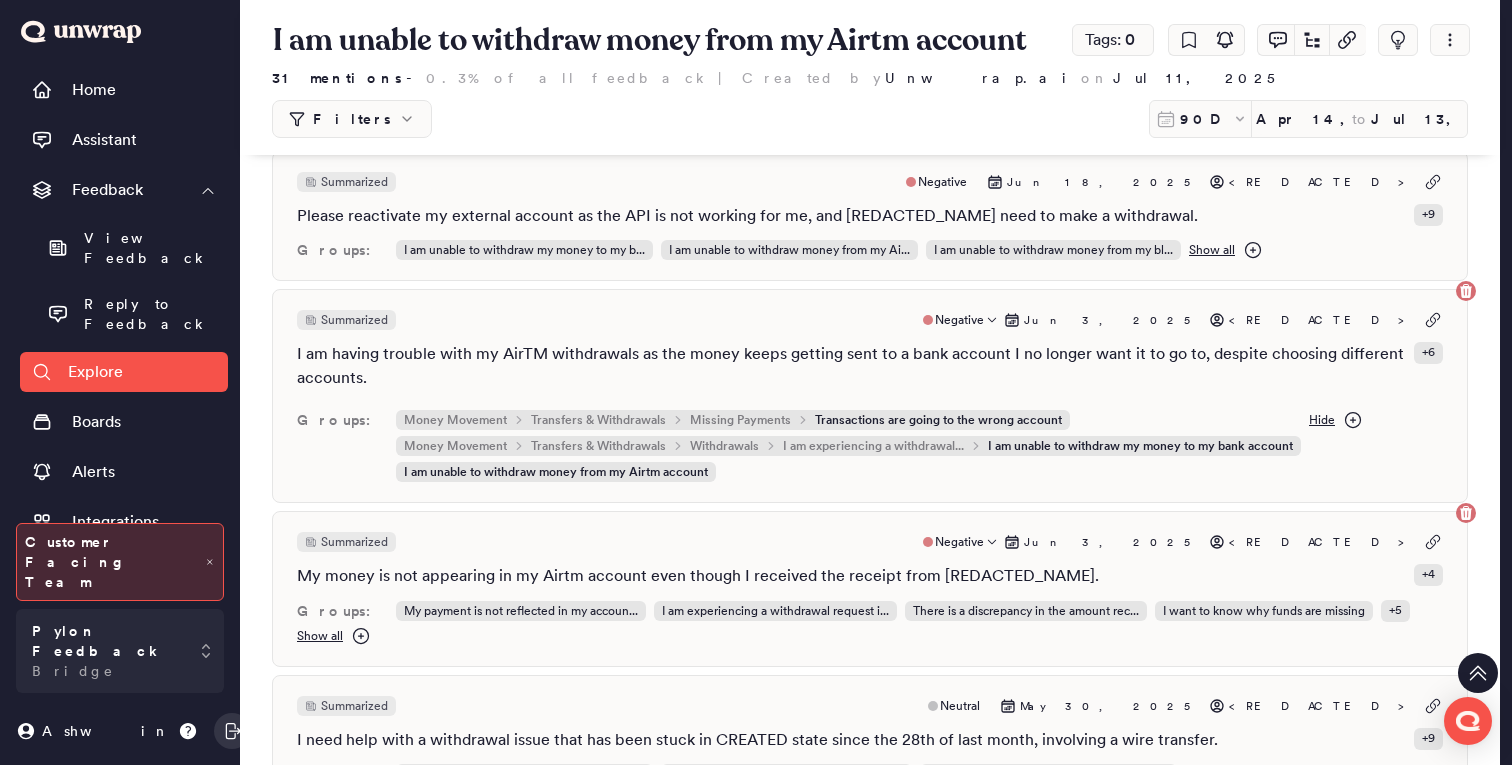 scroll, scrollTop: 1637, scrollLeft: 0, axis: vertical 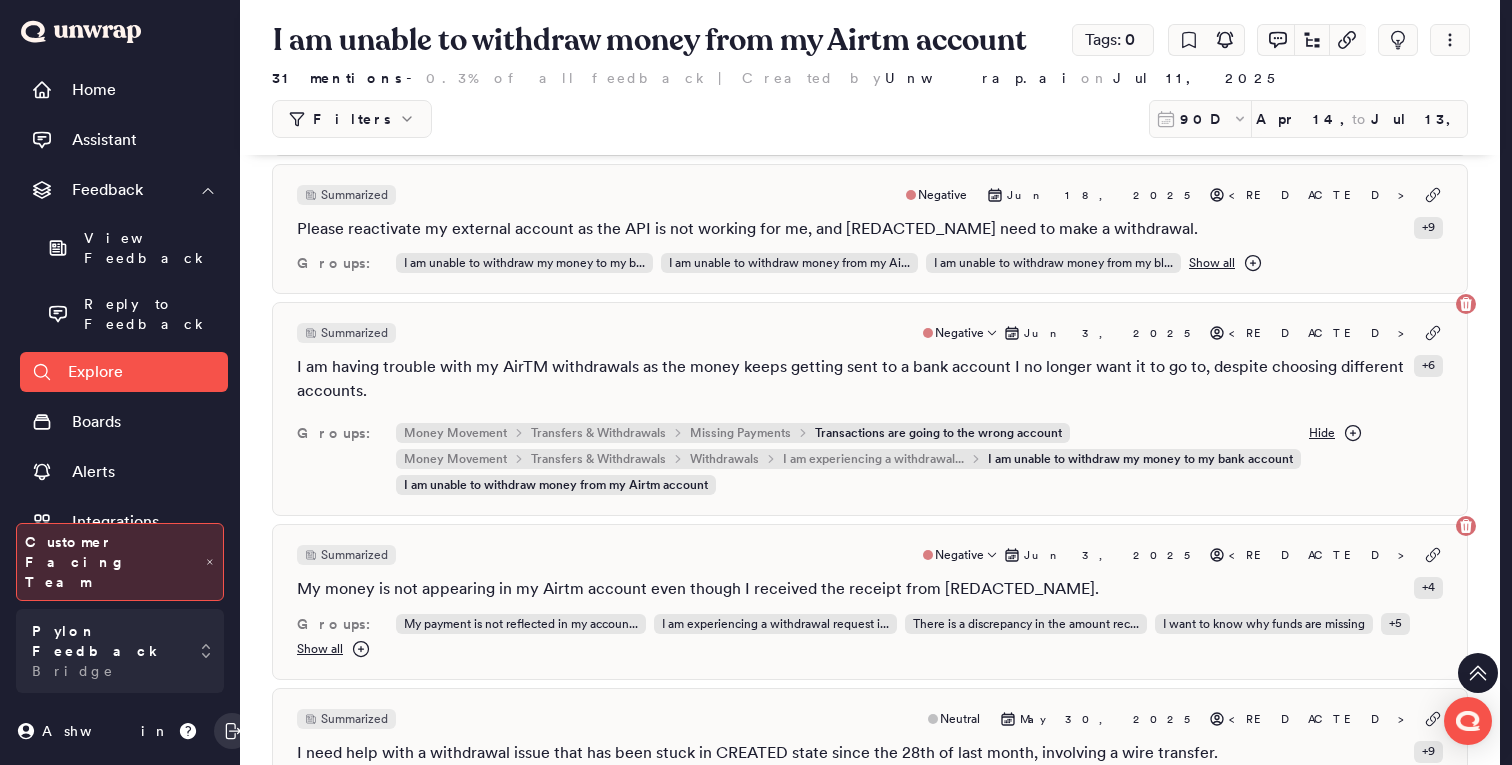 click on "Show all" at bounding box center [320, 649] 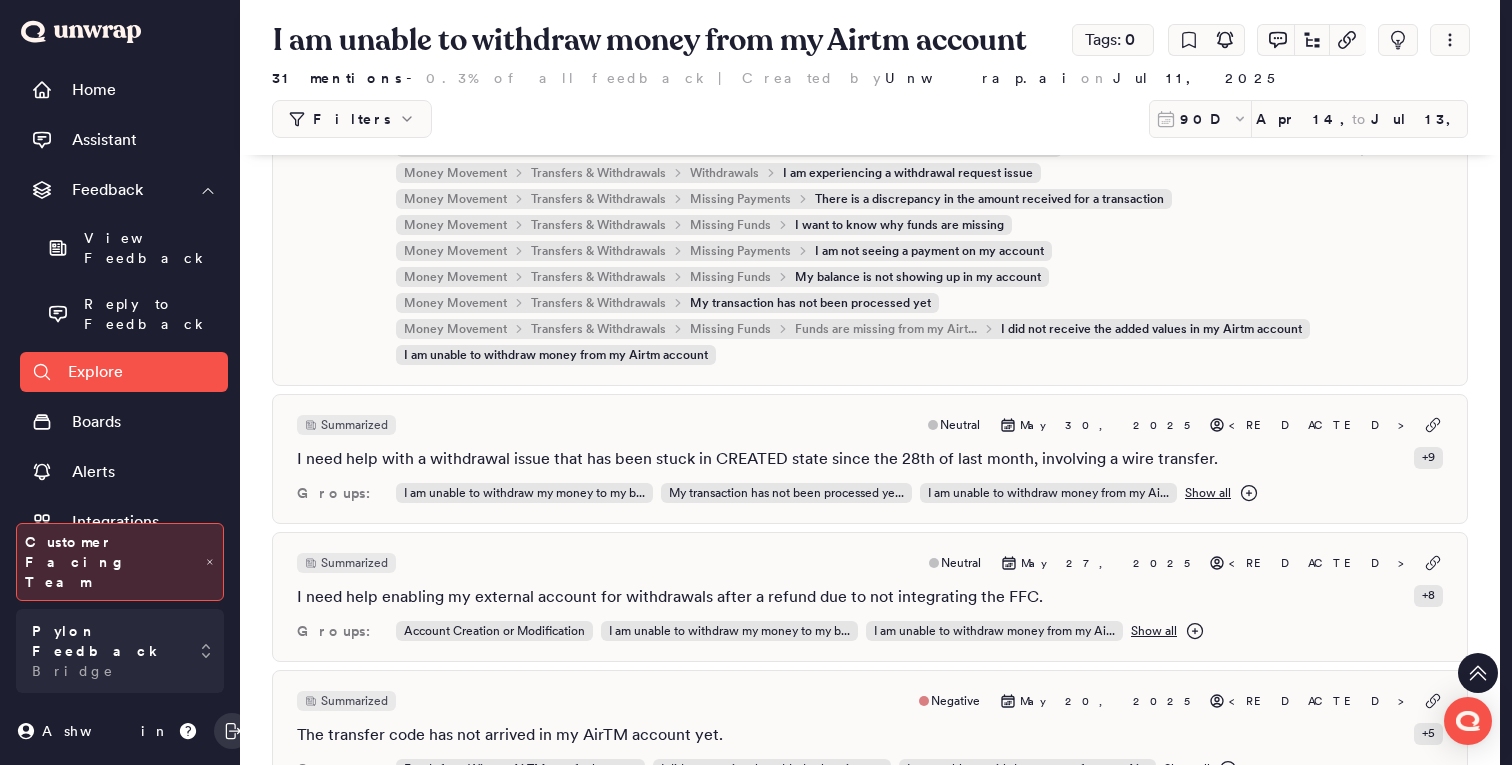 scroll, scrollTop: 2237, scrollLeft: 0, axis: vertical 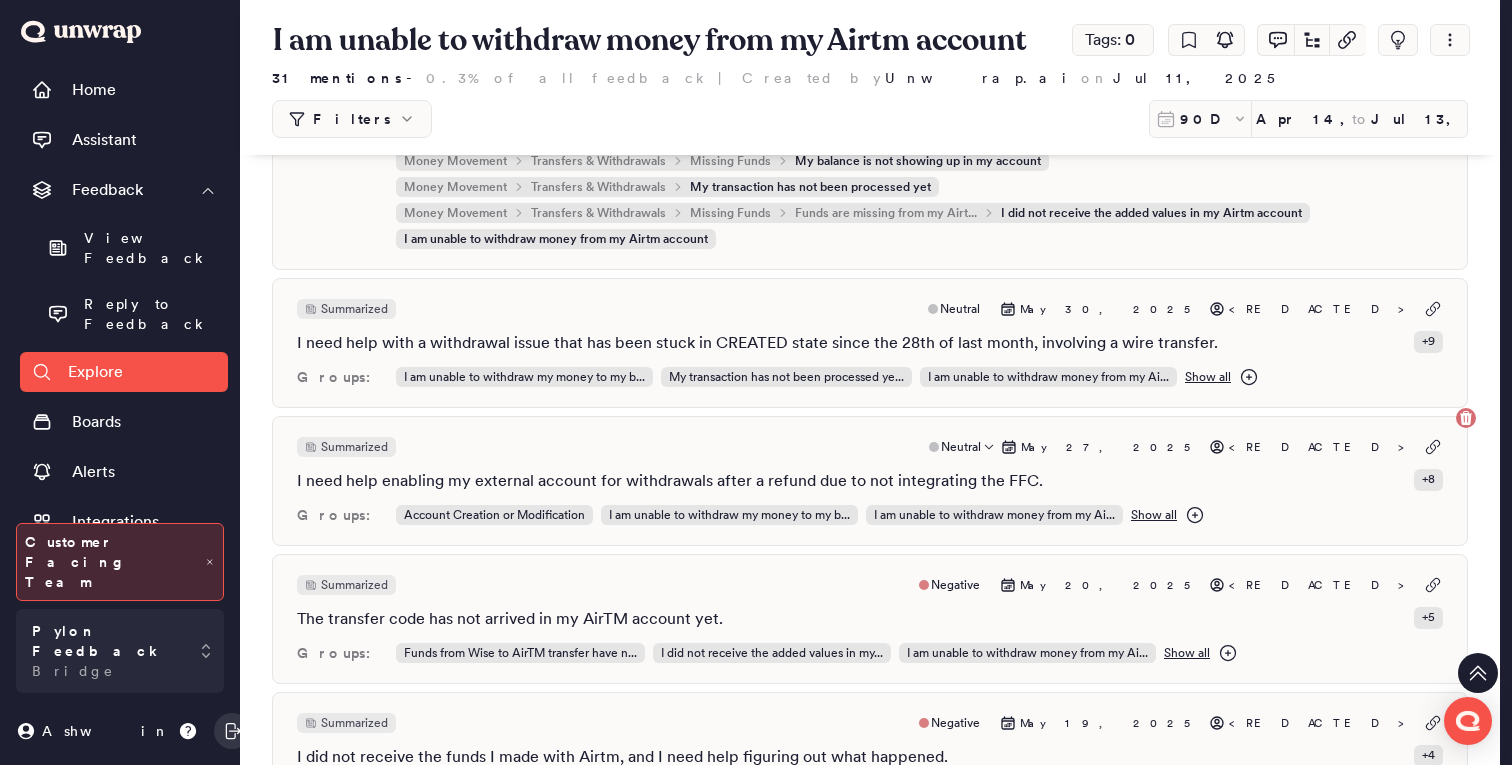 click on "Show all" at bounding box center [1154, 515] 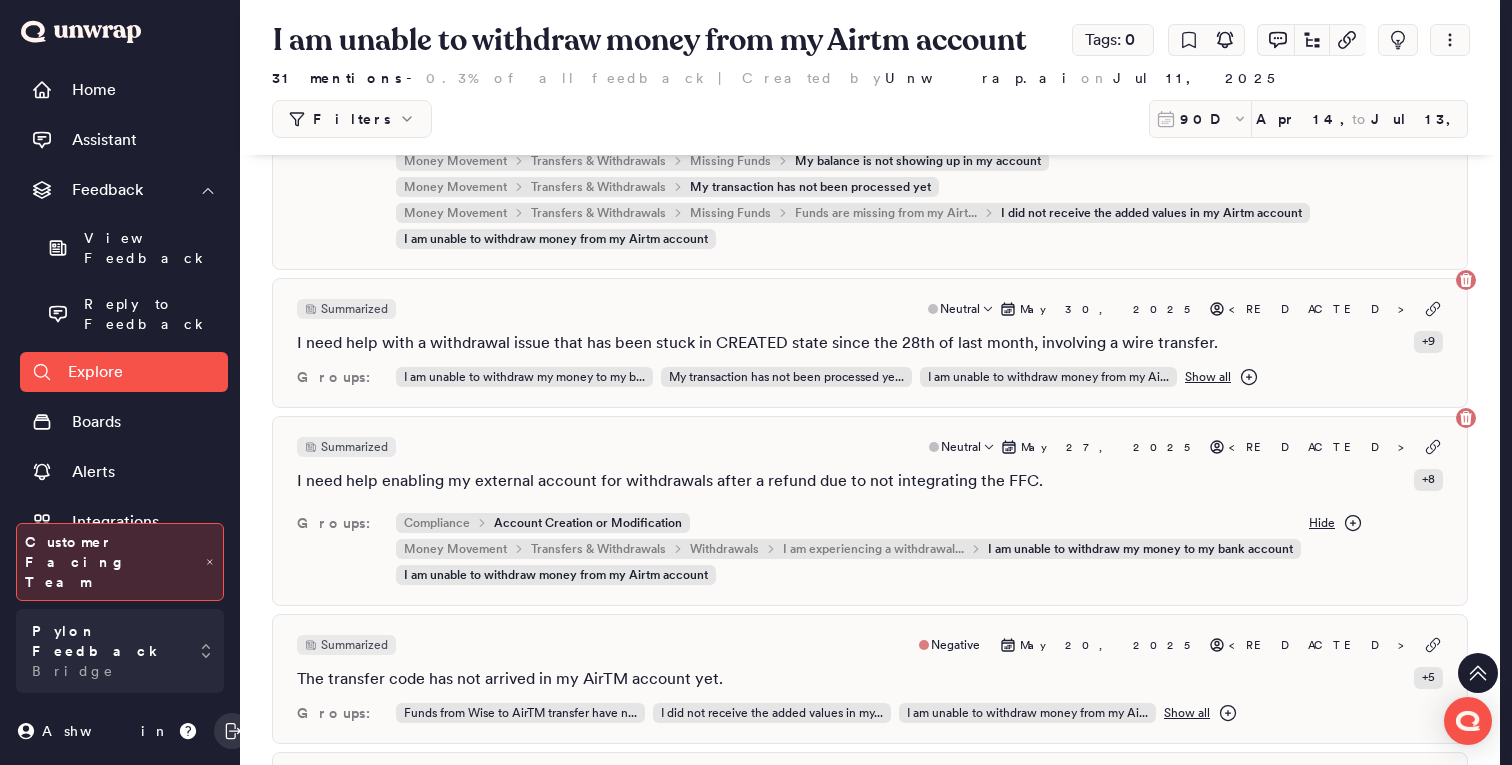 click on "Show all" at bounding box center [1208, 377] 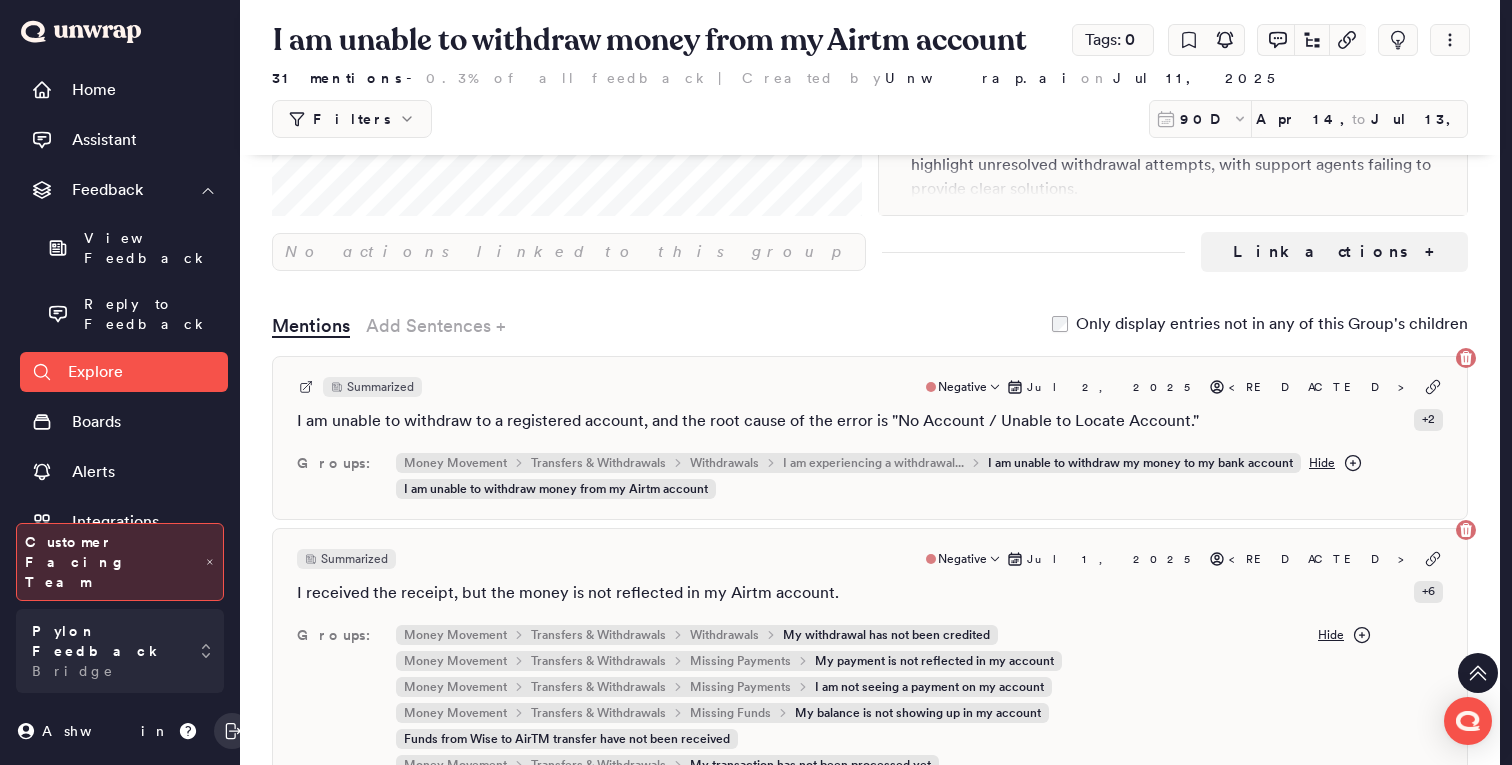 scroll, scrollTop: 0, scrollLeft: 0, axis: both 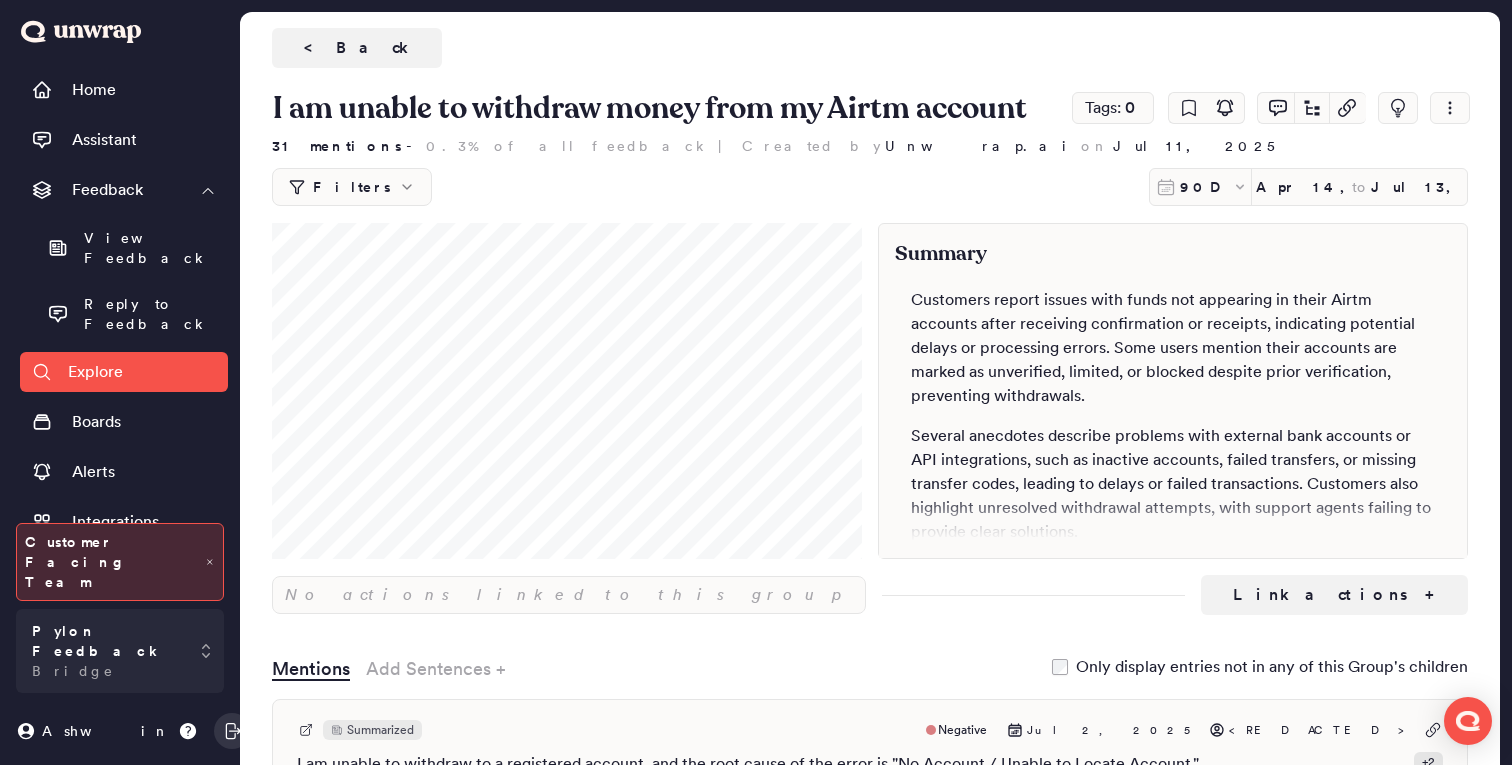 click on "I am unable to withdraw money from my Airtm account Tags:  0   31 mentions - 0.3% of all feedback | Created by Unwrap.ai on Jul 11, 2025 Filters 90D Apr 14, 2025 to Jul 13, 2025 Add filter Summary Customers report issues with funds not appearing in their Airtm accounts after receiving confirmation or receipts, indicating potential delays or processing errors. Some users mention their accounts are marked as unverified, limited, or blocked despite prior verification, preventing withdrawals.
Several anecdotes describe problems with external bank accounts or API integrations, such as inactive accounts, failed transfers, or missing transfer codes, leading to delays or failed transactions. Customers also highlight unresolved withdrawal attempts, with support agents failing to provide clear solutions.
There is a customer cohort that leaves this feedback more often than the typical customer:
No actions linked to this group Link actions + Mentions Add Sentences + Summarized Negative Jul 2, 2025 <REDACTED>" at bounding box center [870, 2990] 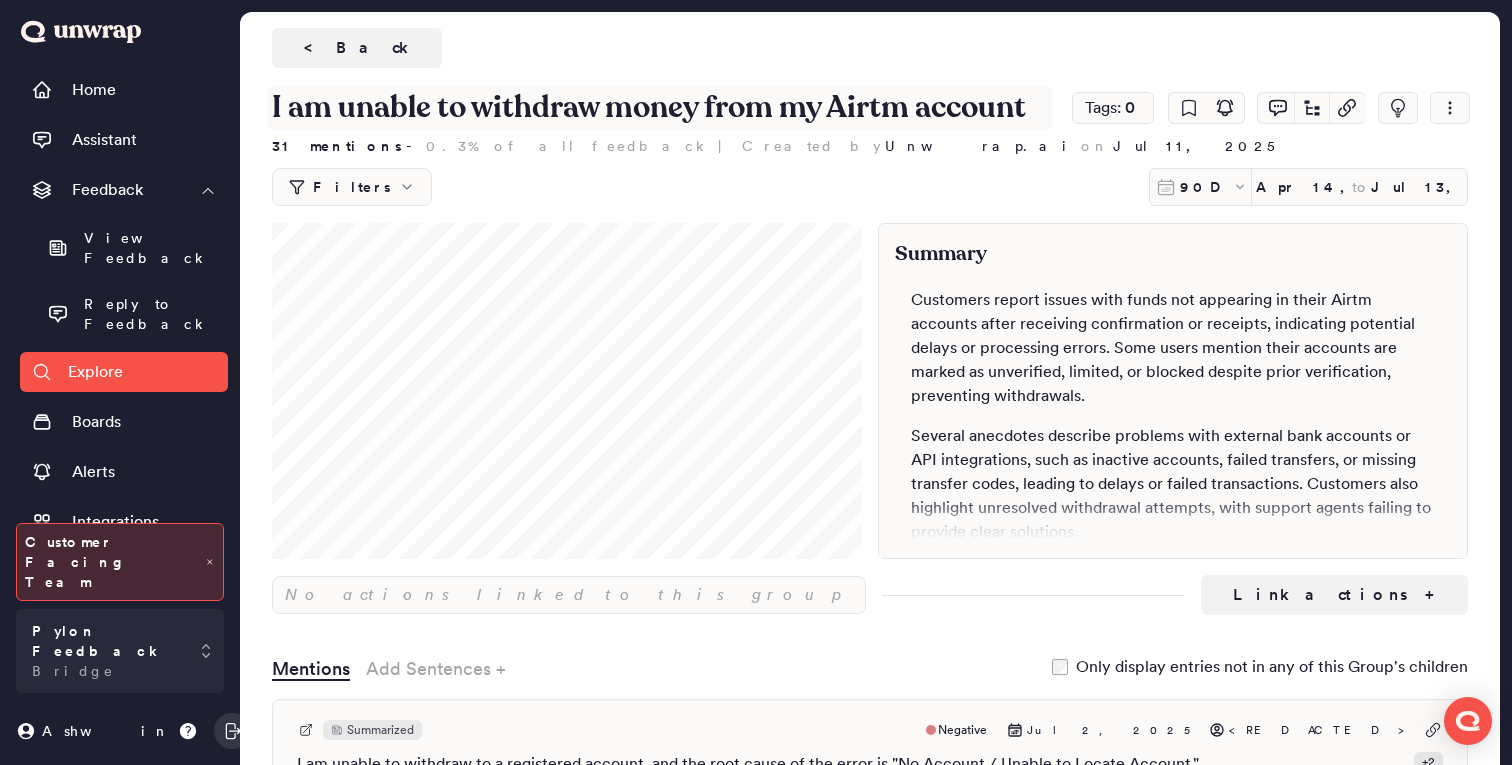 click on "I am unable to withdraw money from my Airtm account" at bounding box center (660, 108) 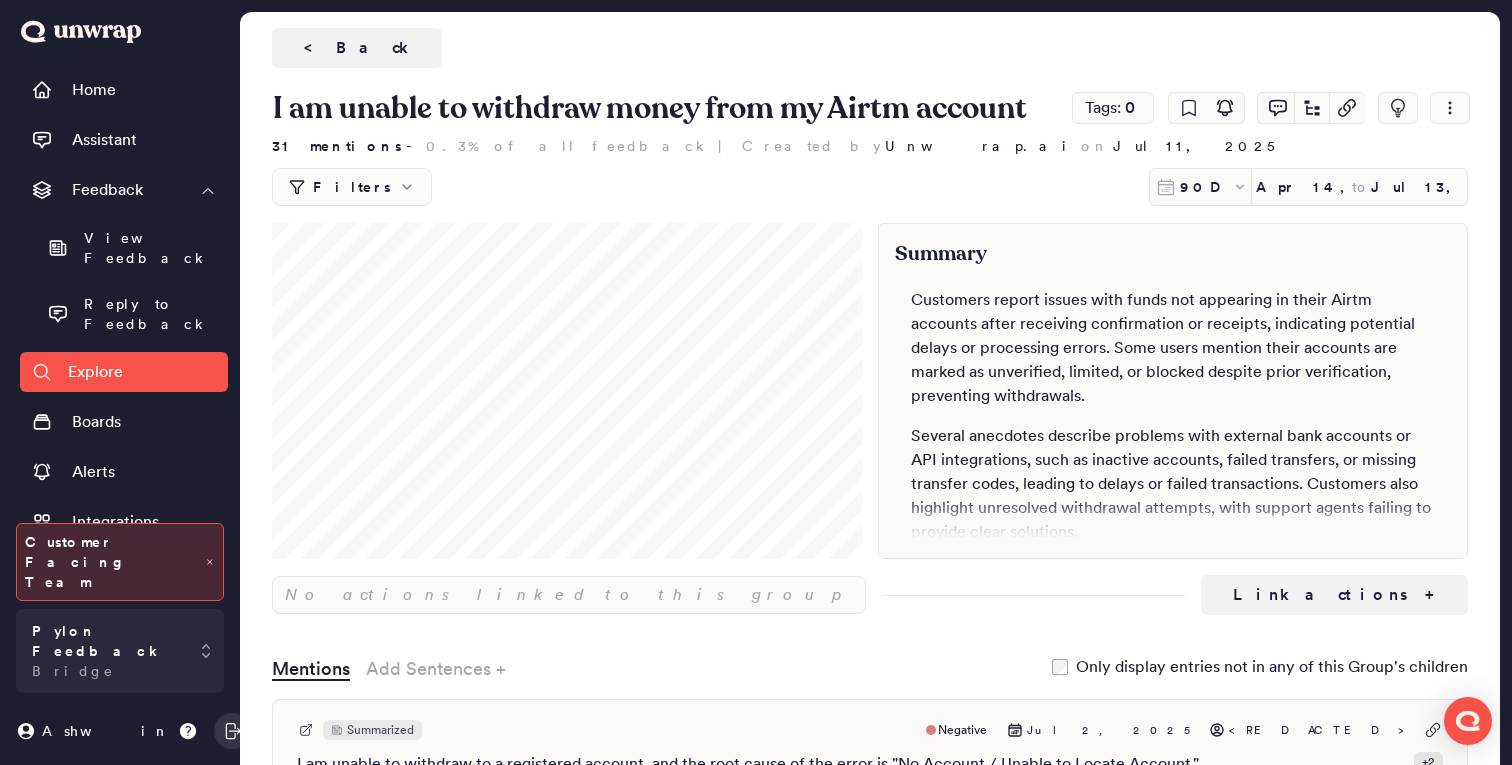 click on "Organizations" at bounding box center [122, 572] 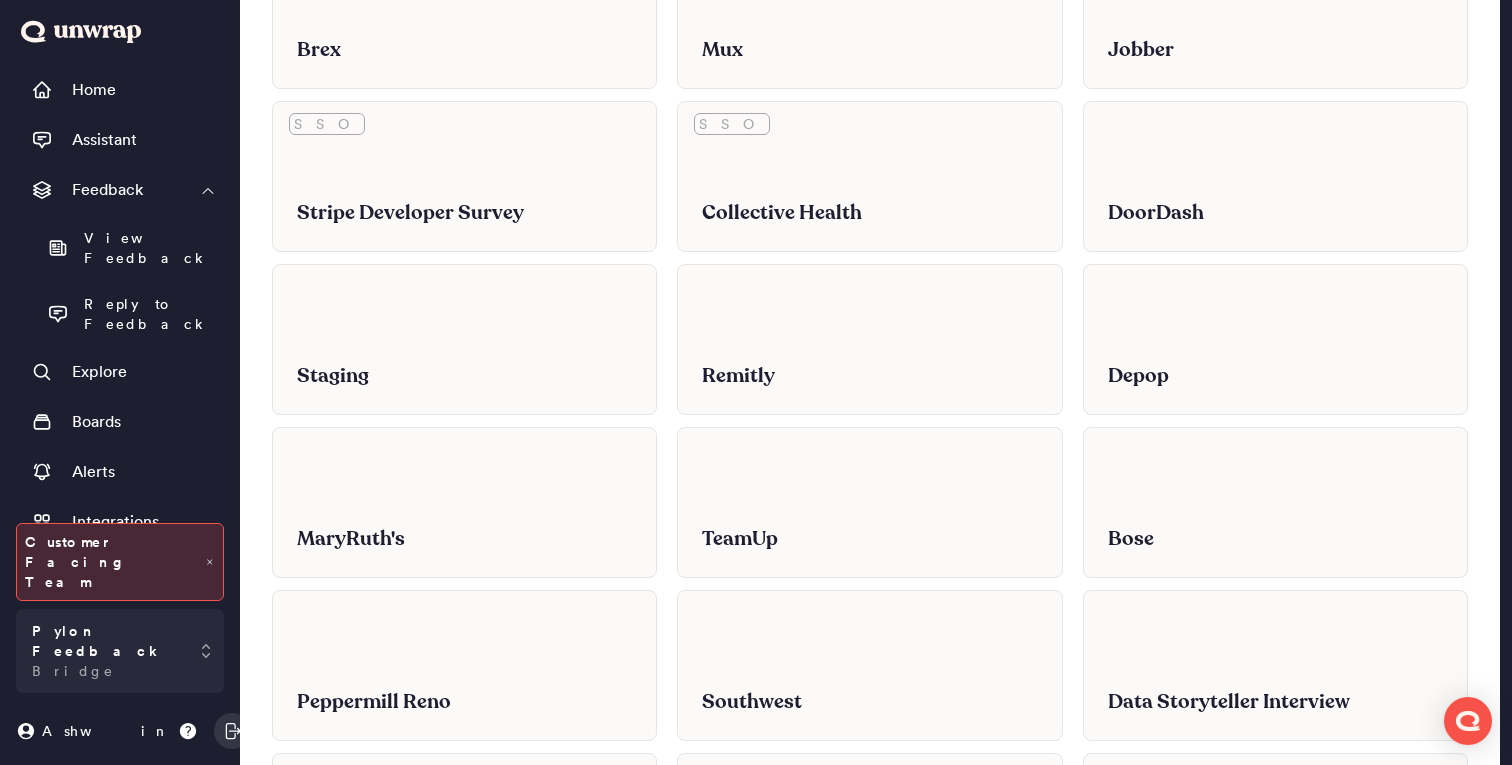 scroll, scrollTop: 5903, scrollLeft: 0, axis: vertical 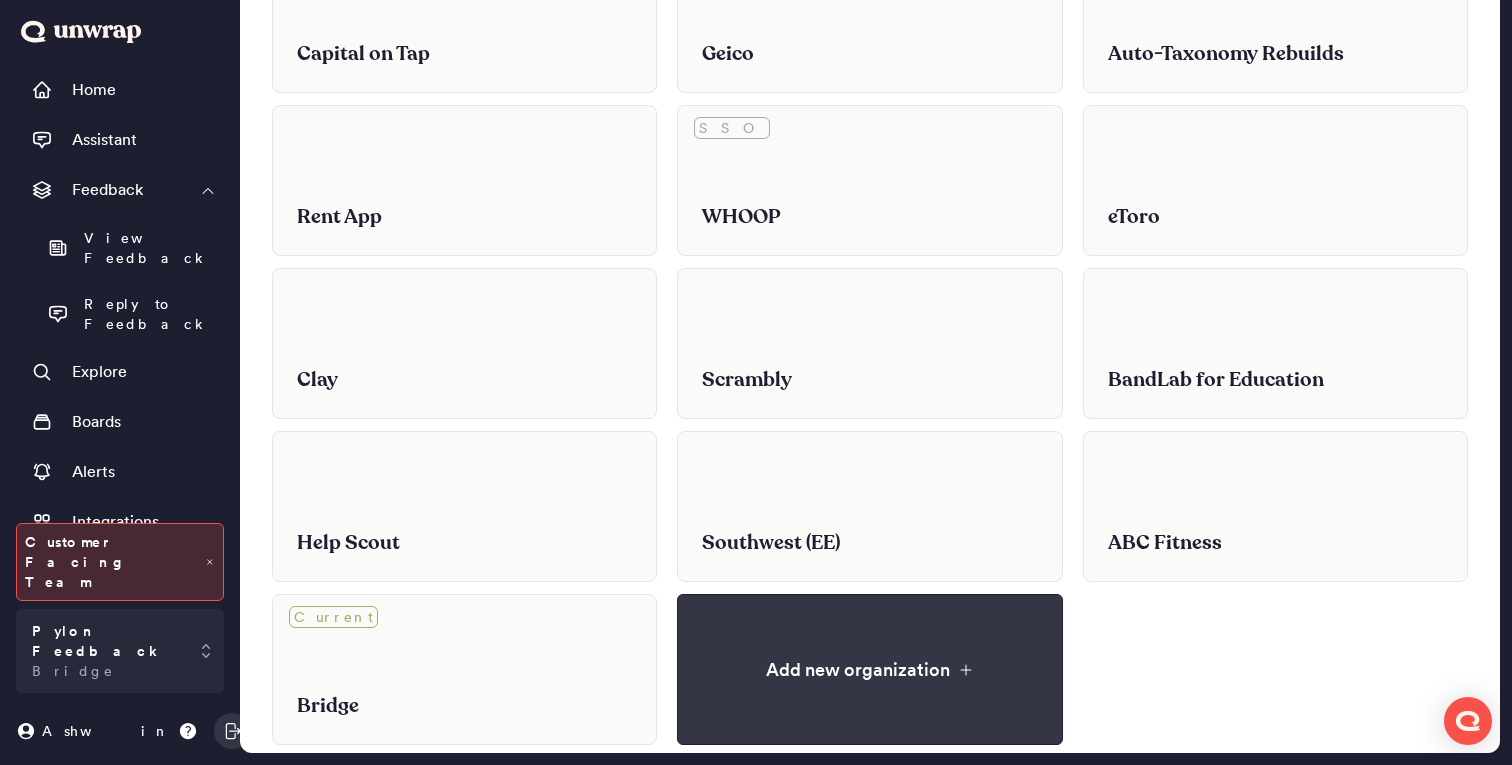 click on "Add new organization" at bounding box center (869, 669) 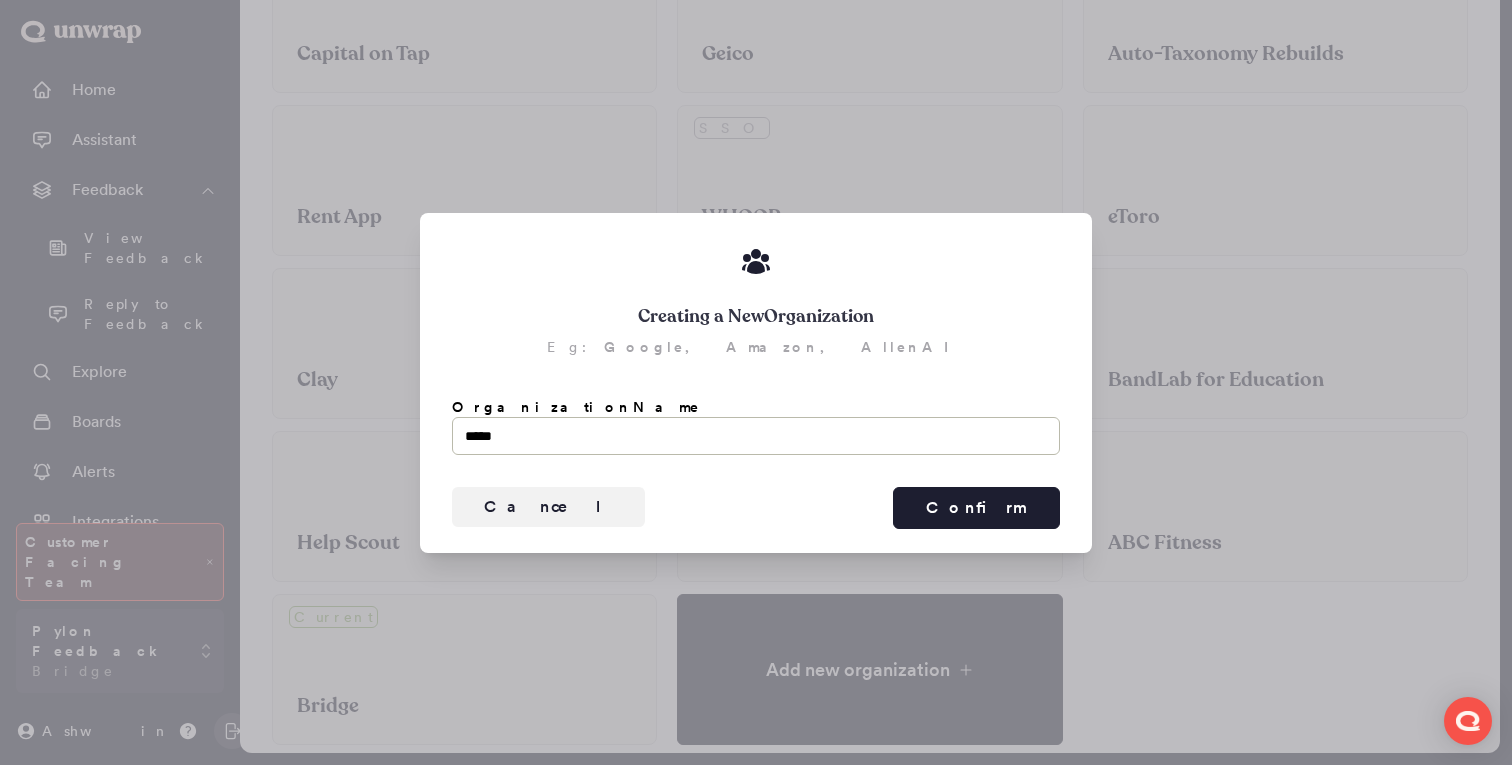 type on "******" 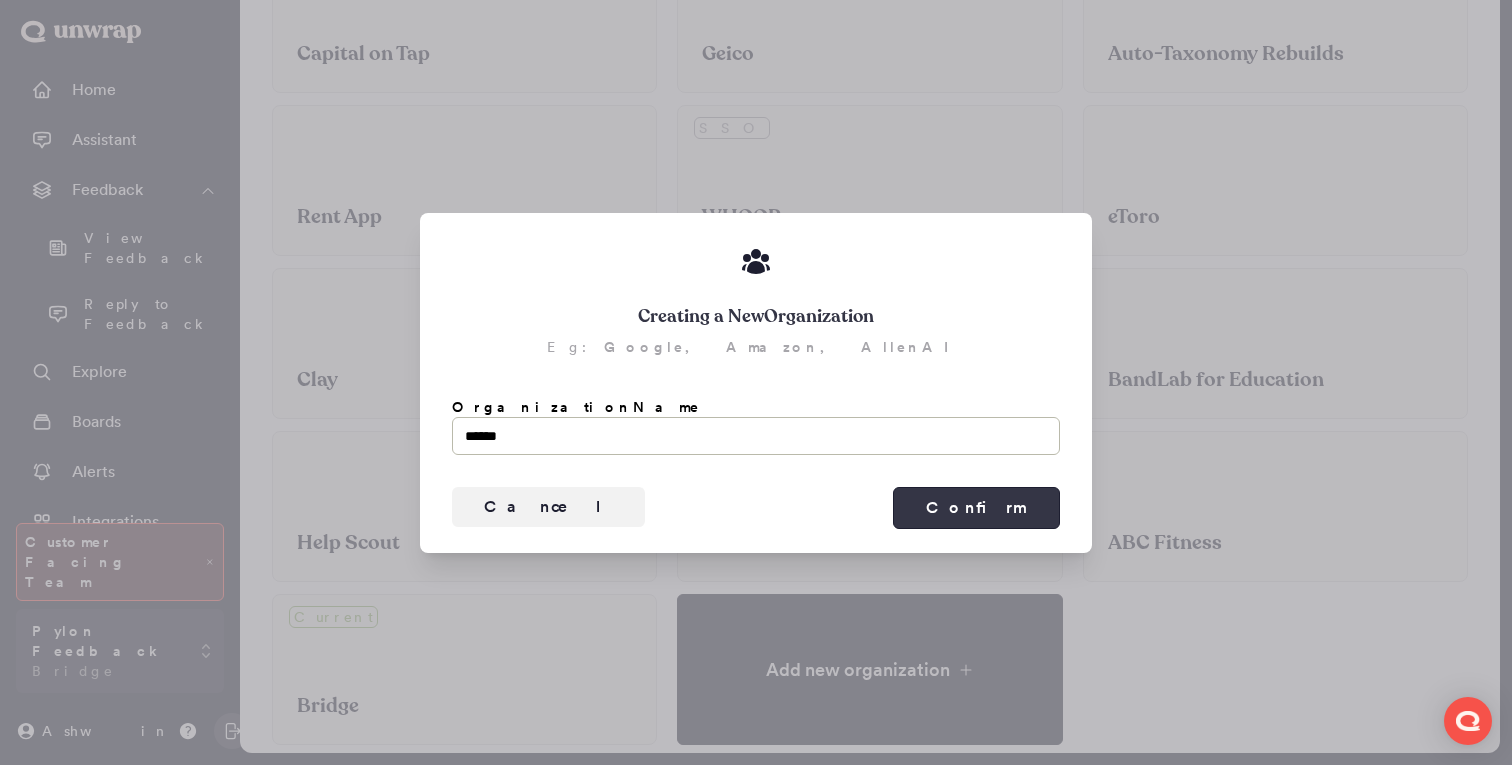 click on "Confirm" at bounding box center [976, 508] 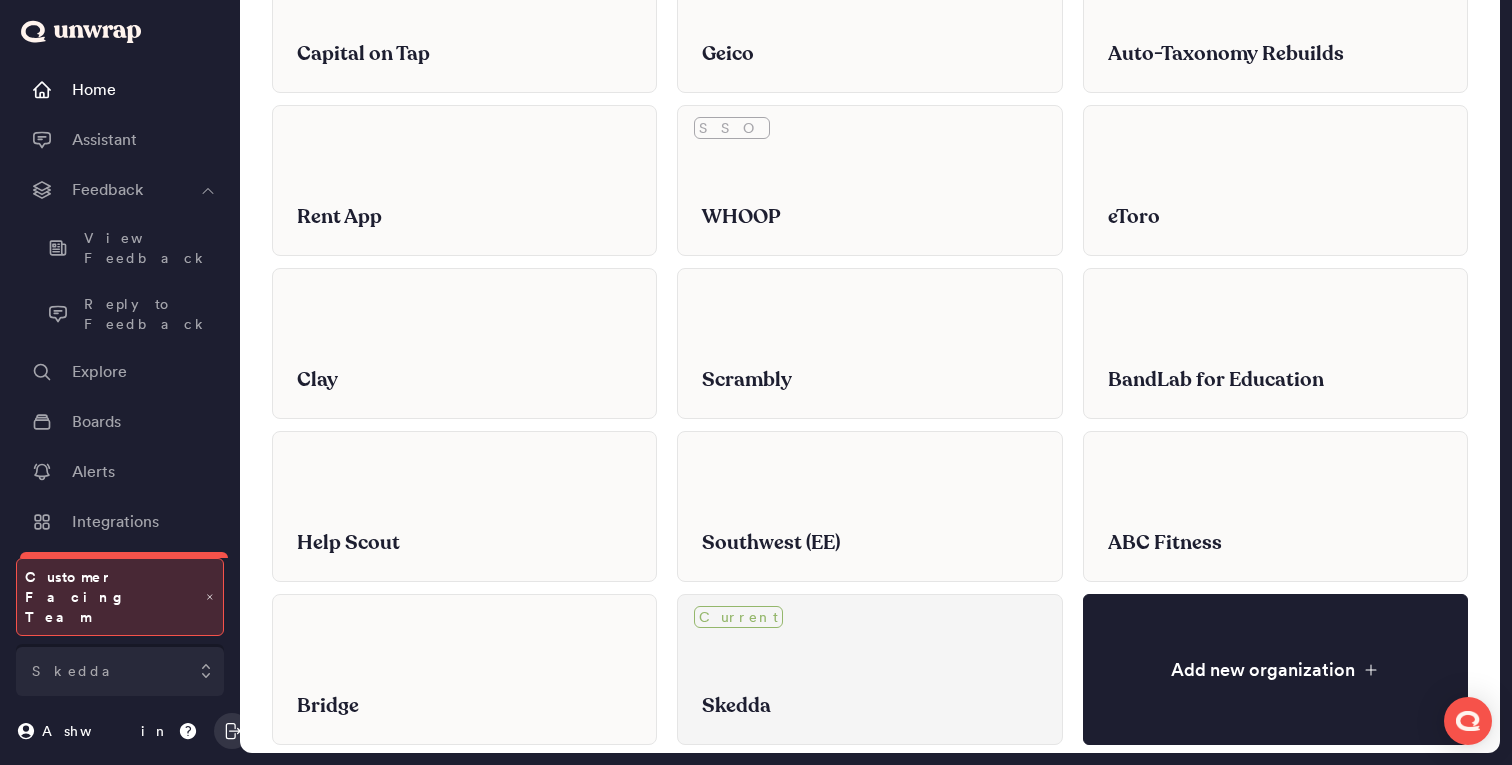 click on "Skedda" at bounding box center [869, 706] 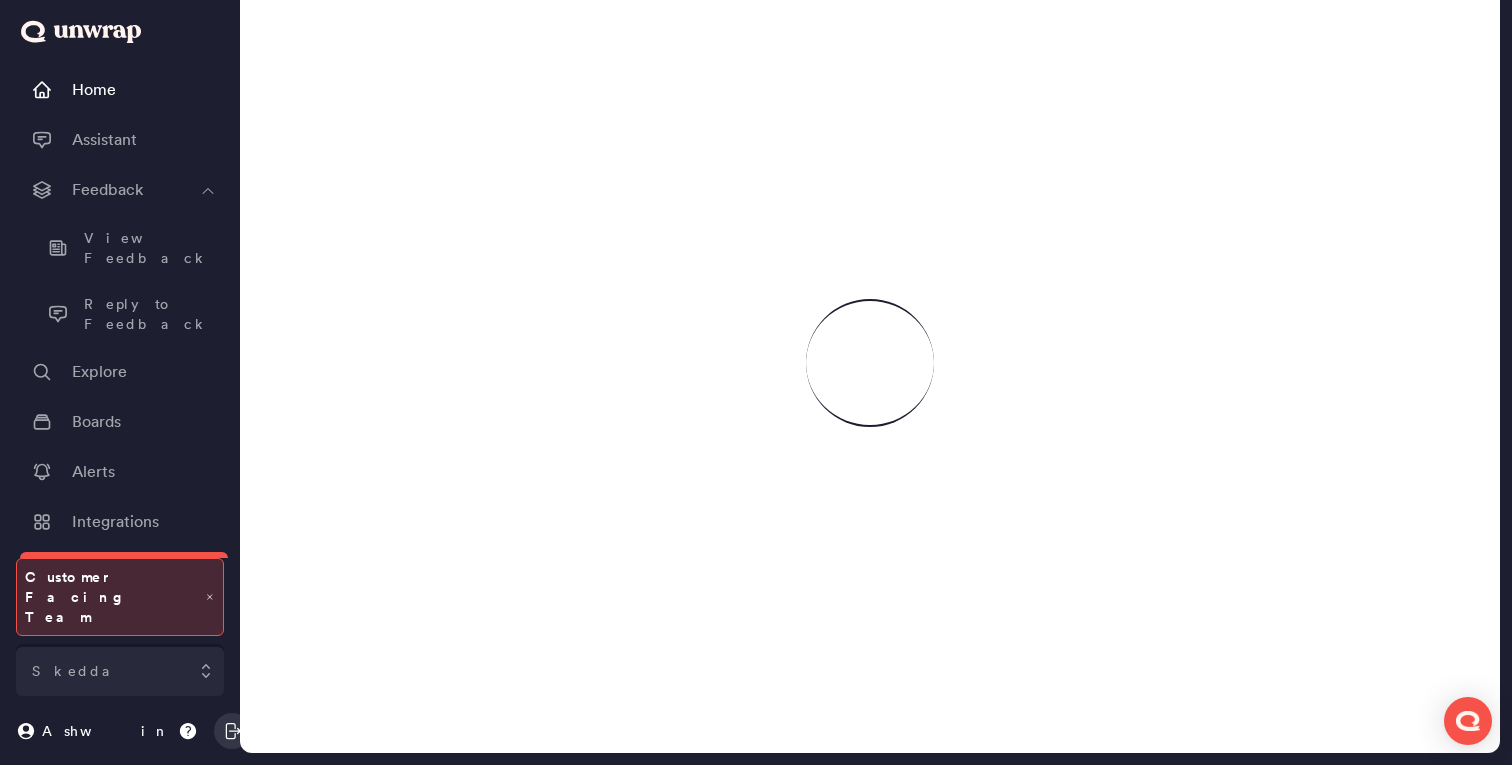 scroll, scrollTop: 0, scrollLeft: 0, axis: both 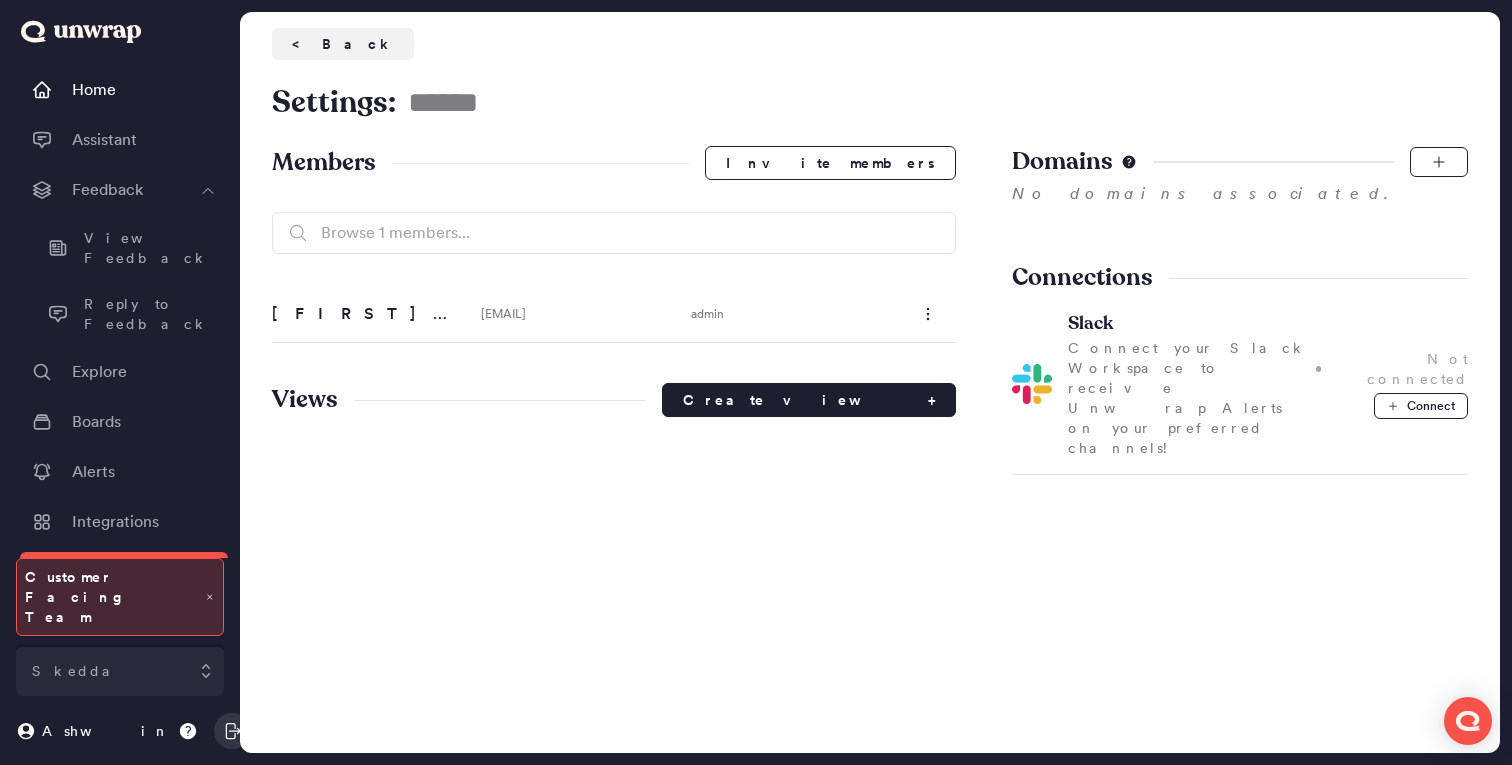click on "Create view +" at bounding box center [809, 400] 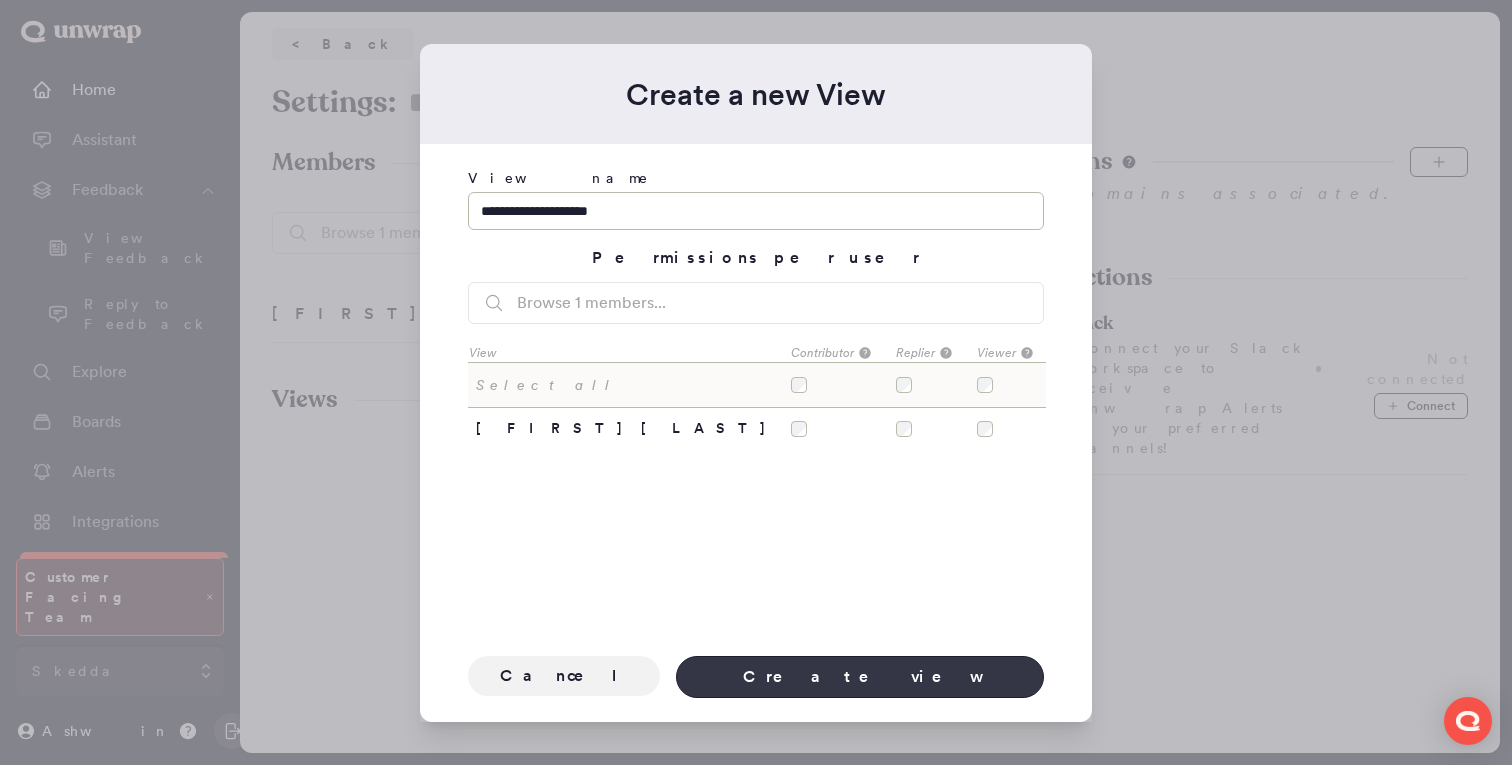 type on "**********" 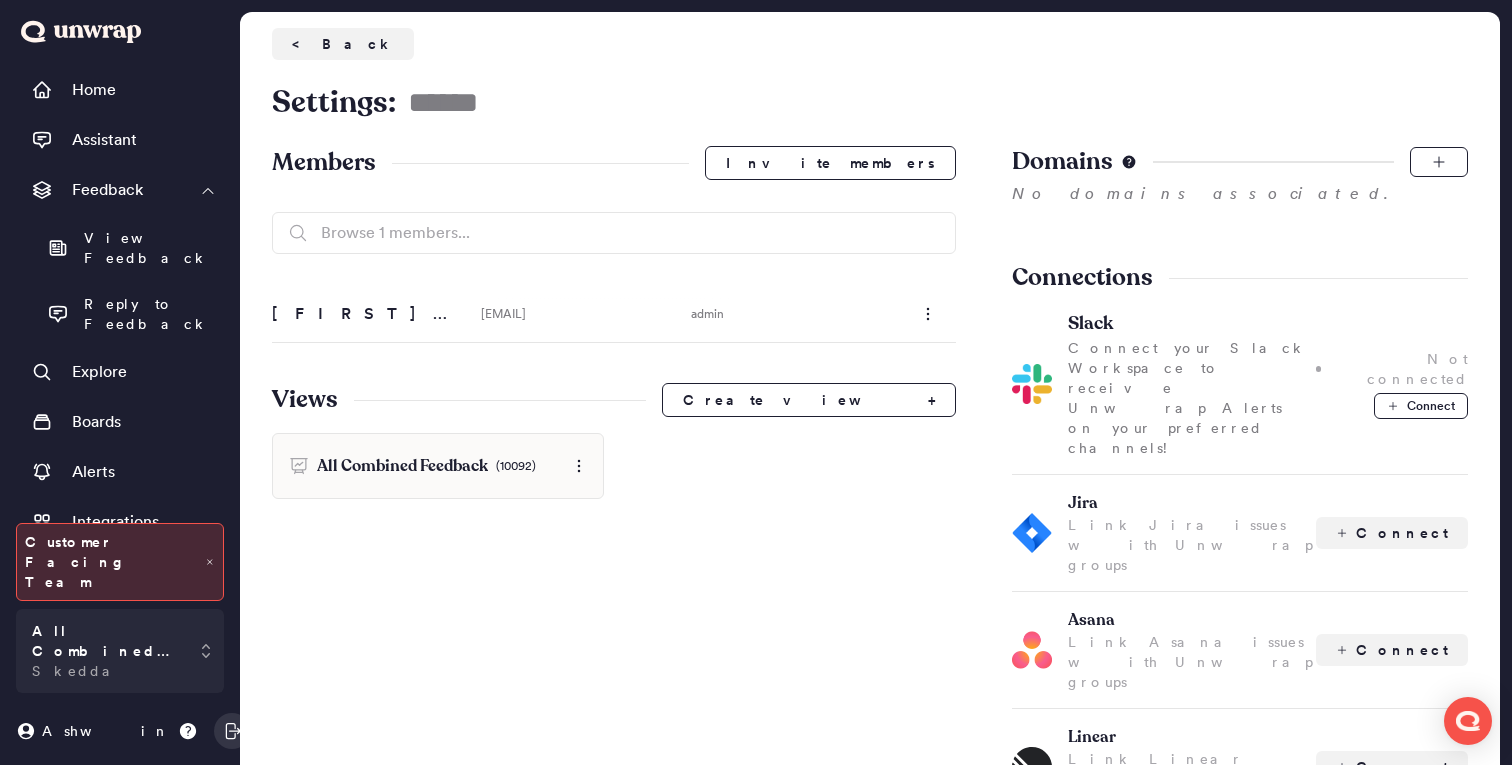 click on "Members Invite members Ashwin Singhania ashwin@unwrap.ai admin Views Create view + All Combined Feedback  (10092)" at bounding box center (614, 493) 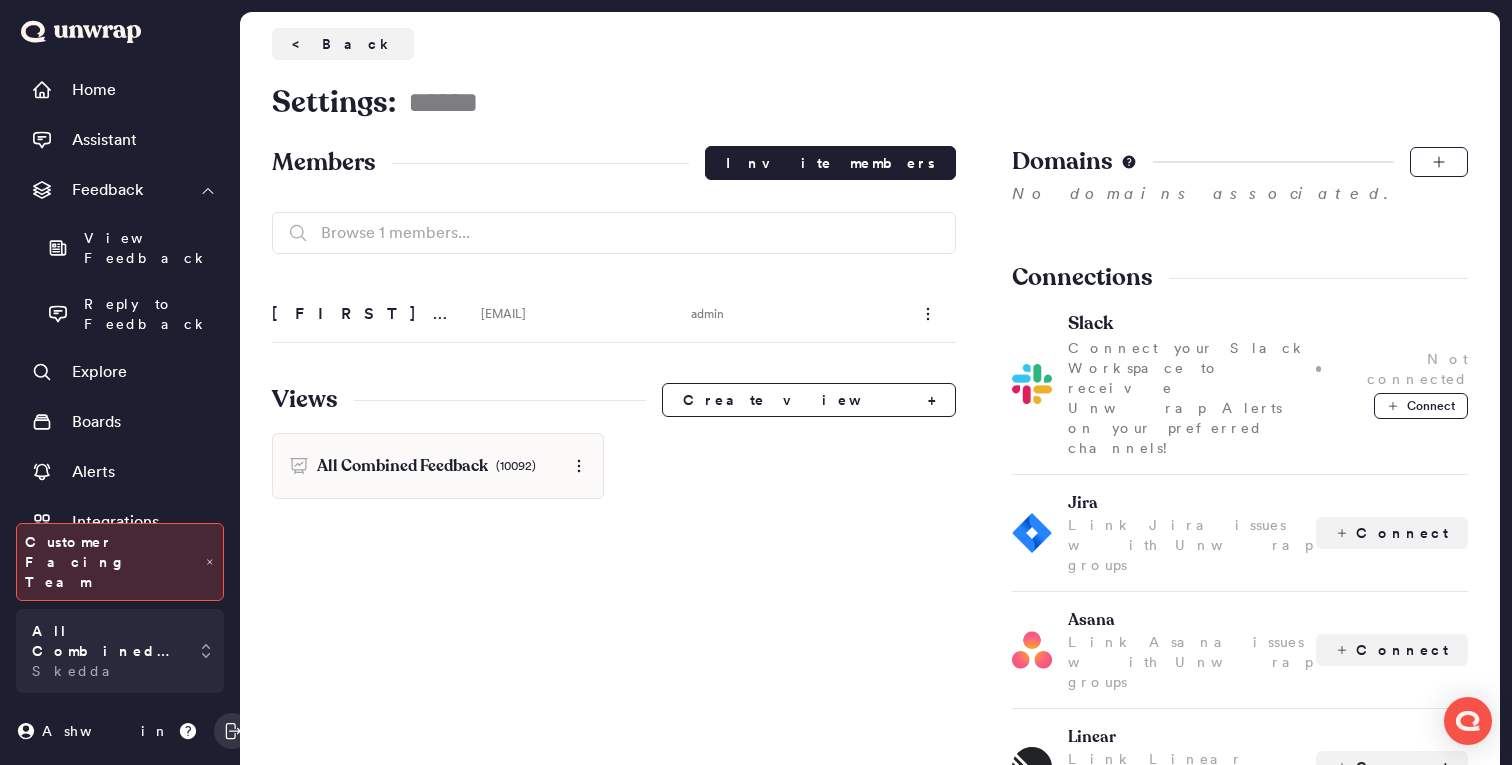 click on "Invite members" at bounding box center [830, 163] 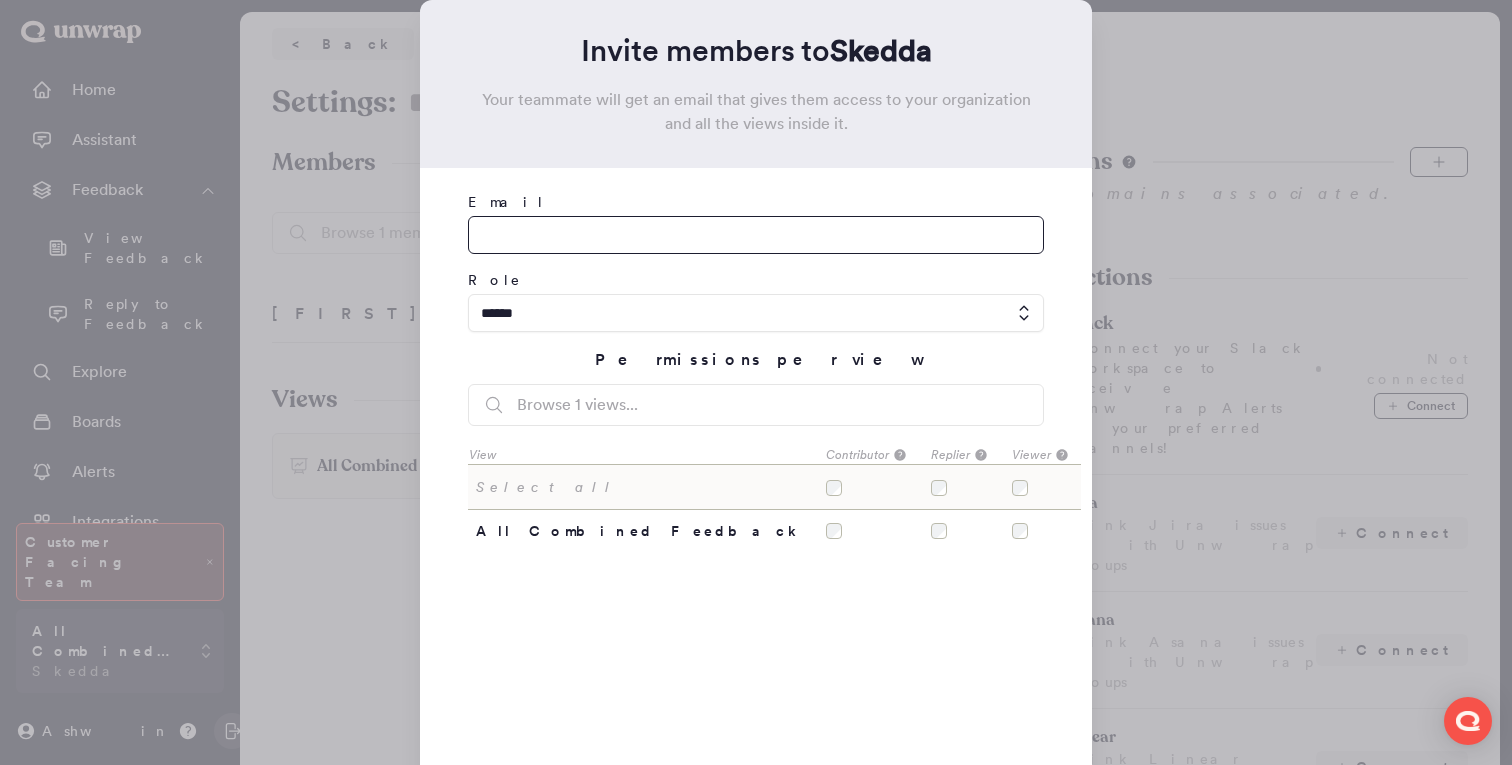 paste on "**********" 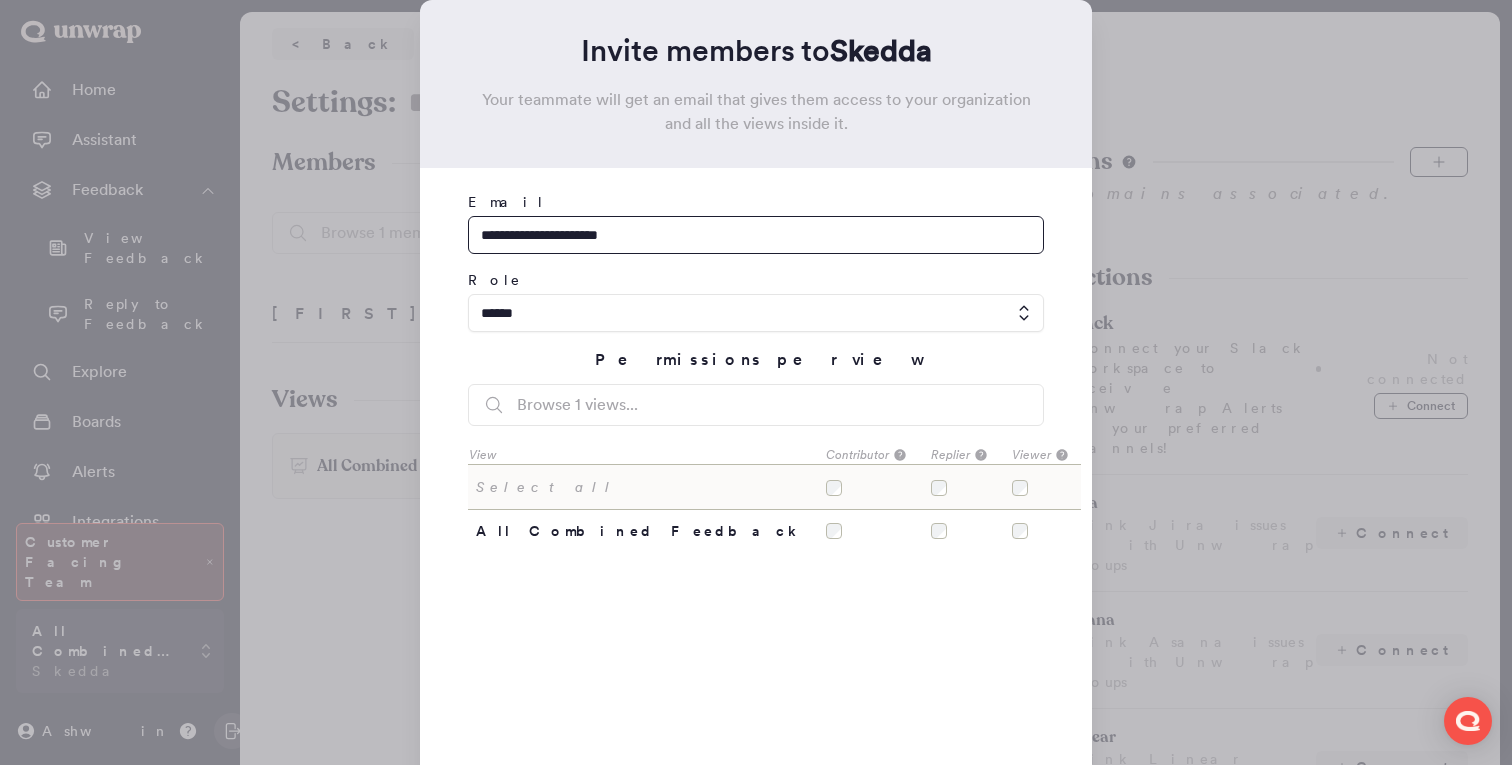 type on "**********" 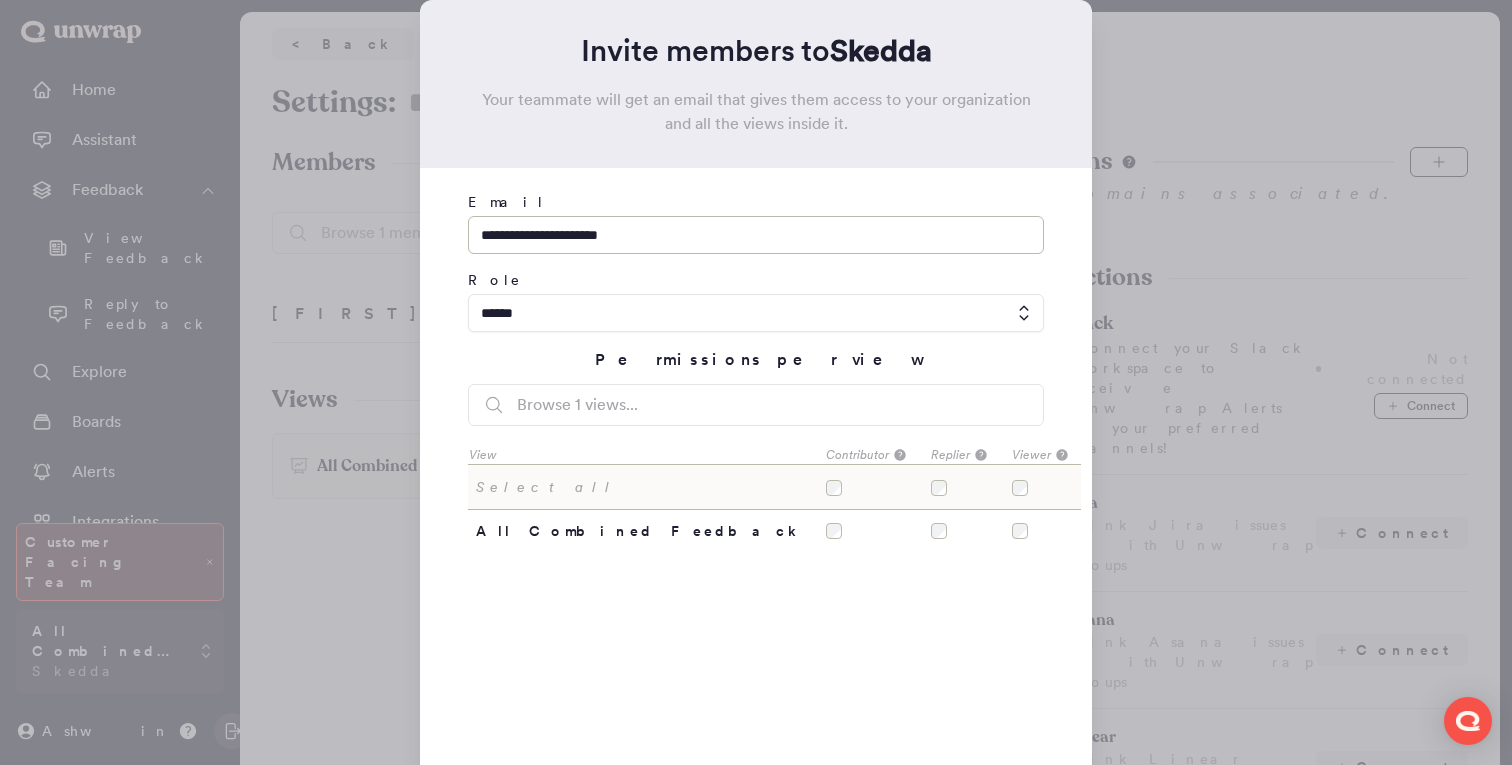 click at bounding box center (756, 313) 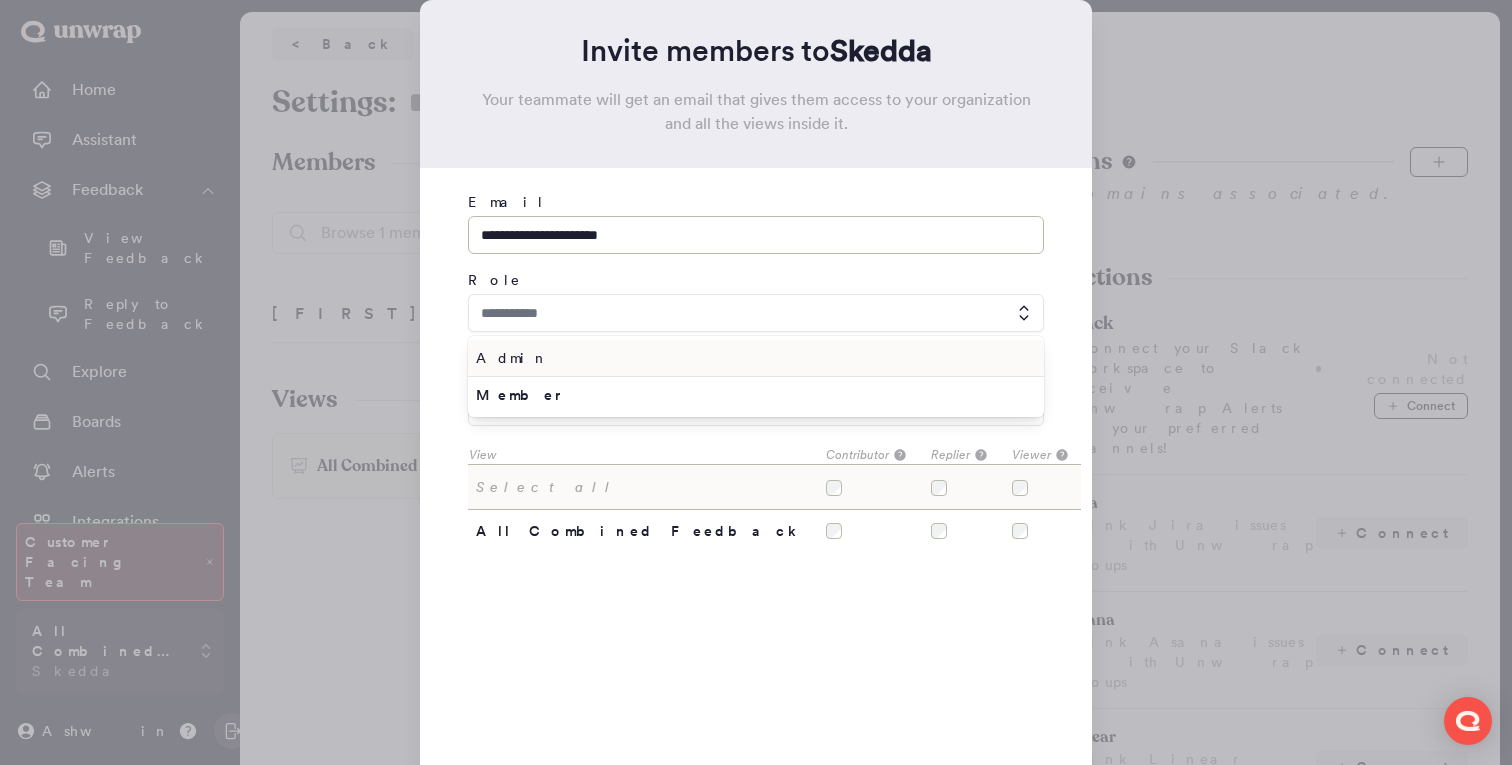 type on "******" 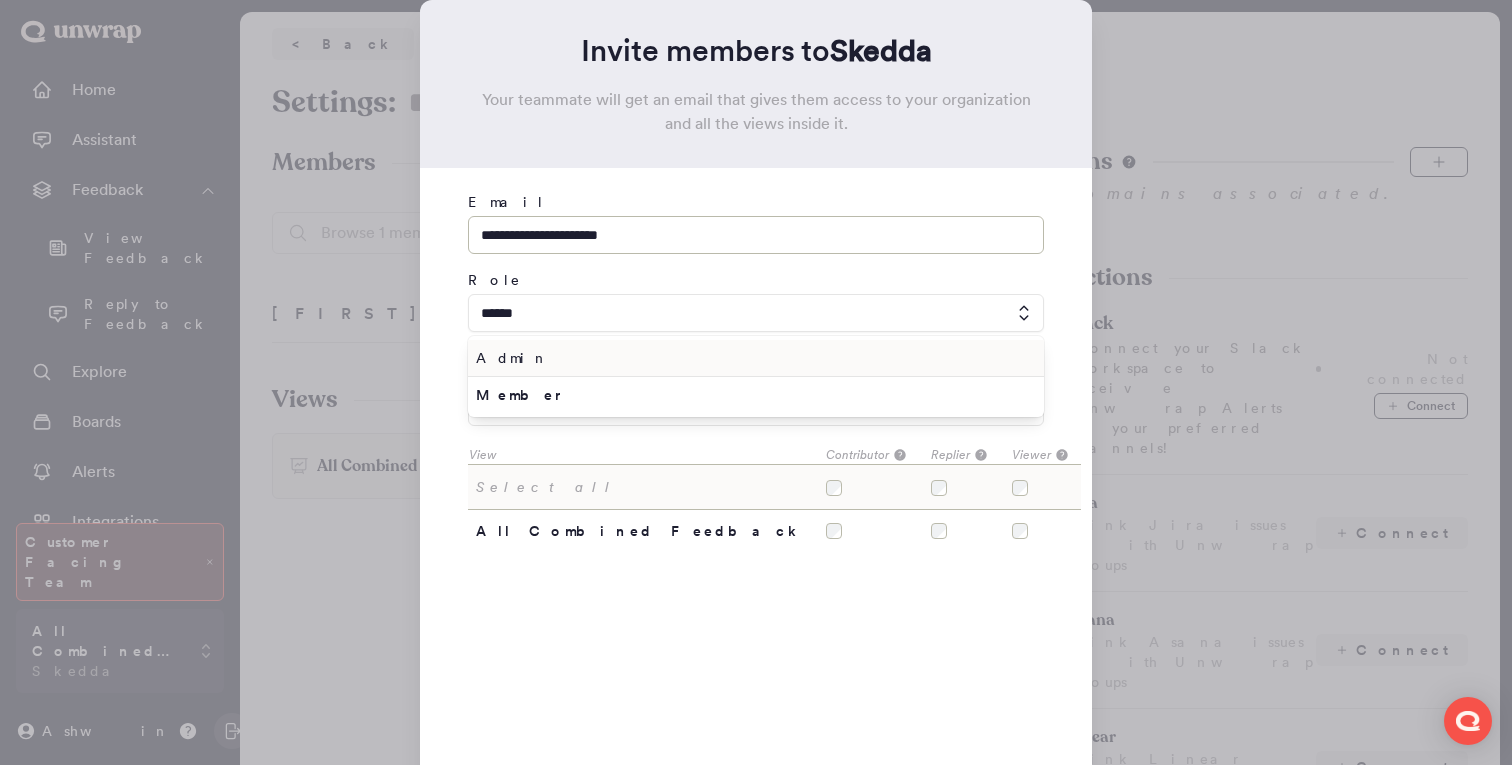 click on "Admin" at bounding box center [752, 358] 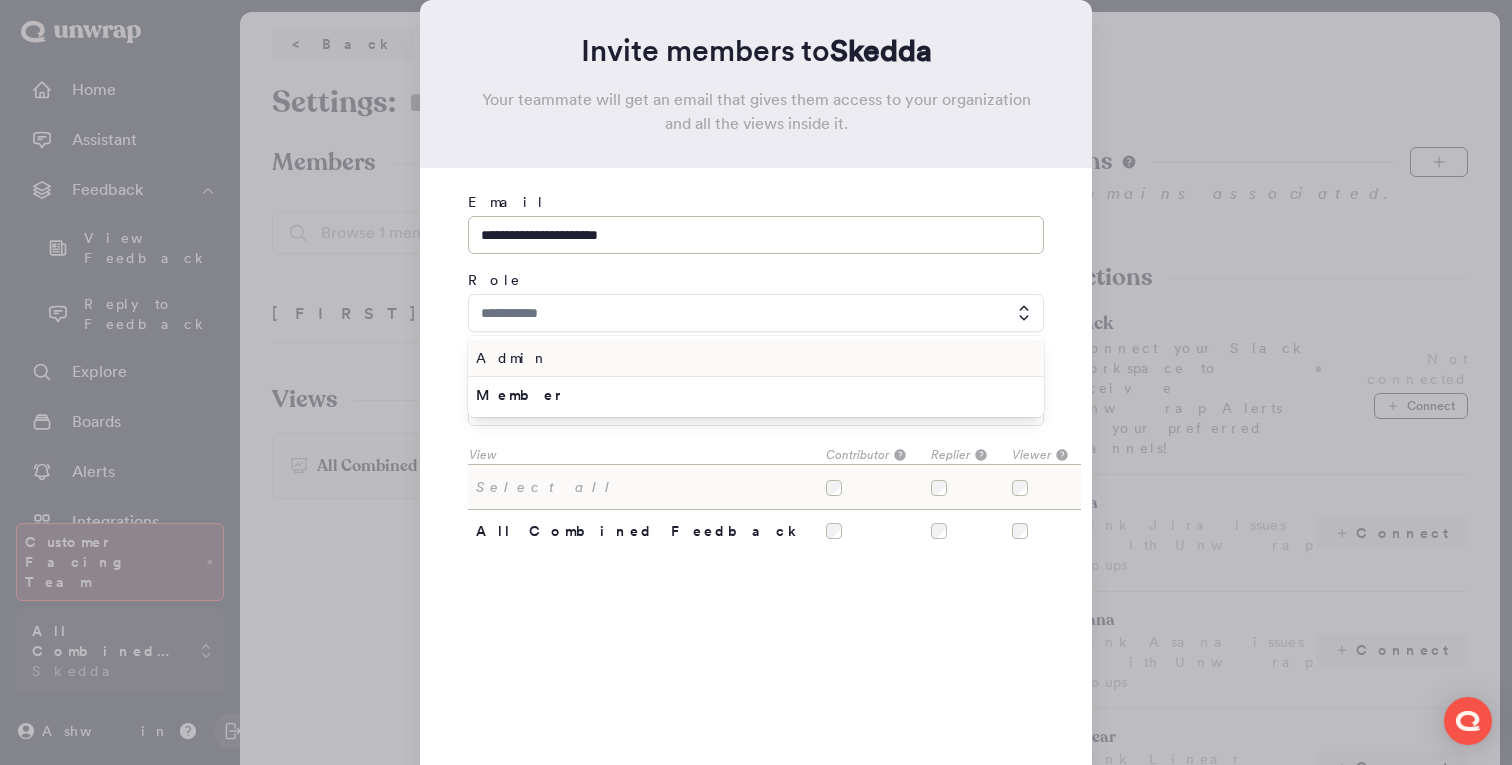 type on "*****" 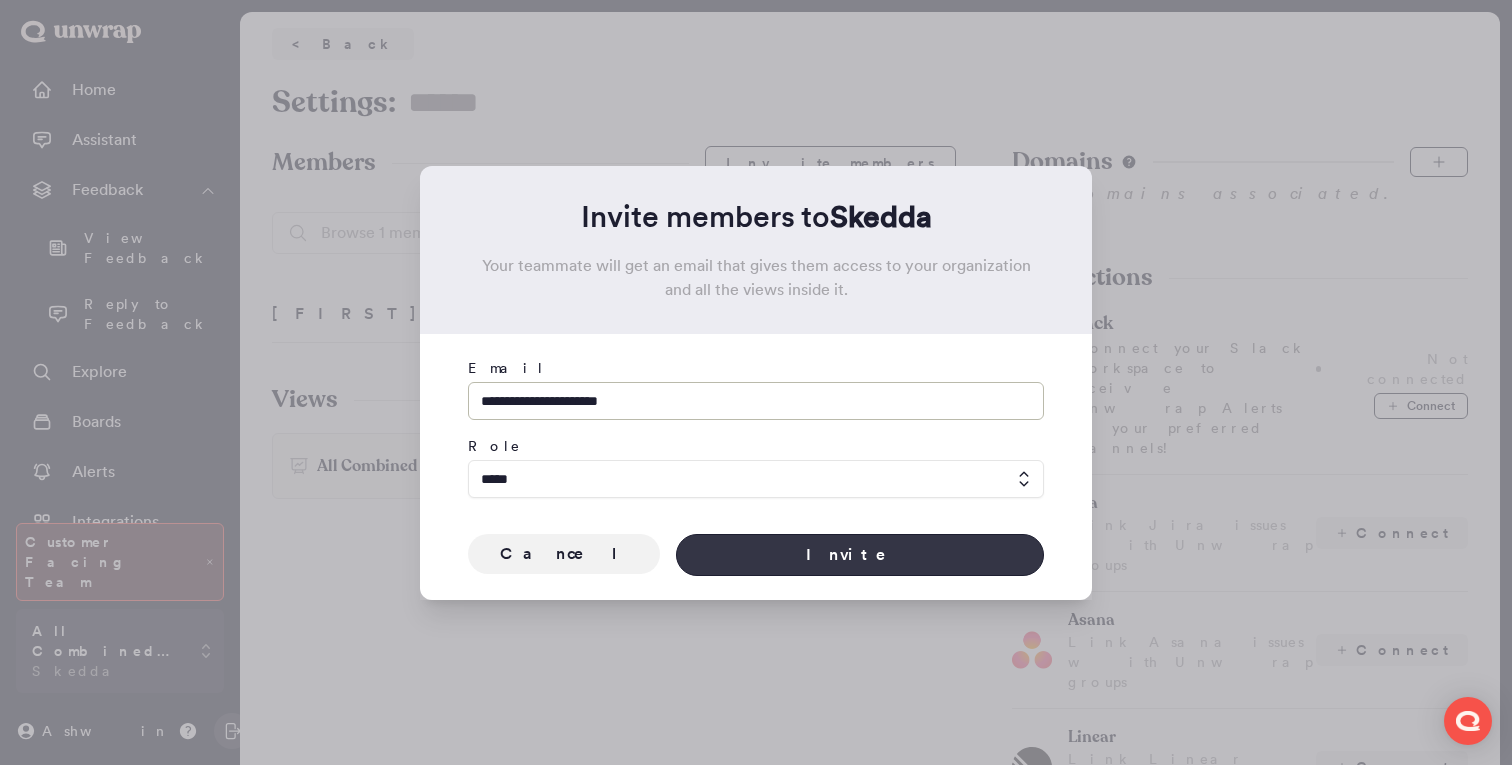click on "Invite" at bounding box center (860, 555) 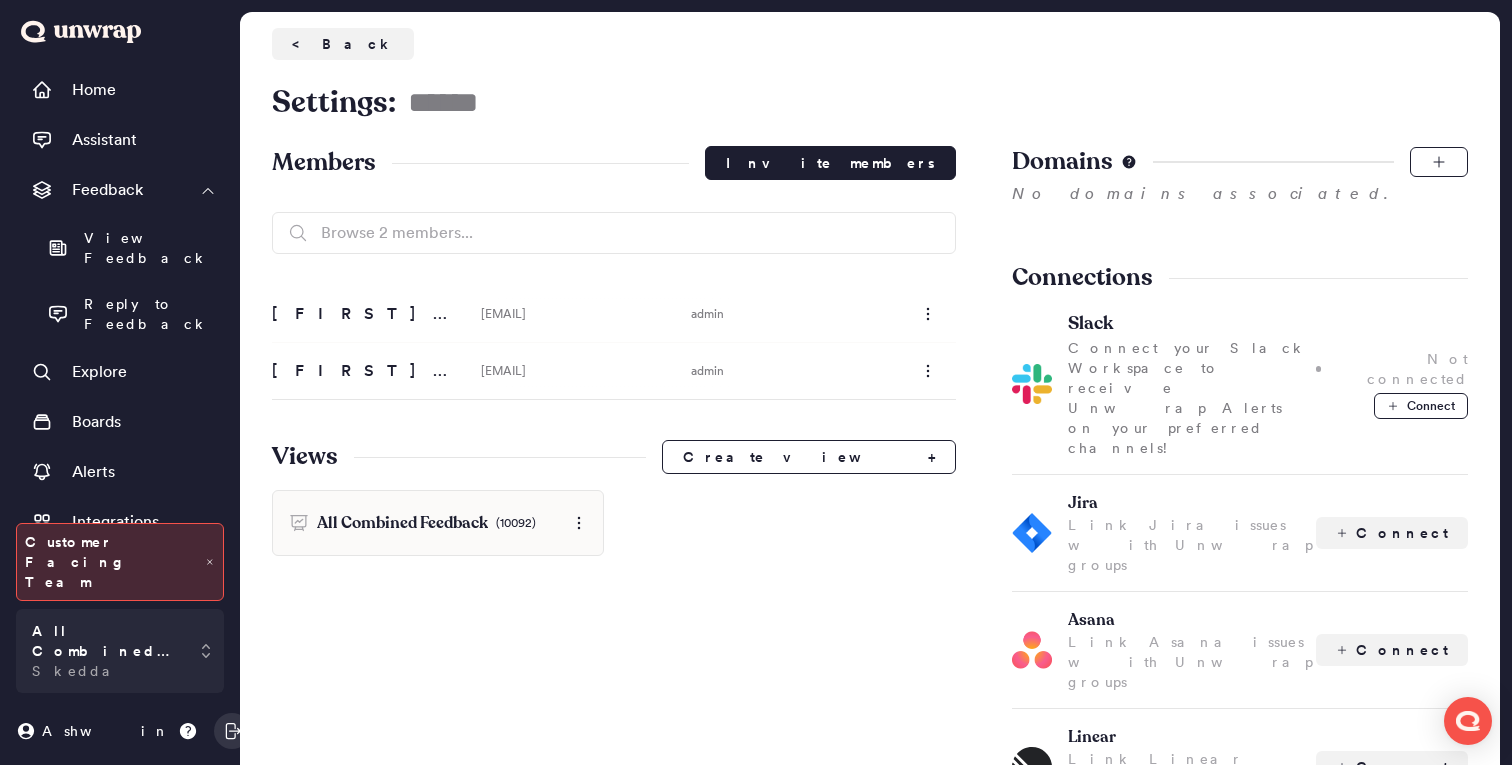 click on "Invite members" at bounding box center (830, 163) 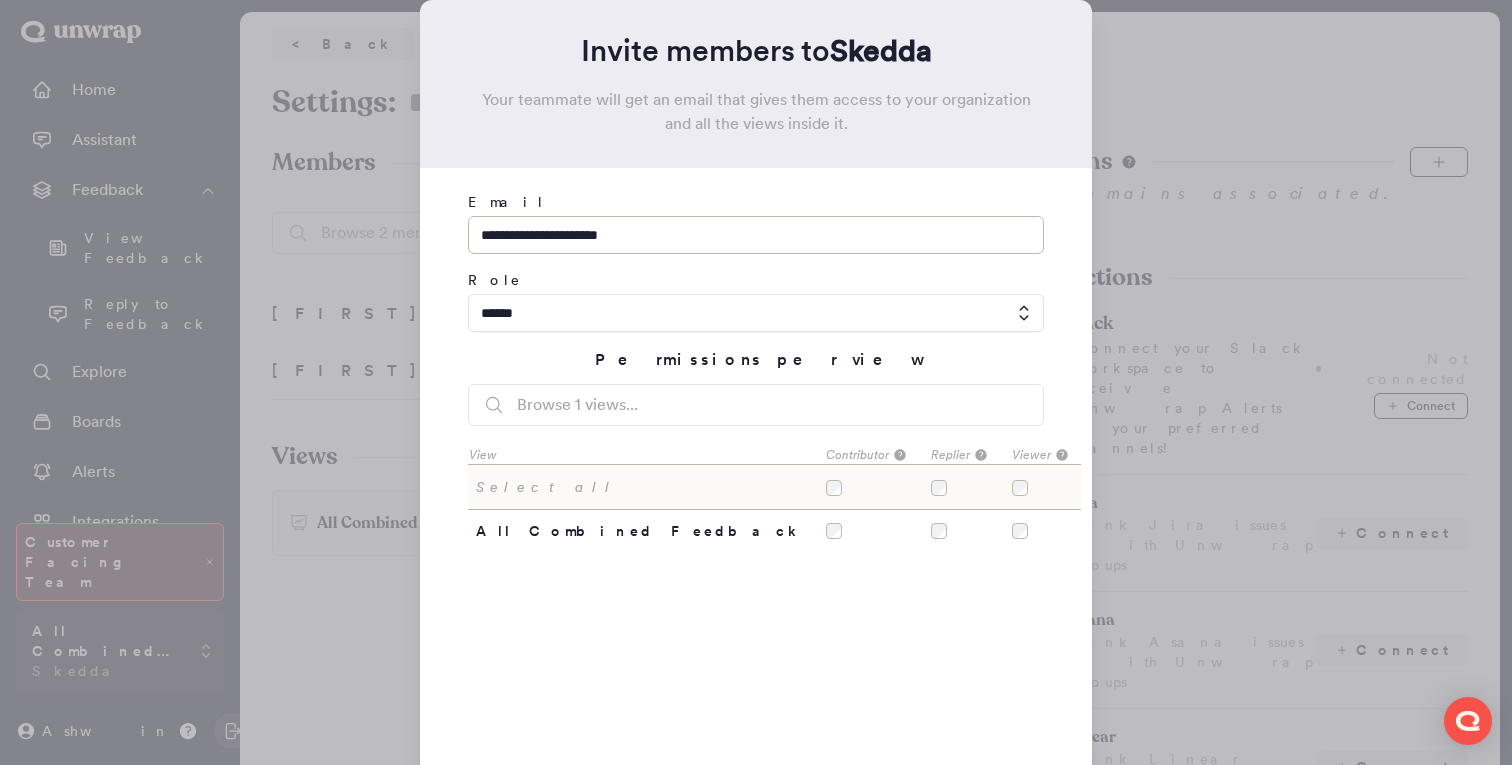 scroll, scrollTop: 79, scrollLeft: 0, axis: vertical 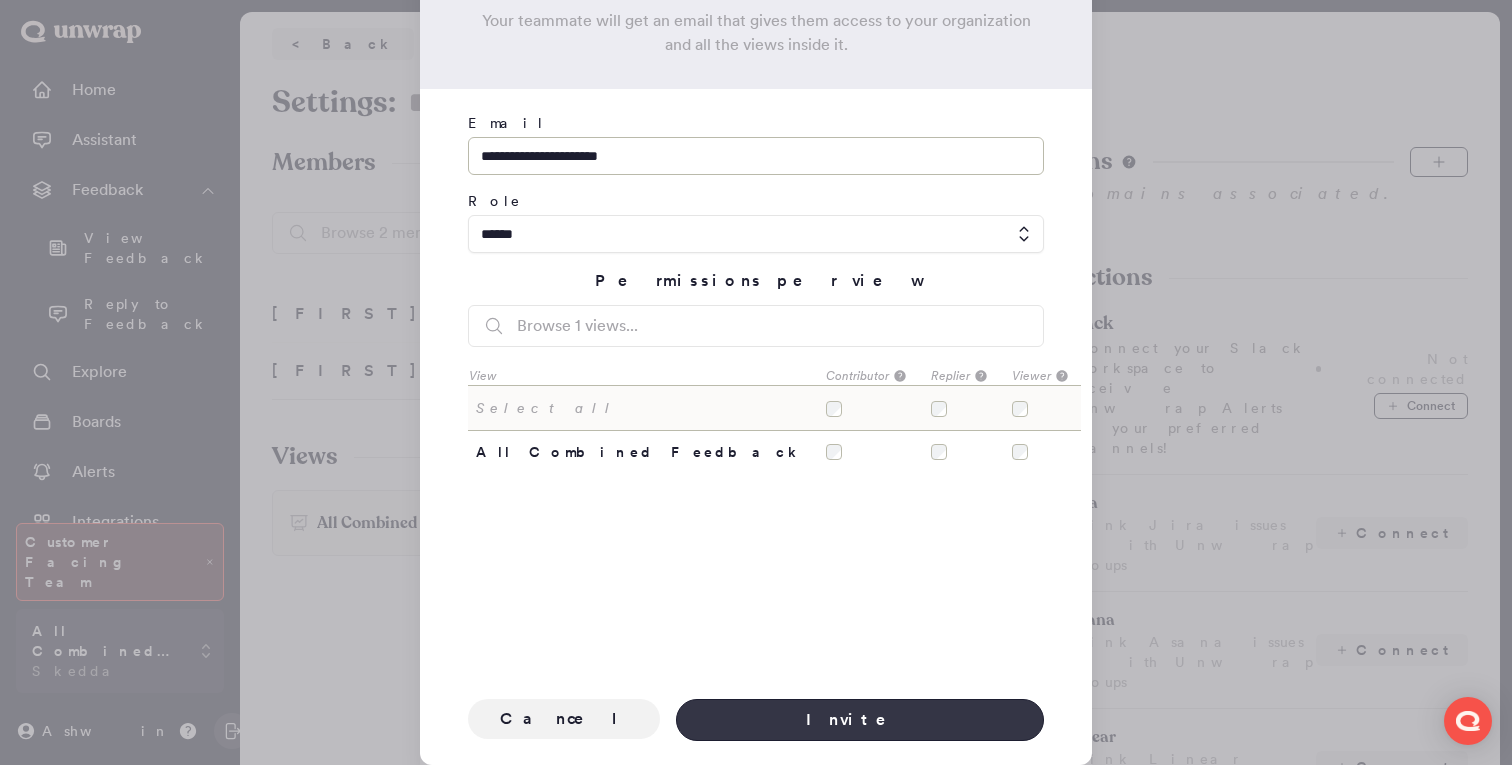 type on "**********" 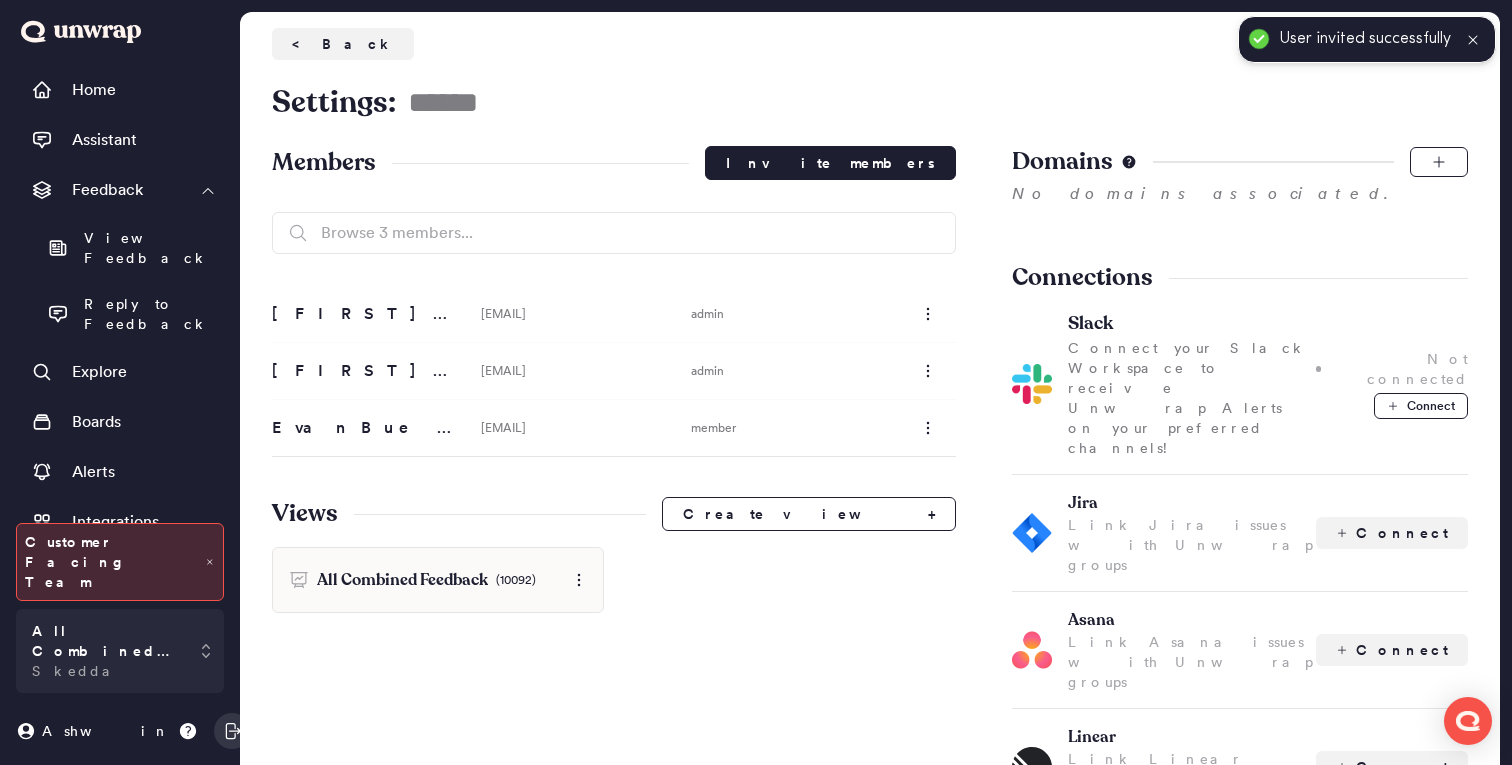 click on "Invite members" at bounding box center [830, 163] 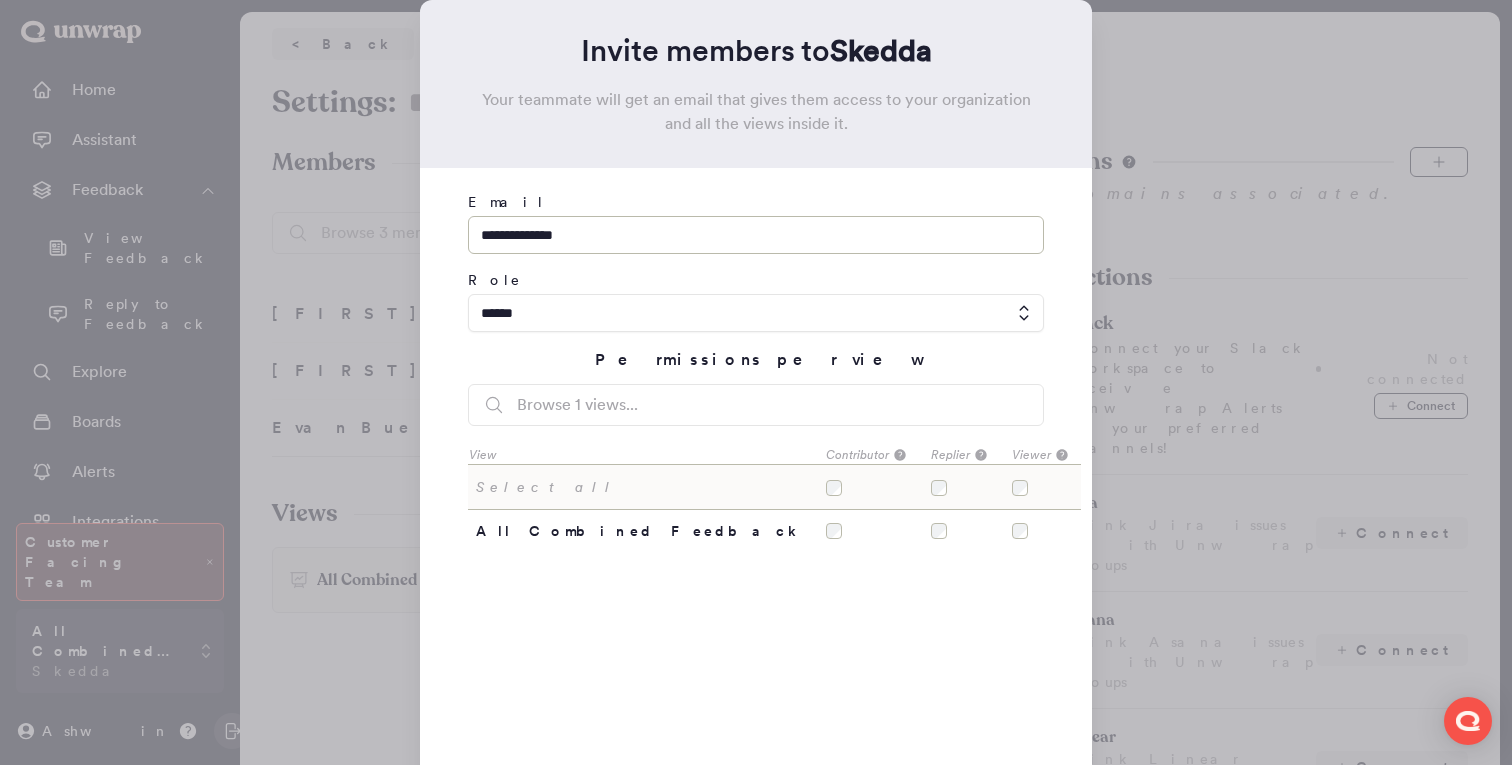 type on "**********" 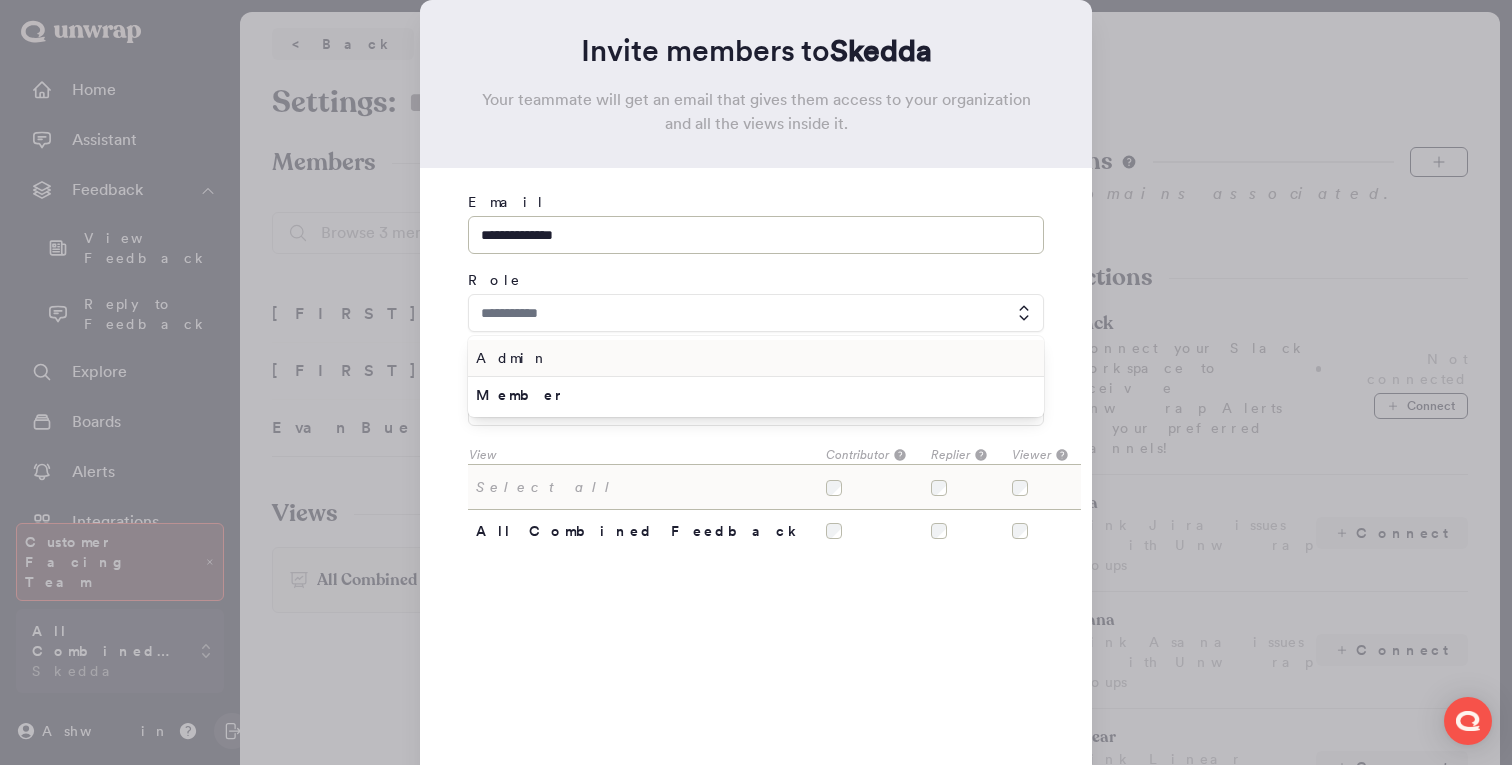 type on "******" 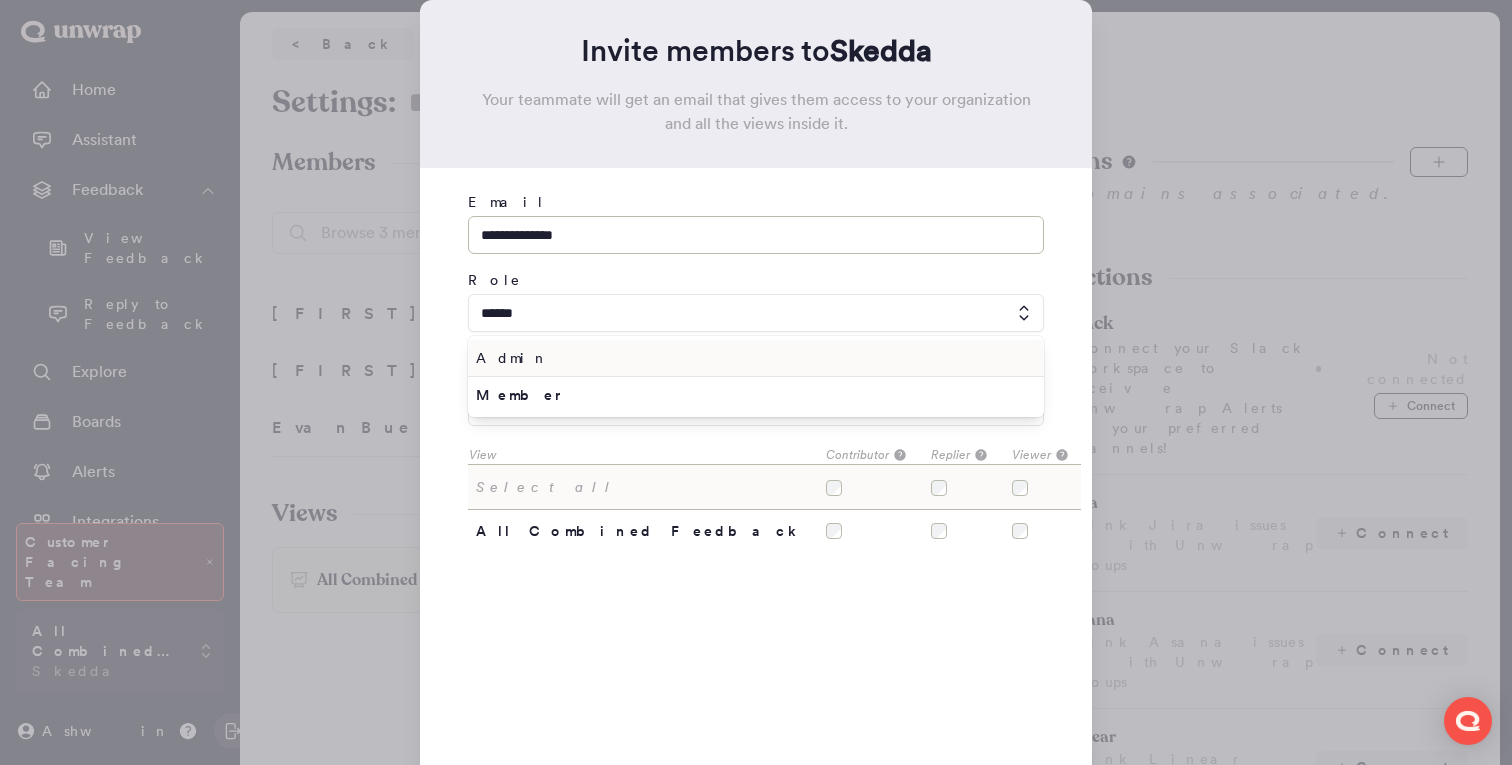 click on "Admin" at bounding box center [752, 358] 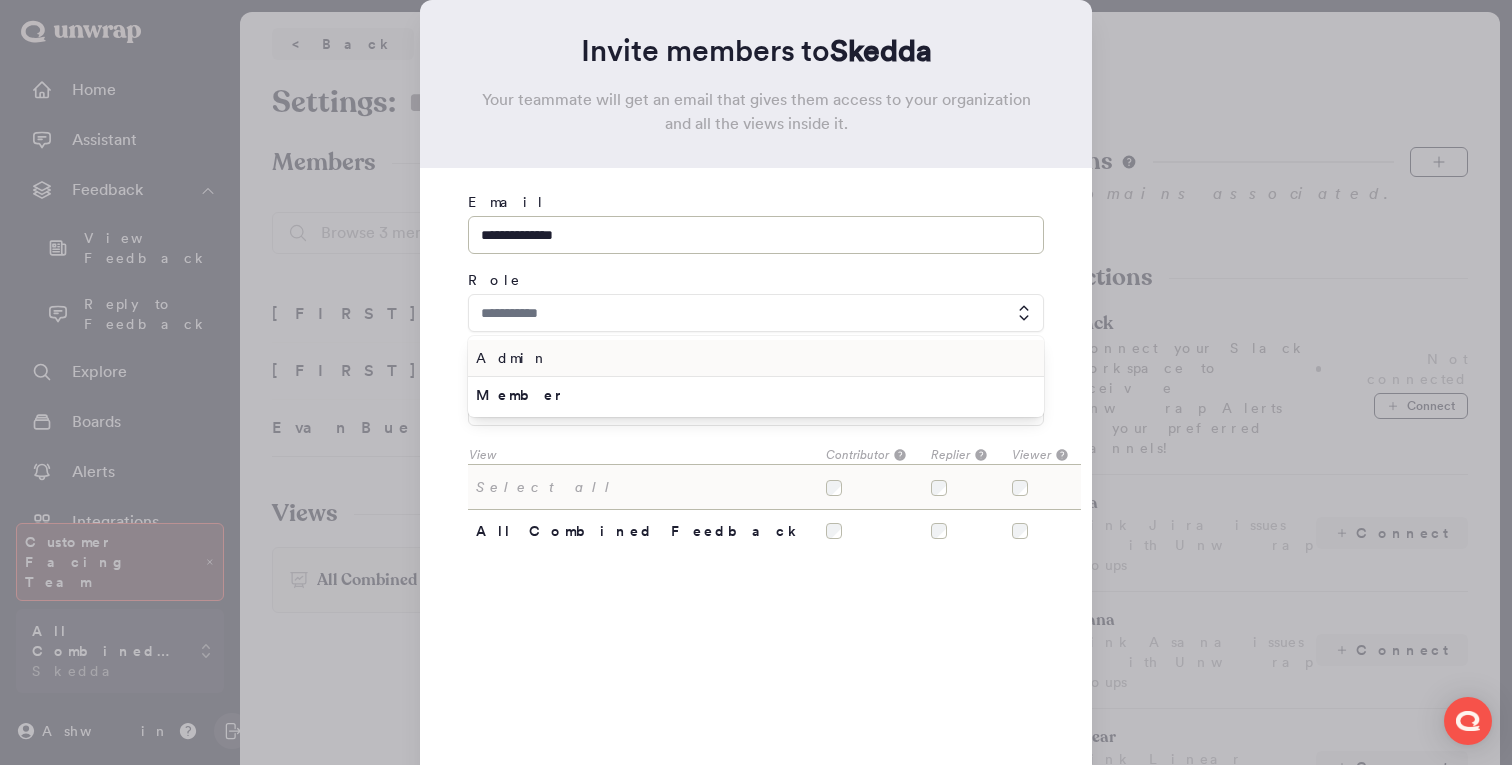 type on "*****" 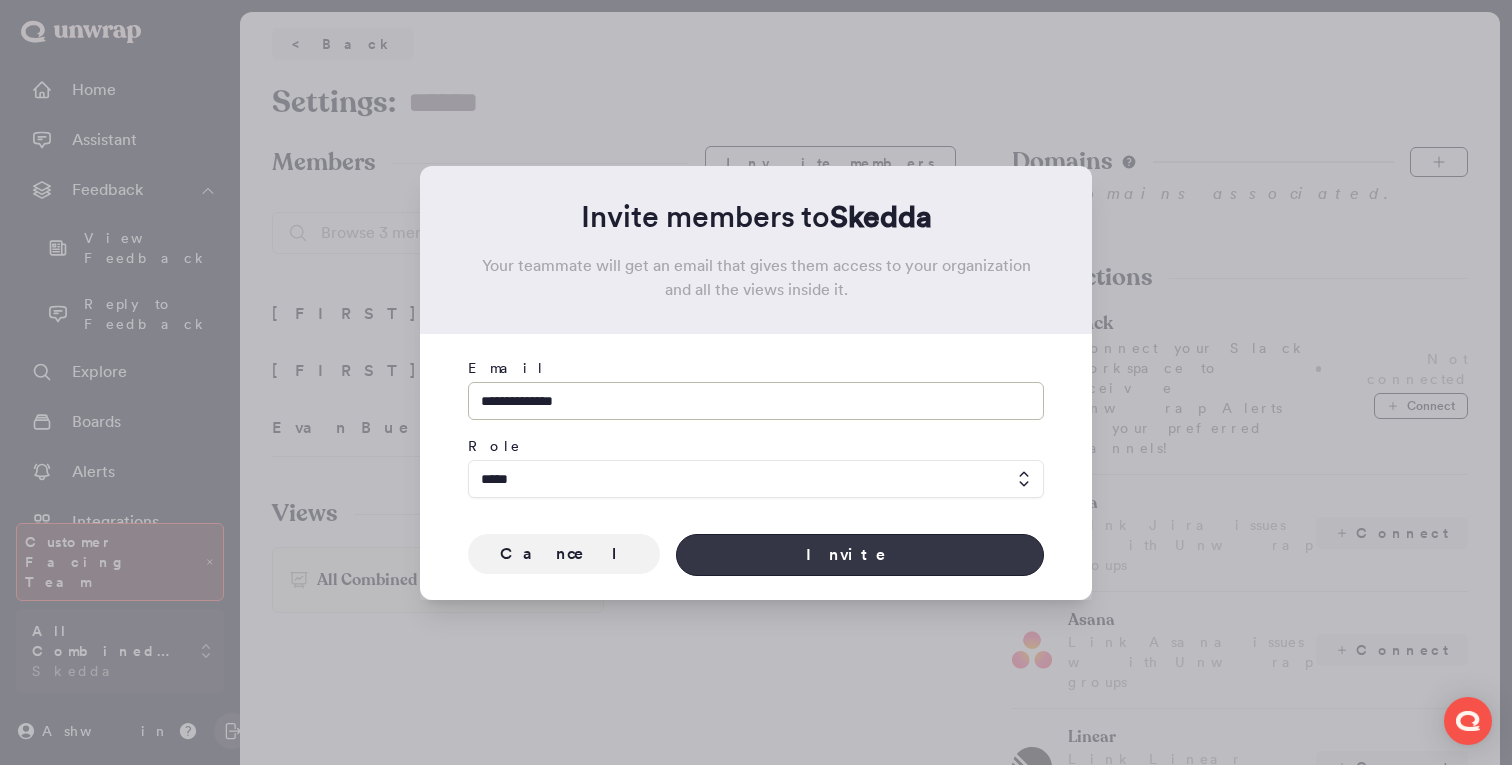 click on "Invite" at bounding box center (860, 555) 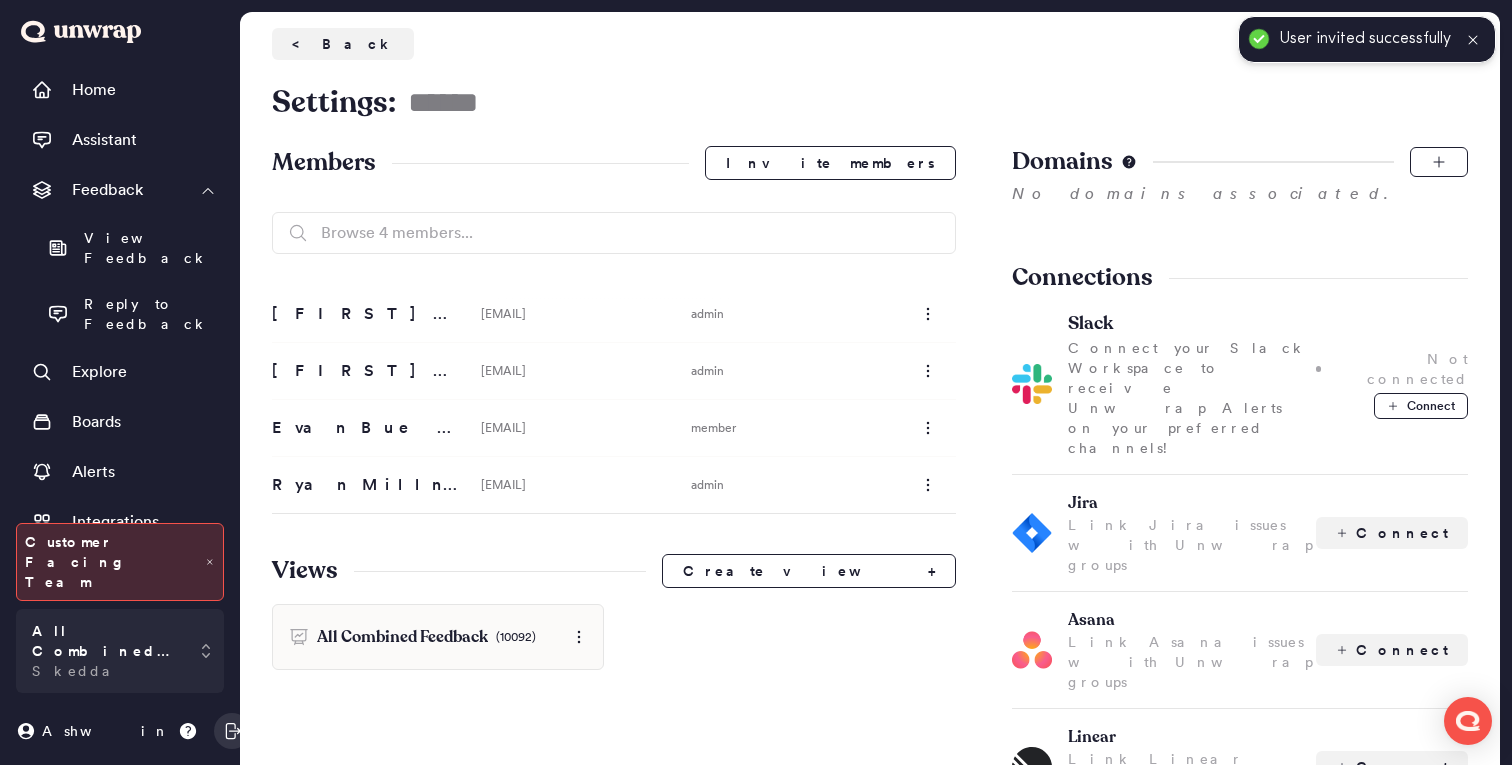 click on "< Back Settings: ****** Members Invite members Ashwin Singhania ashwin@unwrap.ai admin Elizabeth O'Bryen lizzie.obryen@unwrap.ai admin Evan Buechler evan.buechler@unwrap.ai member Ryan Millner ryan@unwrap.ai admin Views Create view + All Combined Feedback  (10092) Domains No domains associated. Connections Slack Connect your Slack Workspace to receive Unwrap Alerts on your preferred channels! Not connected Connect Jira Link Jira issues with Unwrap groups Connect Asana Link Asana issues with Unwrap groups Connect Linear Link Linear tickets with Unwrap groups Connect" at bounding box center [870, 498] 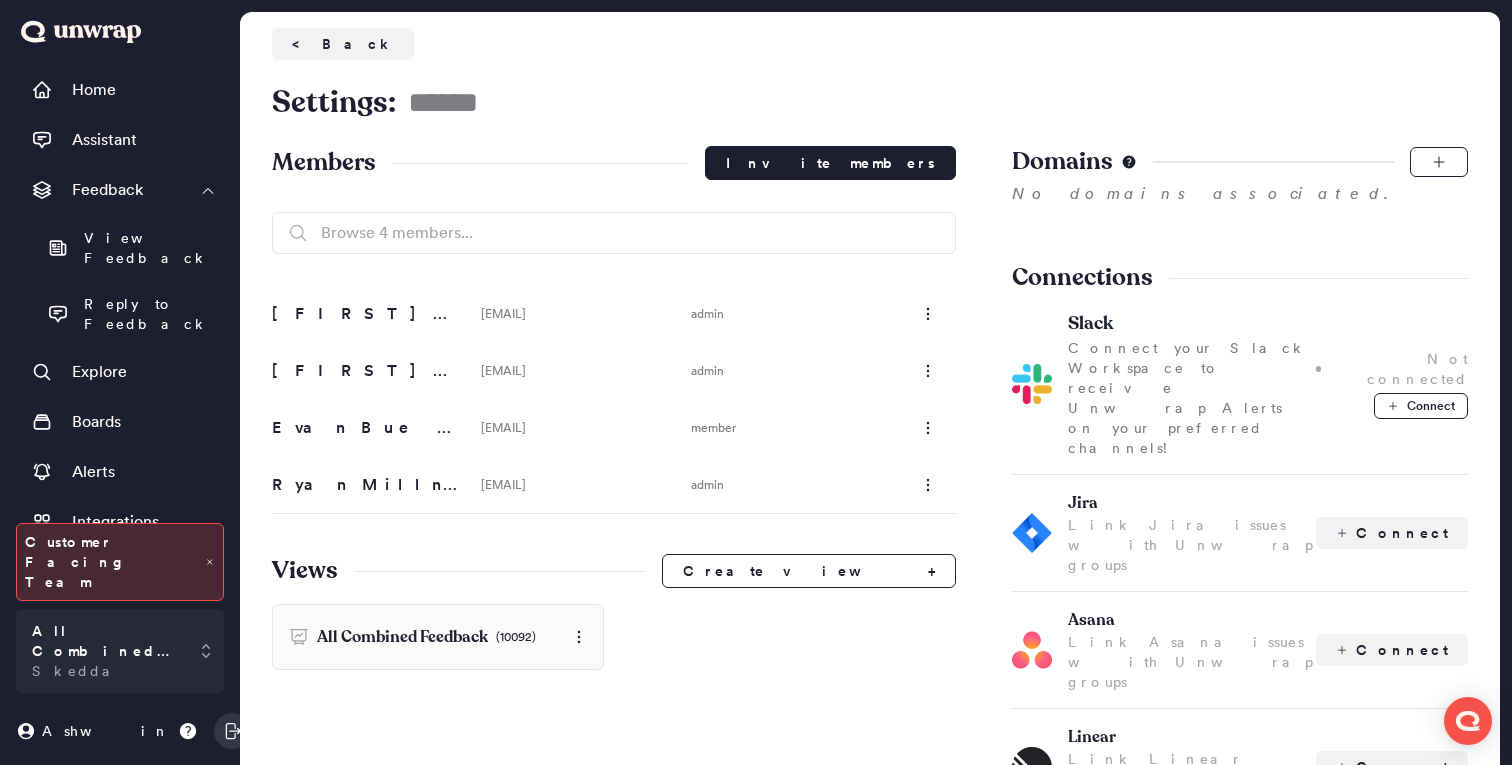 click on "Invite members" at bounding box center (830, 163) 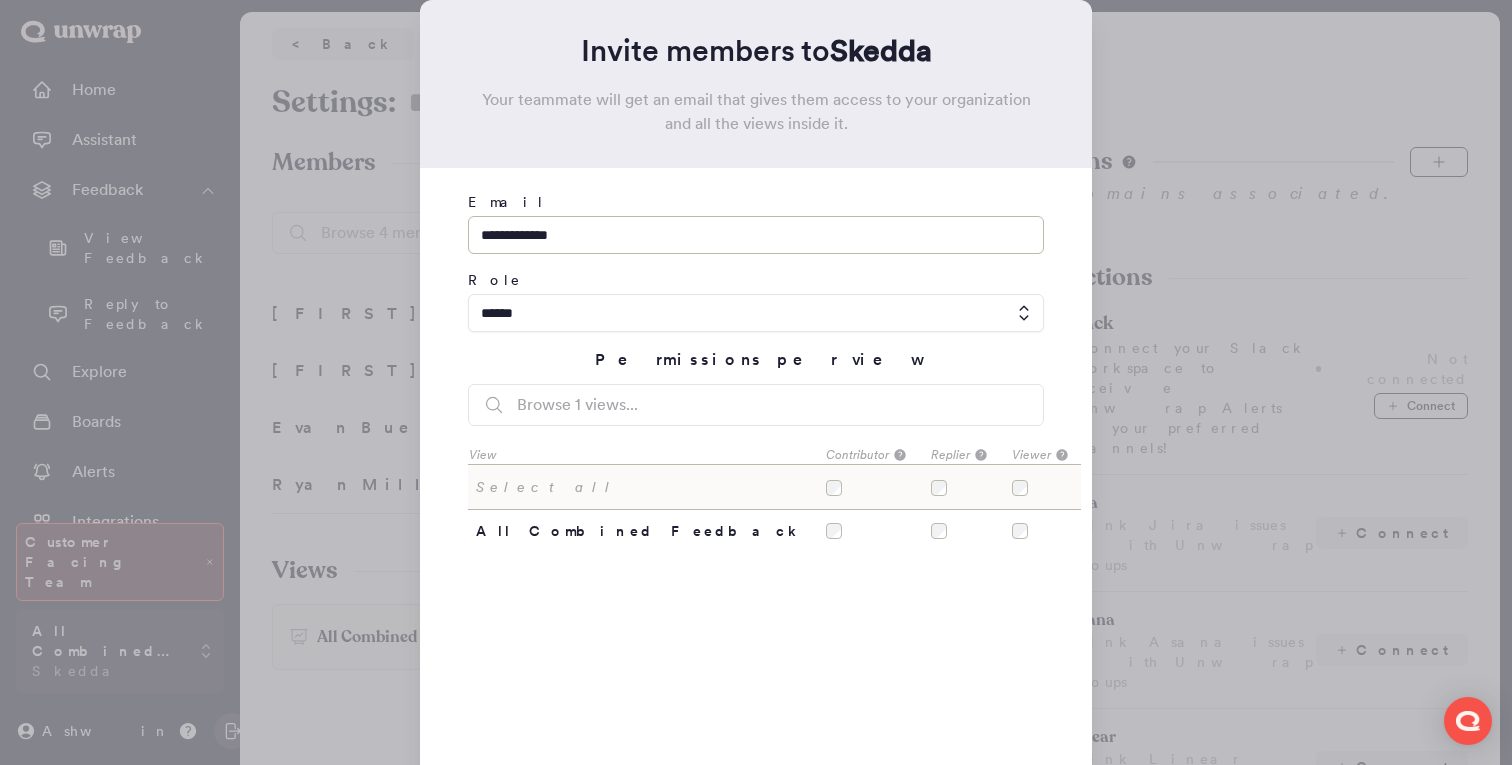 type on "**********" 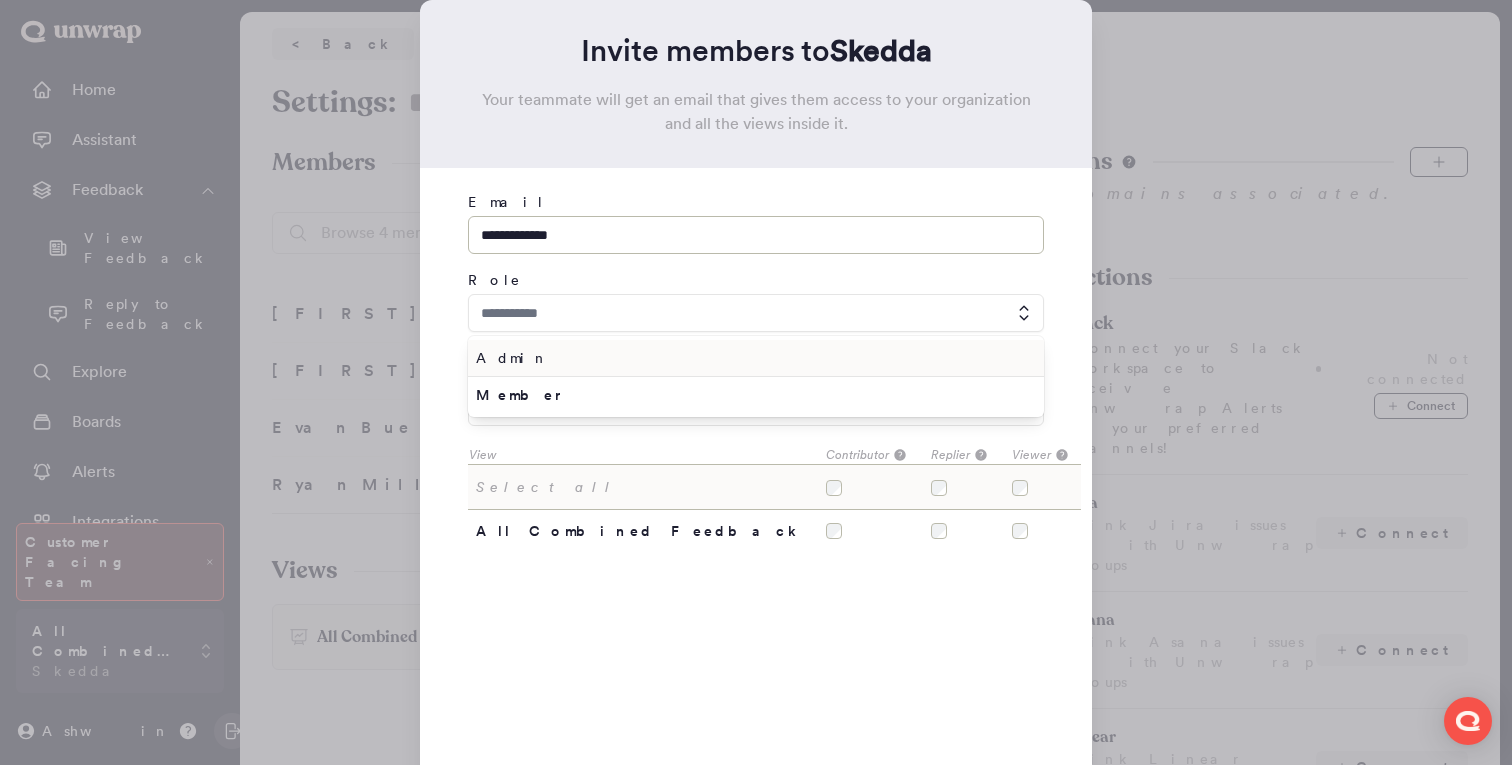 type on "******" 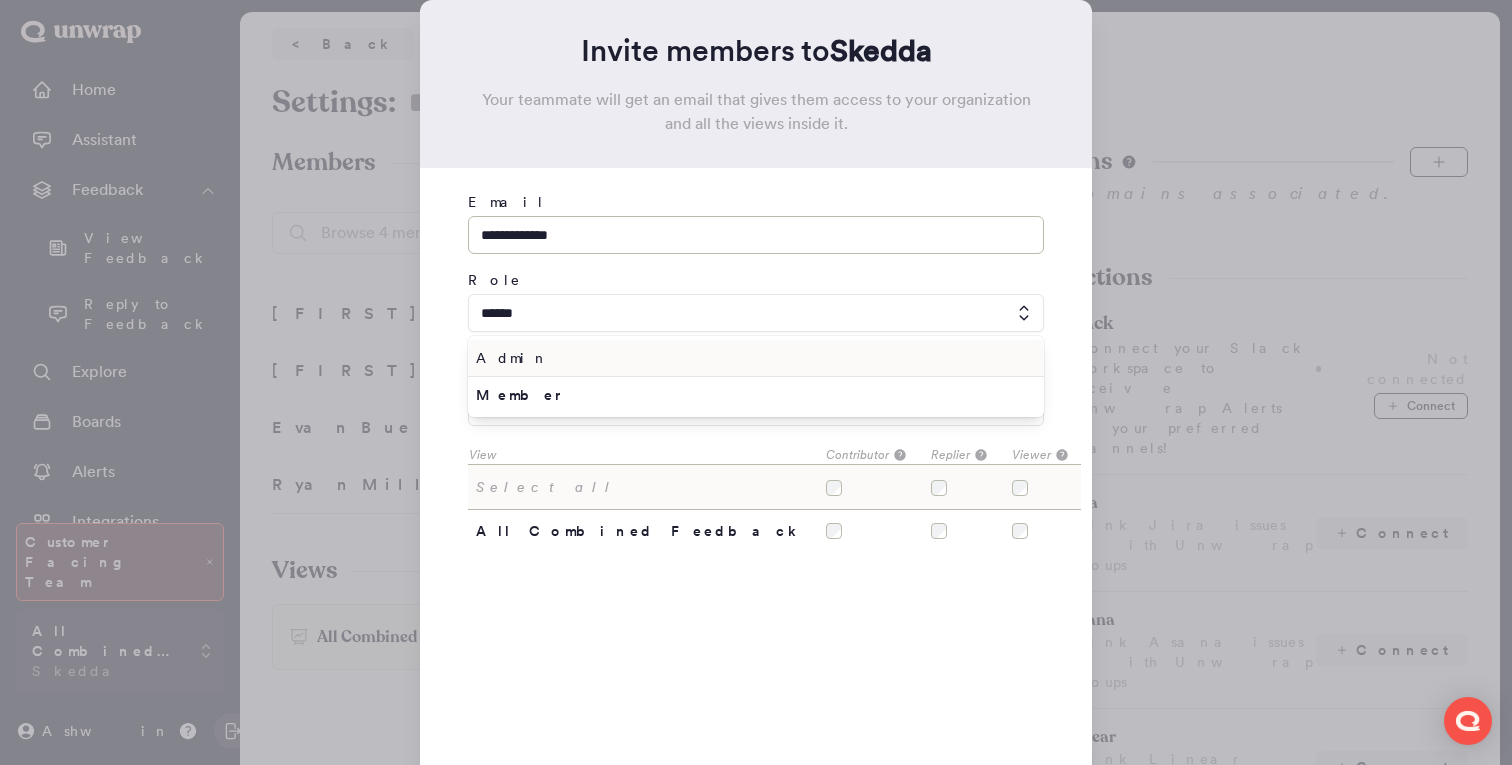 click on "Admin" at bounding box center (752, 358) 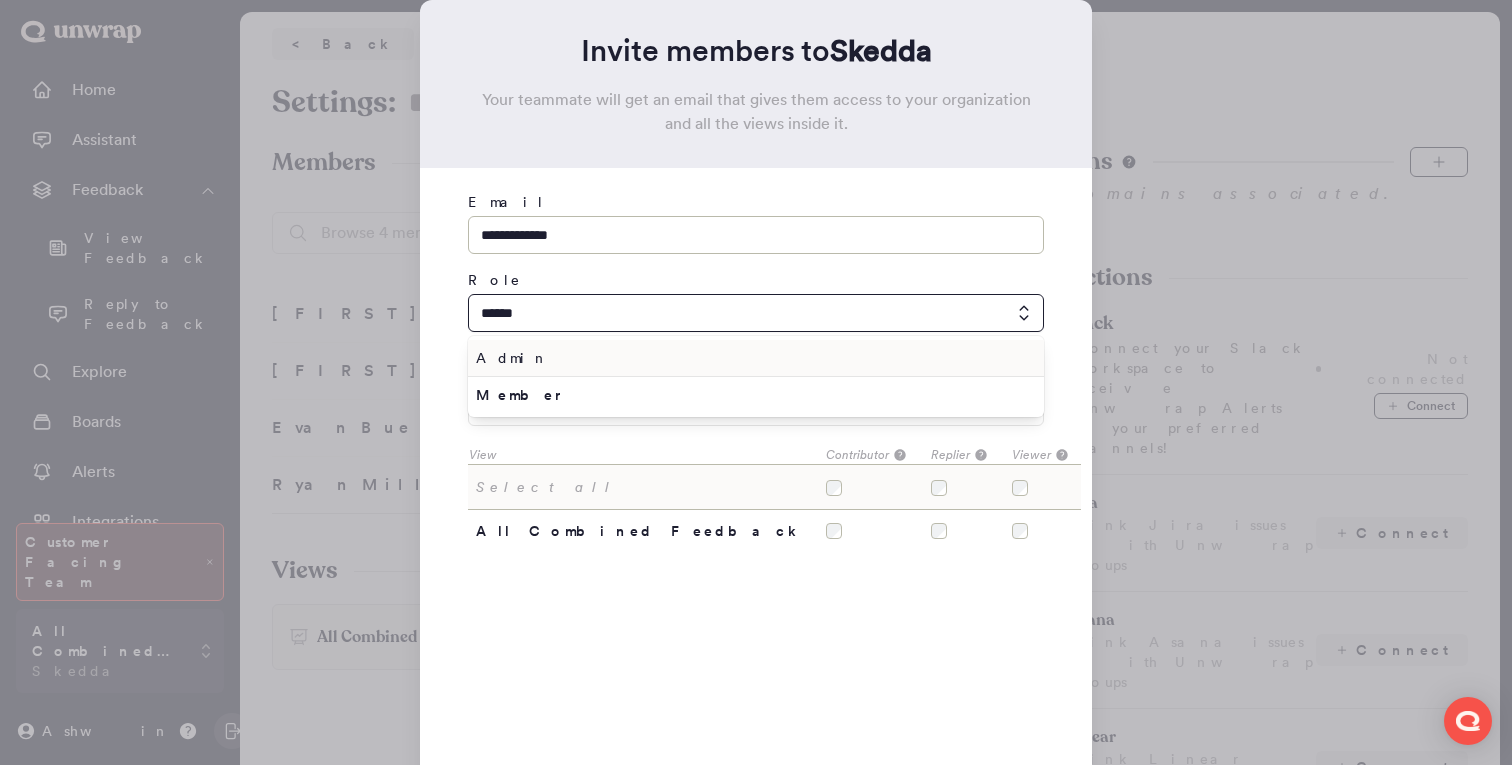 type on "*****" 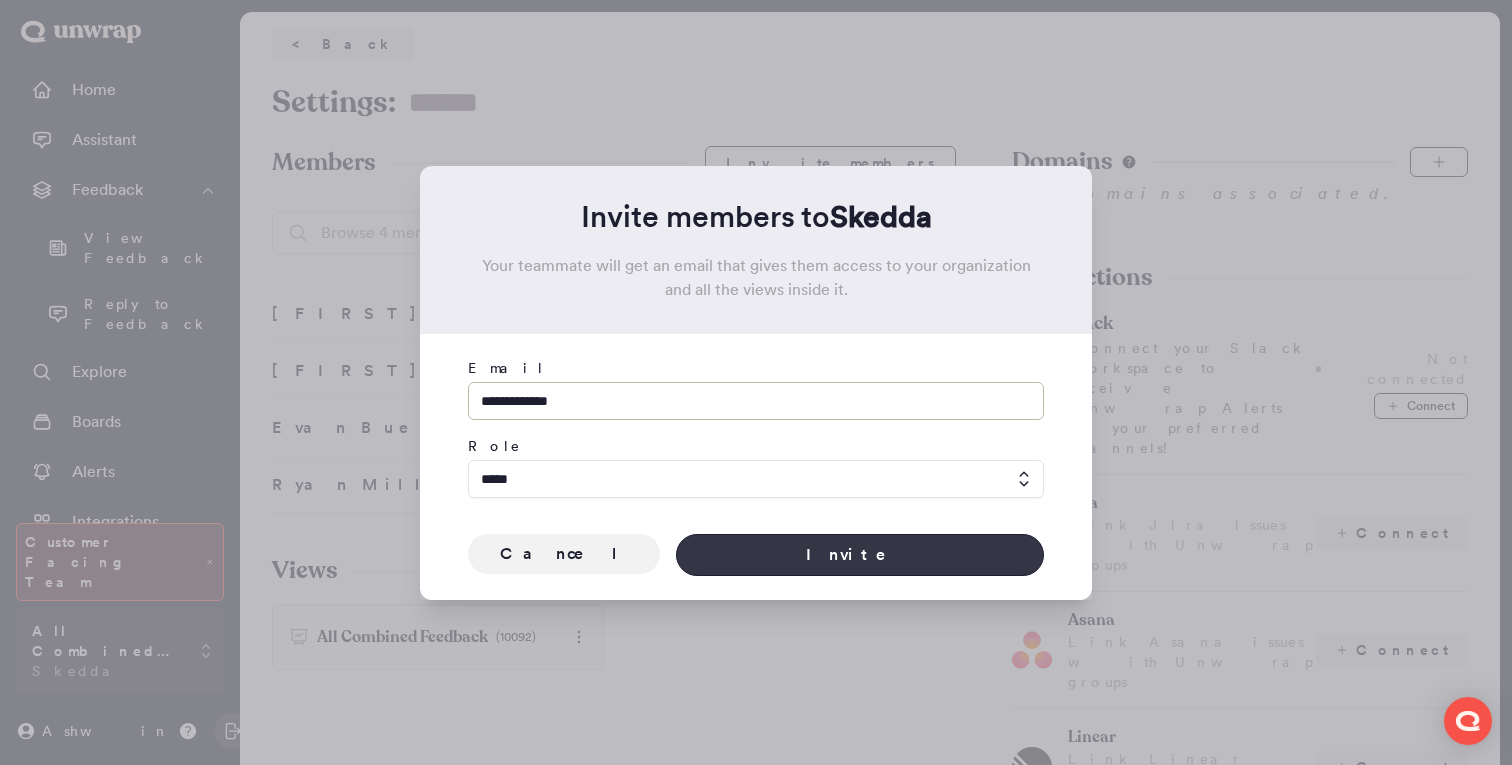 click on "Invite" at bounding box center [860, 555] 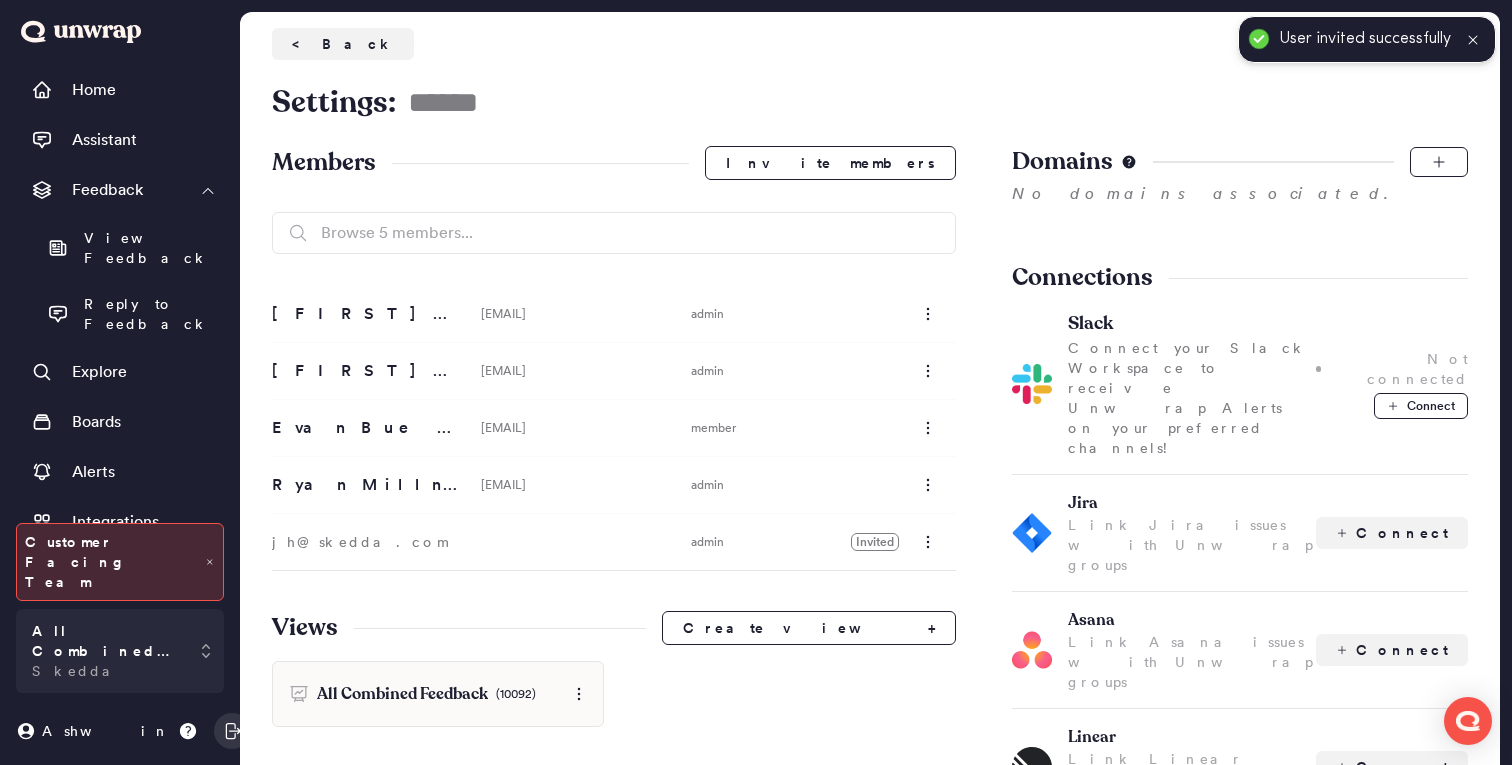 click on "All Combined Feedback  (10092)" at bounding box center [614, 694] 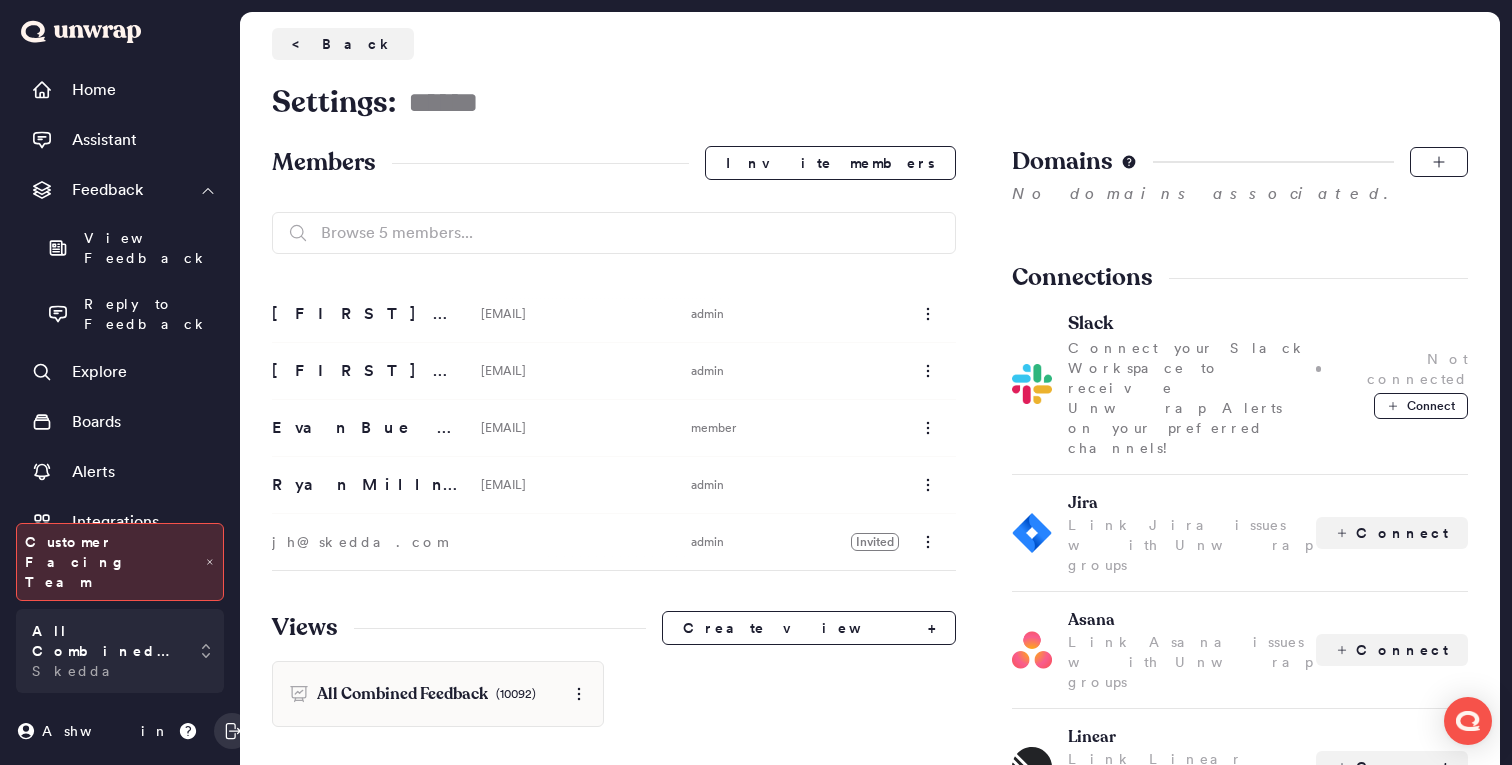 click on "All Combined Feedback  (10092)" at bounding box center [614, 694] 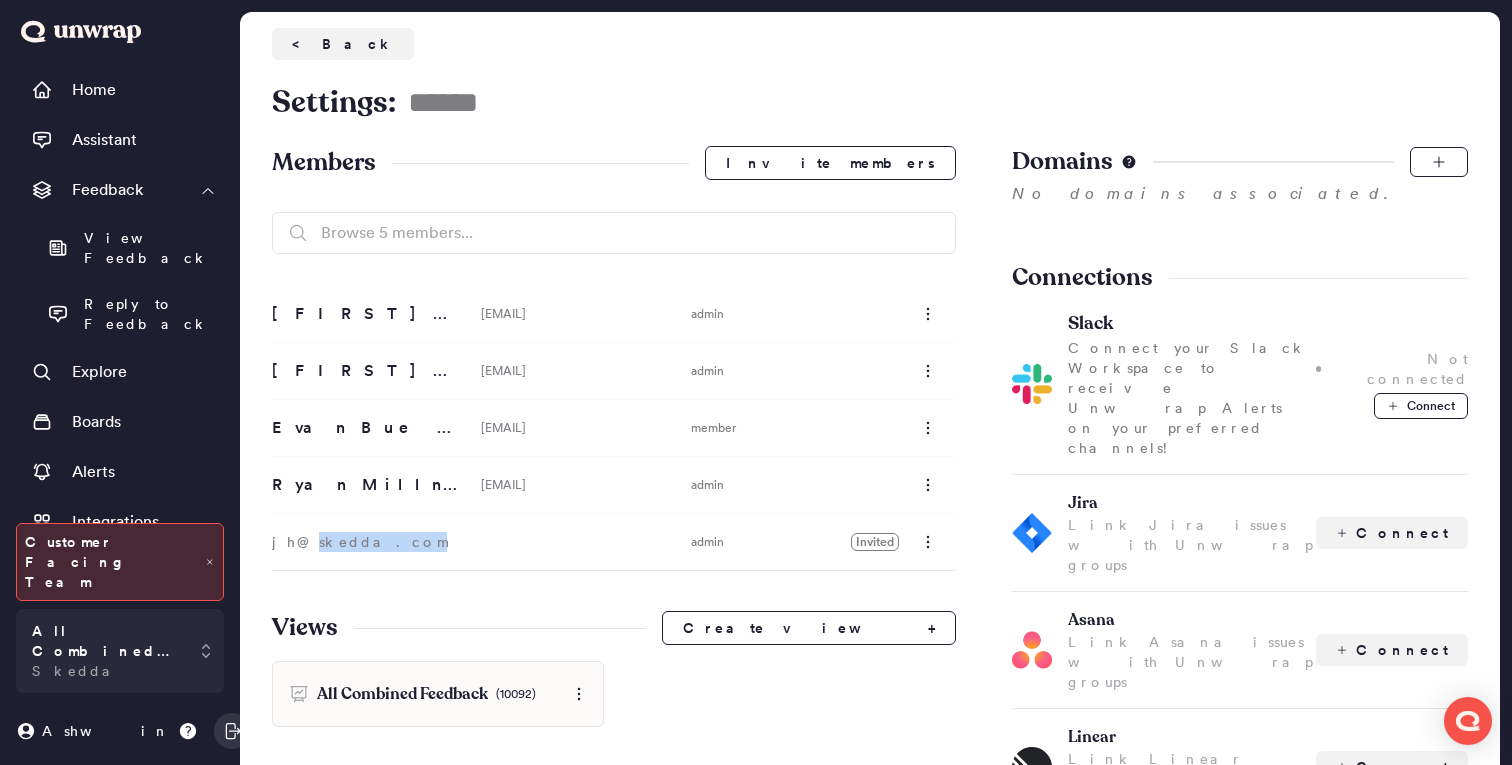 drag, startPoint x: 297, startPoint y: 545, endPoint x: 402, endPoint y: 545, distance: 105 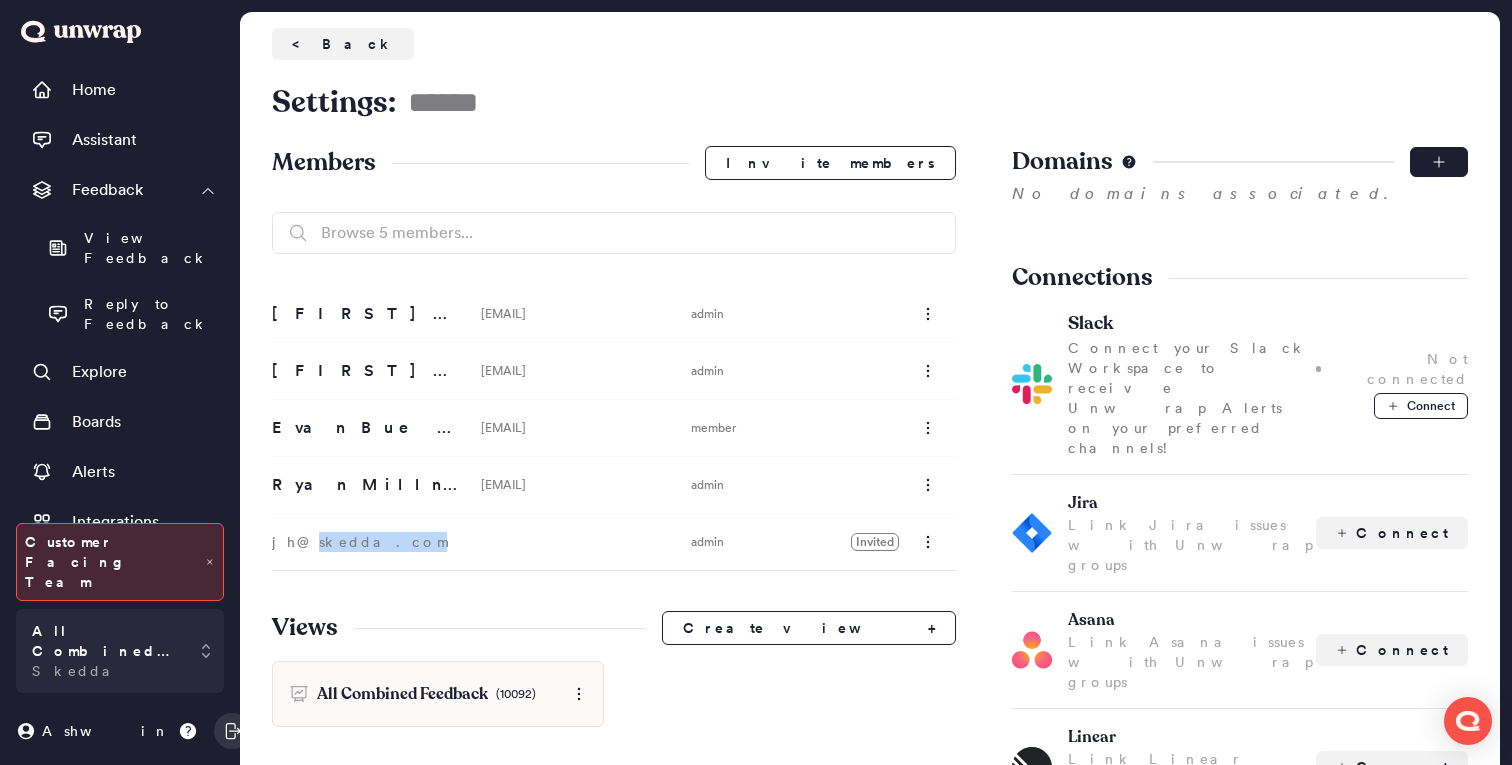 click at bounding box center [1439, 162] 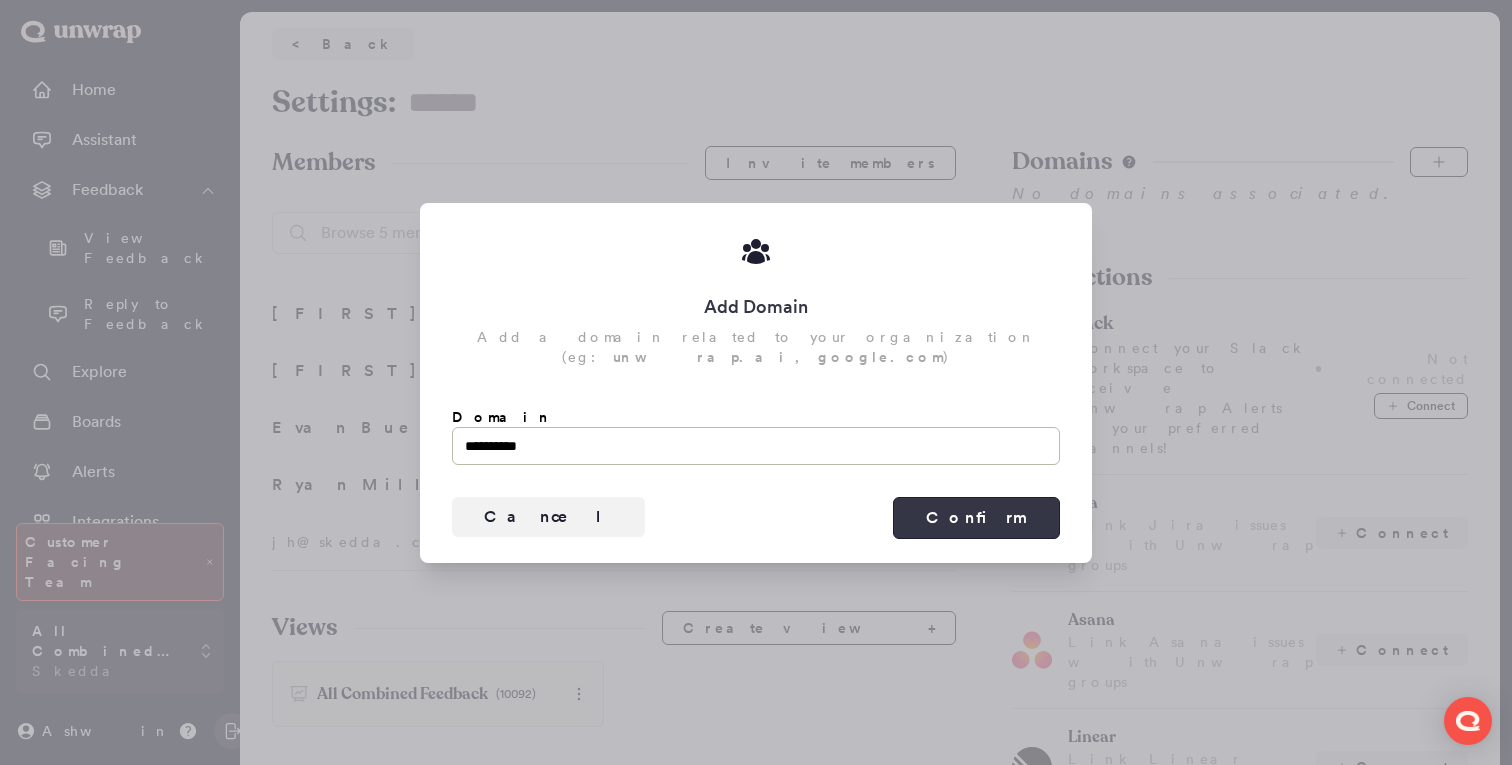 type on "**********" 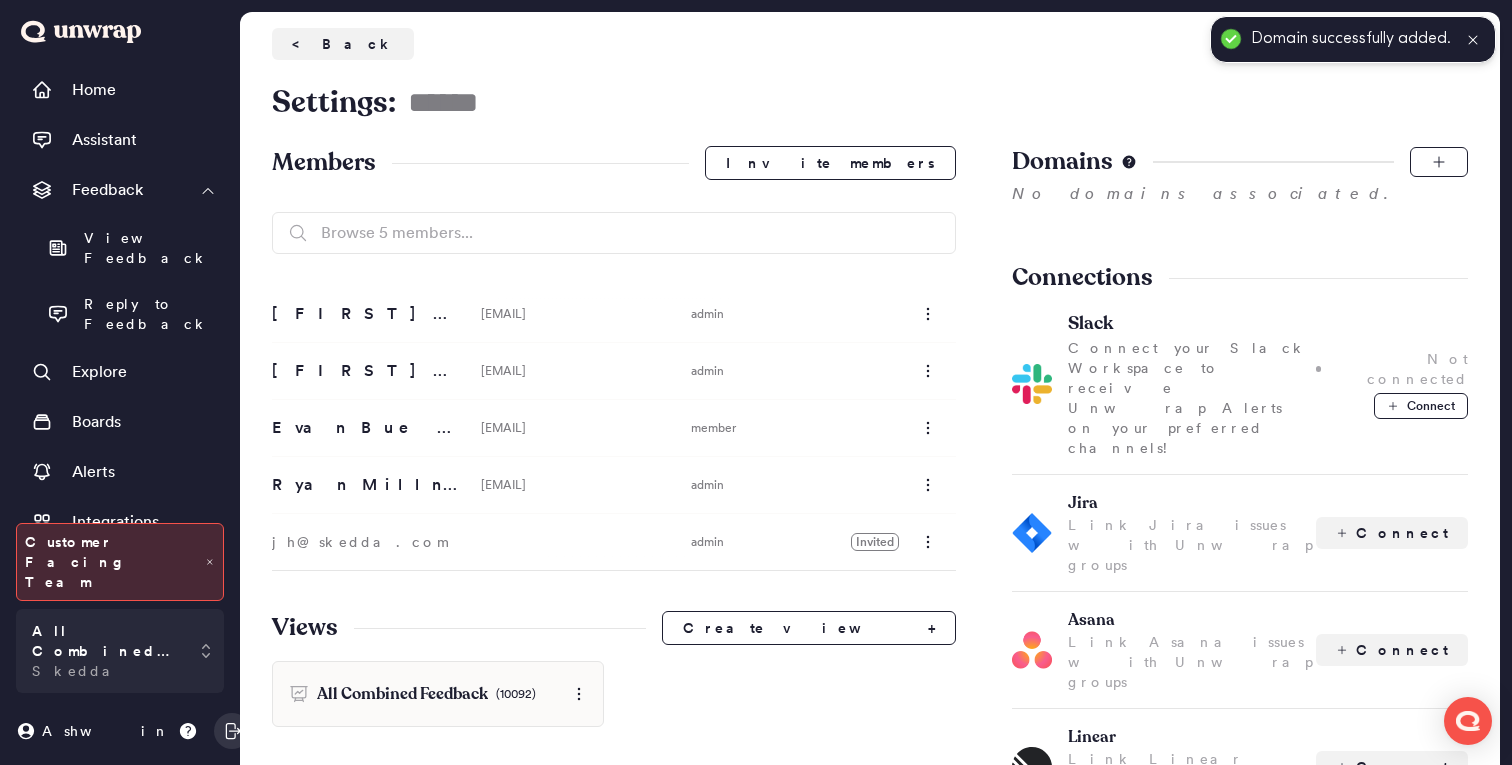 click on "Domains No domains associated. Connections Slack Connect your Slack Workspace to receive Unwrap Alerts on your preferred channels! Not connected Connect Jira Link Jira issues with Unwrap groups Connect Asana Link Asana issues with Unwrap groups Connect Linear Link Linear tickets with Unwrap groups Connect" at bounding box center (1240, 493) 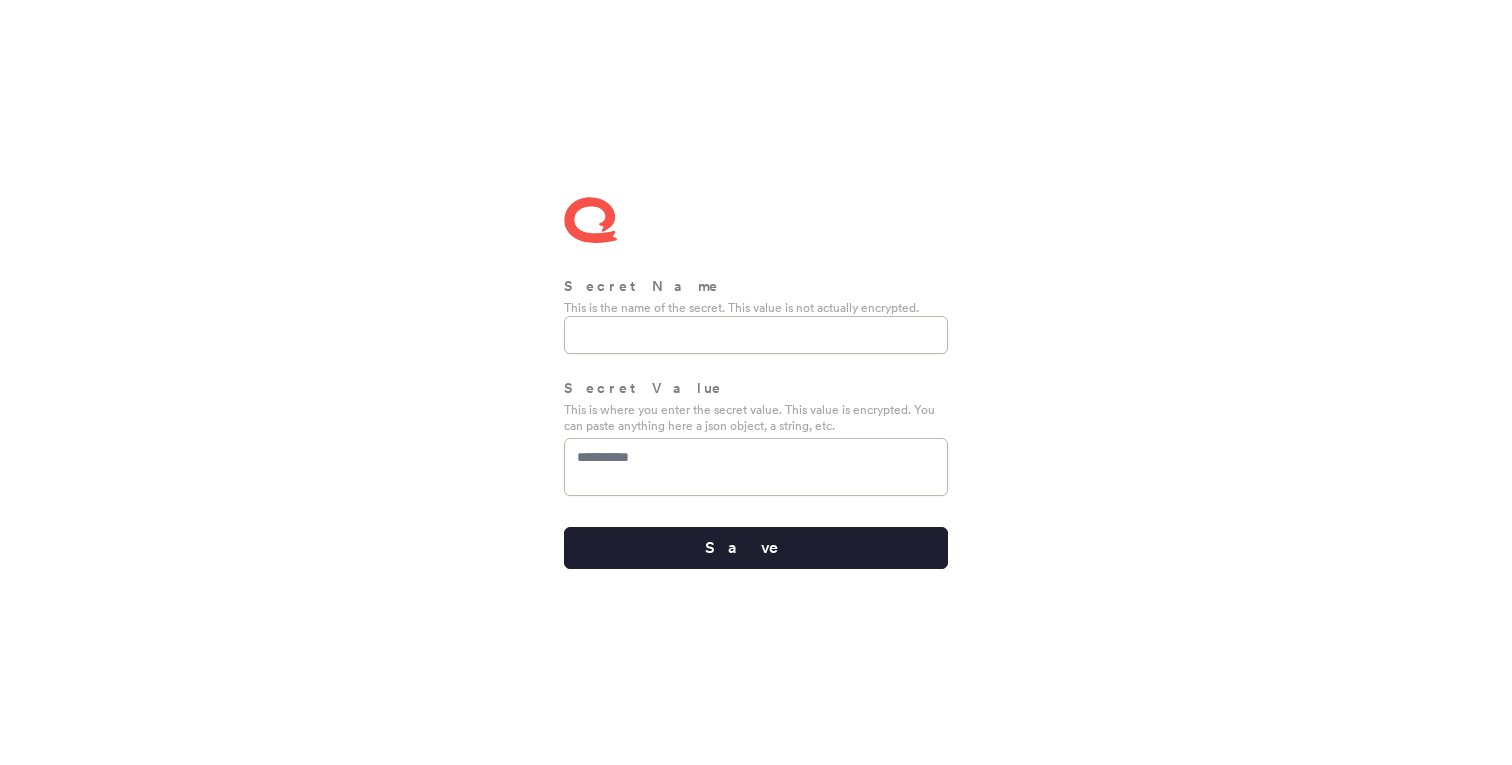 scroll, scrollTop: 0, scrollLeft: 0, axis: both 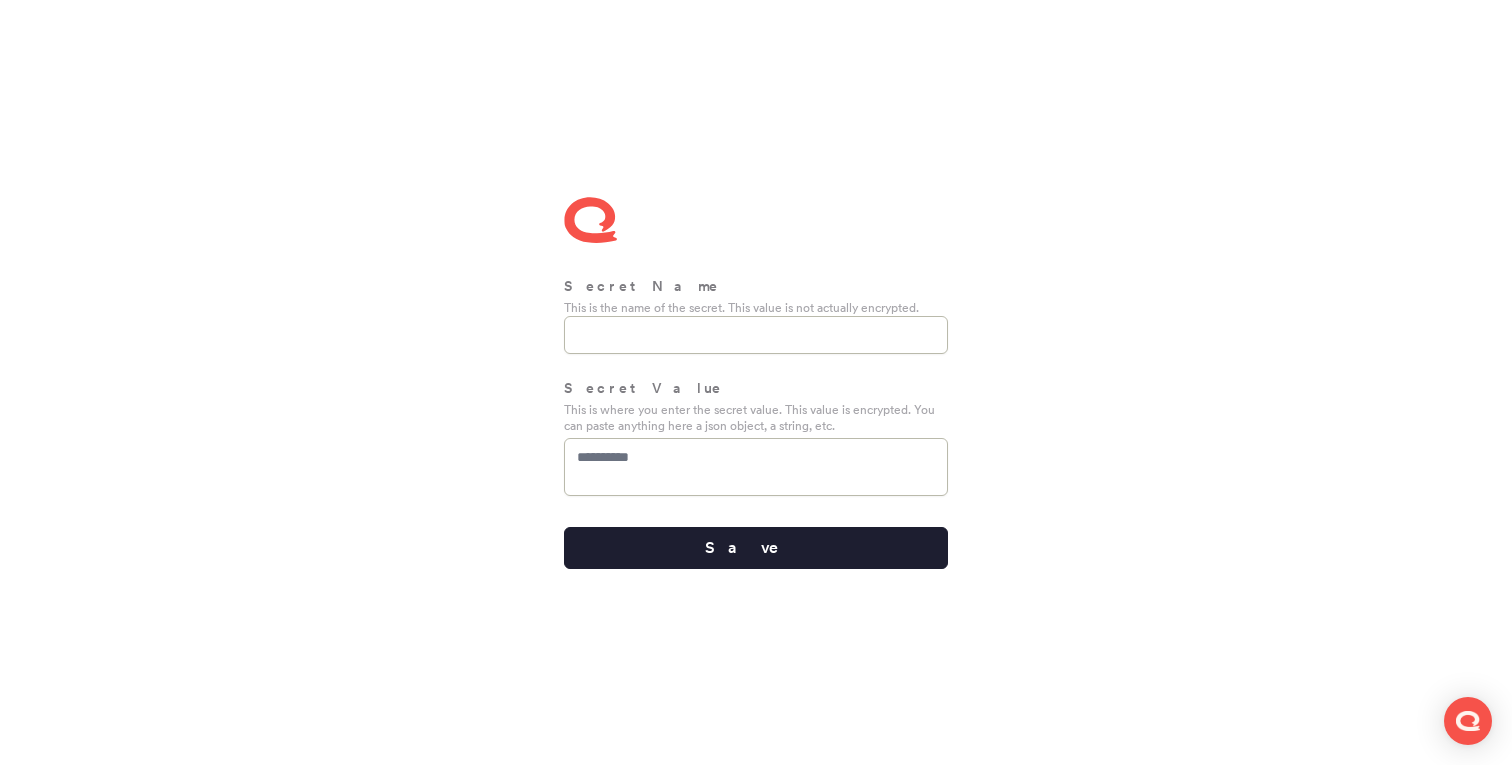 click at bounding box center [756, 467] 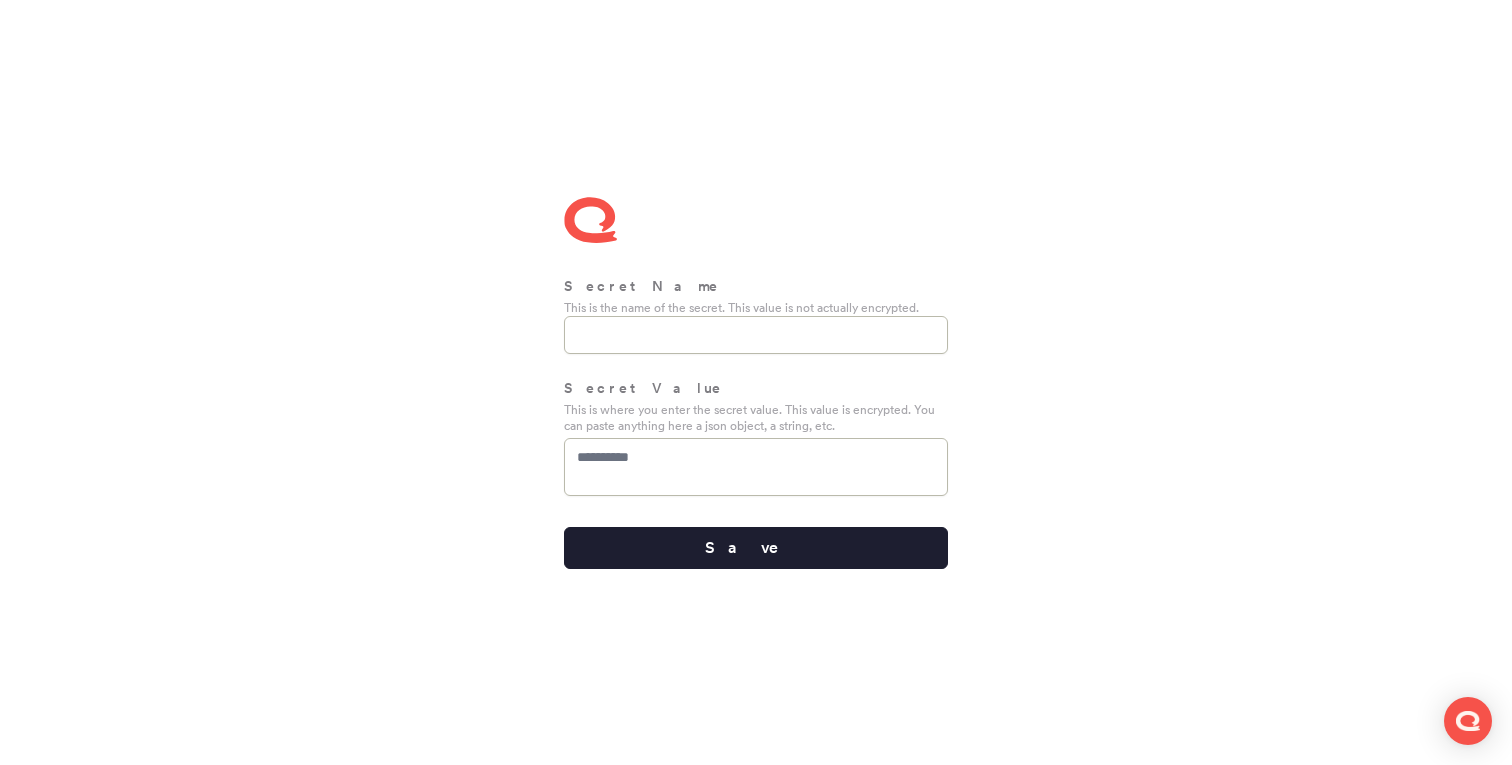 click on "Secret Name This is the name of the secret. This value is not actually encrypted. Secret Value This is where you enter the secret value. This value is encrypted. You can paste anything here a json object, a string, etc. Save" at bounding box center [756, 382] 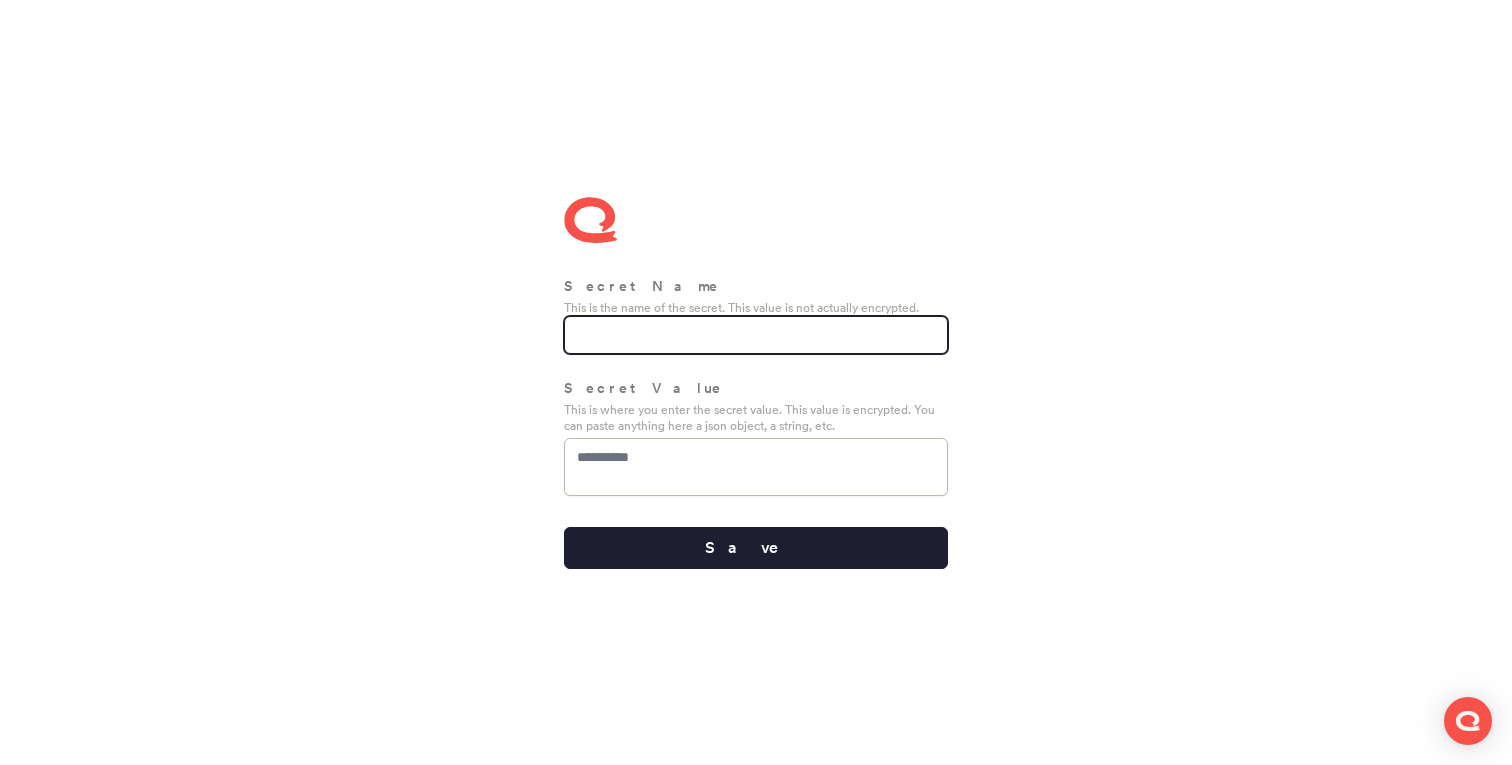 click at bounding box center [756, 335] 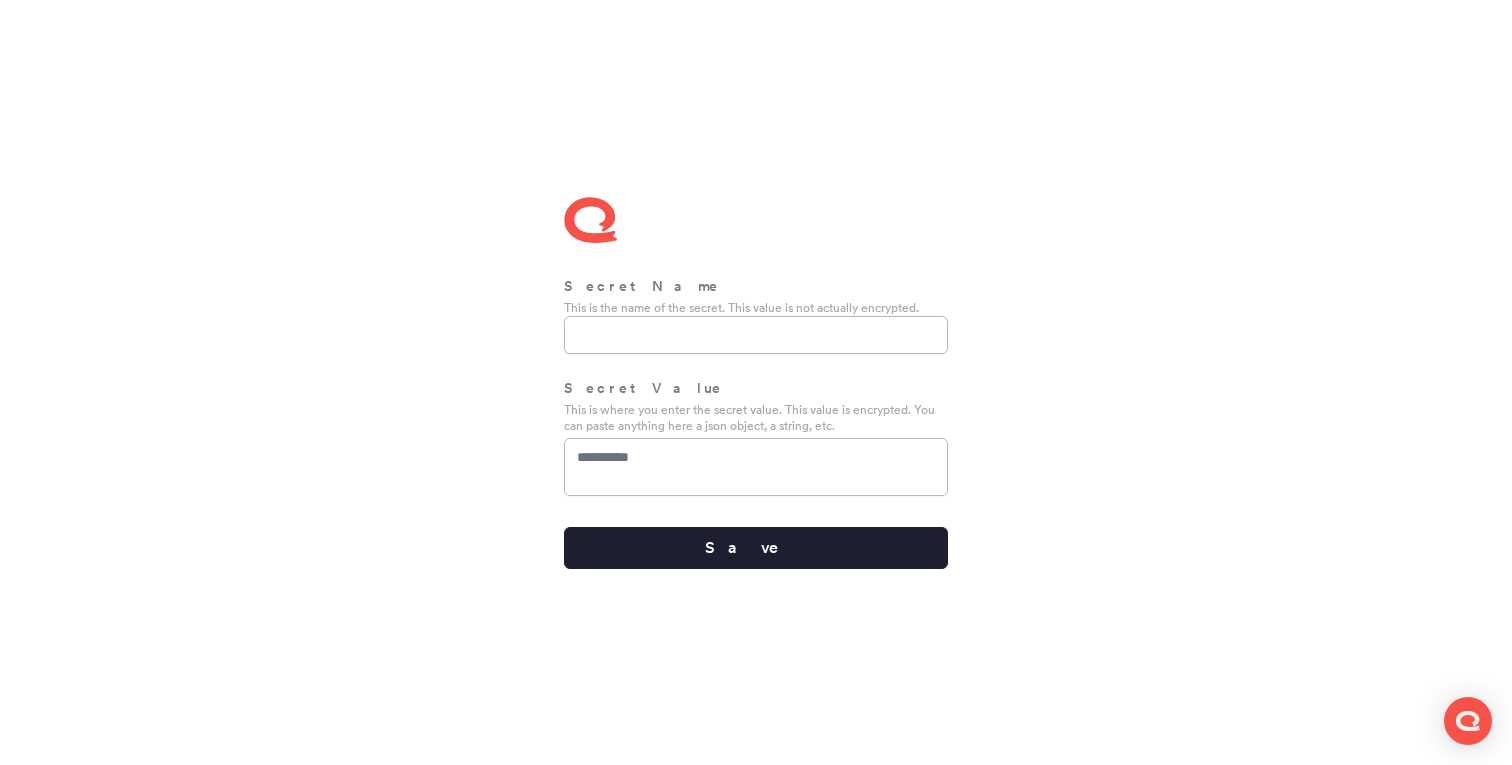 click on "Secret Name This is the name of the secret. This value is not actually encrypted. Secret Value This is where you enter the secret value. This value is encrypted. You can paste anything here a json object, a string, etc. Save" at bounding box center [756, 382] 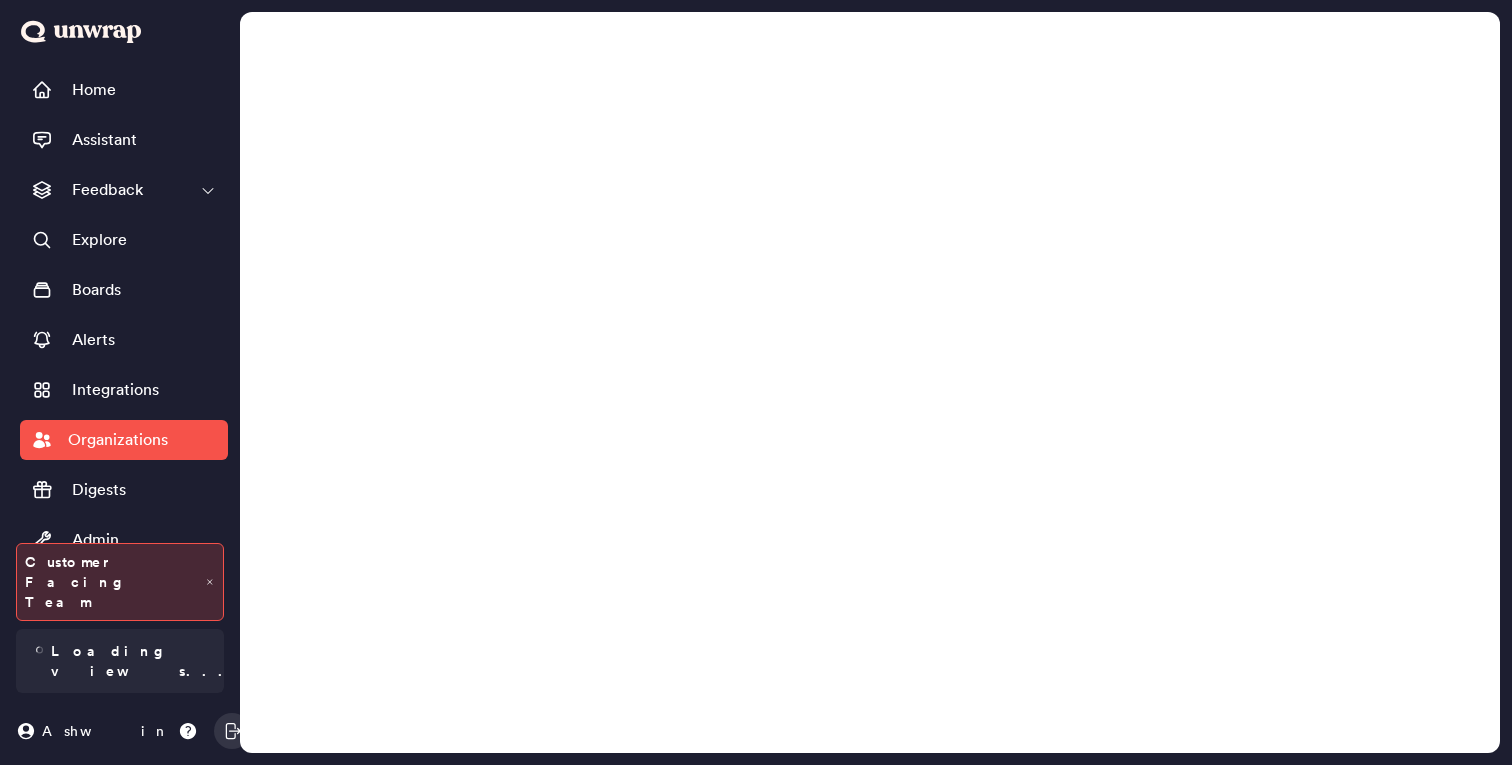 scroll, scrollTop: 0, scrollLeft: 0, axis: both 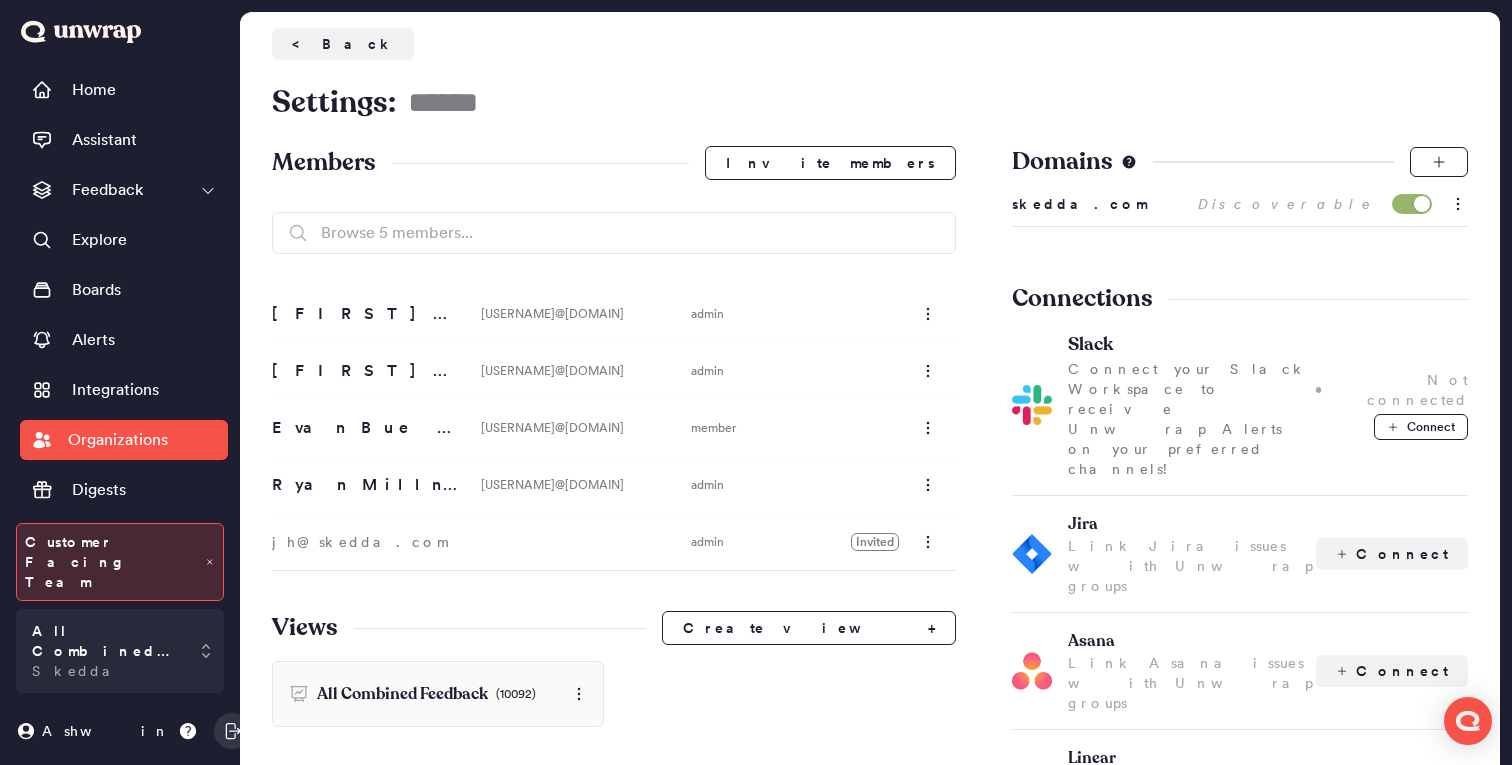 click on "All Combined Feedback  (10092)" at bounding box center (614, 694) 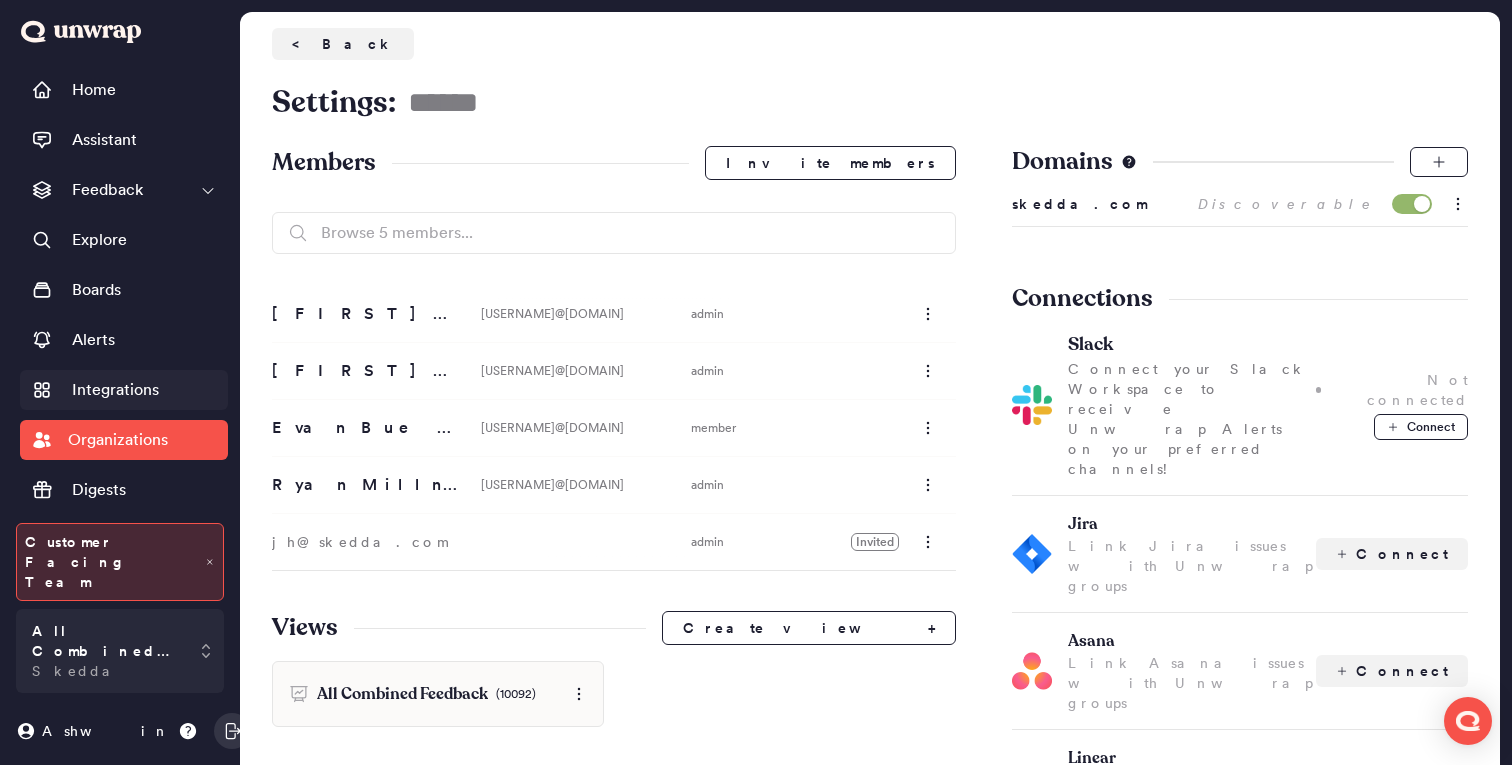 click on "Integrations" at bounding box center [115, 390] 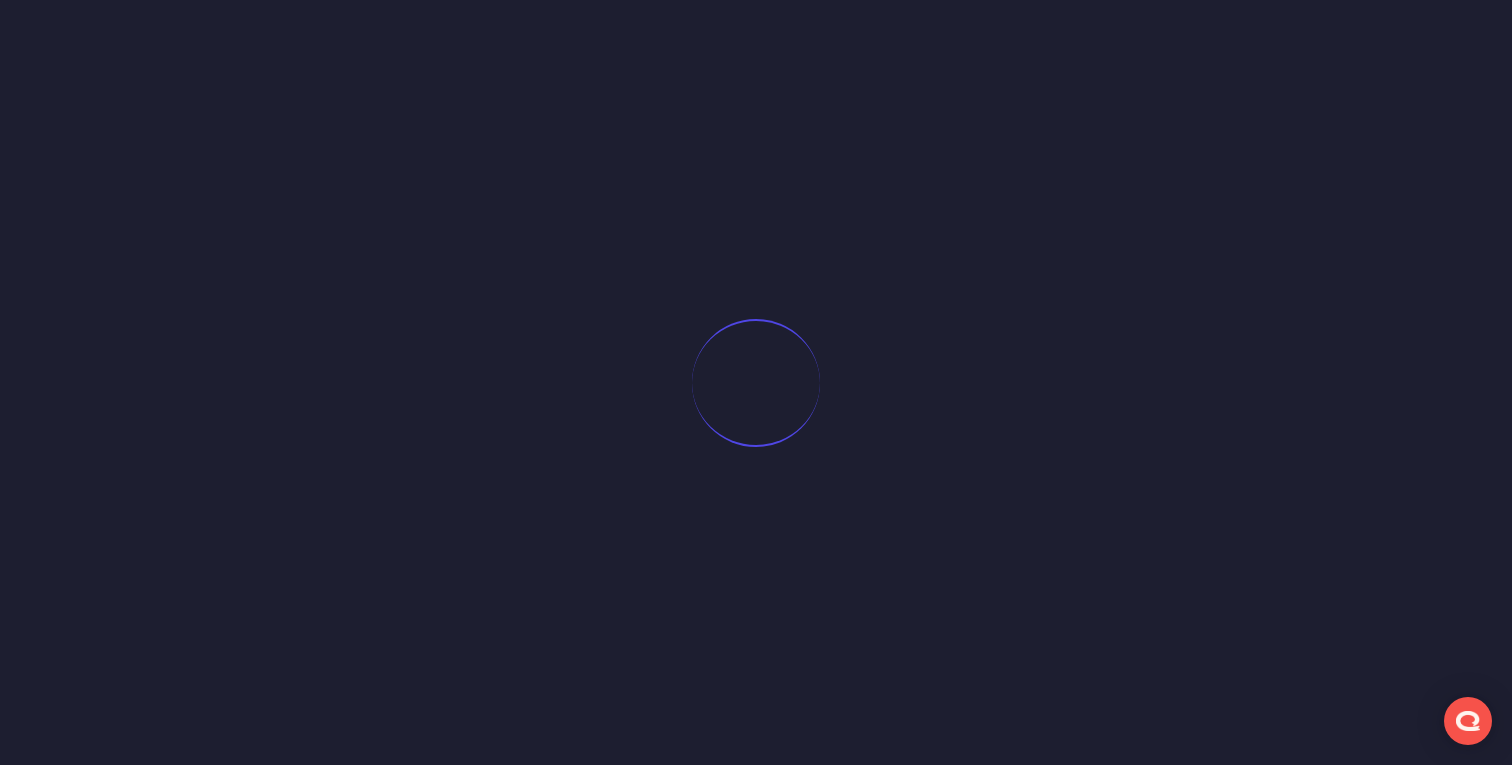 scroll, scrollTop: 0, scrollLeft: 0, axis: both 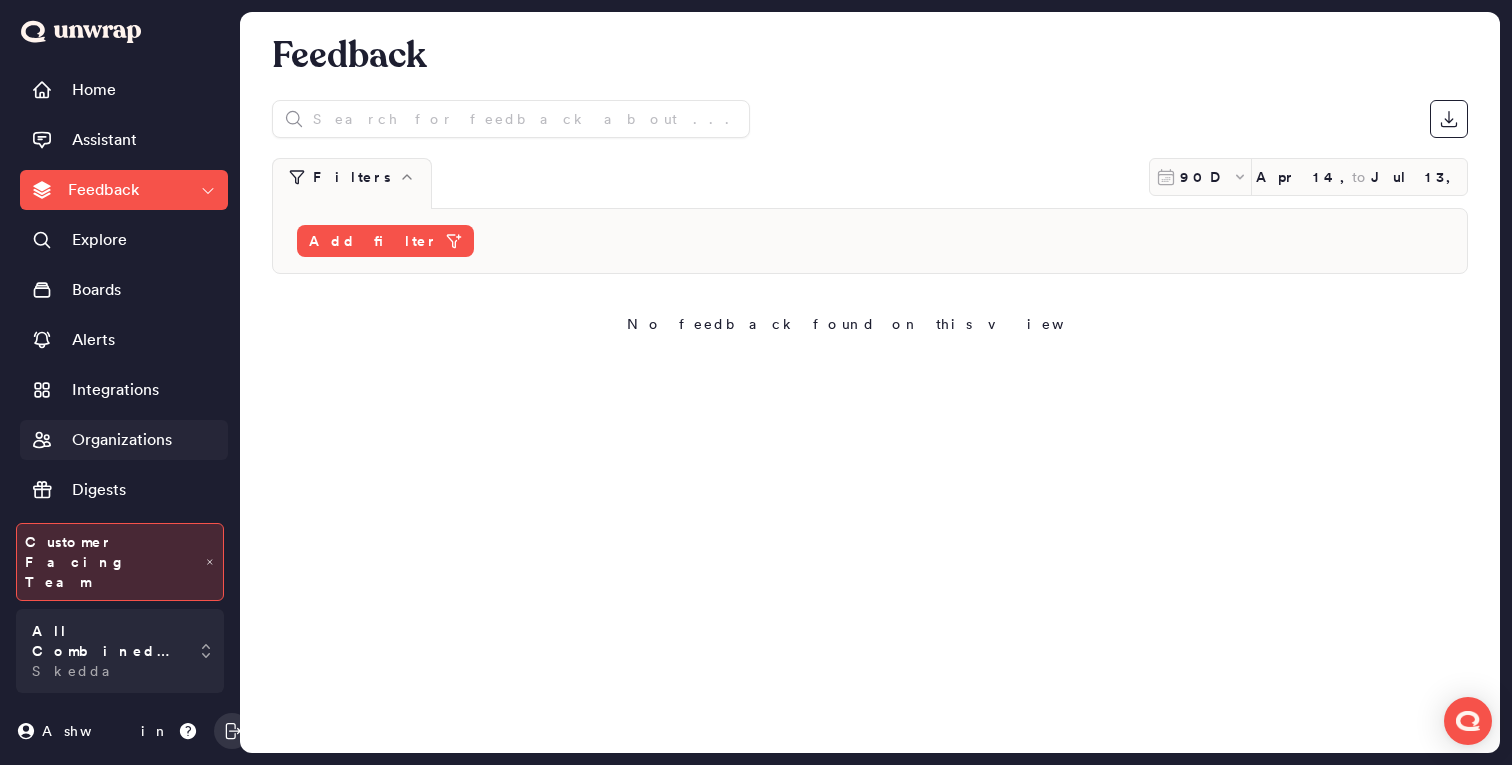 click on "Organizations" at bounding box center [122, 440] 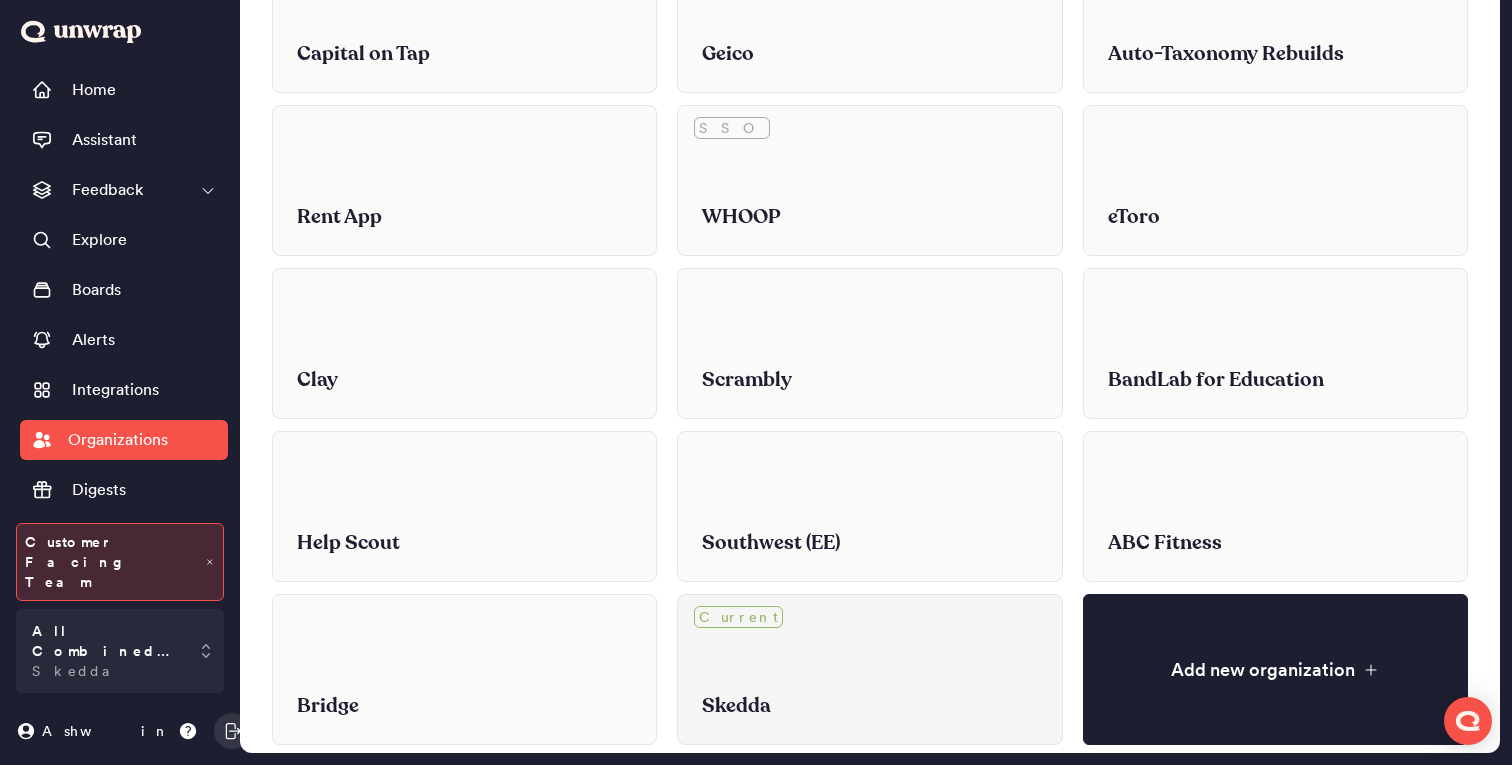 click on "Skedda" at bounding box center (869, 691) 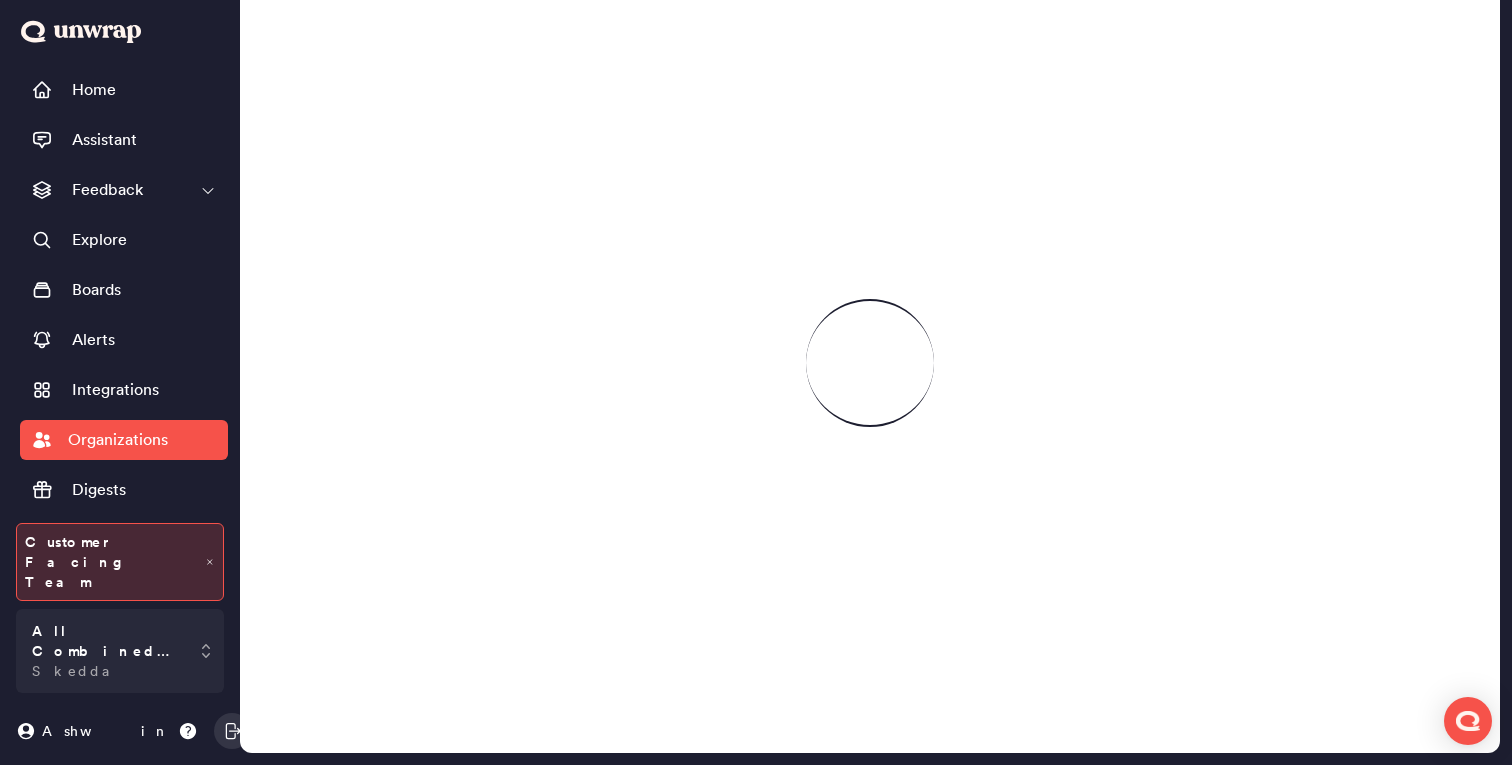 scroll, scrollTop: 110, scrollLeft: 0, axis: vertical 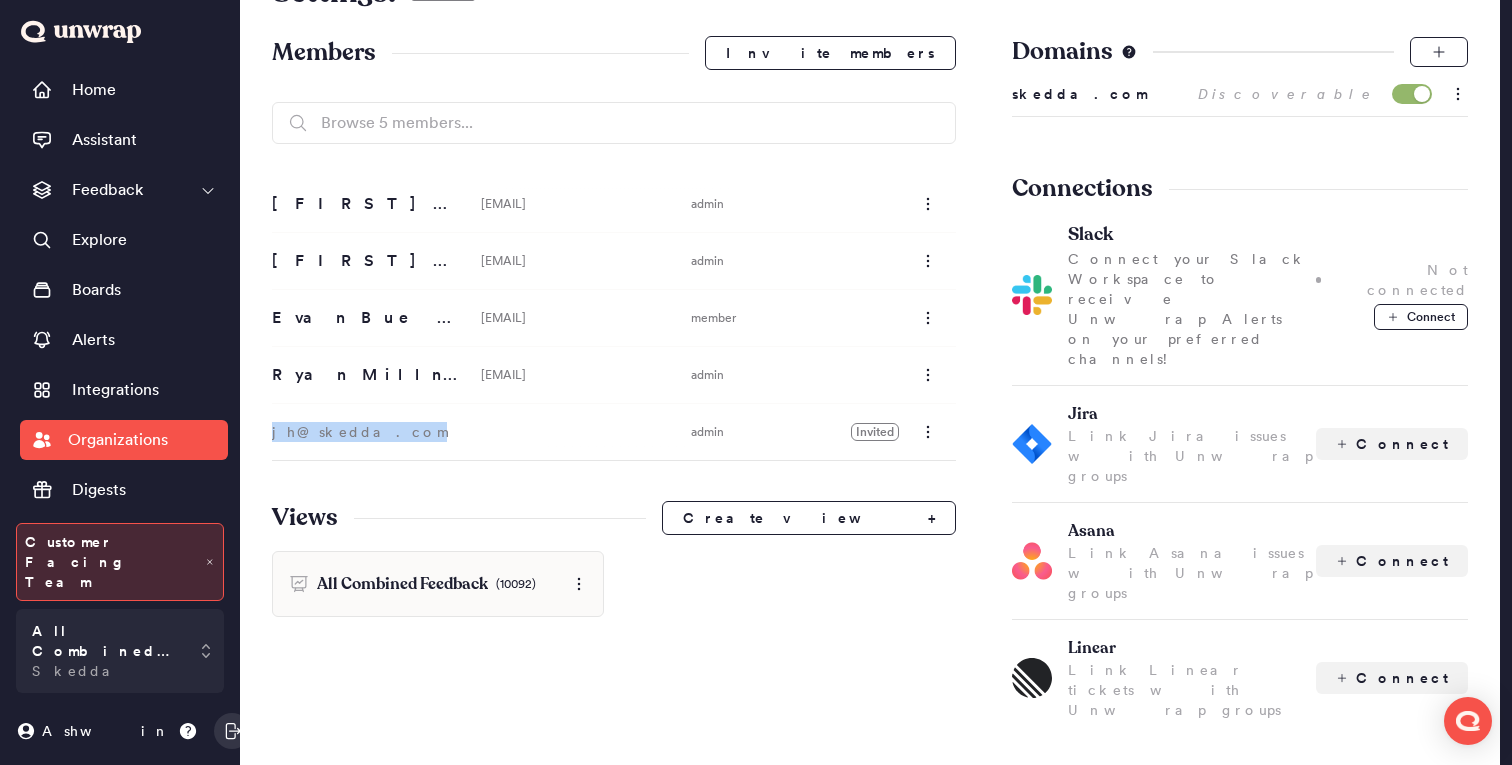 drag, startPoint x: 380, startPoint y: 436, endPoint x: 268, endPoint y: 435, distance: 112.00446 